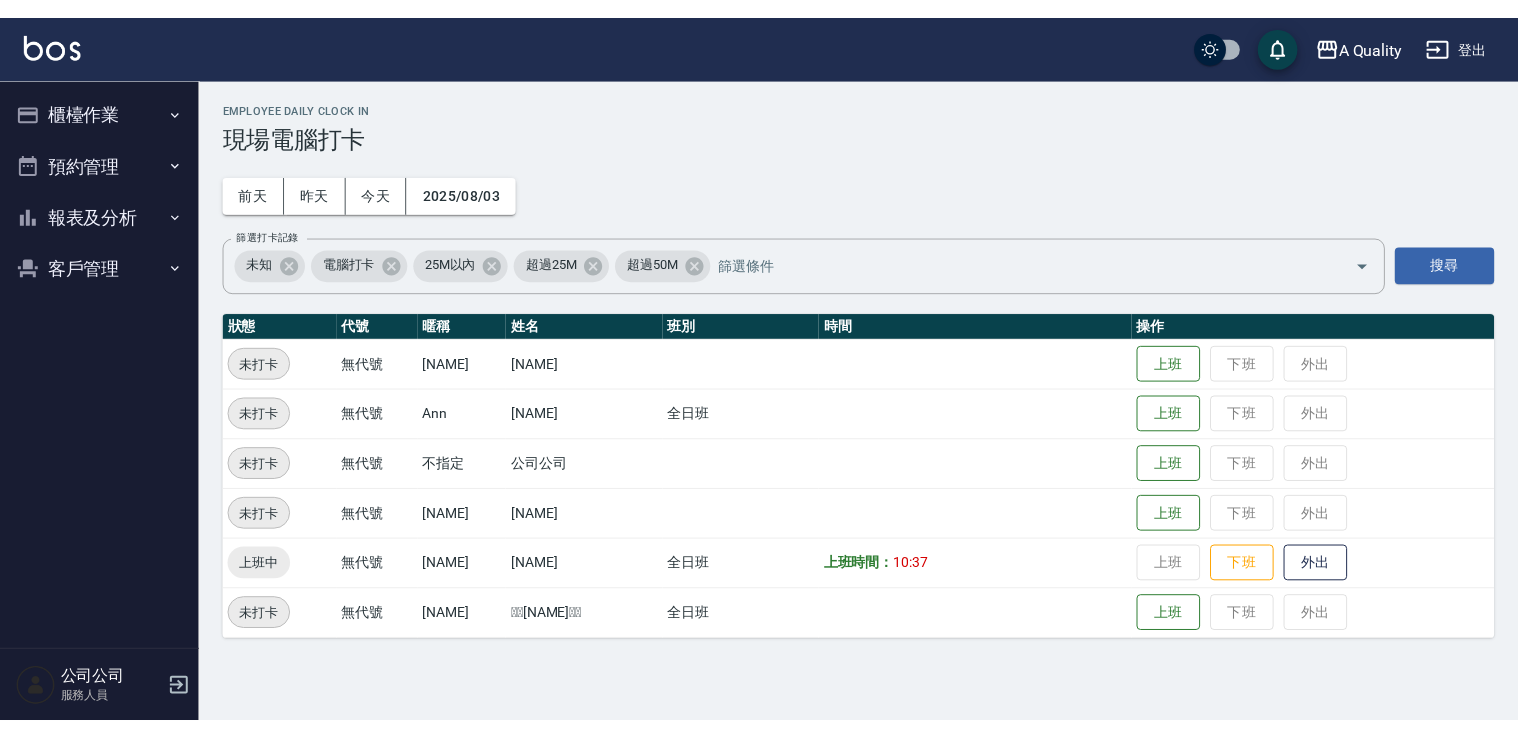 scroll, scrollTop: 0, scrollLeft: 0, axis: both 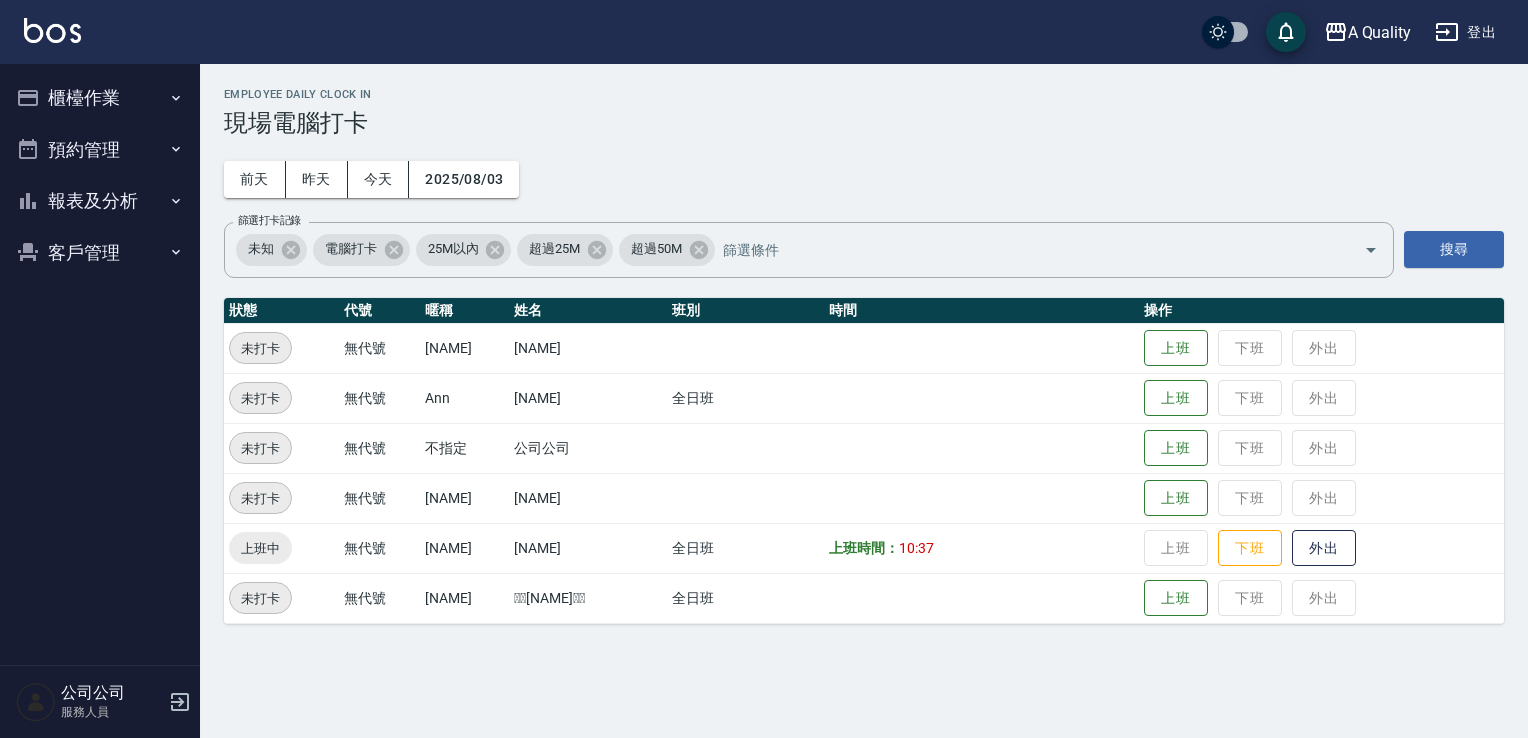 click on "預約管理" at bounding box center [100, 150] 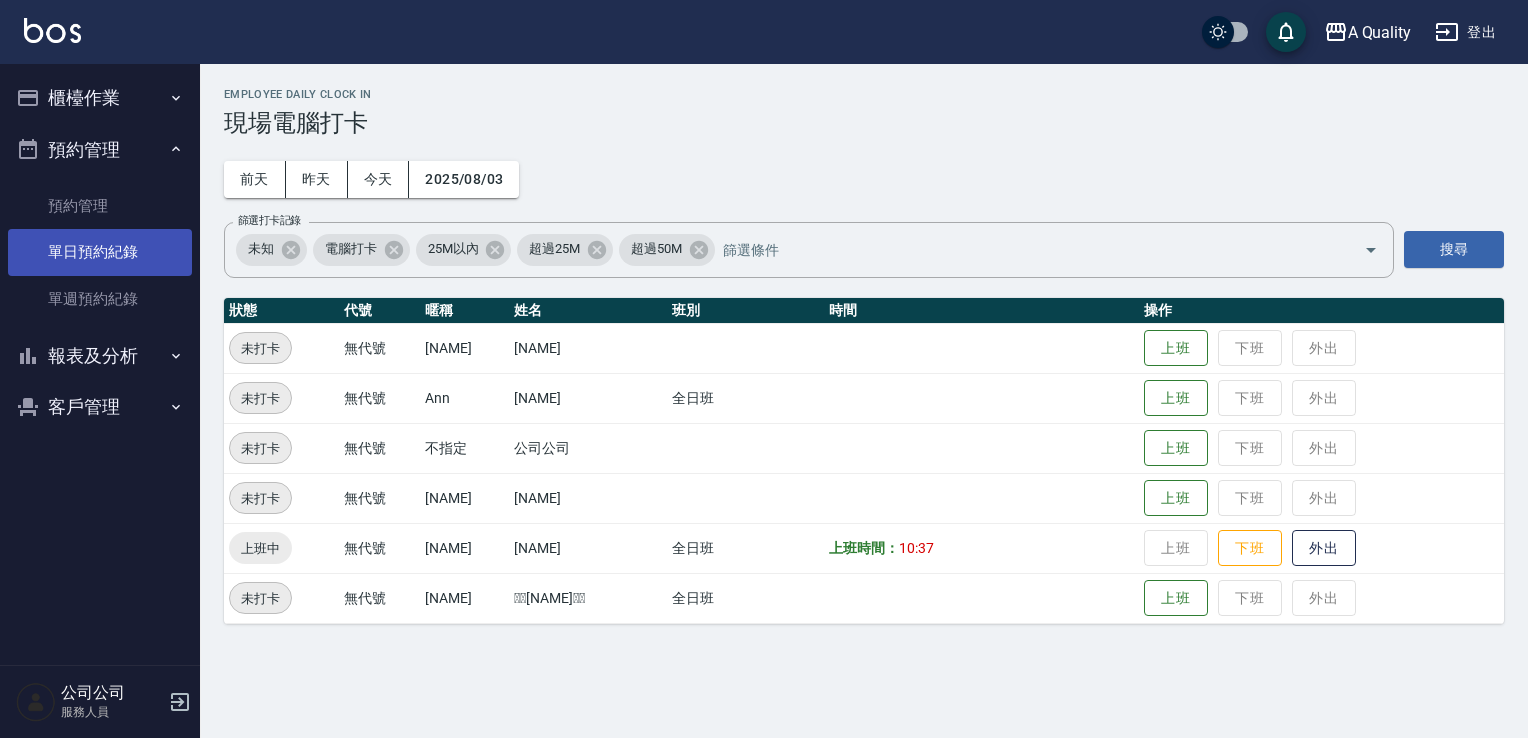 click on "單日預約紀錄" at bounding box center [100, 252] 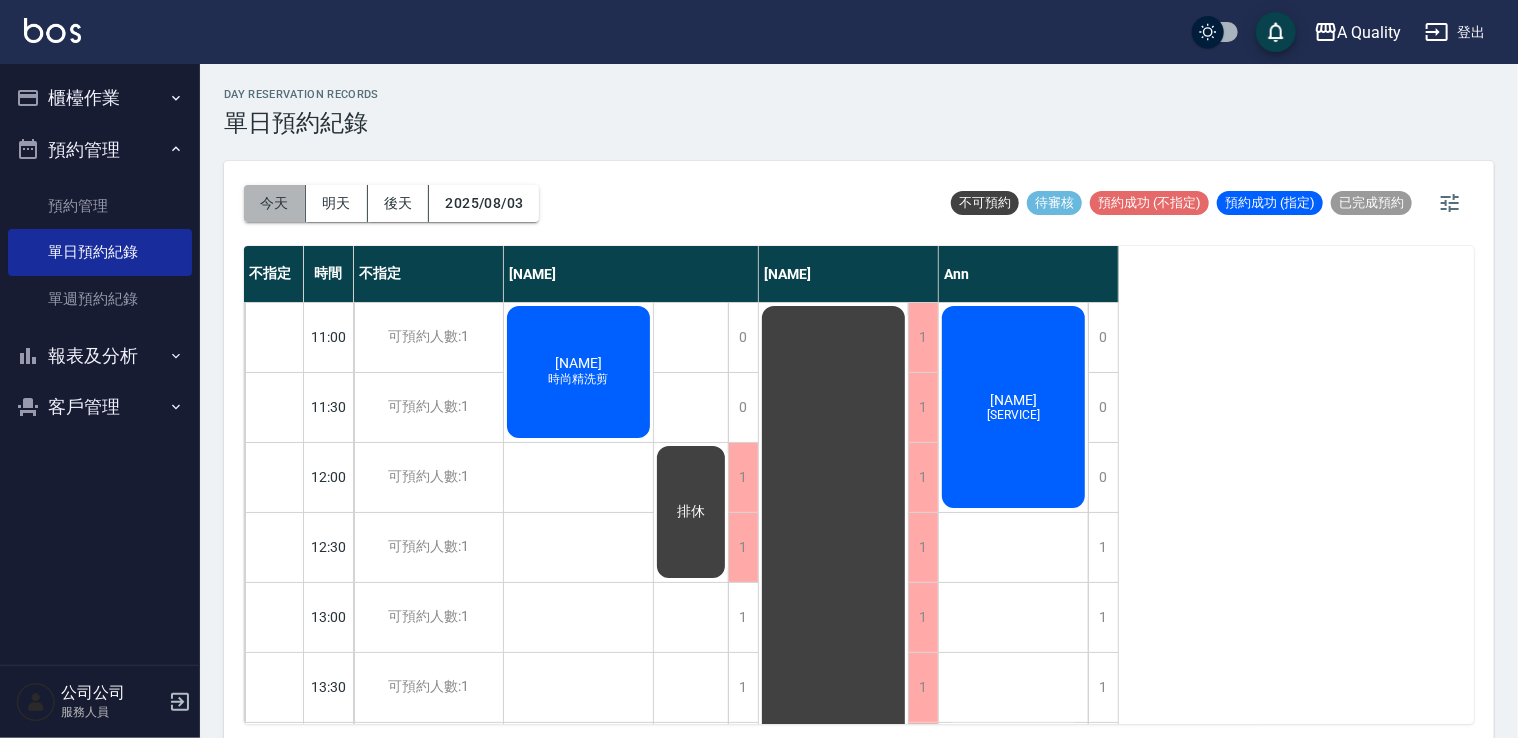 click on "今天" at bounding box center [275, 203] 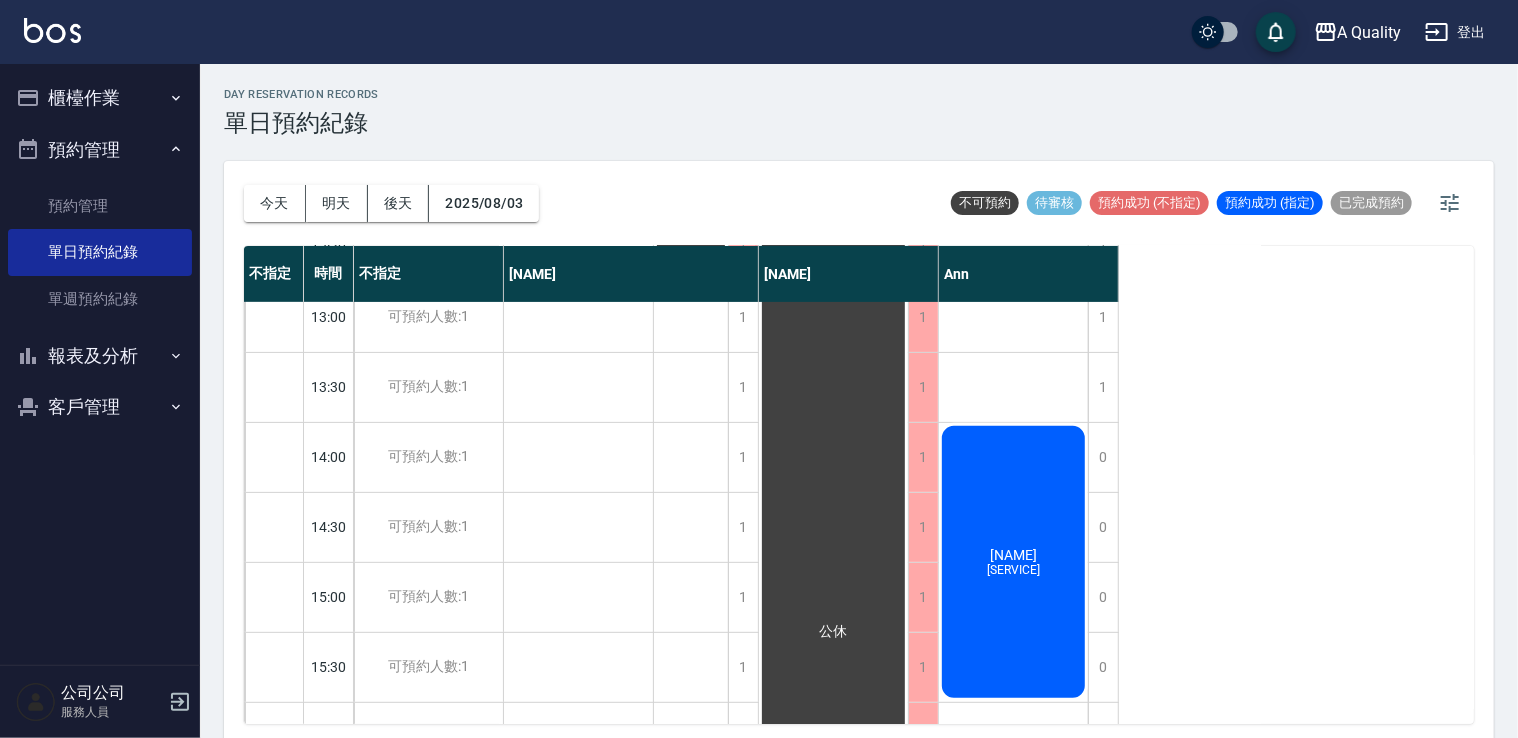 scroll, scrollTop: 0, scrollLeft: 0, axis: both 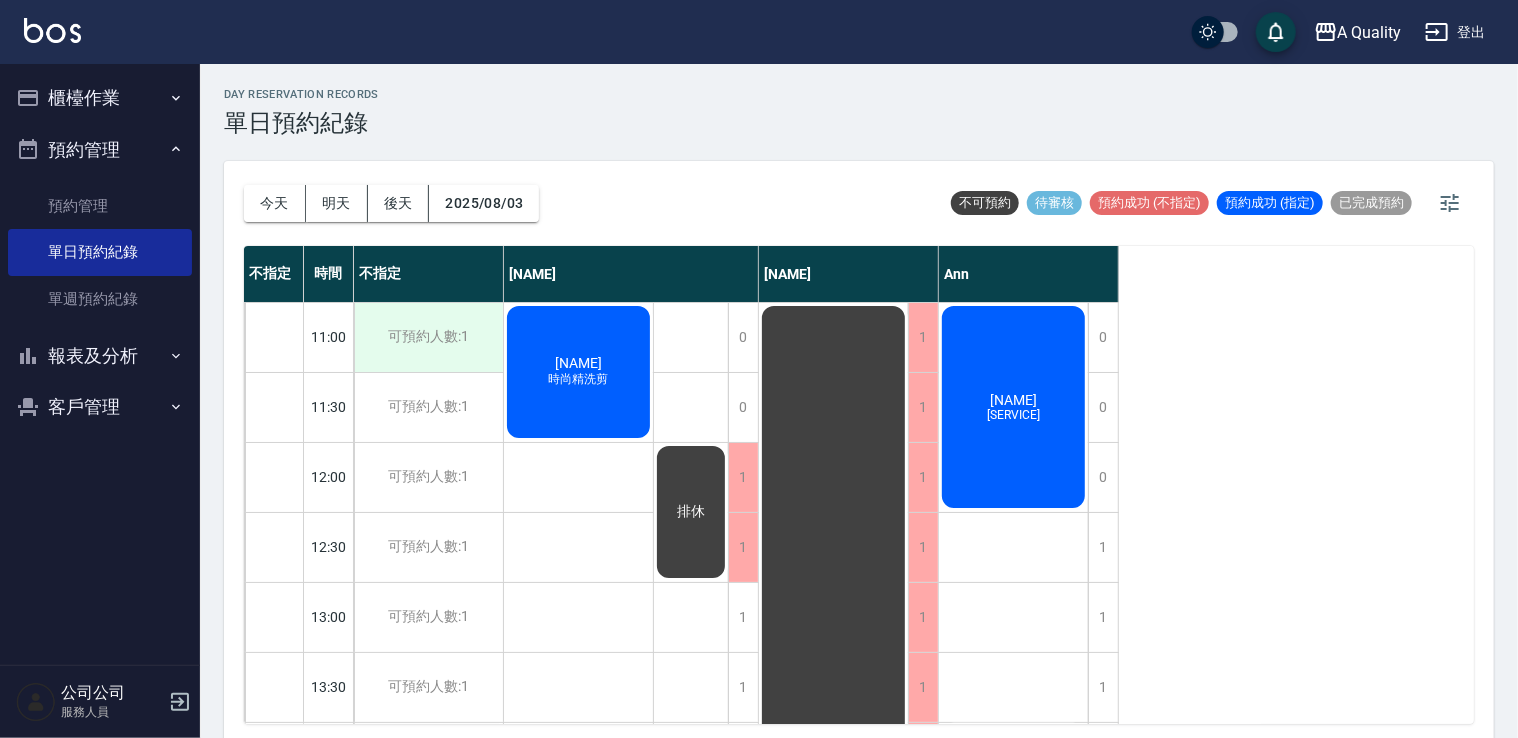 click on "可預約人數:1" at bounding box center [428, 337] 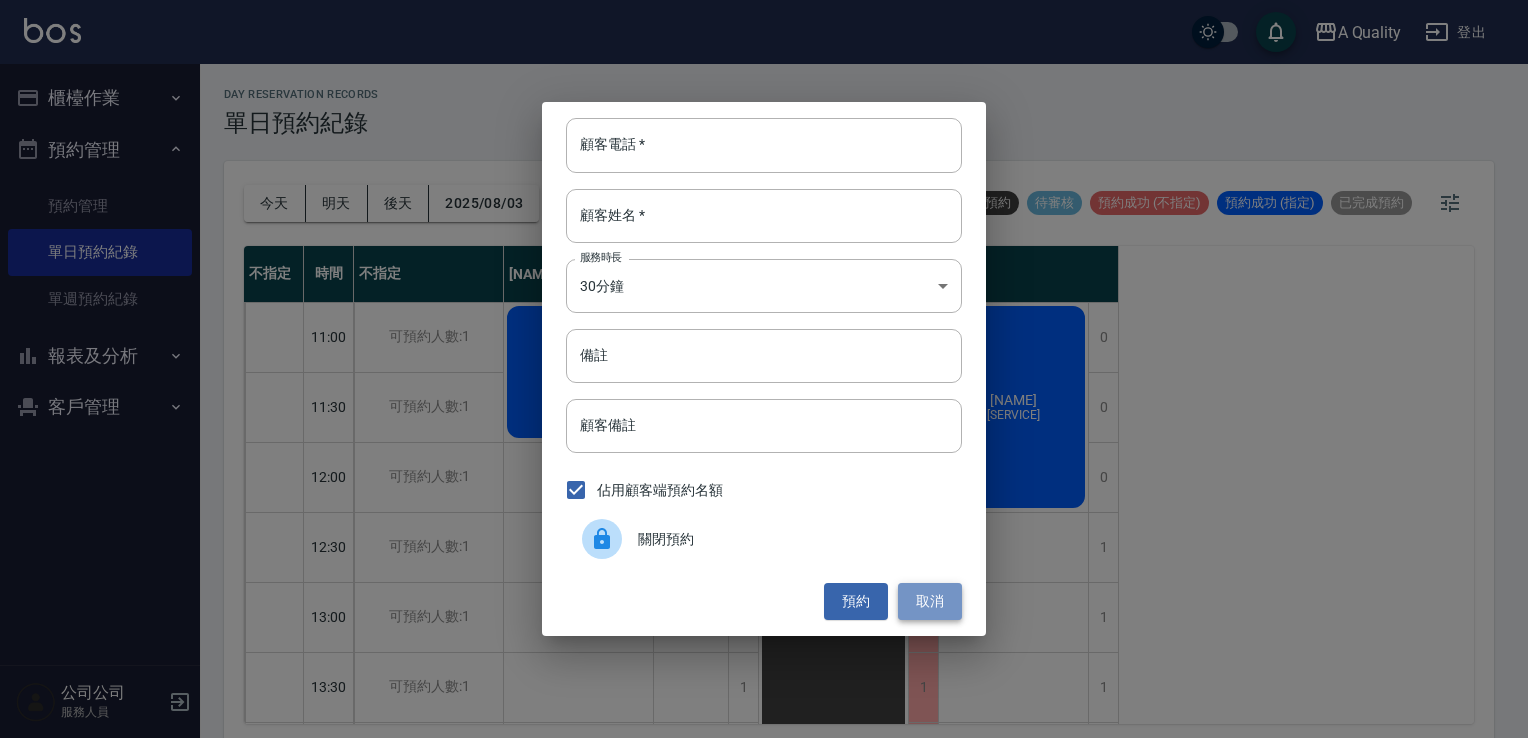 click on "取消" at bounding box center (930, 601) 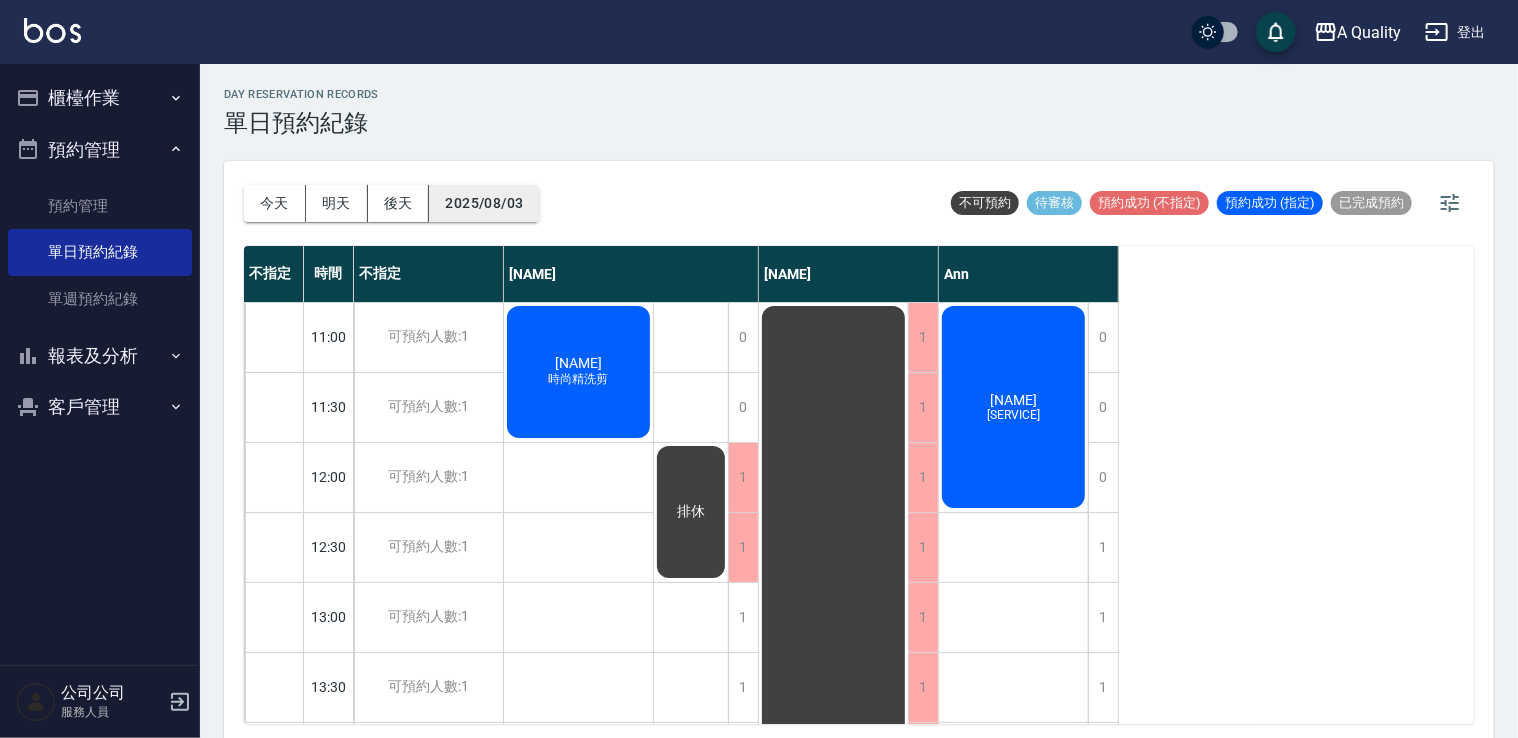 click on "2025/08/03" at bounding box center (484, 203) 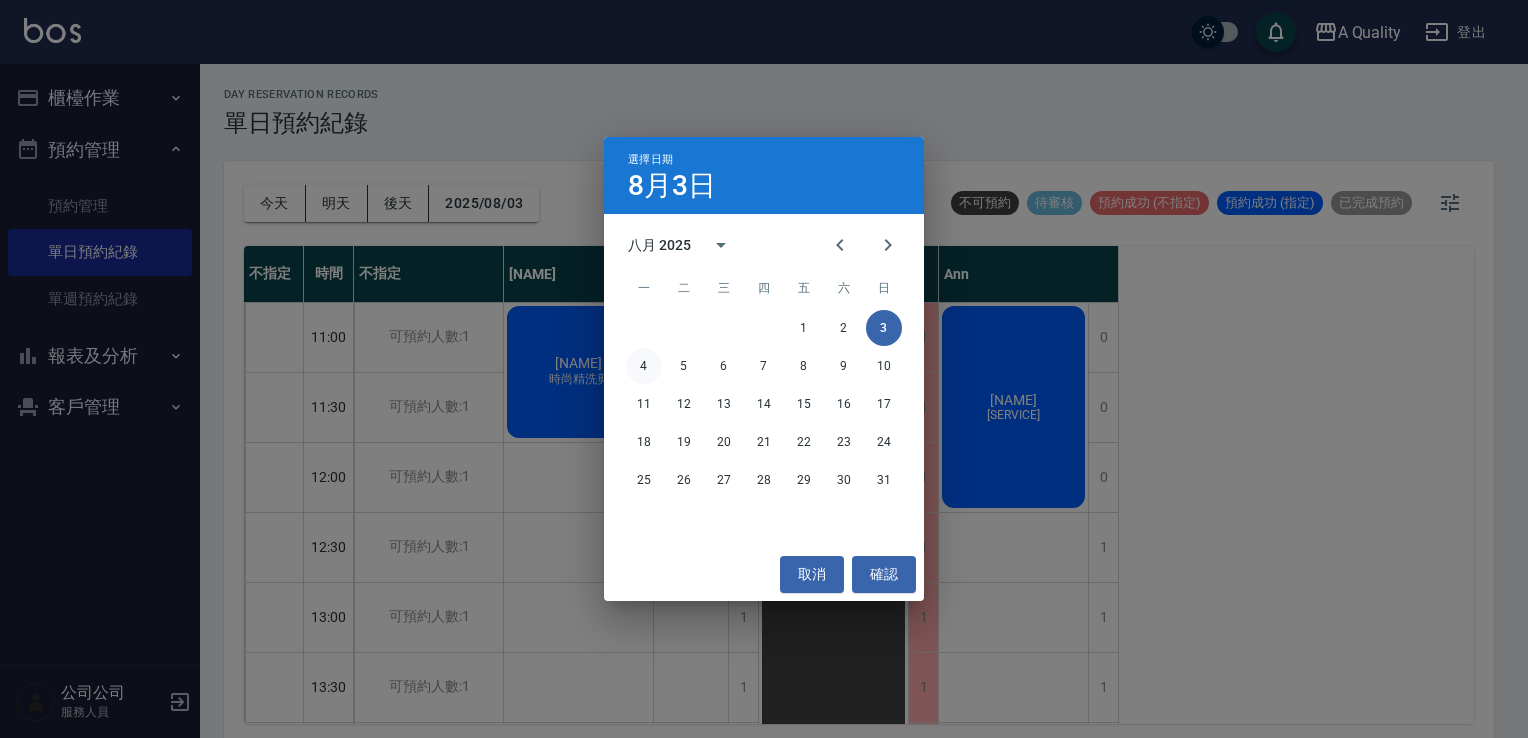 click on "4" at bounding box center (644, 366) 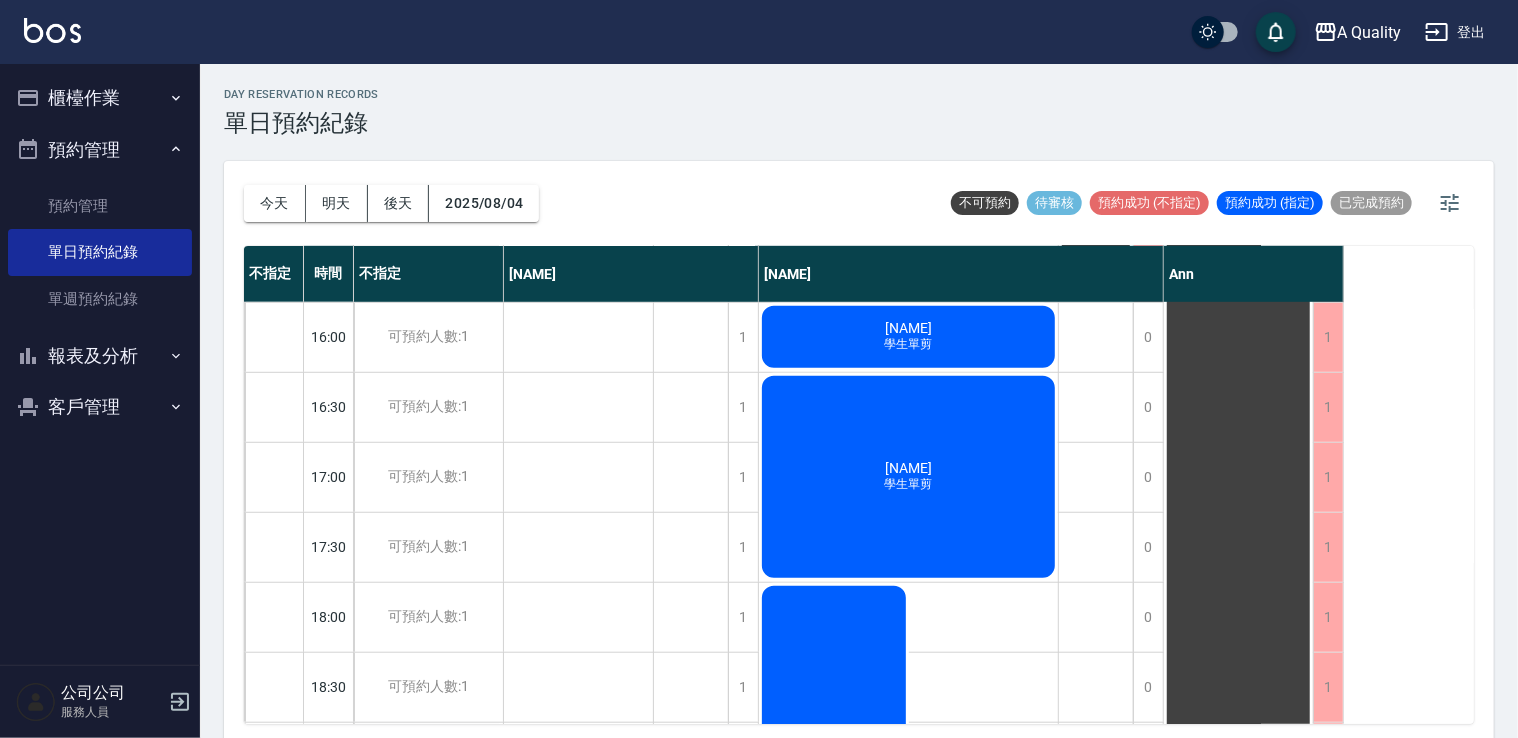 scroll, scrollTop: 1063, scrollLeft: 0, axis: vertical 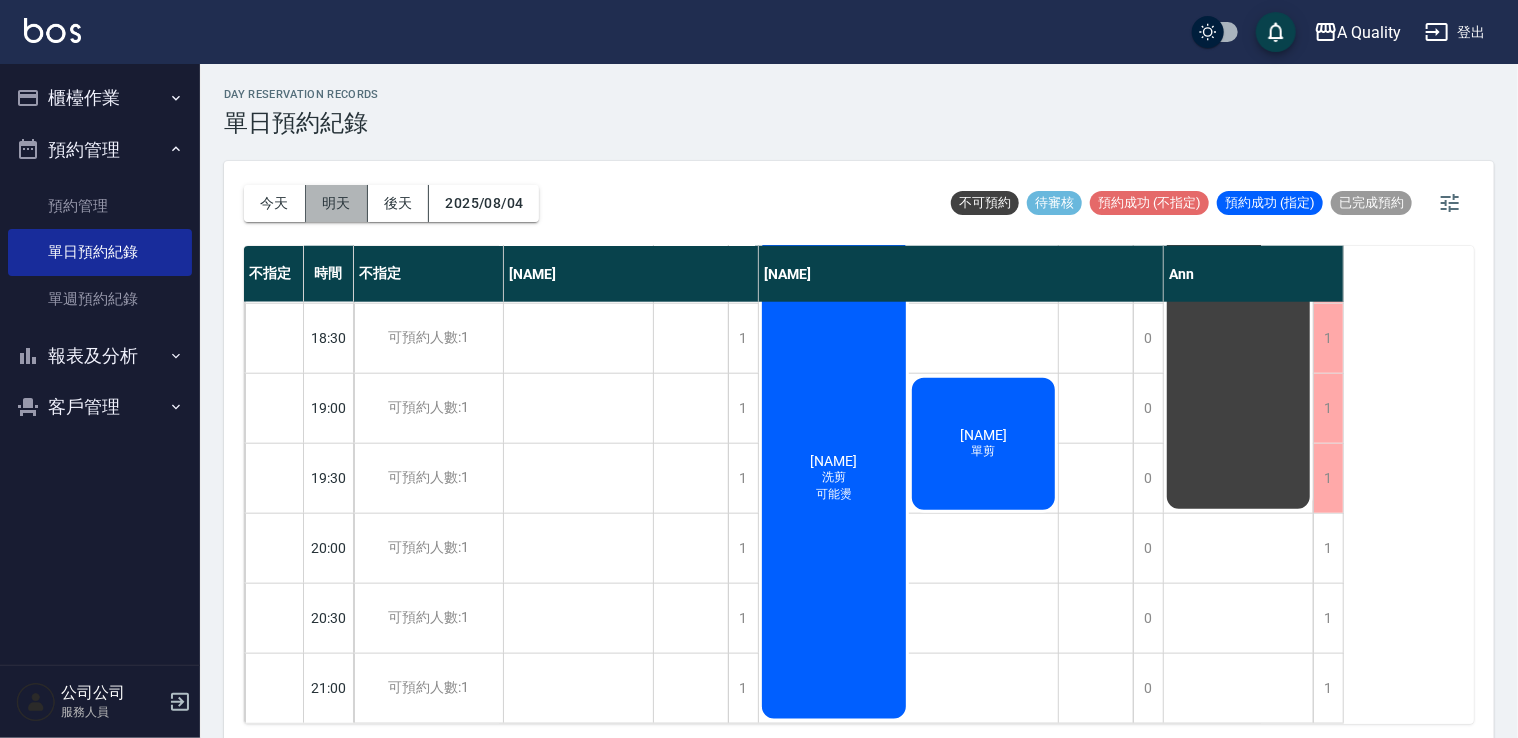 click on "明天" at bounding box center [337, 203] 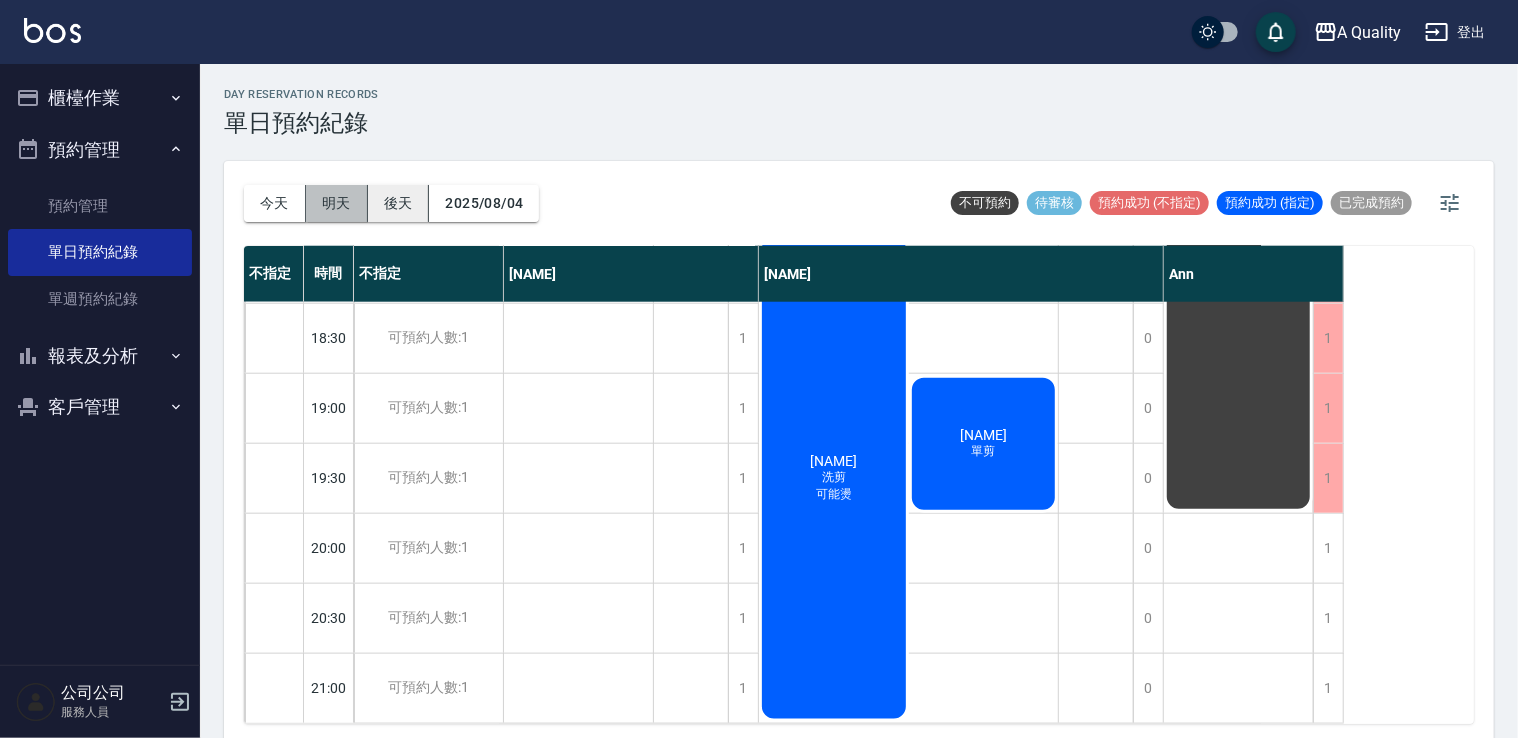 click on "明天" at bounding box center (337, 203) 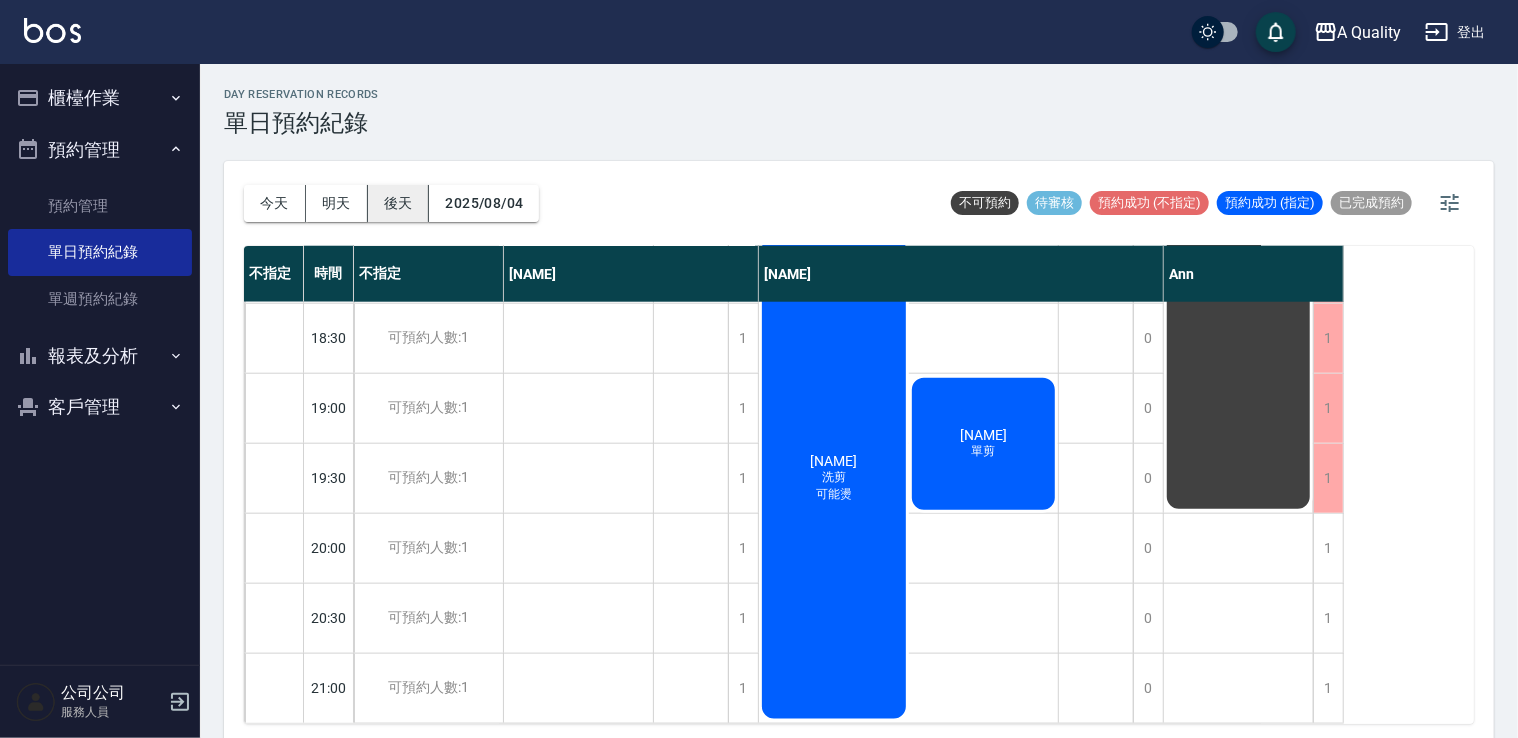 click on "後天" at bounding box center (399, 203) 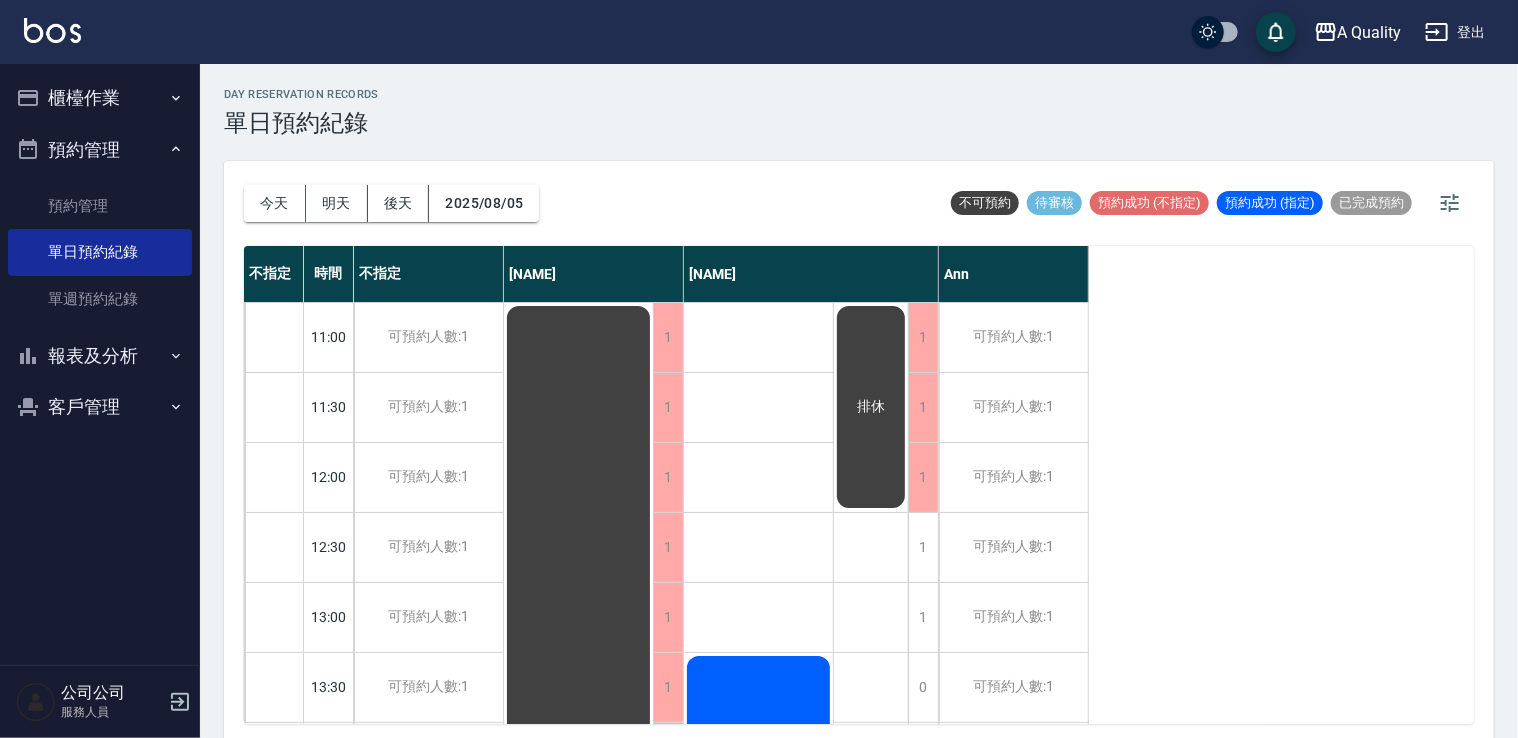 scroll, scrollTop: 100, scrollLeft: 0, axis: vertical 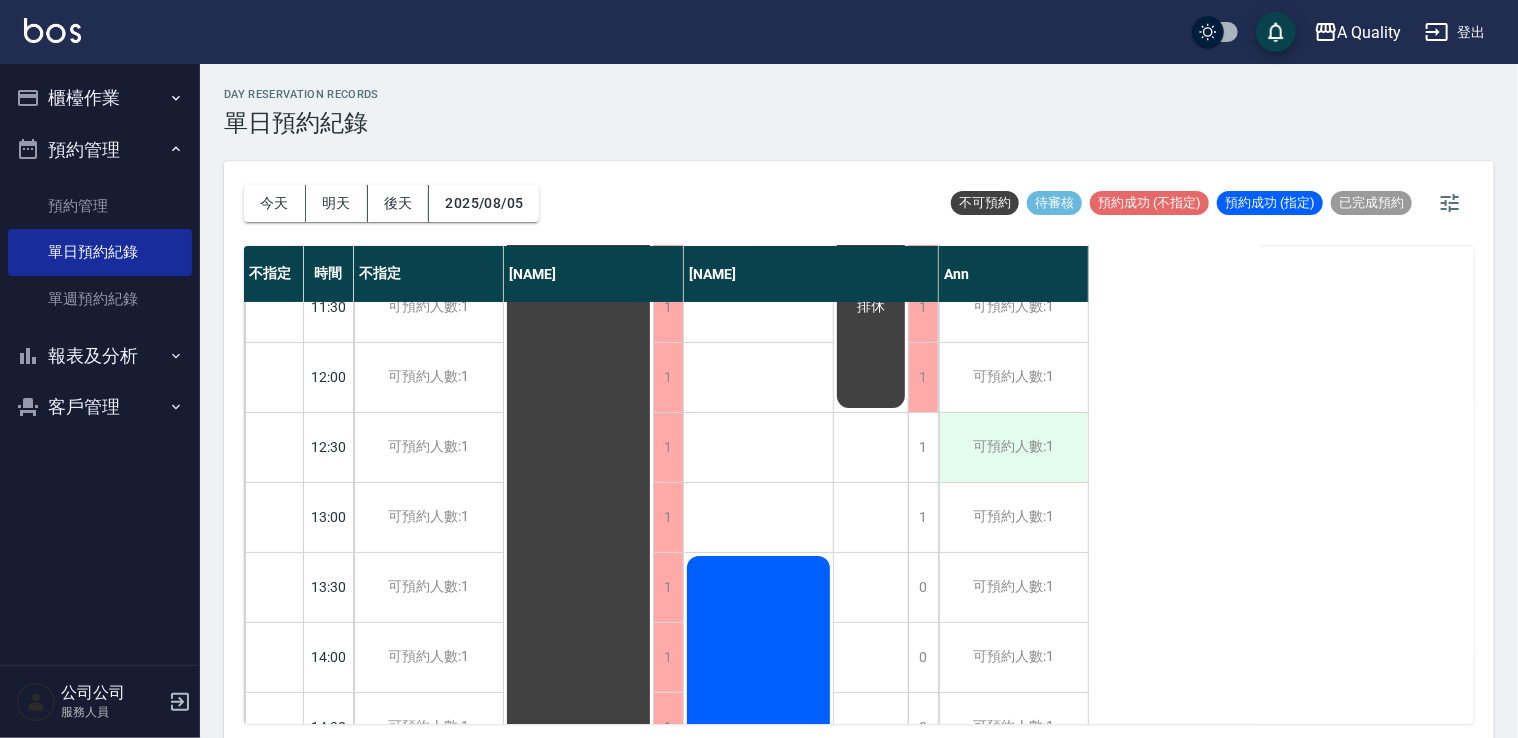 click on "可預約人數:1" at bounding box center [1013, 447] 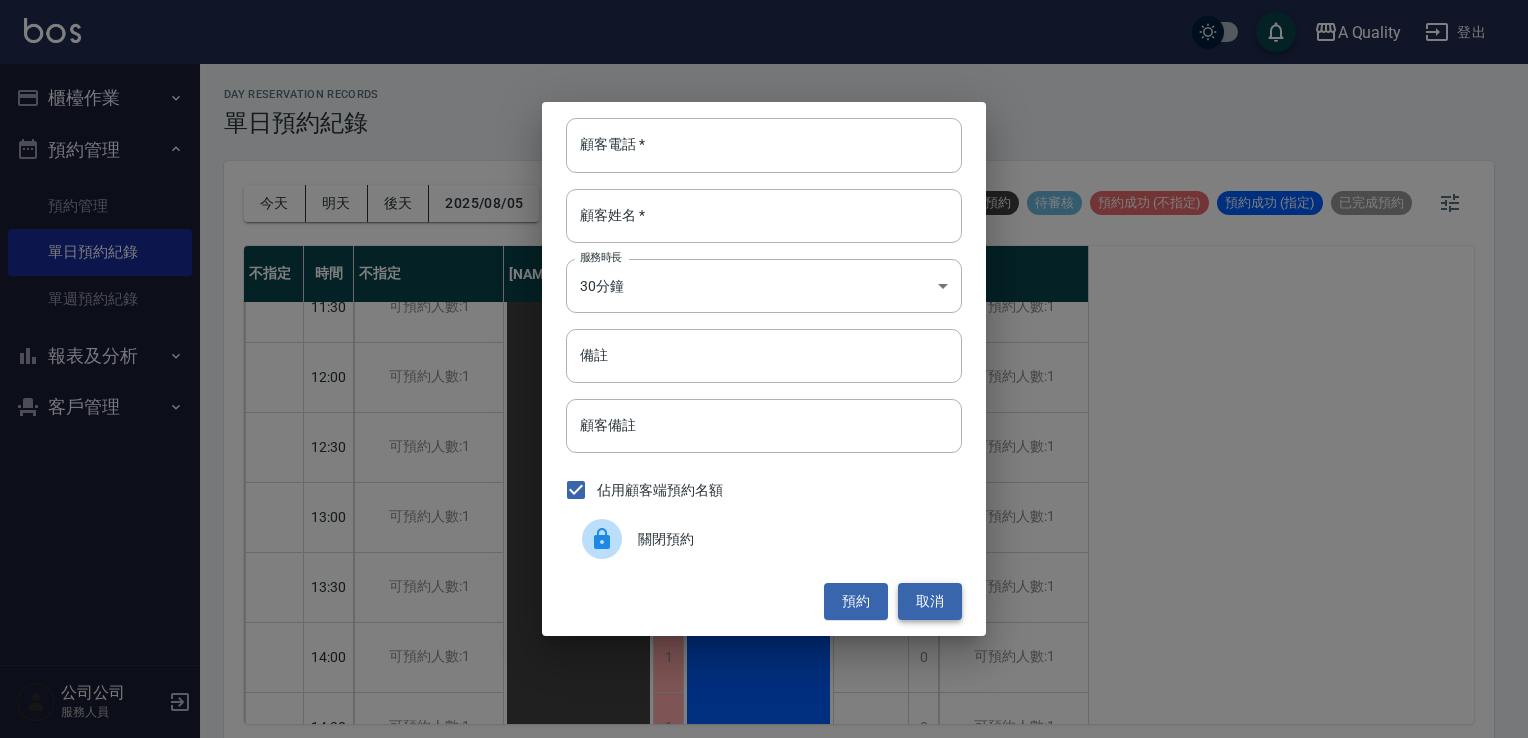 click on "取消" at bounding box center (930, 601) 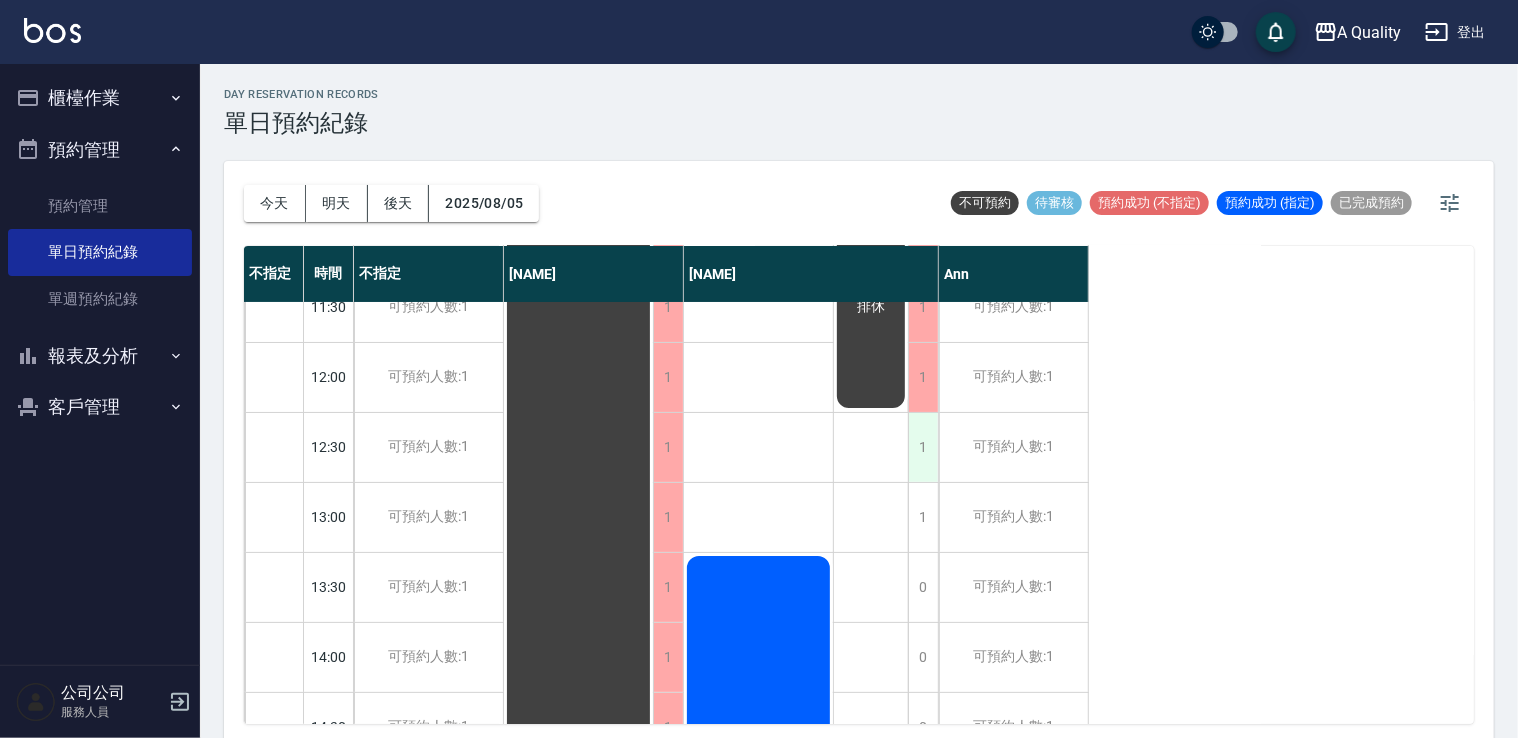 click on "1" at bounding box center (923, 447) 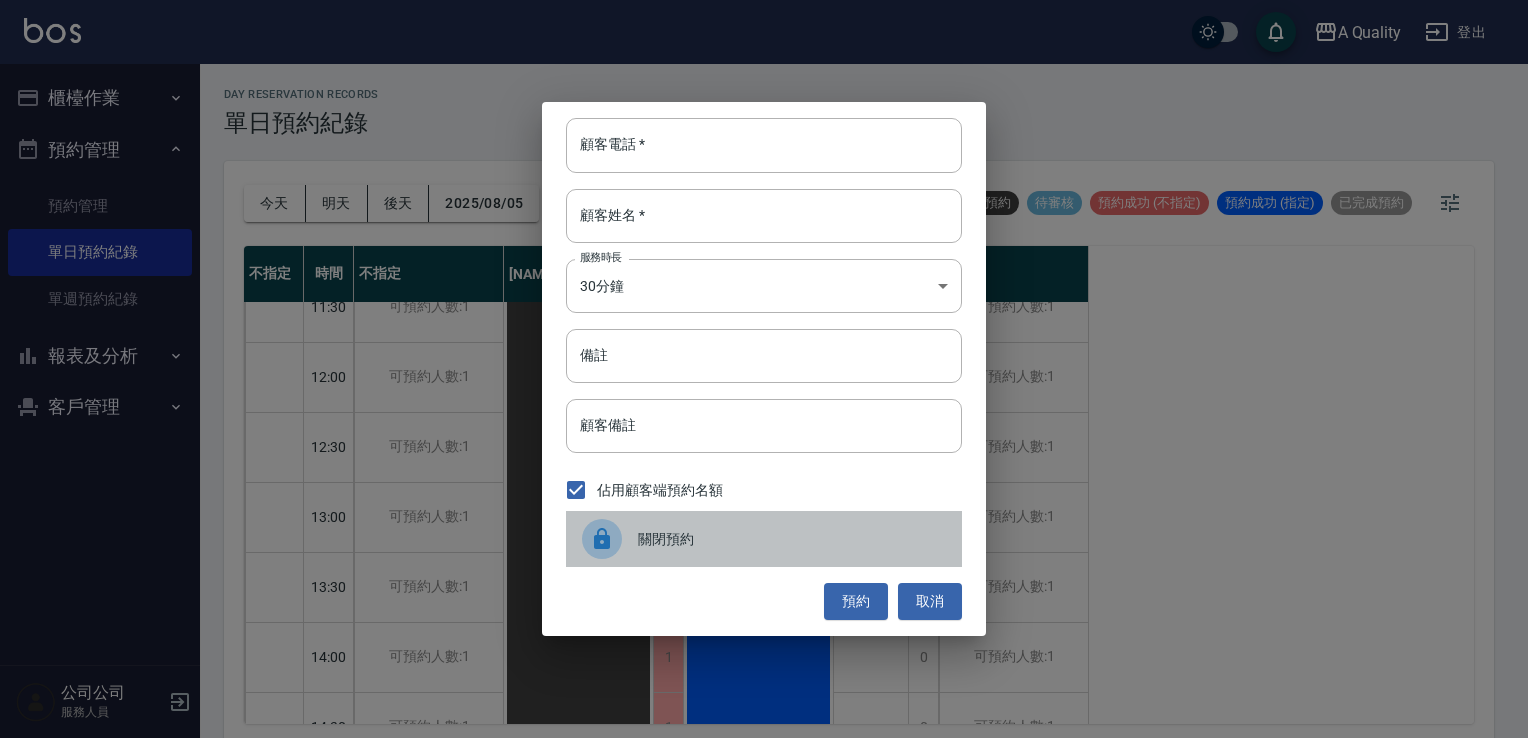 drag, startPoint x: 768, startPoint y: 542, endPoint x: 897, endPoint y: 518, distance: 131.21356 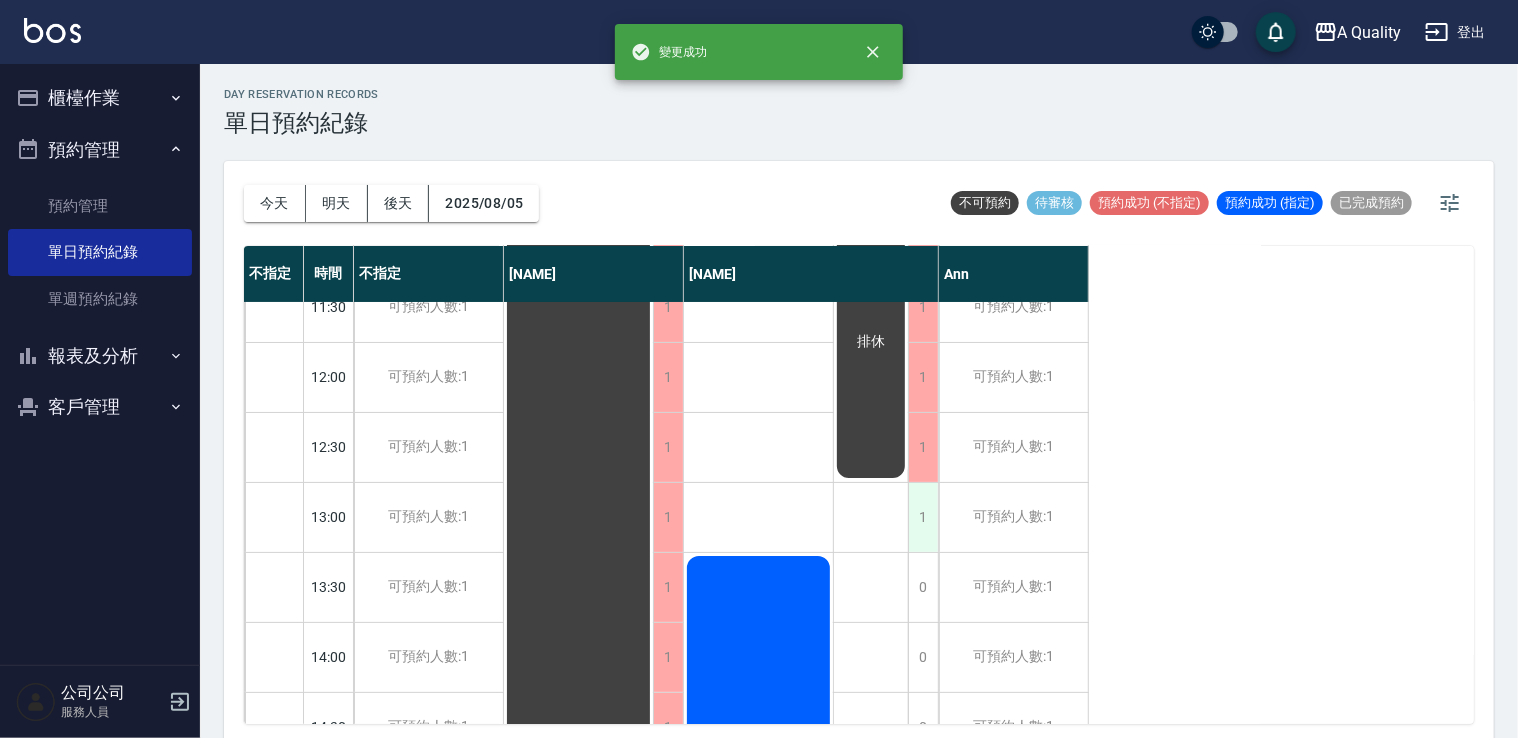 click on "1" at bounding box center [923, 517] 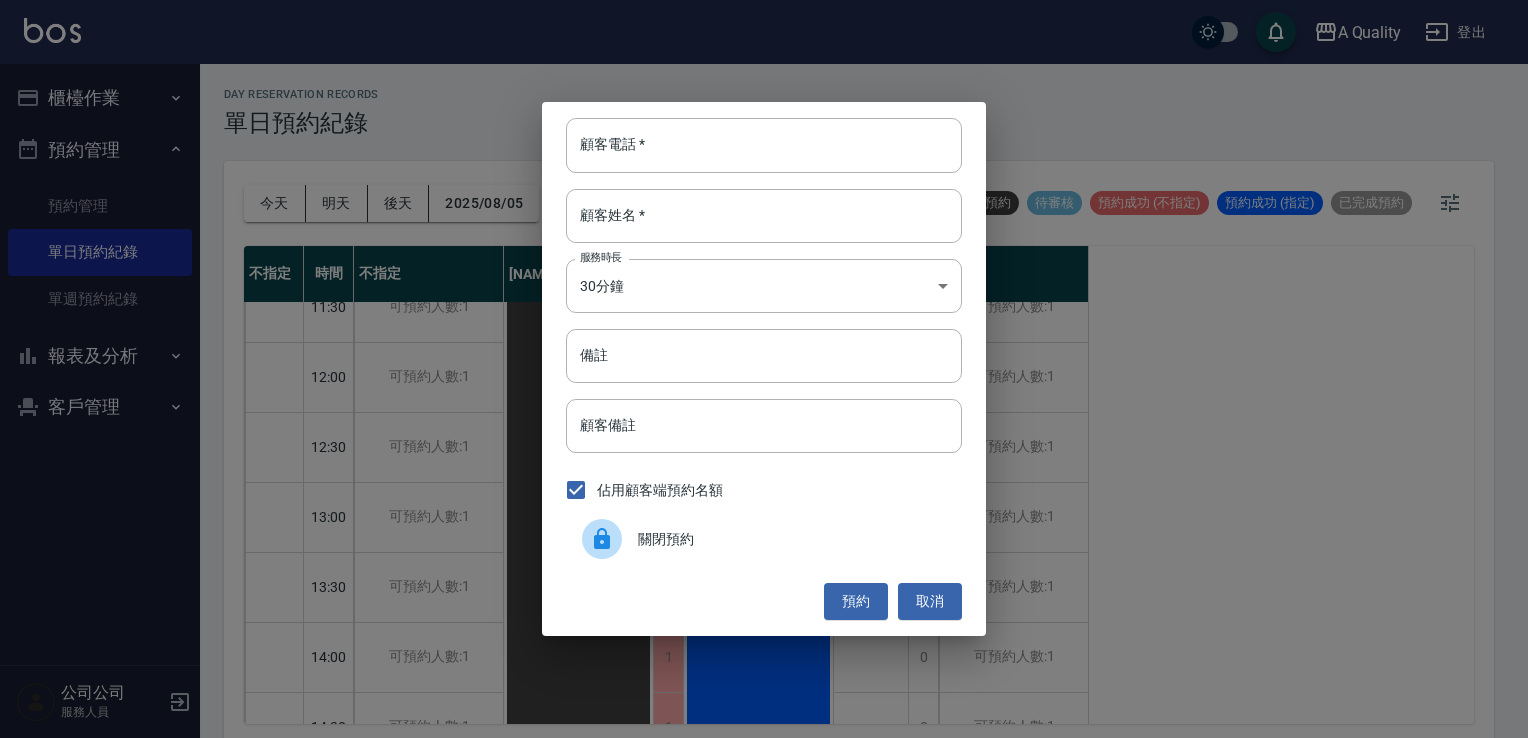 click on "關閉預約" at bounding box center [792, 539] 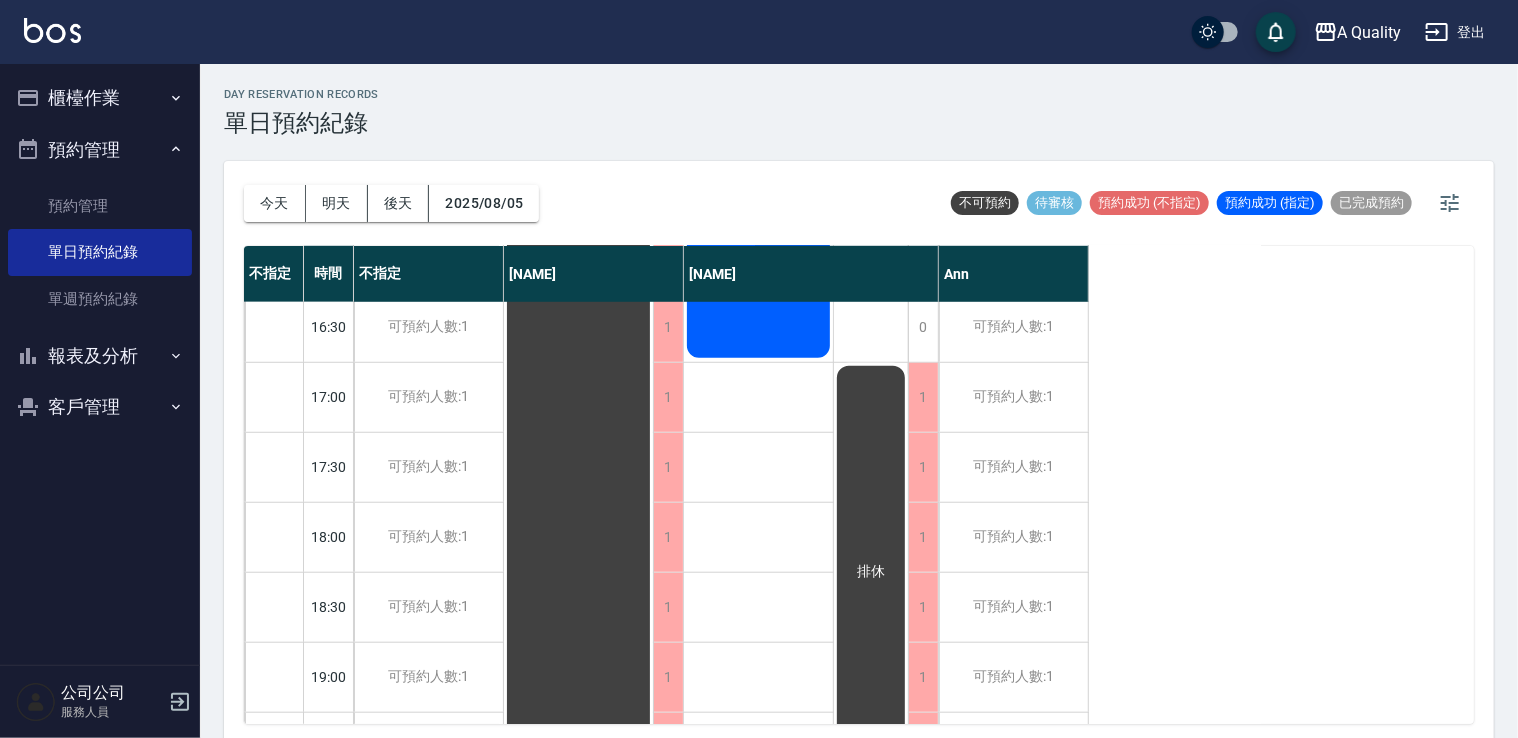 scroll, scrollTop: 853, scrollLeft: 0, axis: vertical 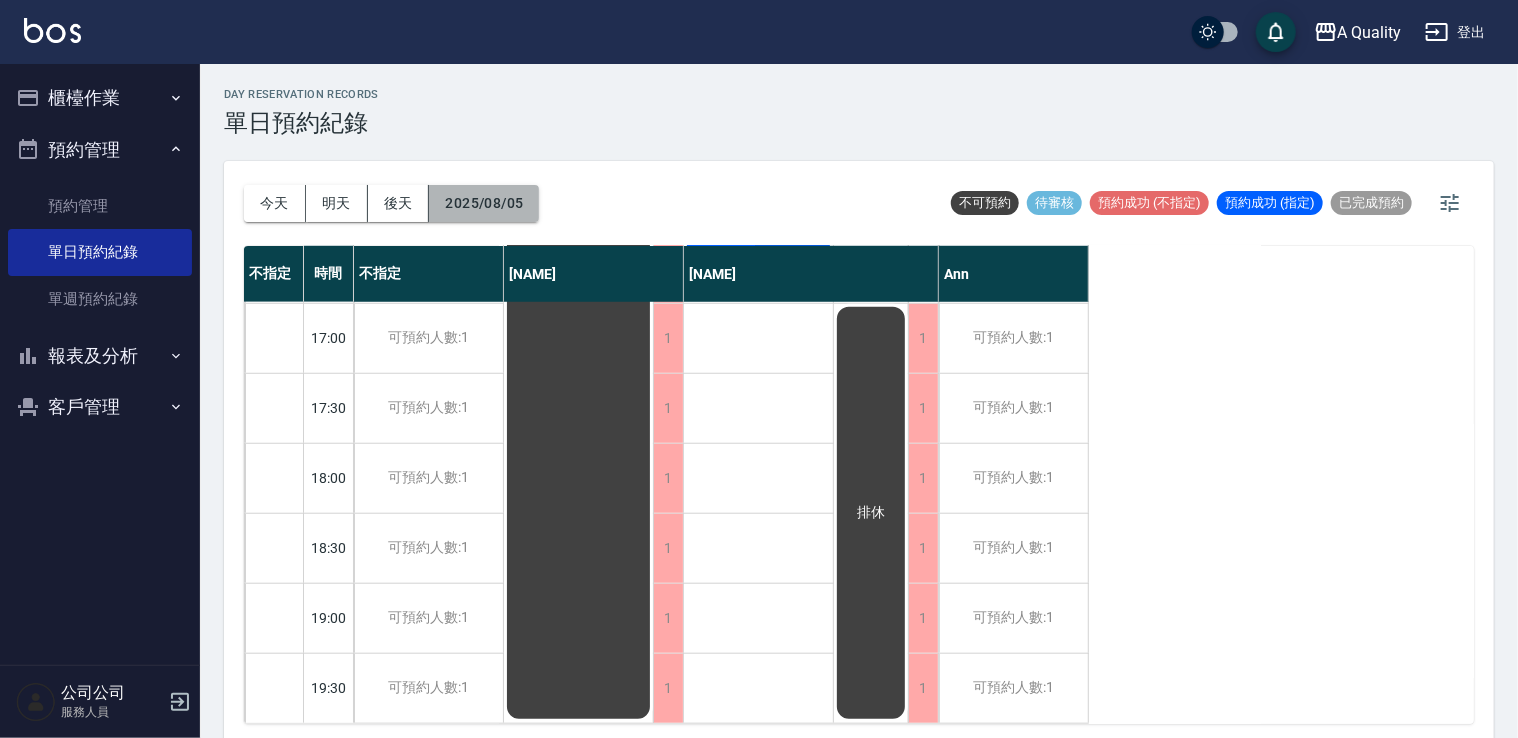 click on "2025/08/05" at bounding box center [484, 203] 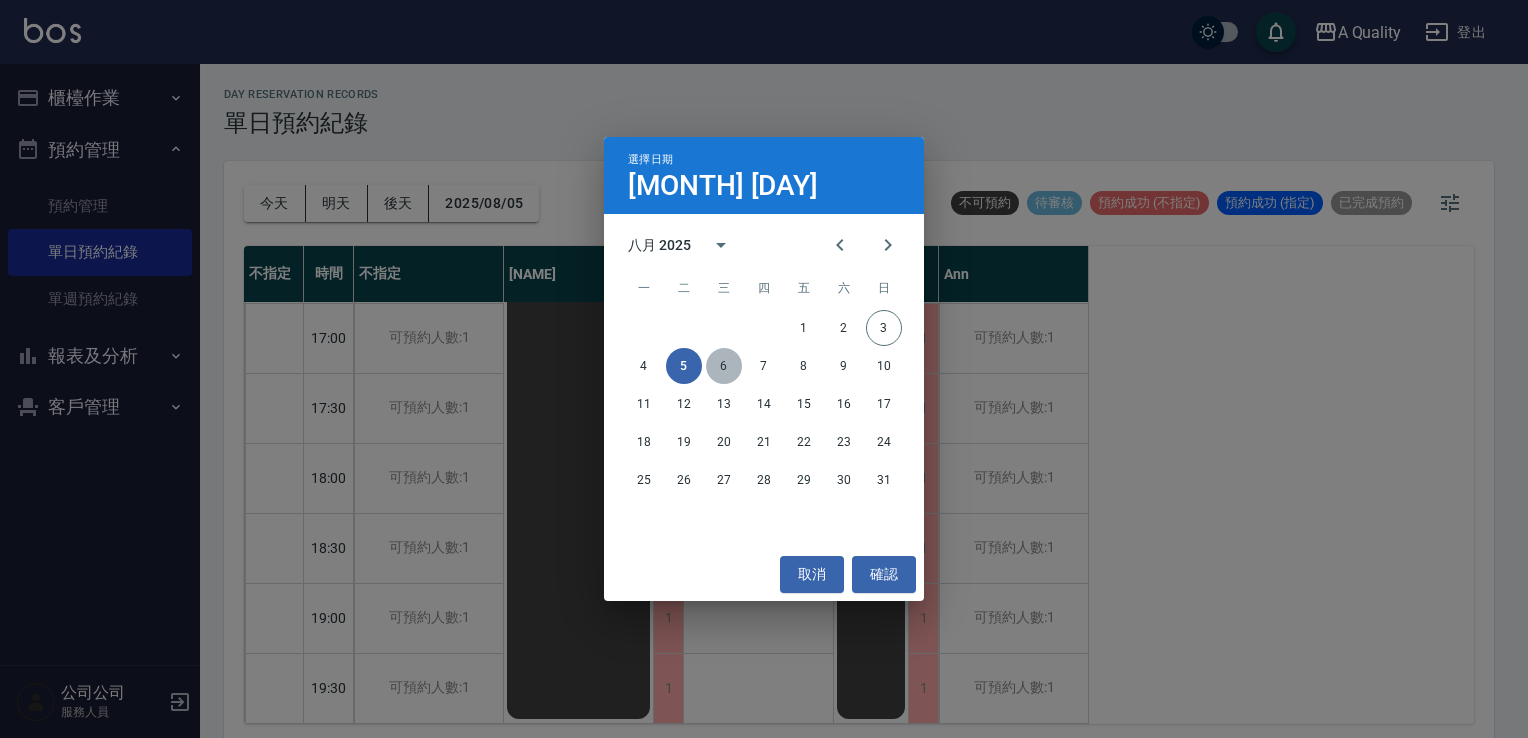 click on "6" at bounding box center [724, 366] 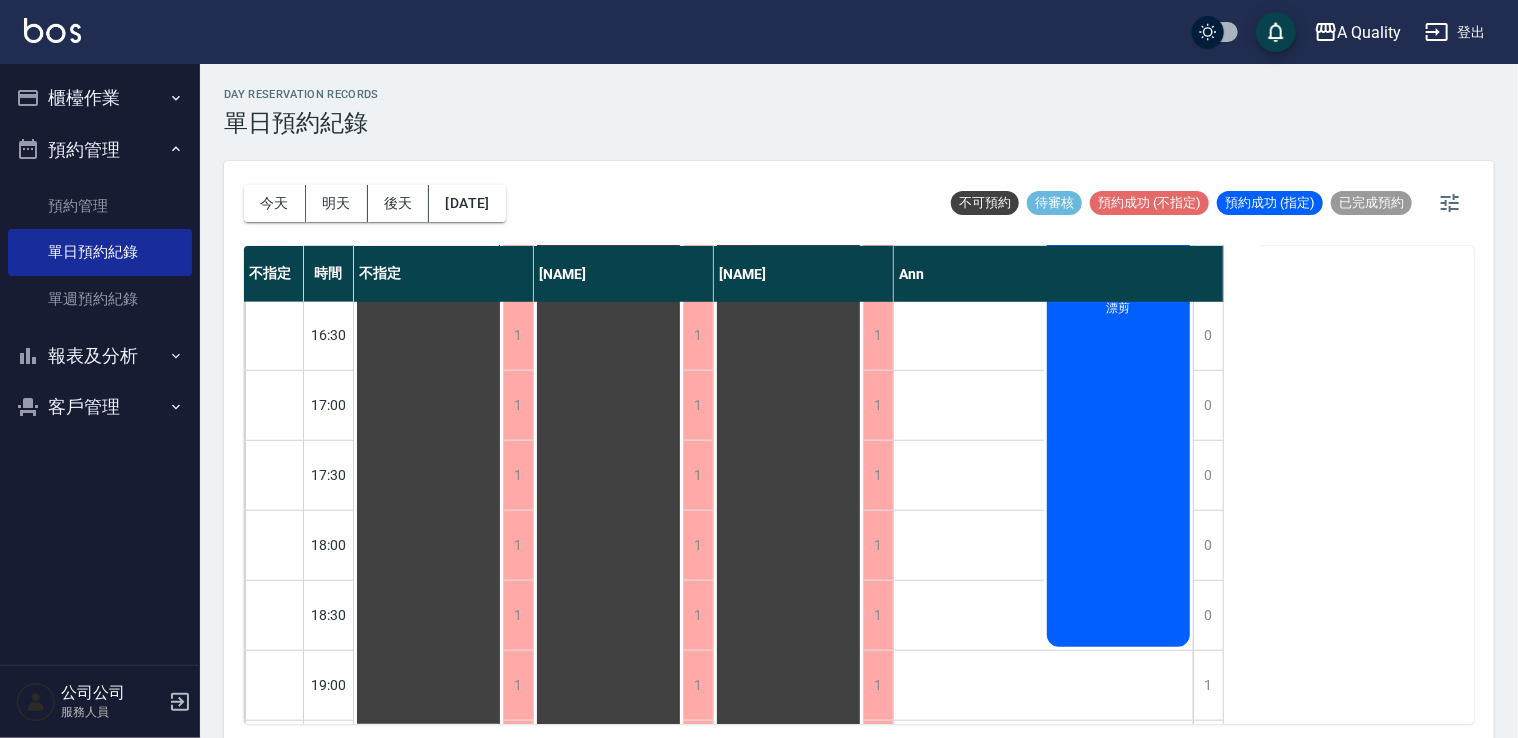 scroll, scrollTop: 853, scrollLeft: 0, axis: vertical 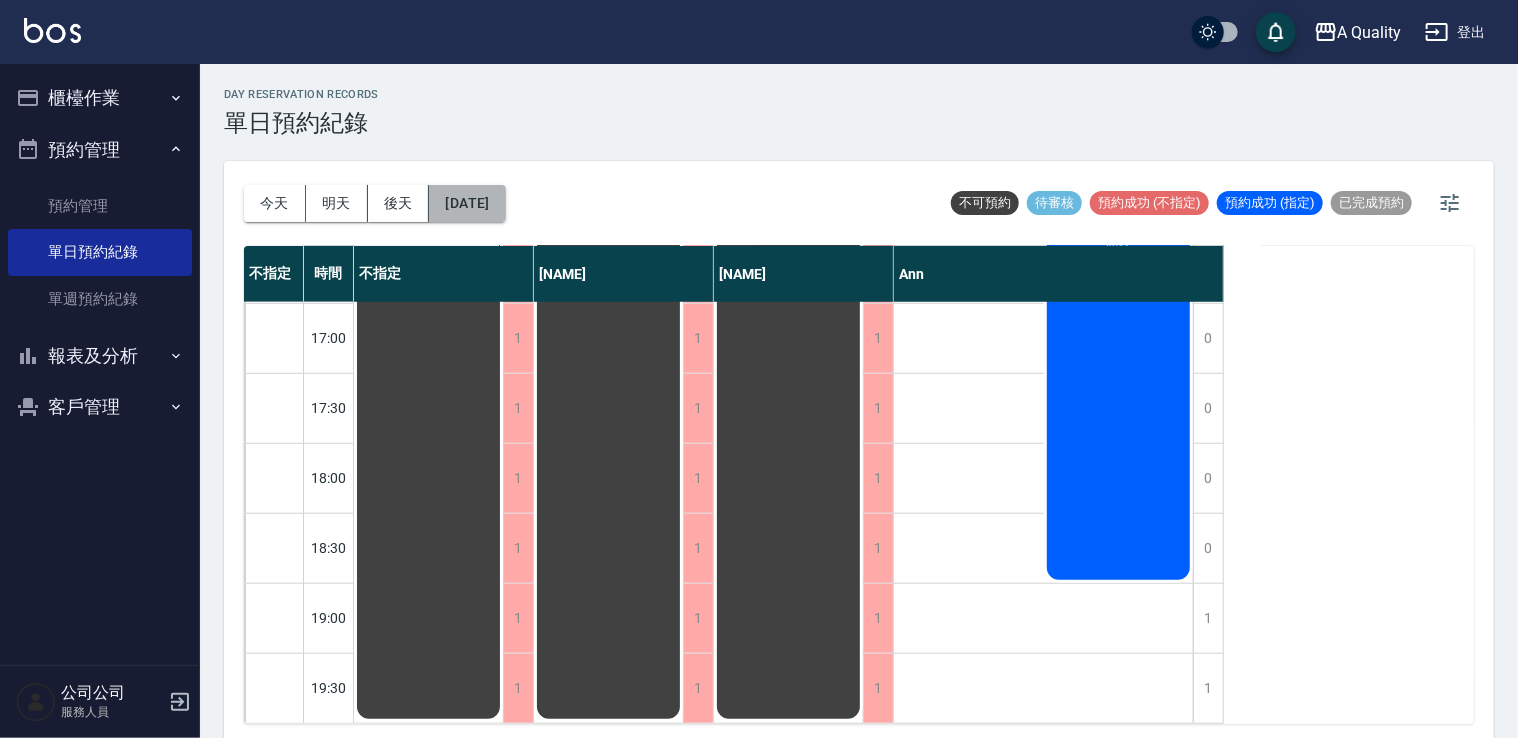 click on "2025/08/06" at bounding box center (467, 203) 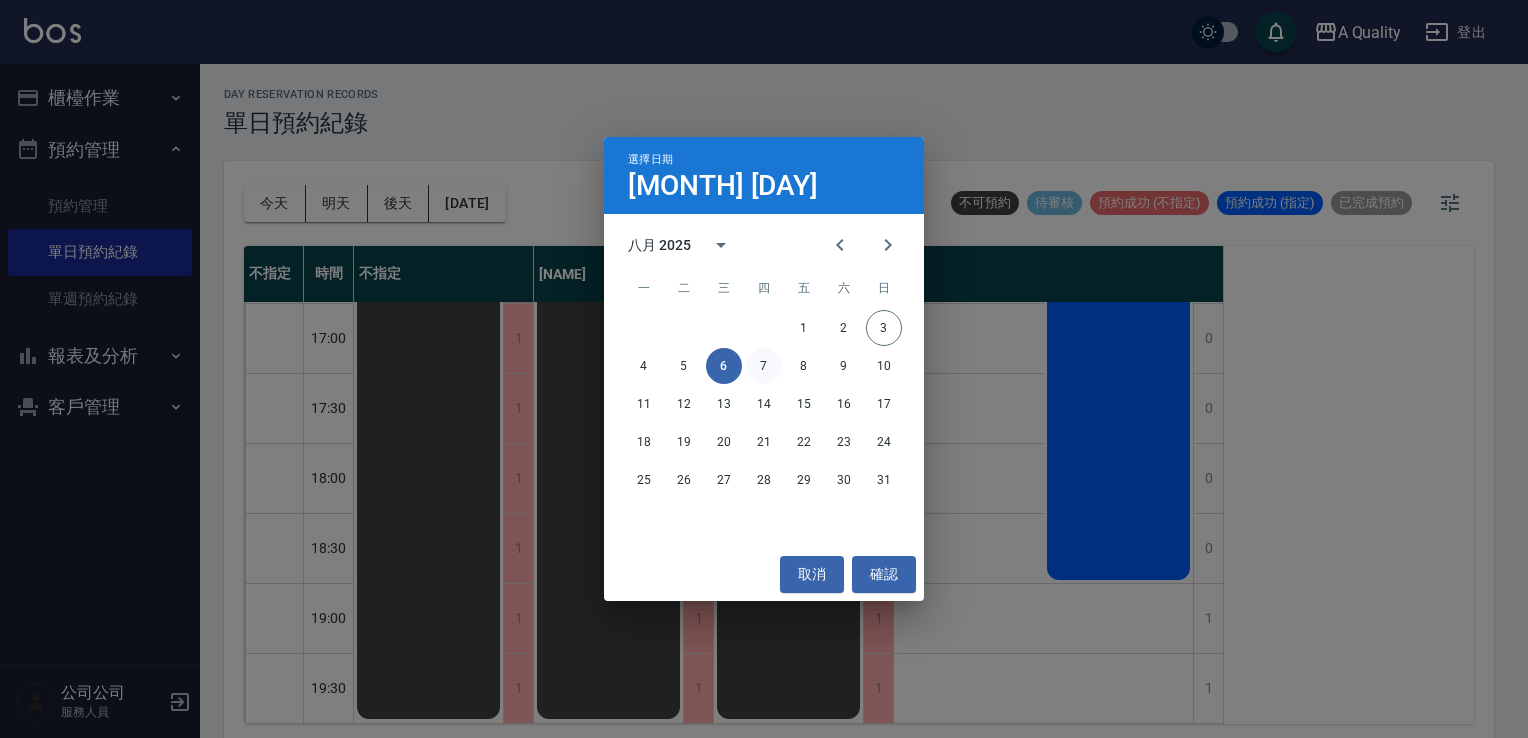 click on "7" at bounding box center [764, 366] 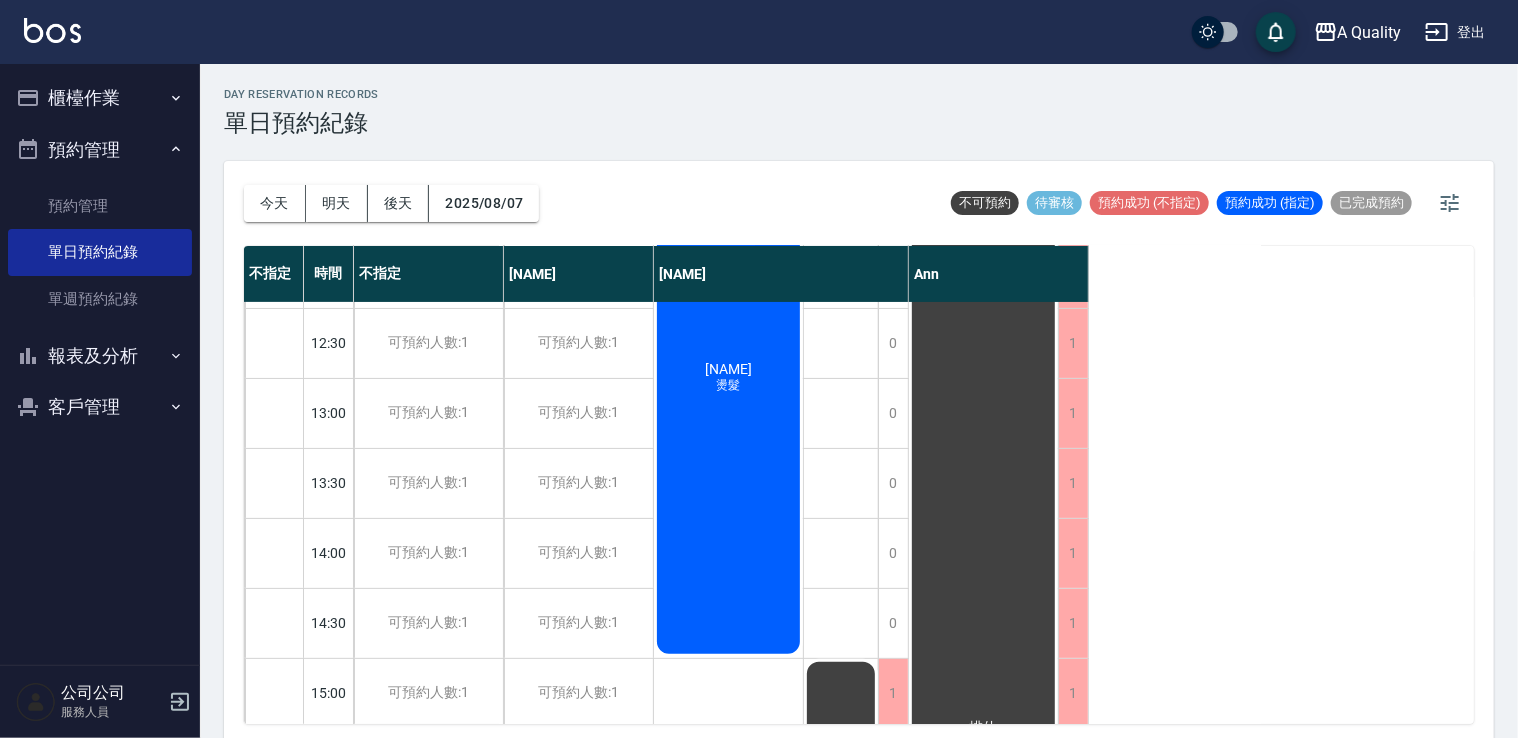 scroll, scrollTop: 53, scrollLeft: 0, axis: vertical 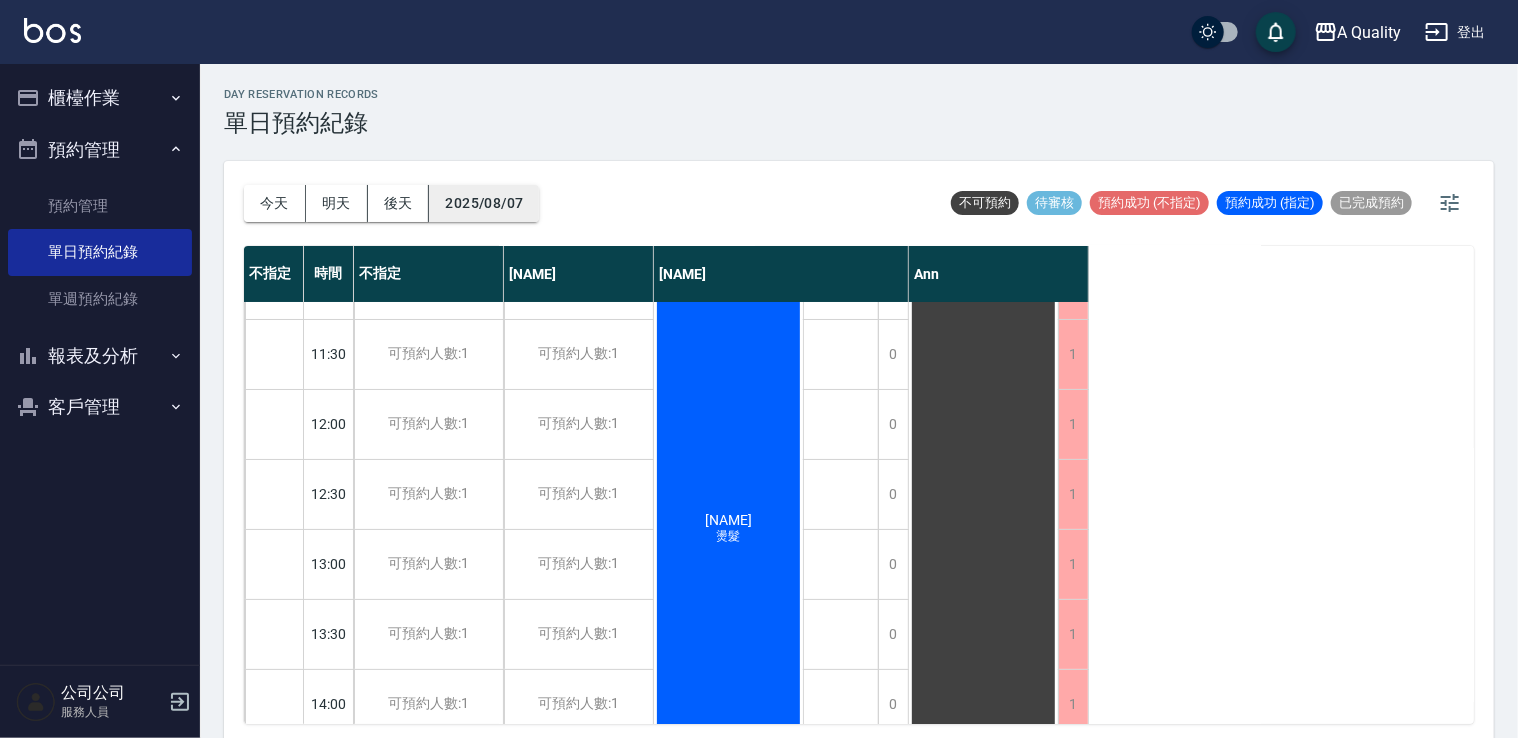 click on "2025/08/07" at bounding box center [484, 203] 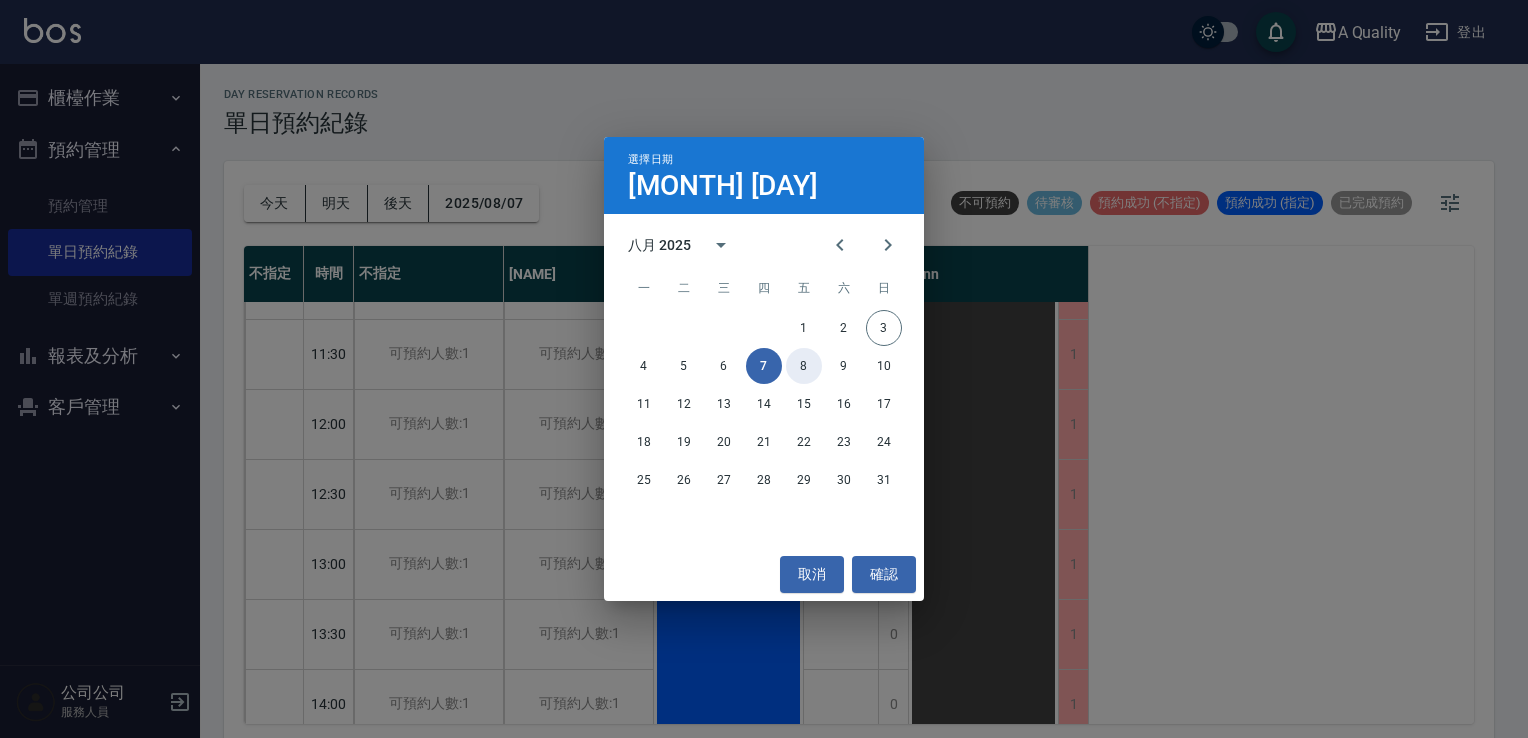 click on "8" at bounding box center [804, 366] 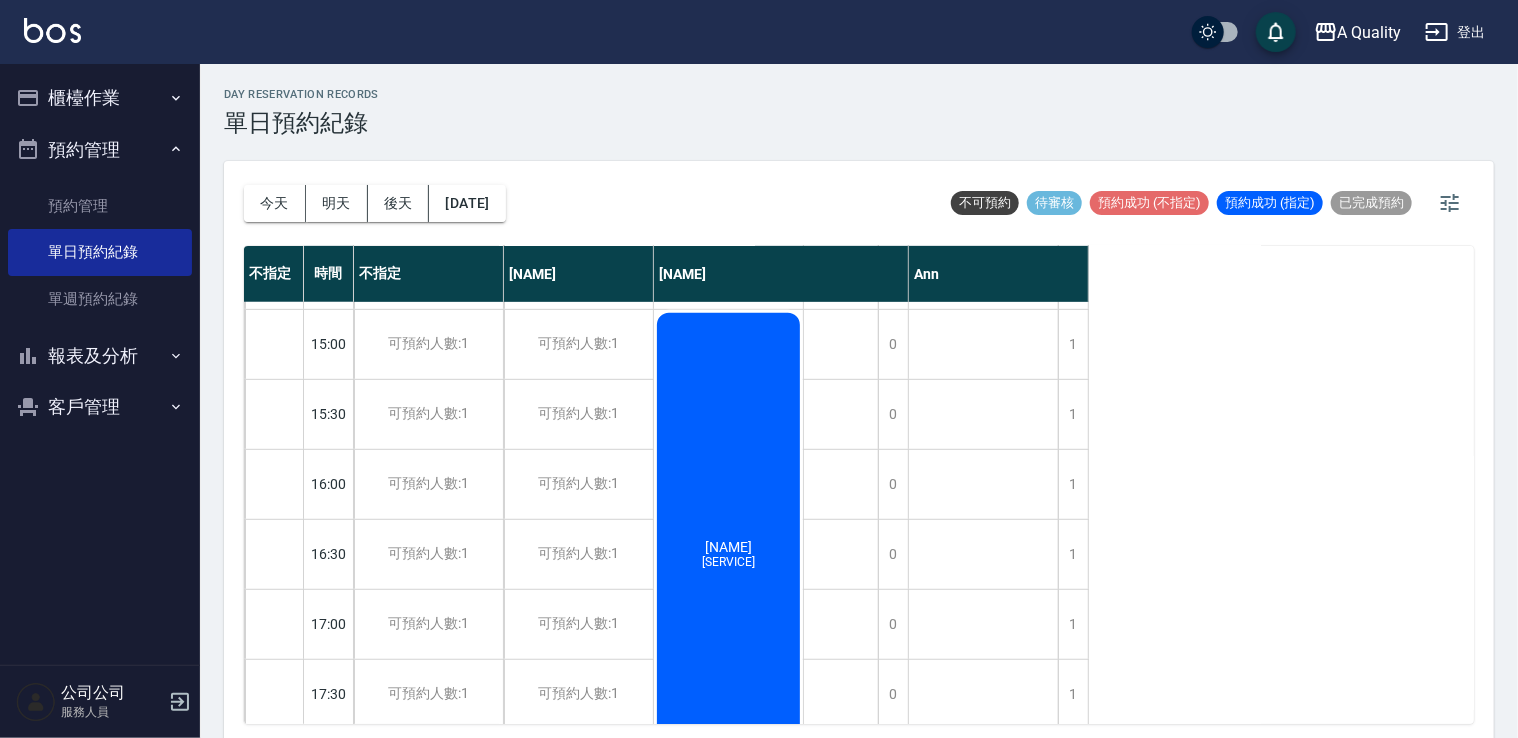 scroll, scrollTop: 853, scrollLeft: 0, axis: vertical 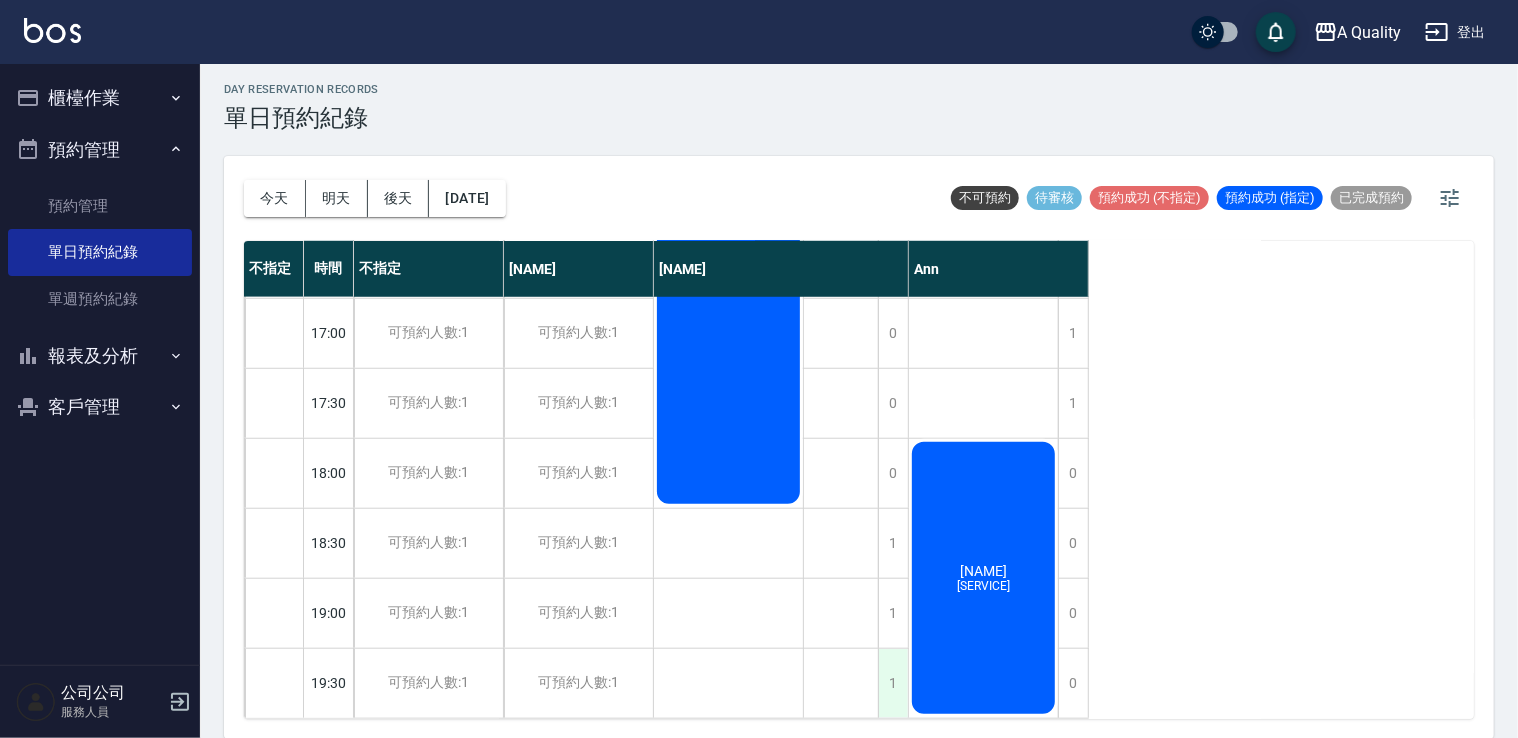 click on "1" at bounding box center (893, 683) 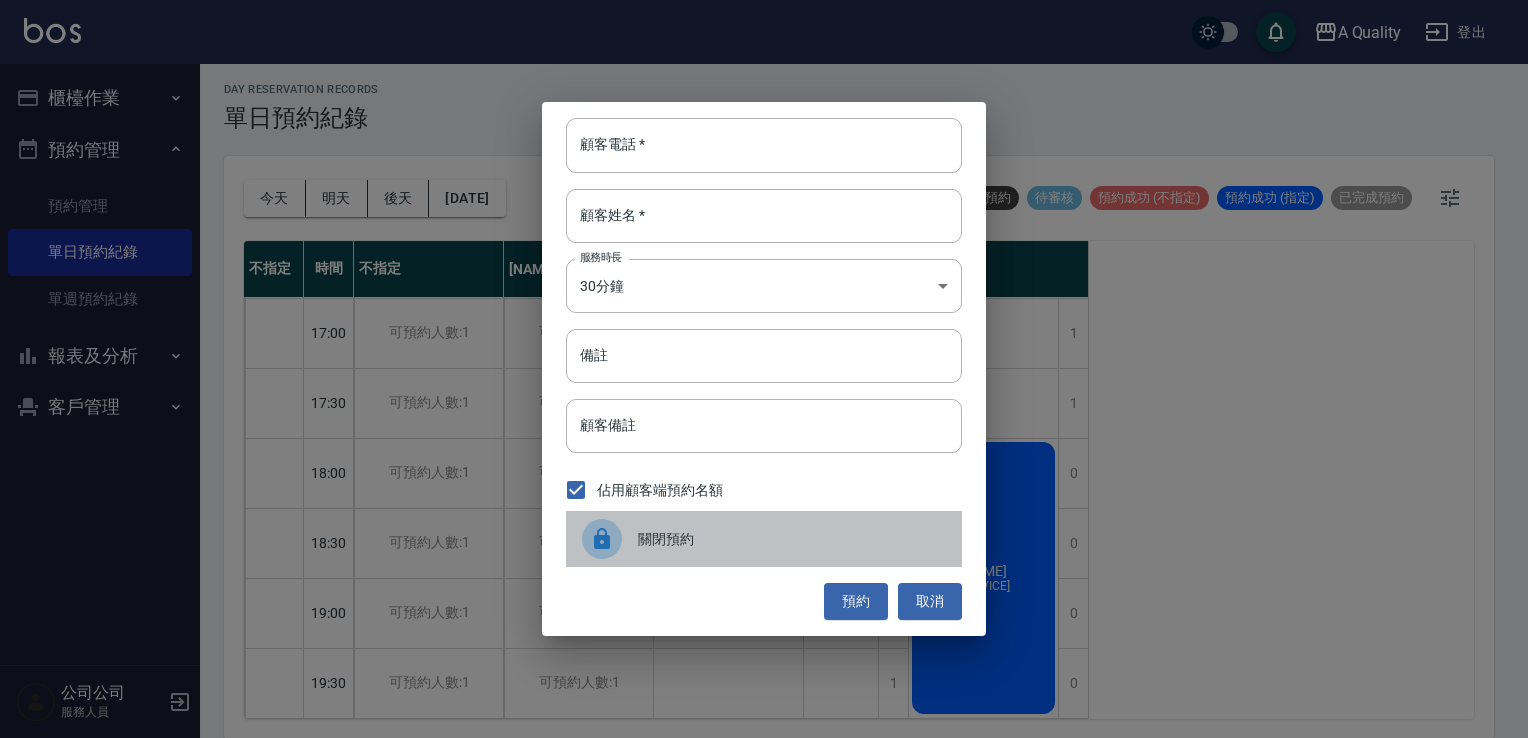 click on "關閉預約" at bounding box center (792, 539) 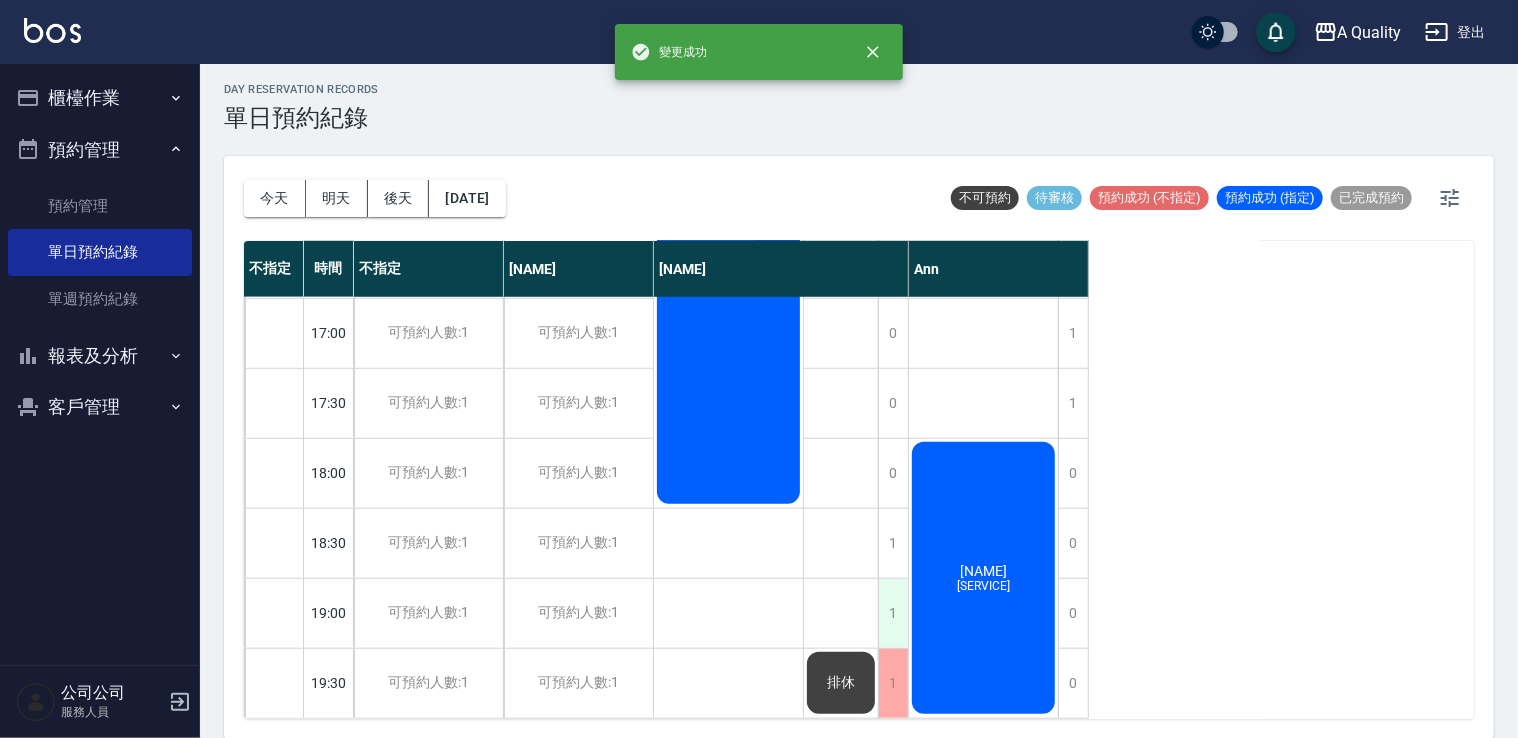 click on "1" at bounding box center (893, 613) 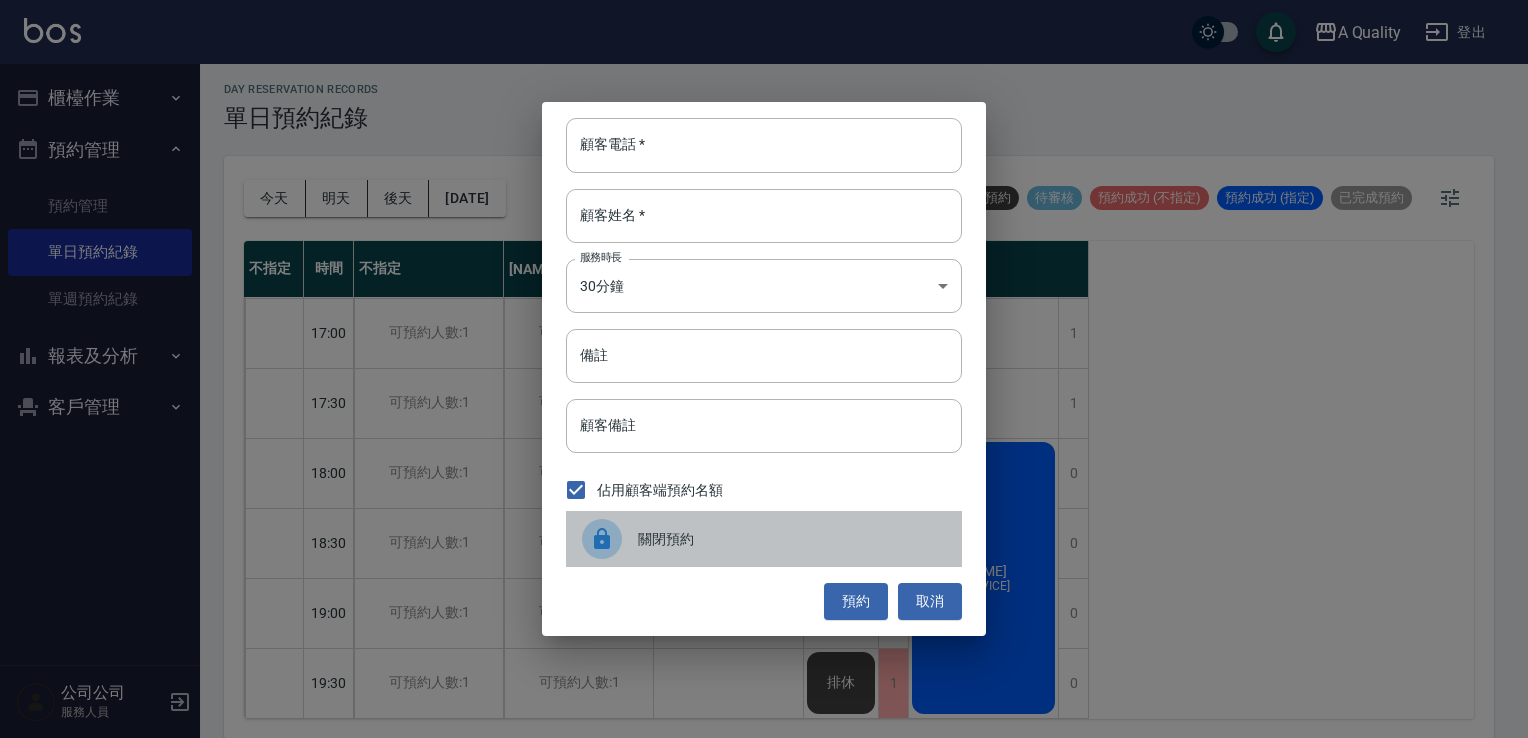 click on "關閉預約" at bounding box center [792, 539] 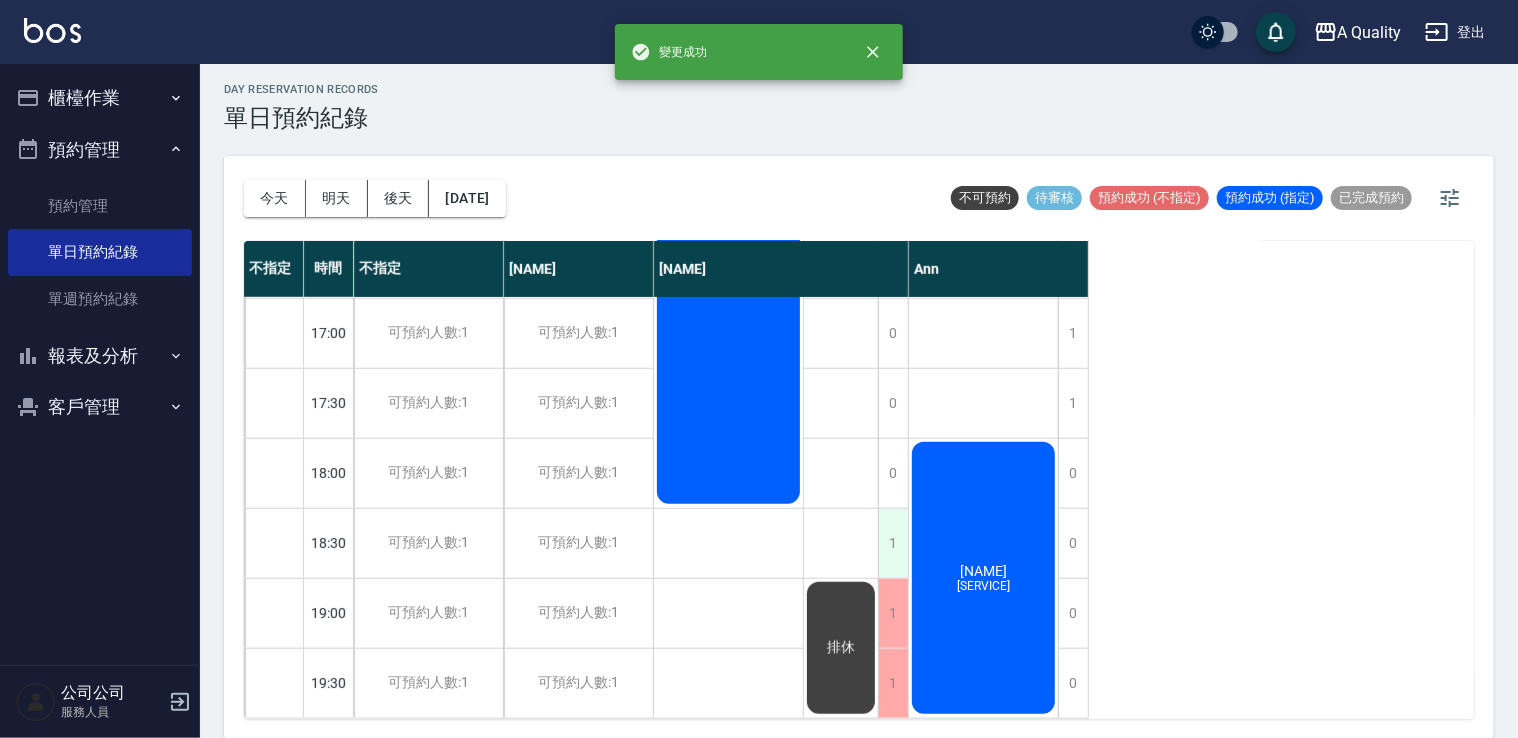 click on "1" at bounding box center (893, 543) 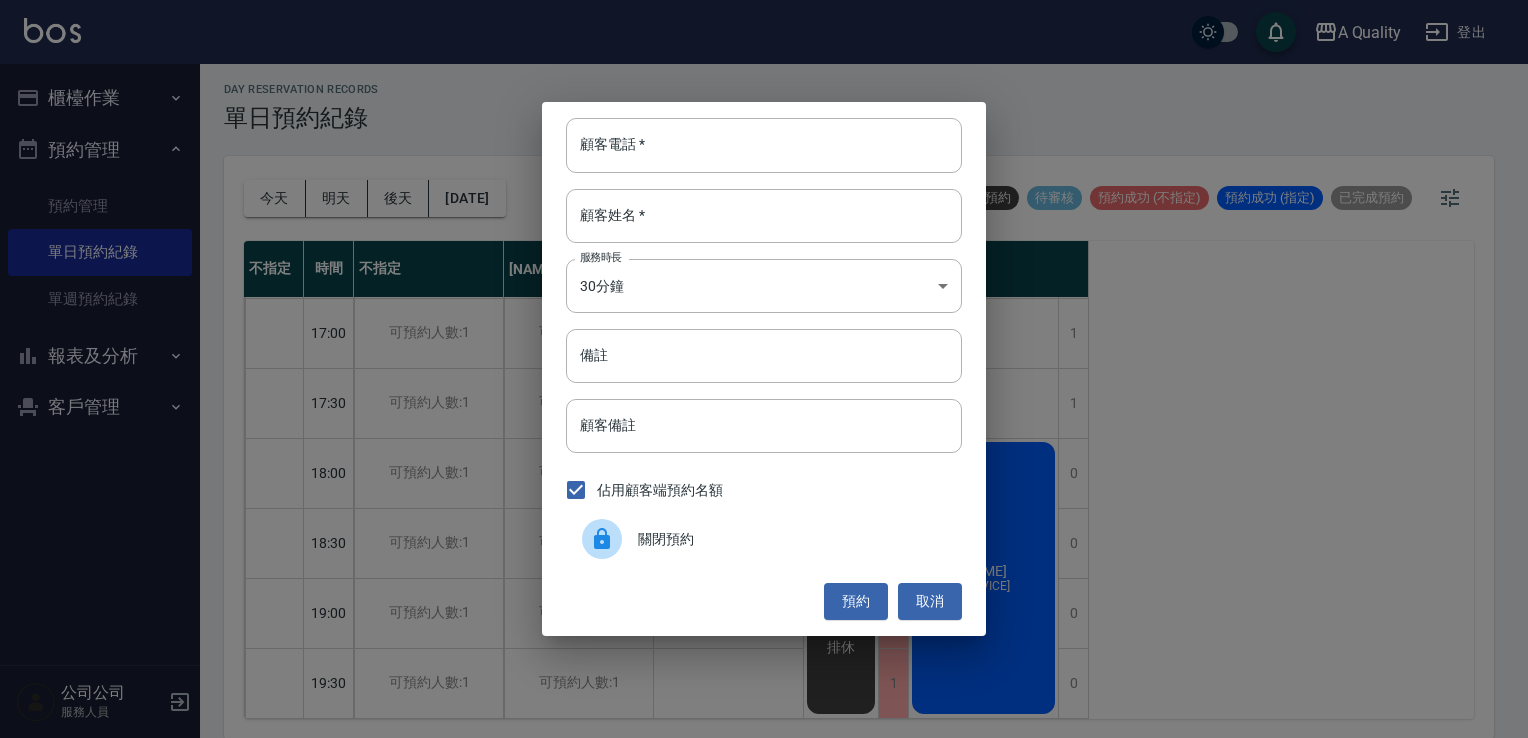 click on "關閉預約" at bounding box center (792, 539) 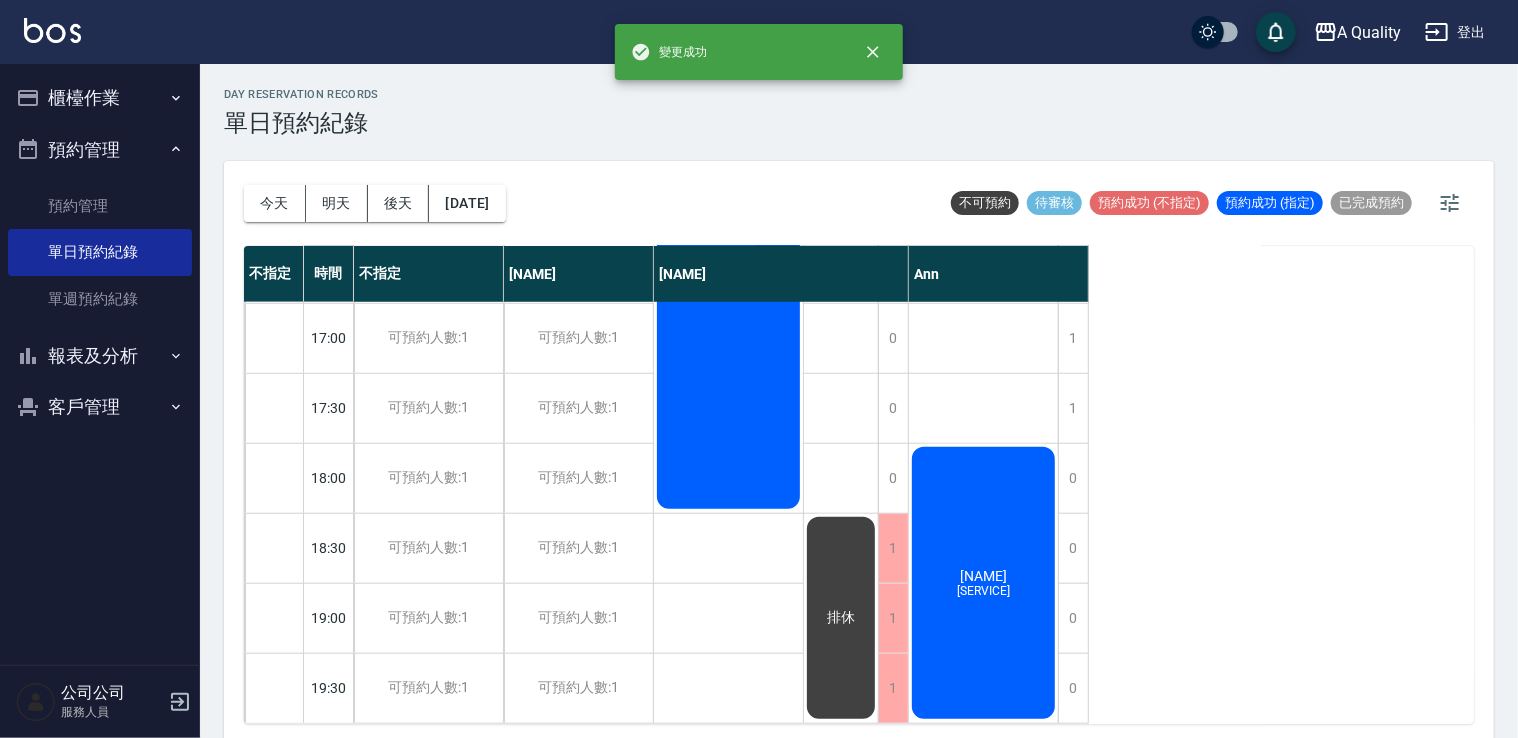 scroll, scrollTop: 0, scrollLeft: 0, axis: both 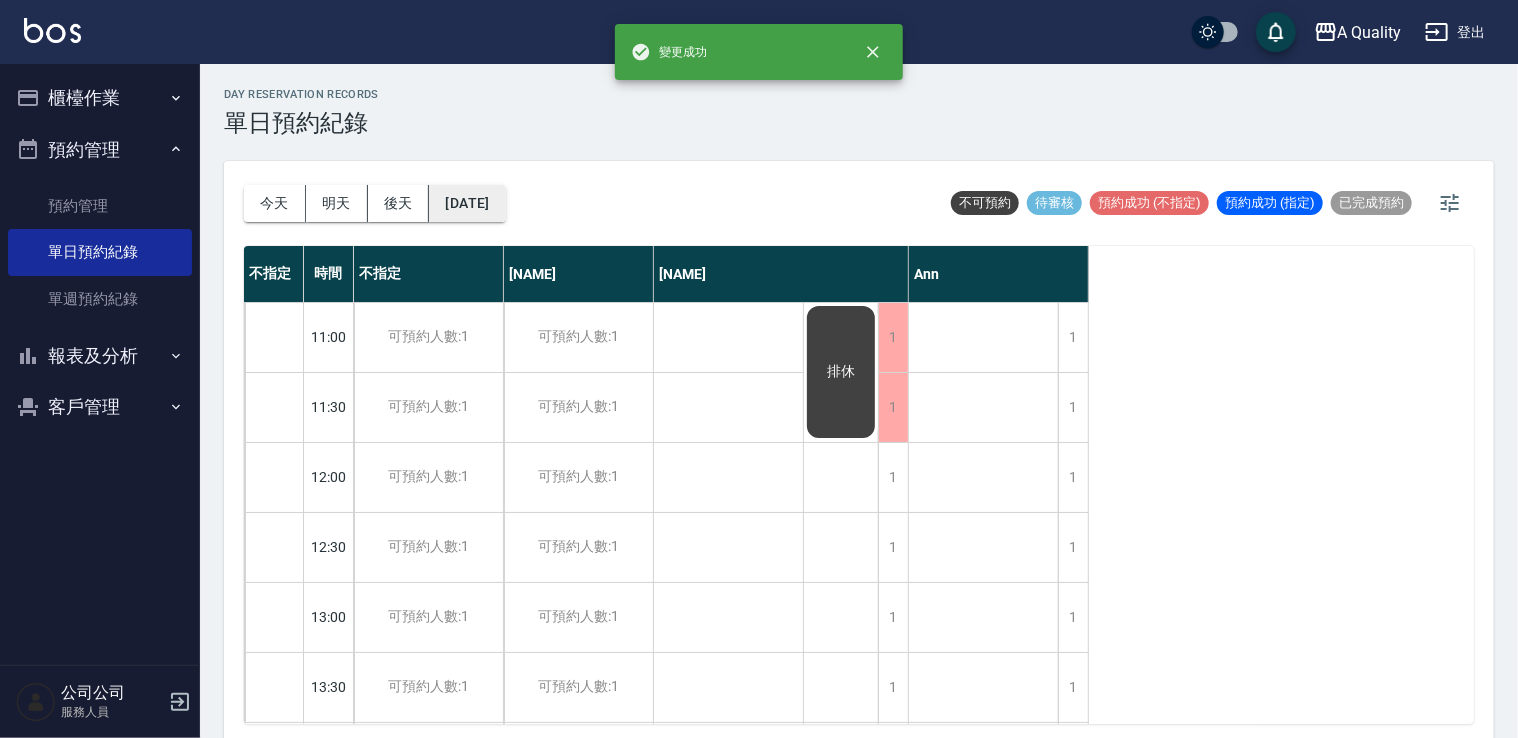 click on "2025/08/08" at bounding box center (467, 203) 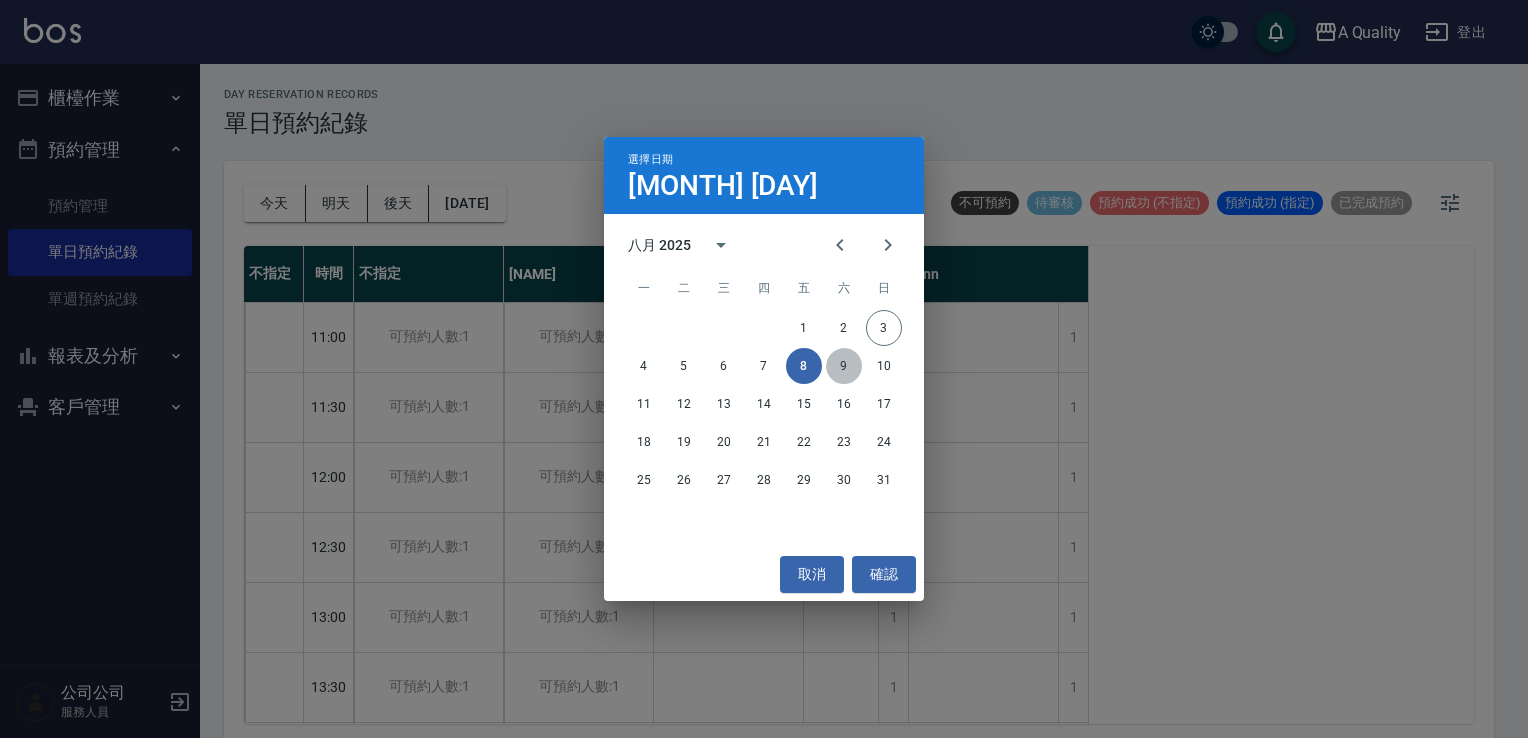 click on "9" at bounding box center [844, 366] 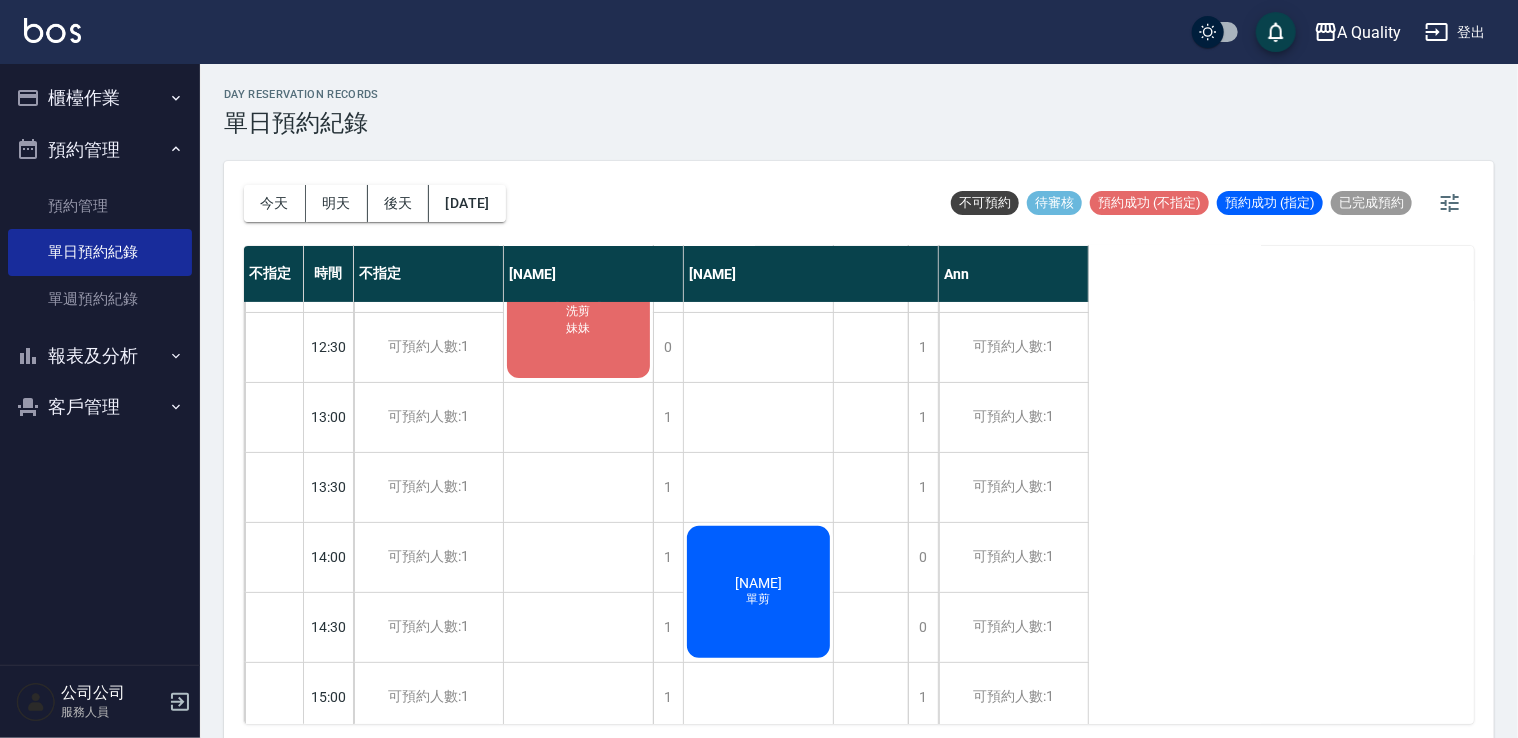 scroll, scrollTop: 0, scrollLeft: 0, axis: both 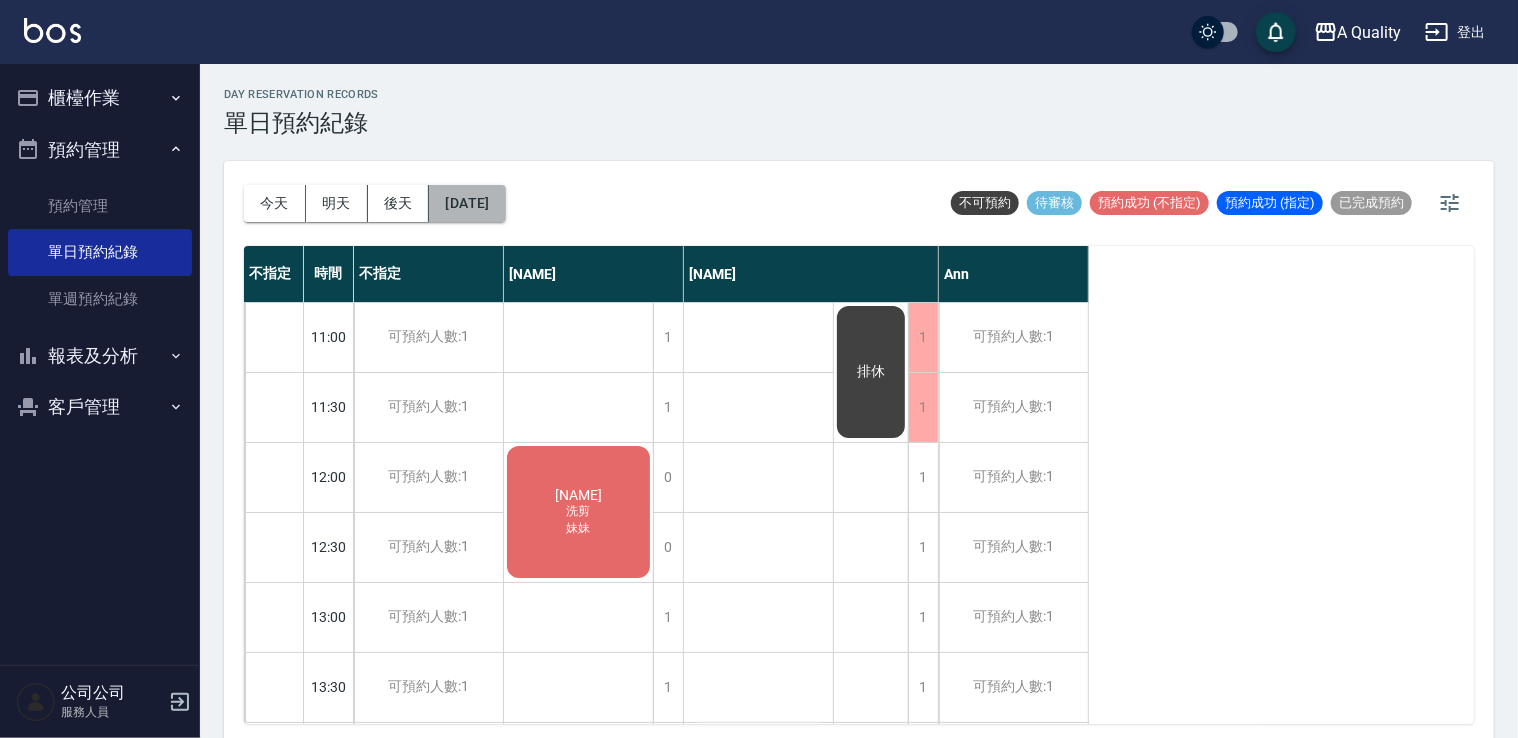 click on "2025/08/09" at bounding box center (467, 203) 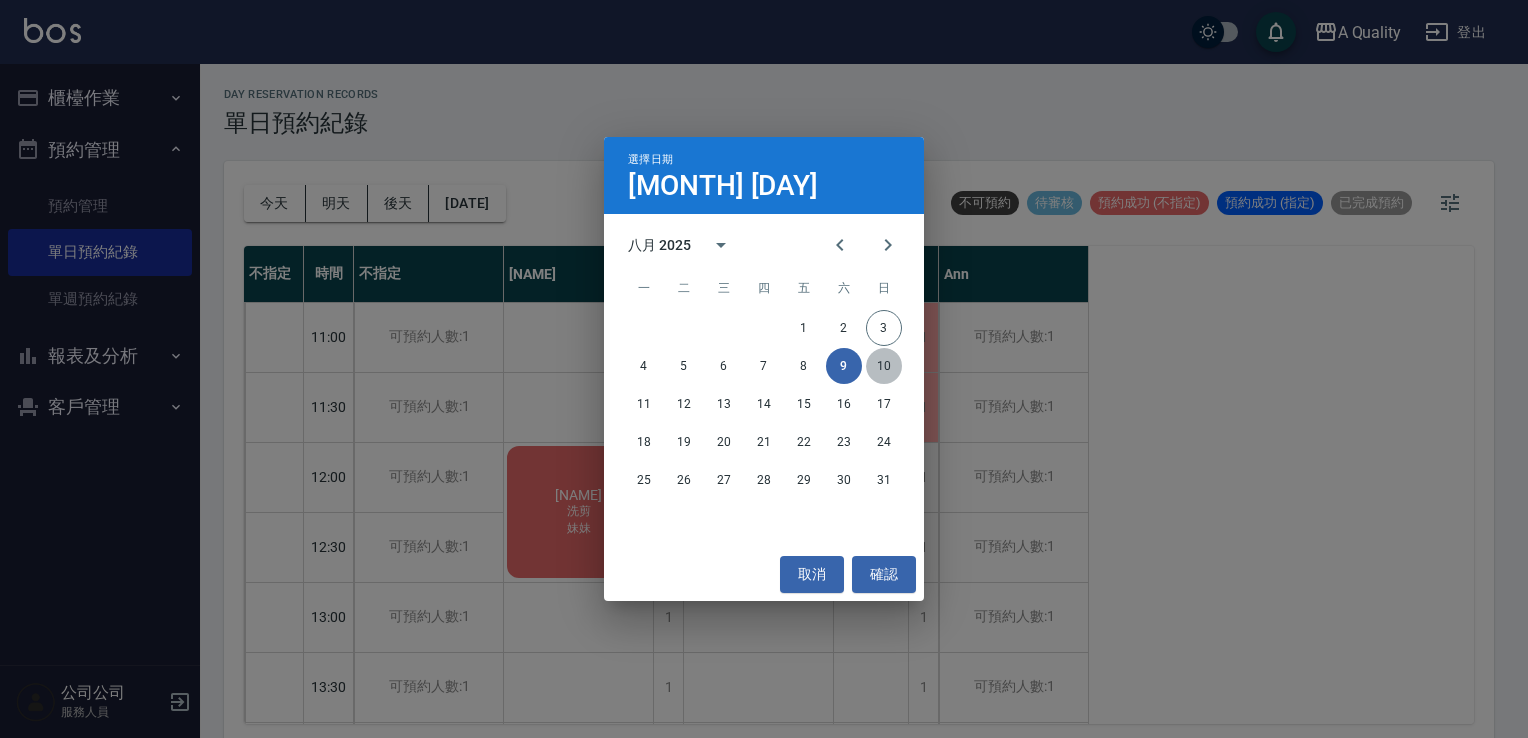 click on "10" at bounding box center (884, 366) 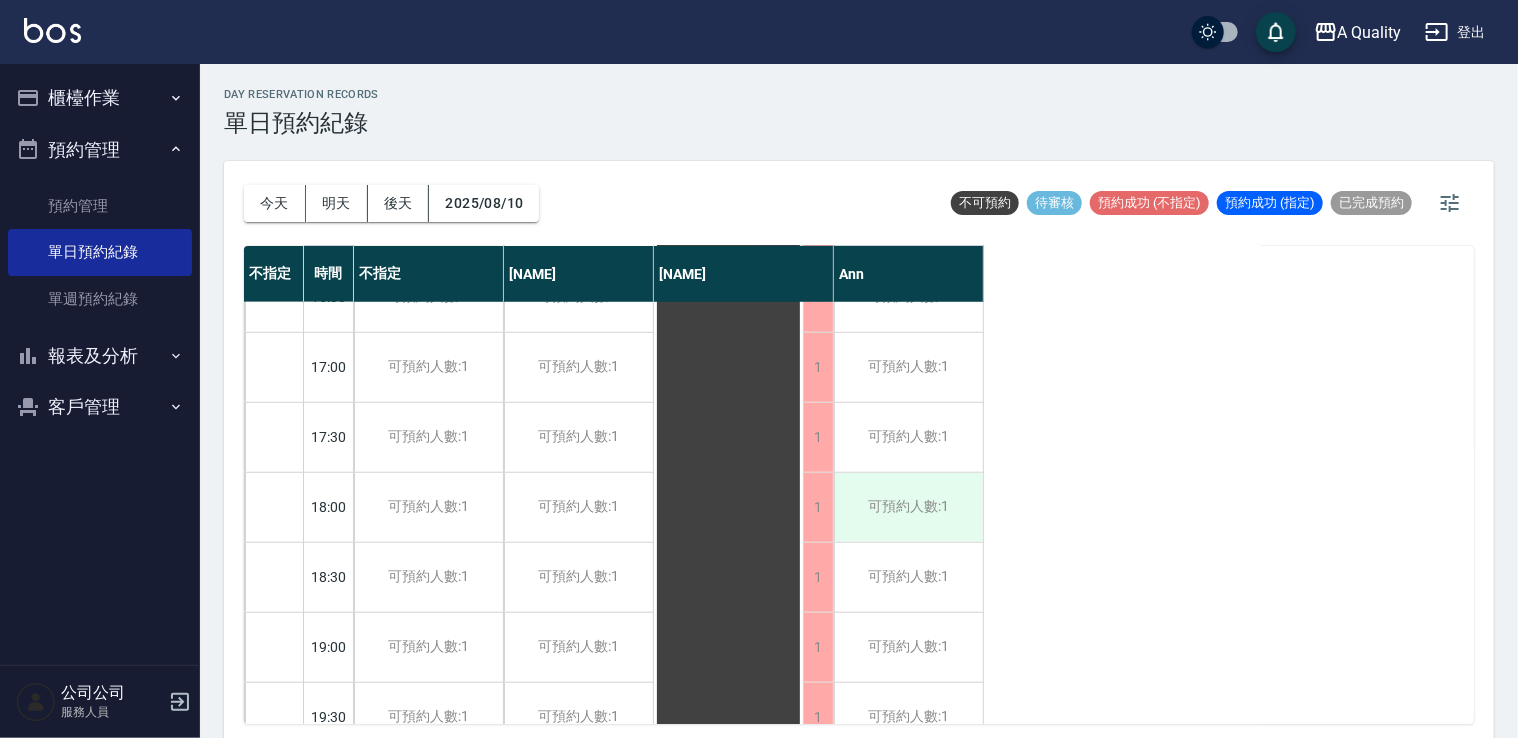 scroll, scrollTop: 853, scrollLeft: 0, axis: vertical 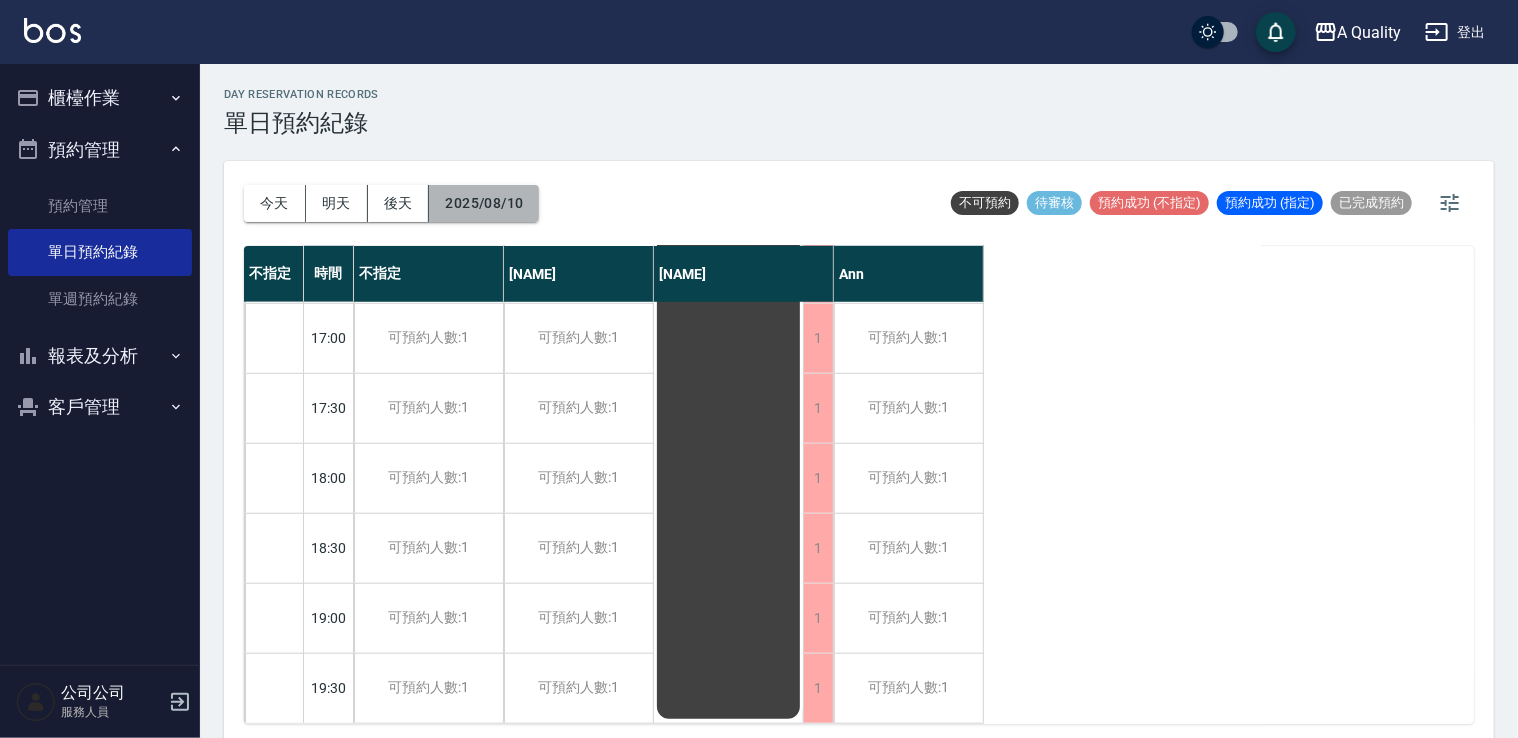 click on "2025/08/10" at bounding box center (484, 203) 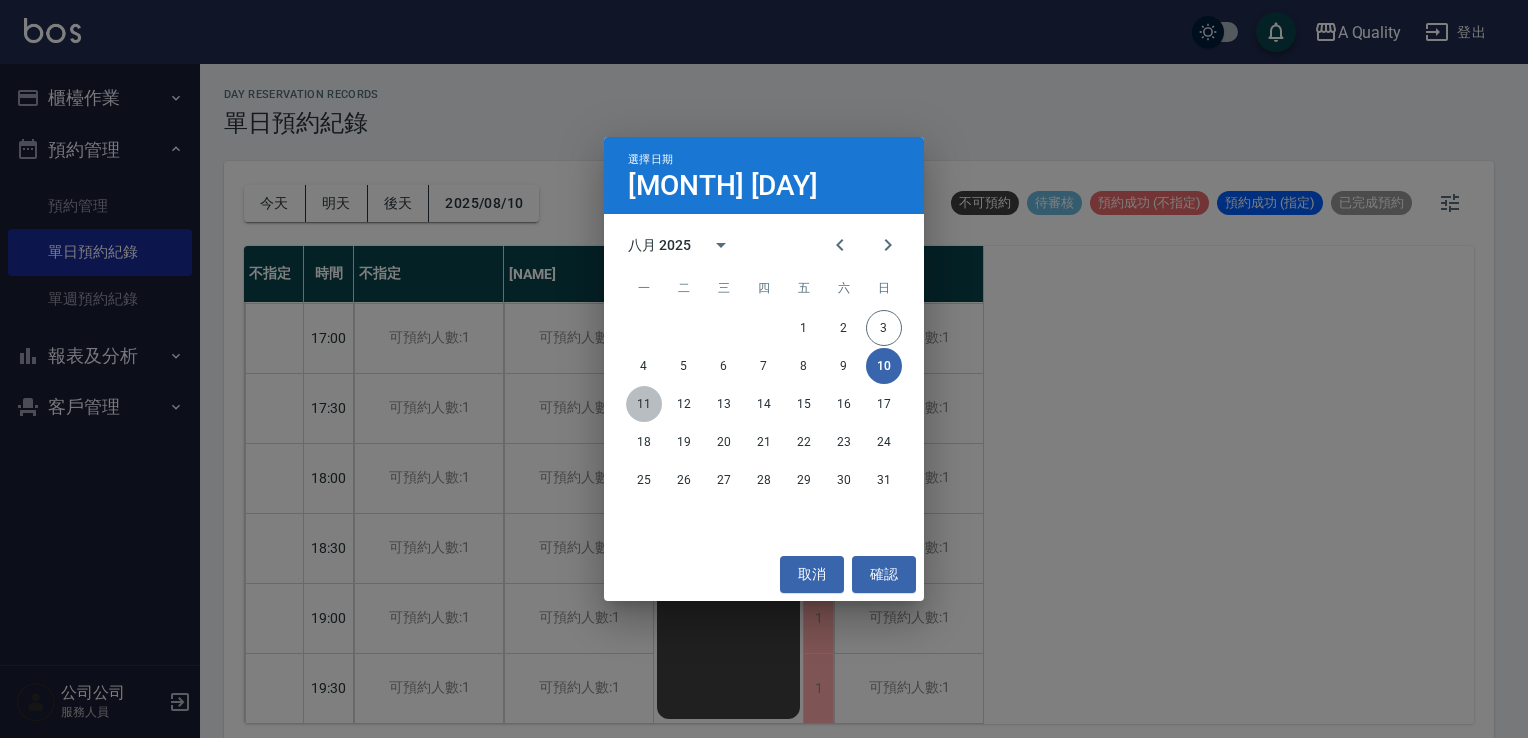 click on "11" at bounding box center (644, 404) 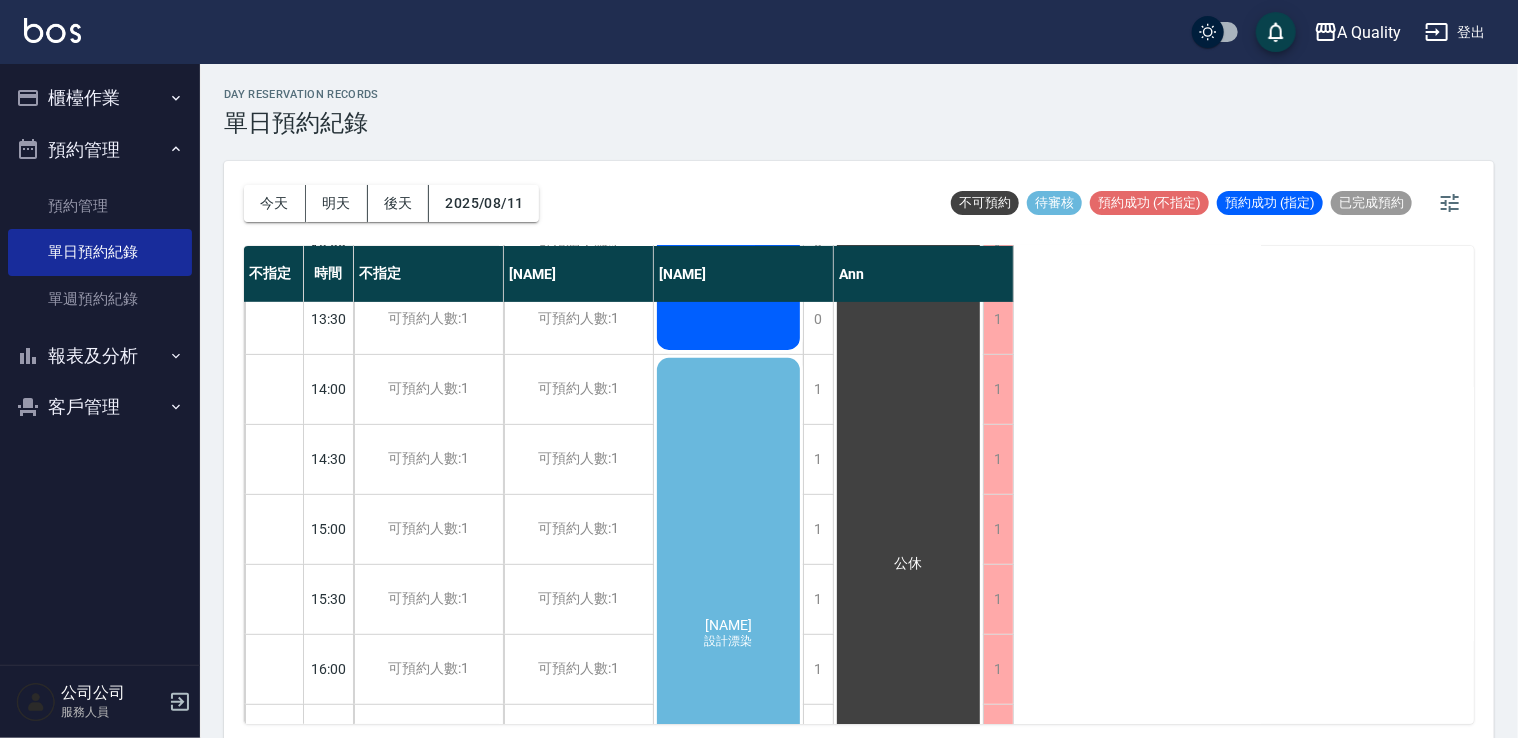 scroll, scrollTop: 453, scrollLeft: 0, axis: vertical 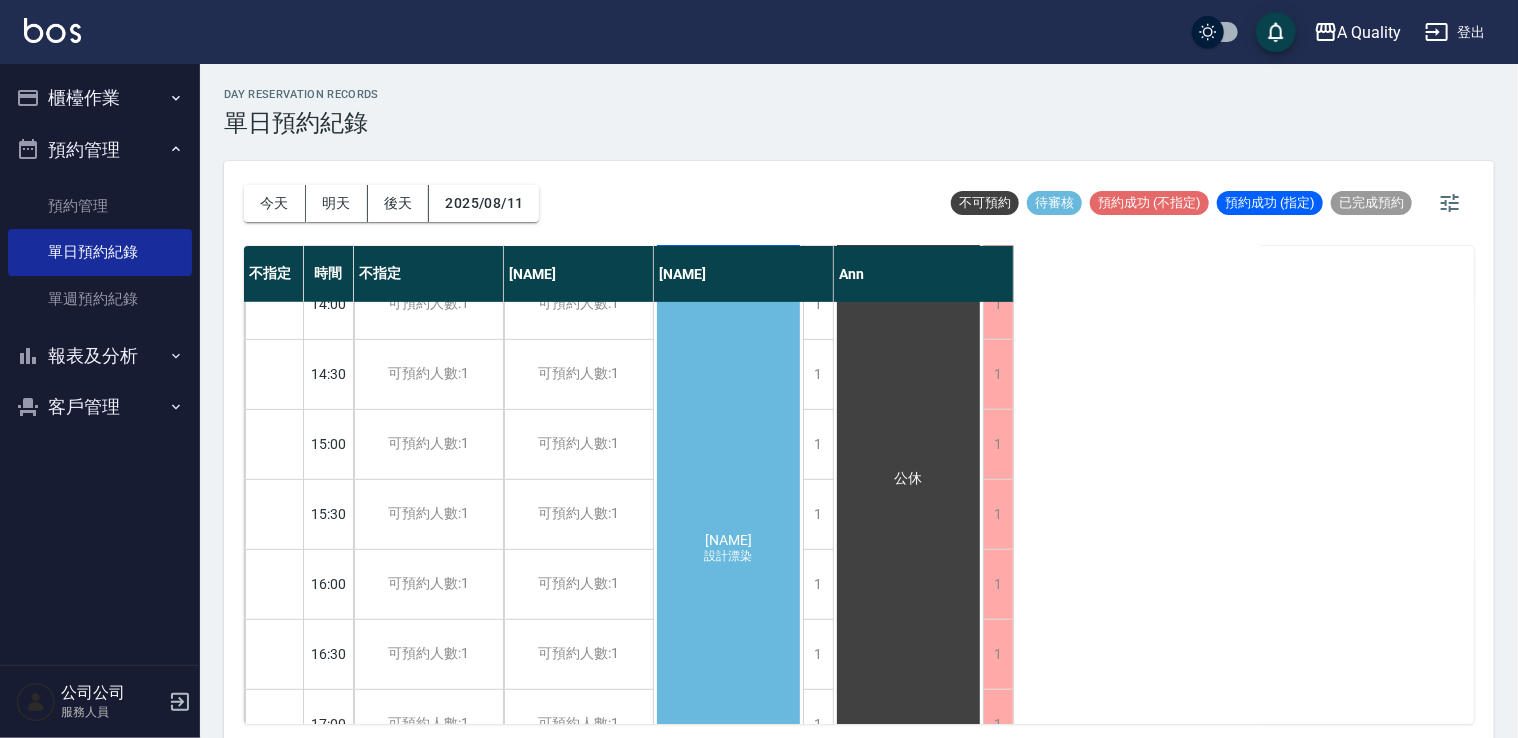 click on "季庭均 設計漂染" at bounding box center [728, 59] 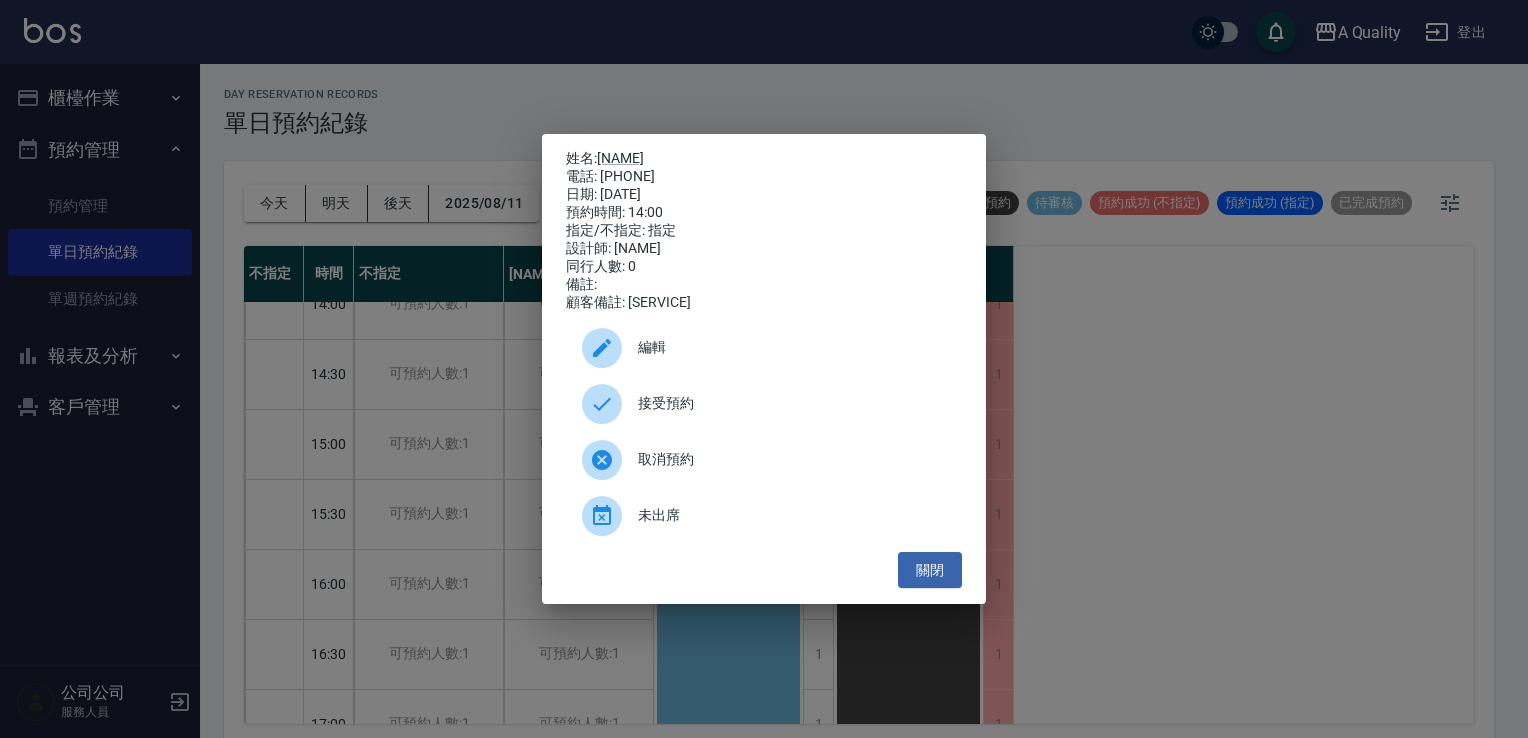 click on "編輯" at bounding box center (792, 347) 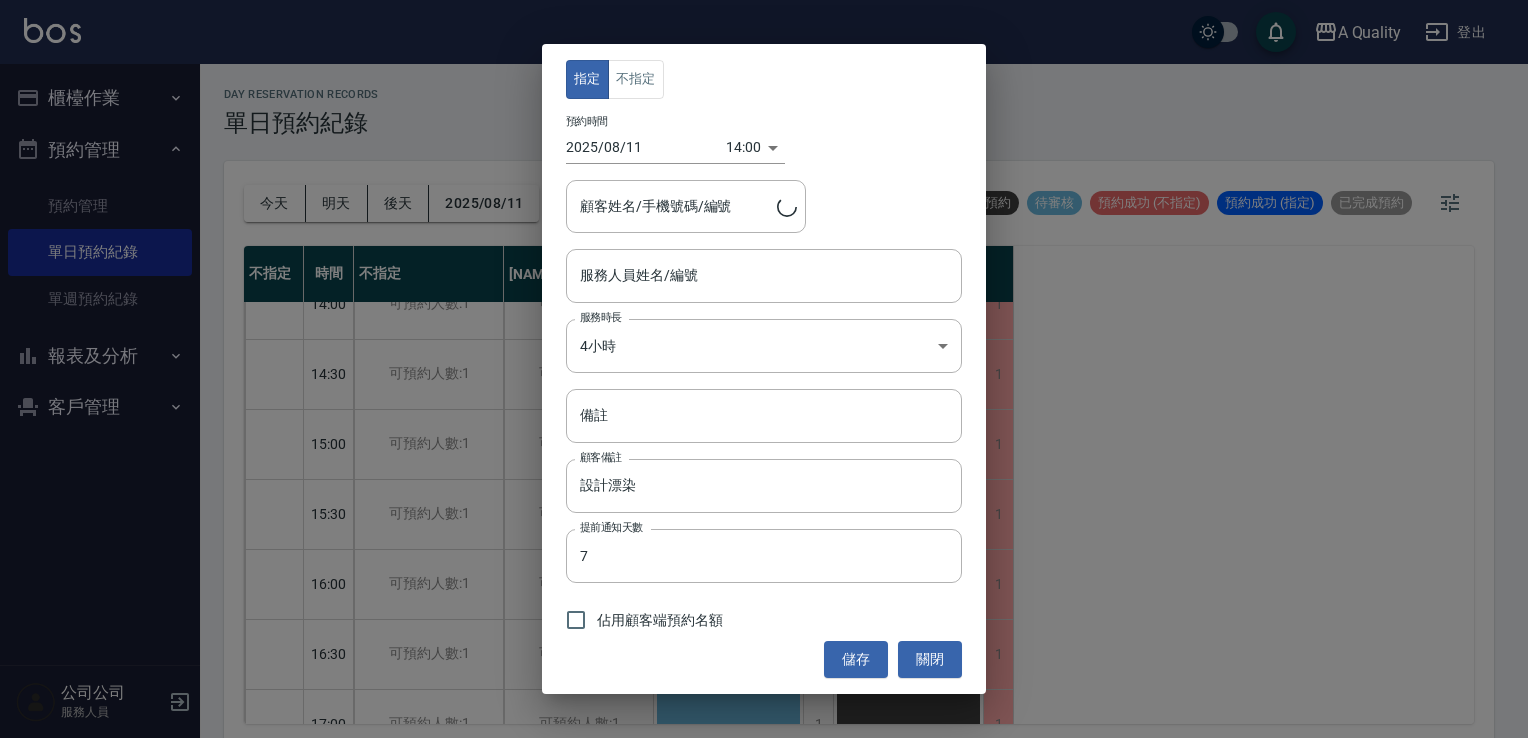 type on "Quincy(無代號)" 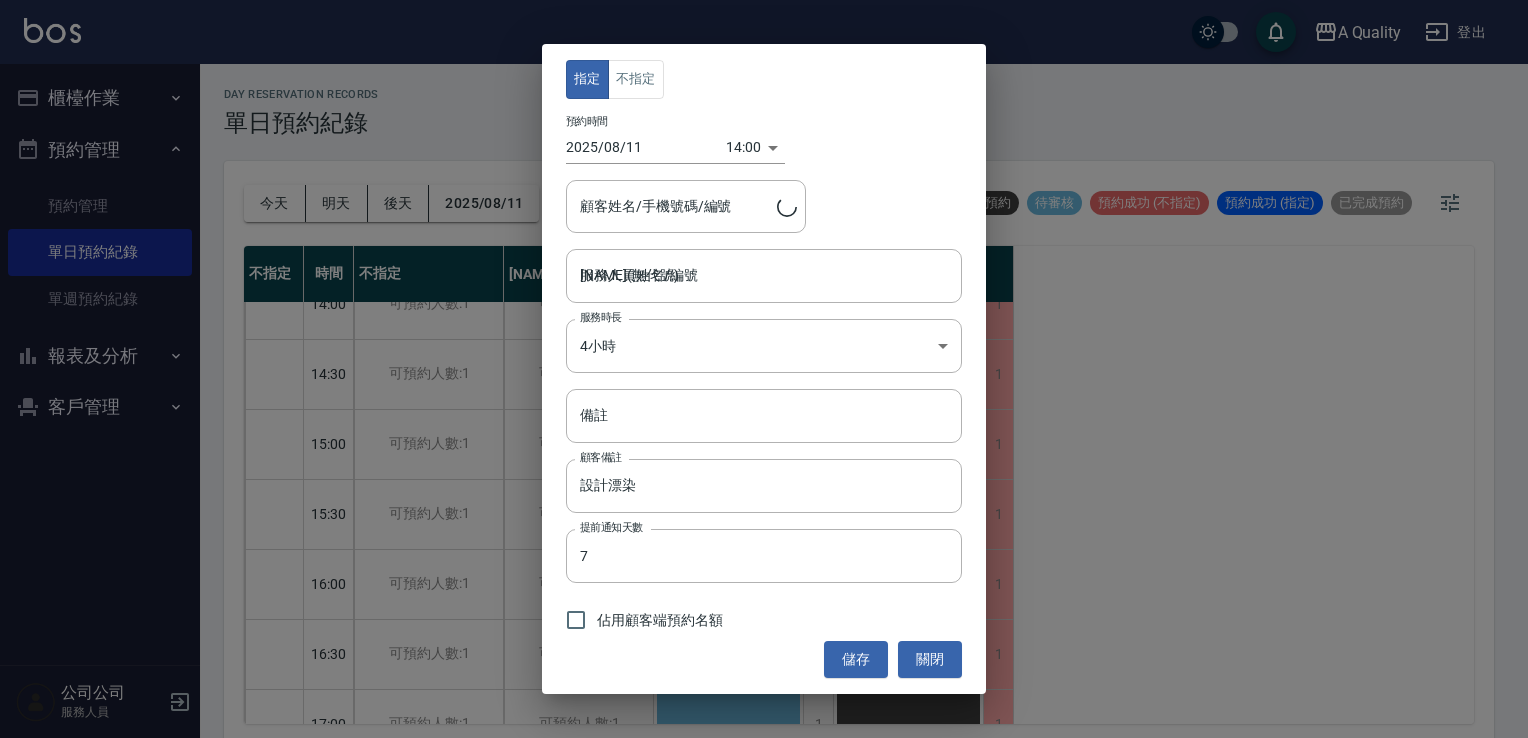 type on "季庭均/0972398124" 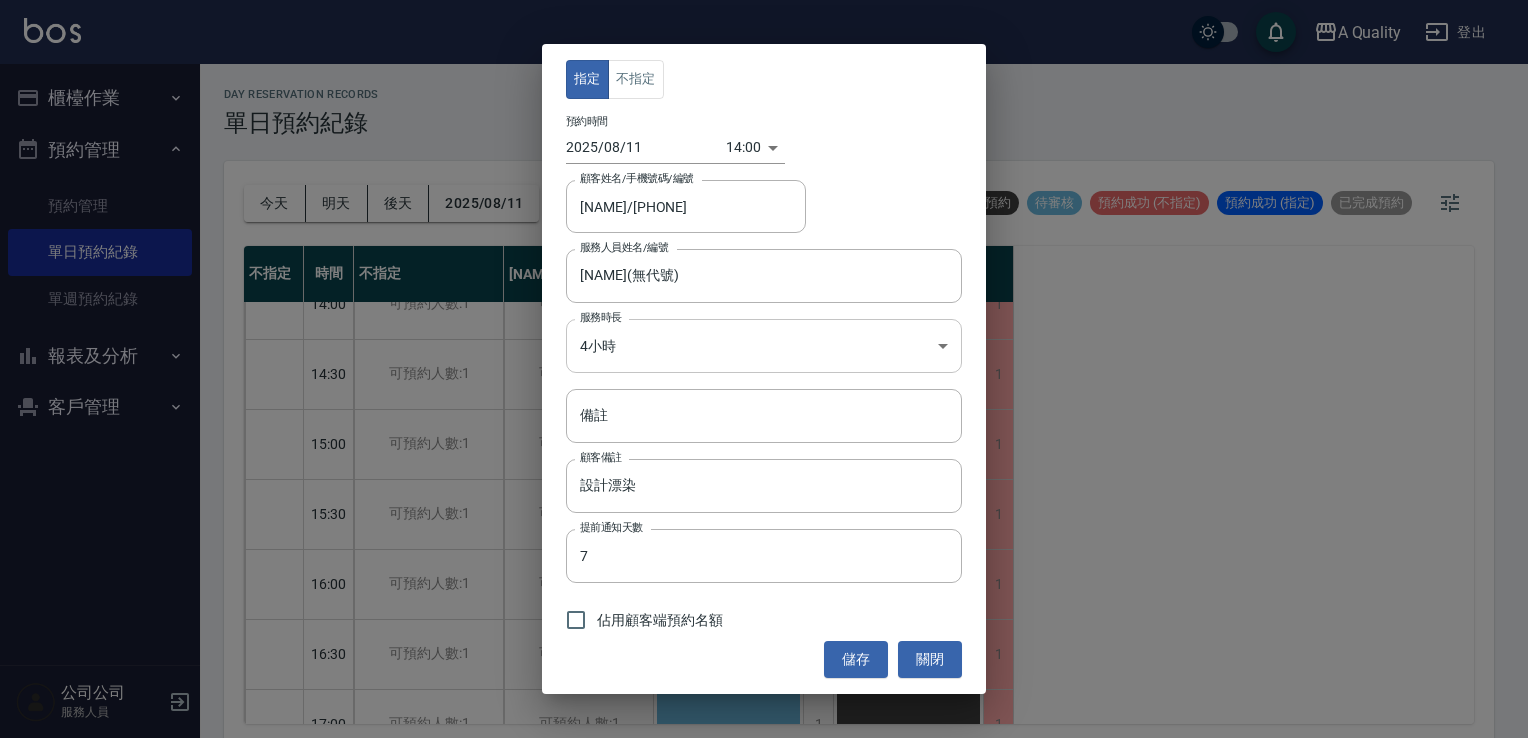 click on "A Quality 登出 櫃檯作業 打帳單 帳單列表 營業儀表板 現金收支登錄 每日結帳 排班表 現場電腦打卡 預約管理 預約管理 單日預約紀錄 單週預約紀錄 報表及分析 報表目錄 店家日報表 互助日報表 互助排行榜 互助點數明細 設計師日報表 設計師業績分析表 設計師排行榜 店販抽成明細 每日非現金明細 客戶管理 客戶列表 卡券管理 入金管理 公司公司 服務人員 day Reservation records 單日預約紀錄 今天 明天 後天 2025/08/11 不可預約 待審核 預約成功 (不指定) 預約成功 (指定) 已完成預約 不指定 時間 不指定 Taylor Quincy Ann 11:00 11:30 12:00 12:30 13:00 13:30 14:00 14:30 15:00 15:30 16:00 16:30 17:00 17:30 18:00 18:30 19:00 19:30 可預約人數:1 可預約人數:1 可預約人數:1 可預約人數:1 可預約人數:1 可預約人數:1 可預約人數:1 可預約人數:1 可預約人數:1 可預約人數:1 可預約人數:1 可預約人數:1 可預約人數:1 0 0" at bounding box center [764, 372] 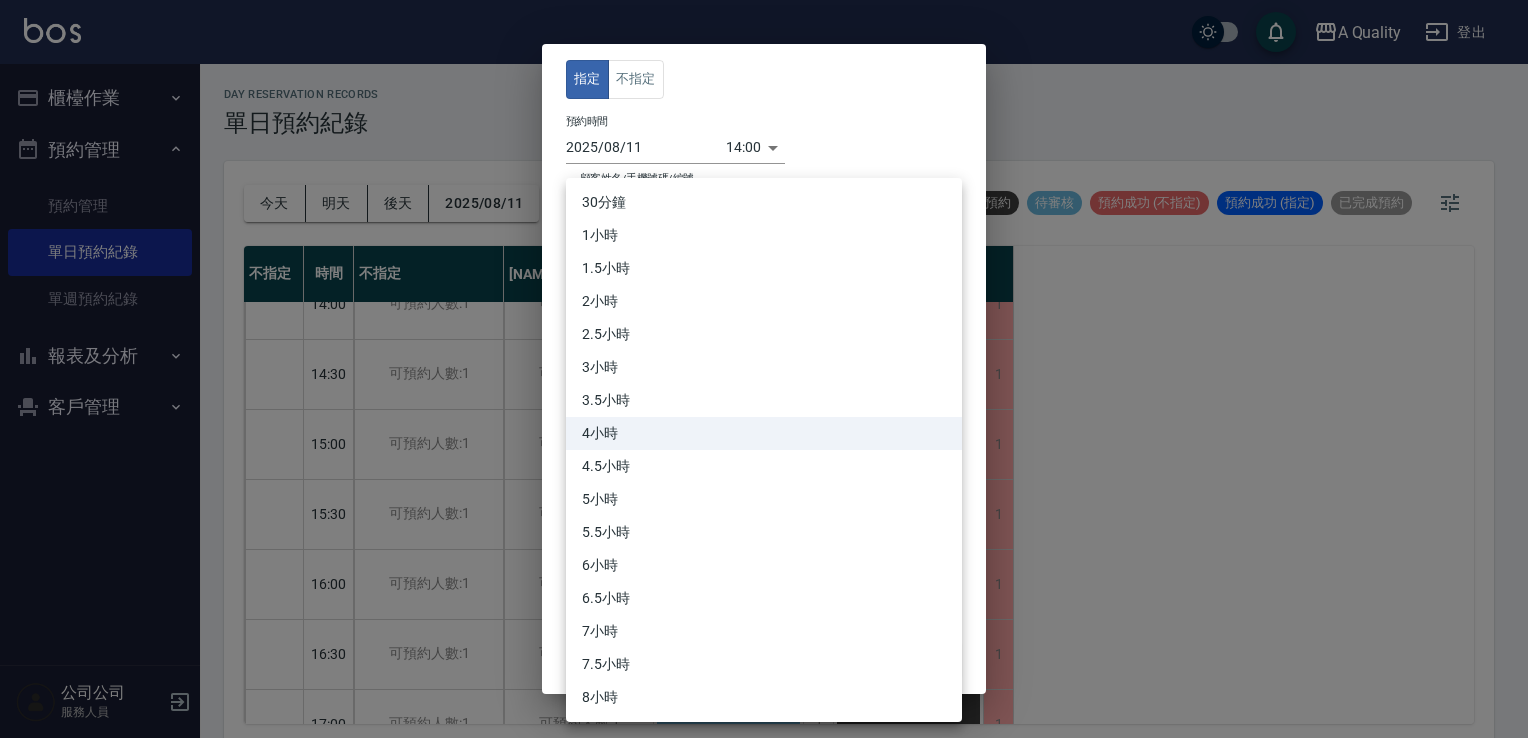 click on "6小時" at bounding box center (764, 565) 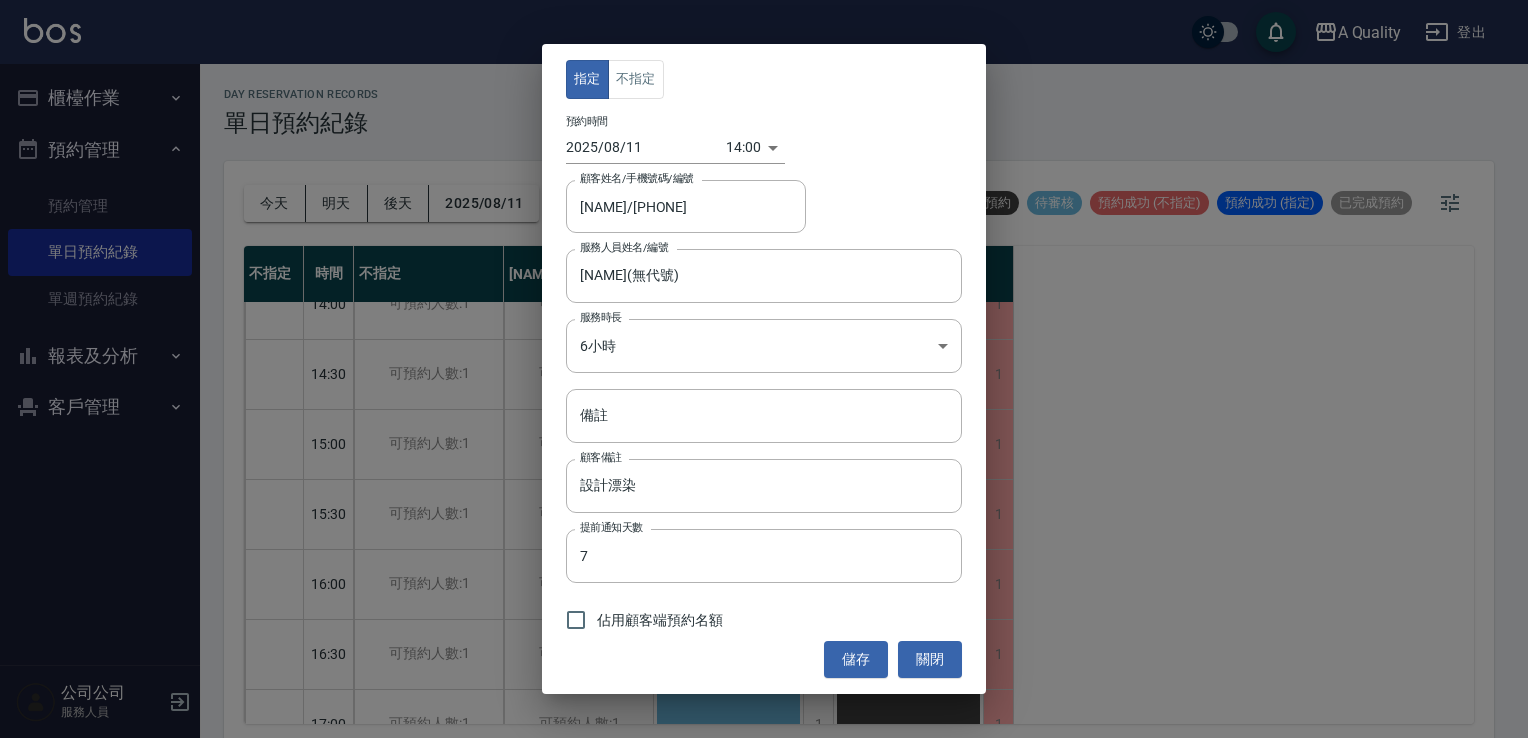 click on "佔用顧客端預約名額" at bounding box center [639, 620] 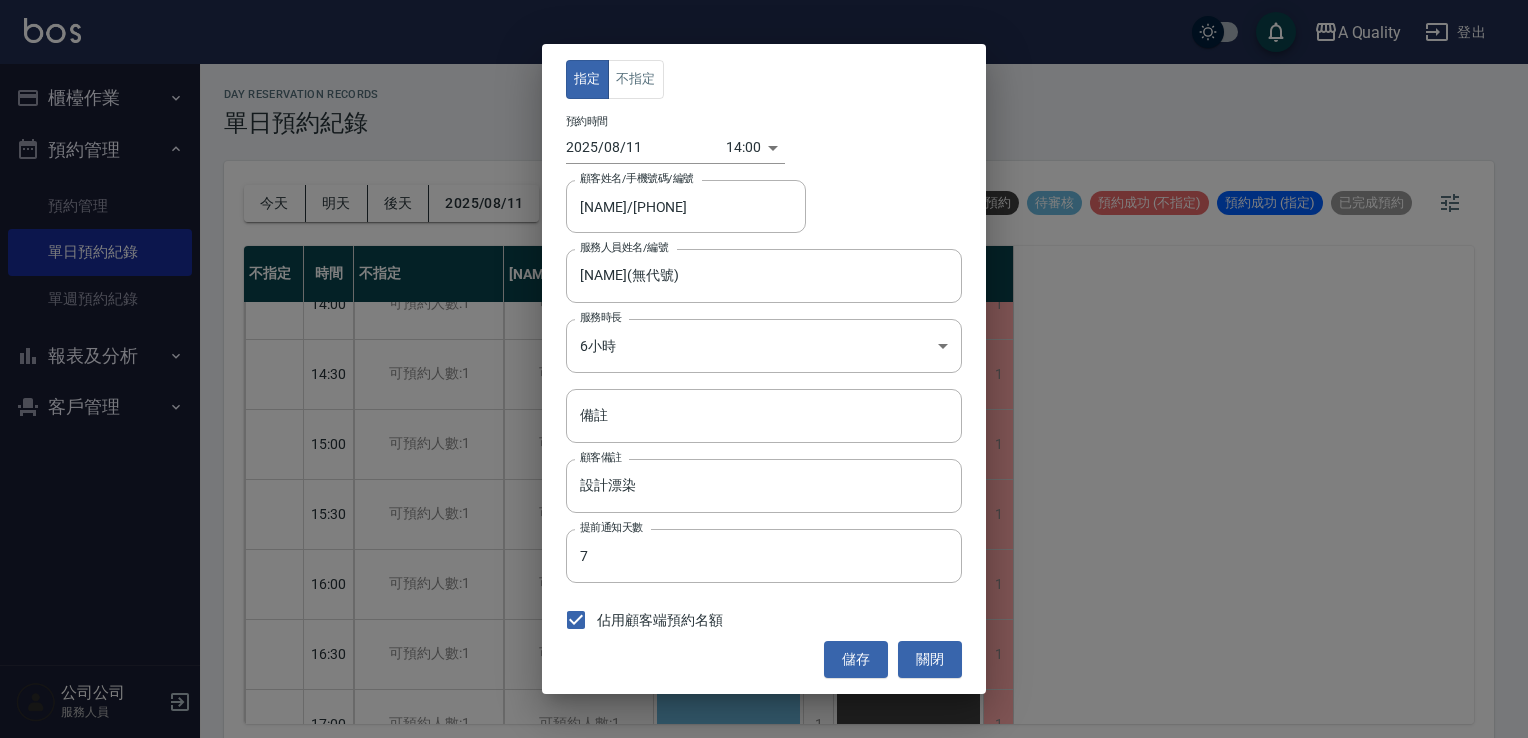 click on "儲存" at bounding box center (856, 659) 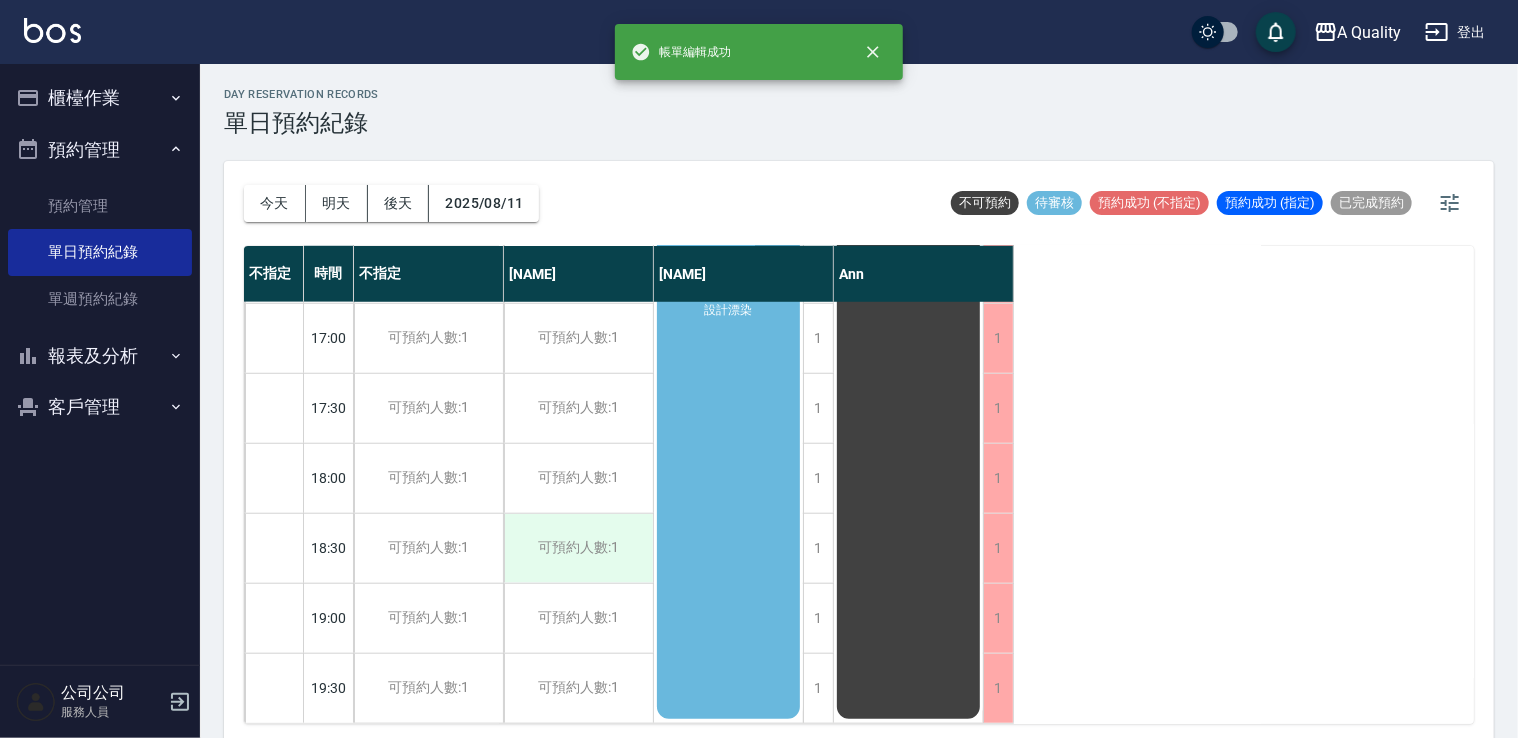 scroll, scrollTop: 853, scrollLeft: 0, axis: vertical 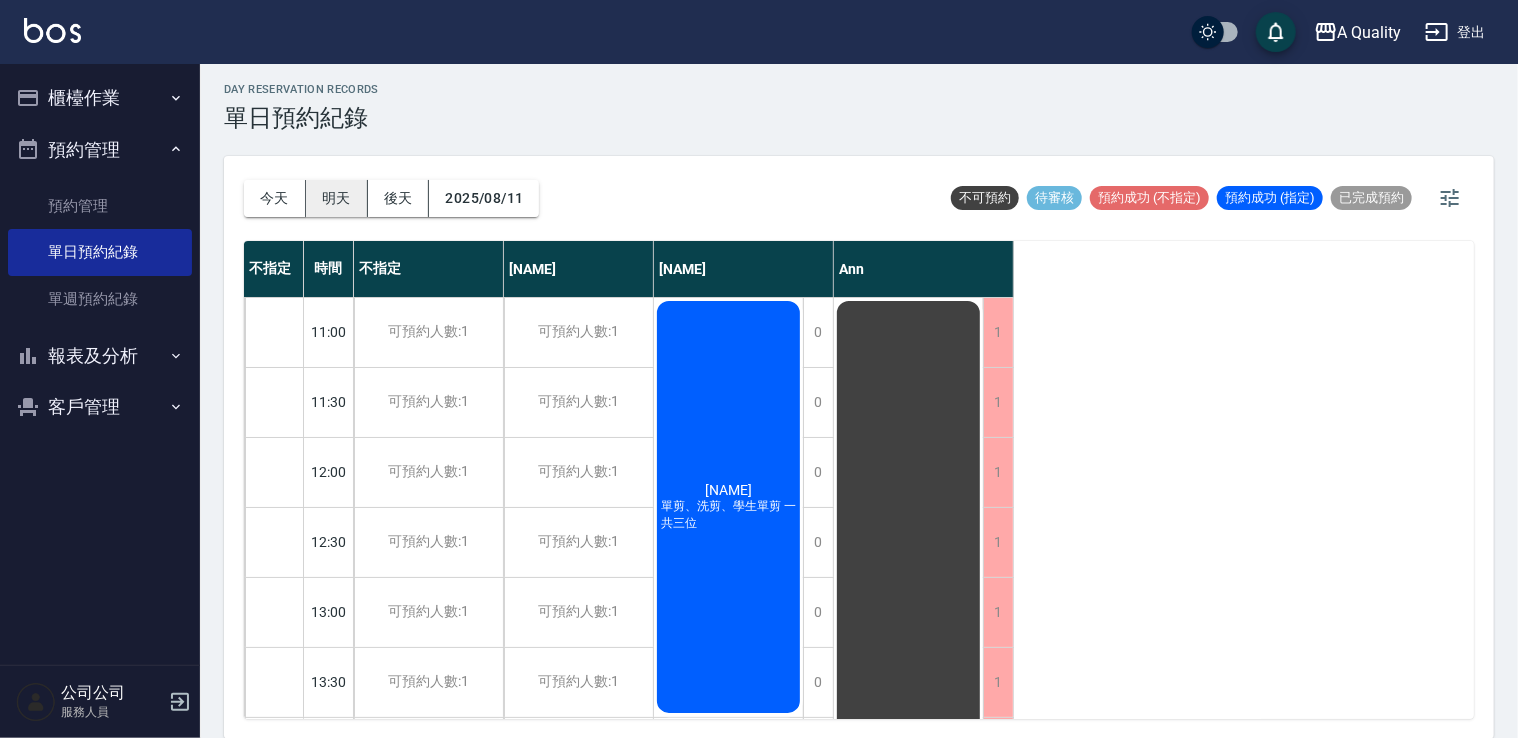 drag, startPoint x: 364, startPoint y: 222, endPoint x: 338, endPoint y: 201, distance: 33.42155 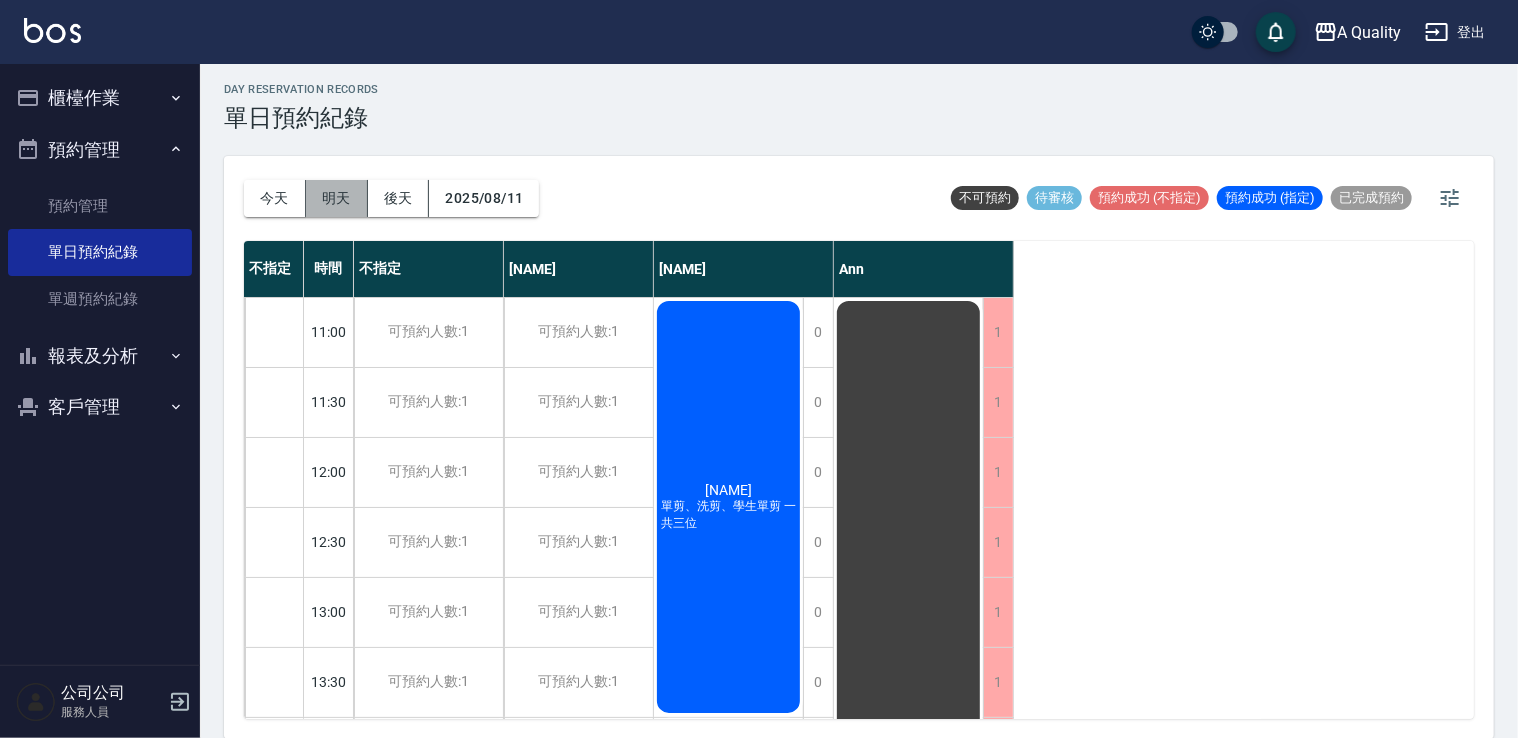 click on "明天" at bounding box center [337, 198] 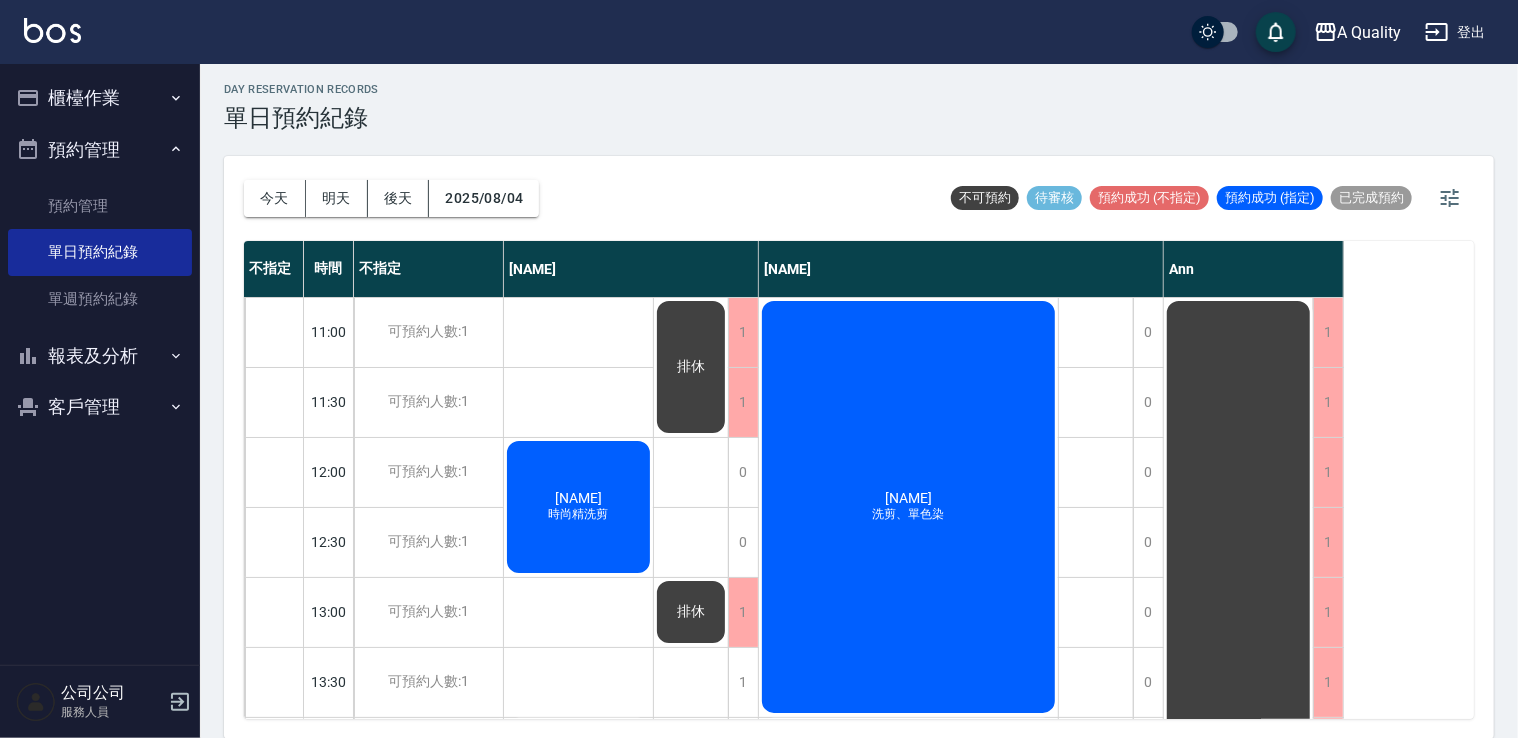 click on "今天 明天 後天 2025/08/04" at bounding box center (391, 198) 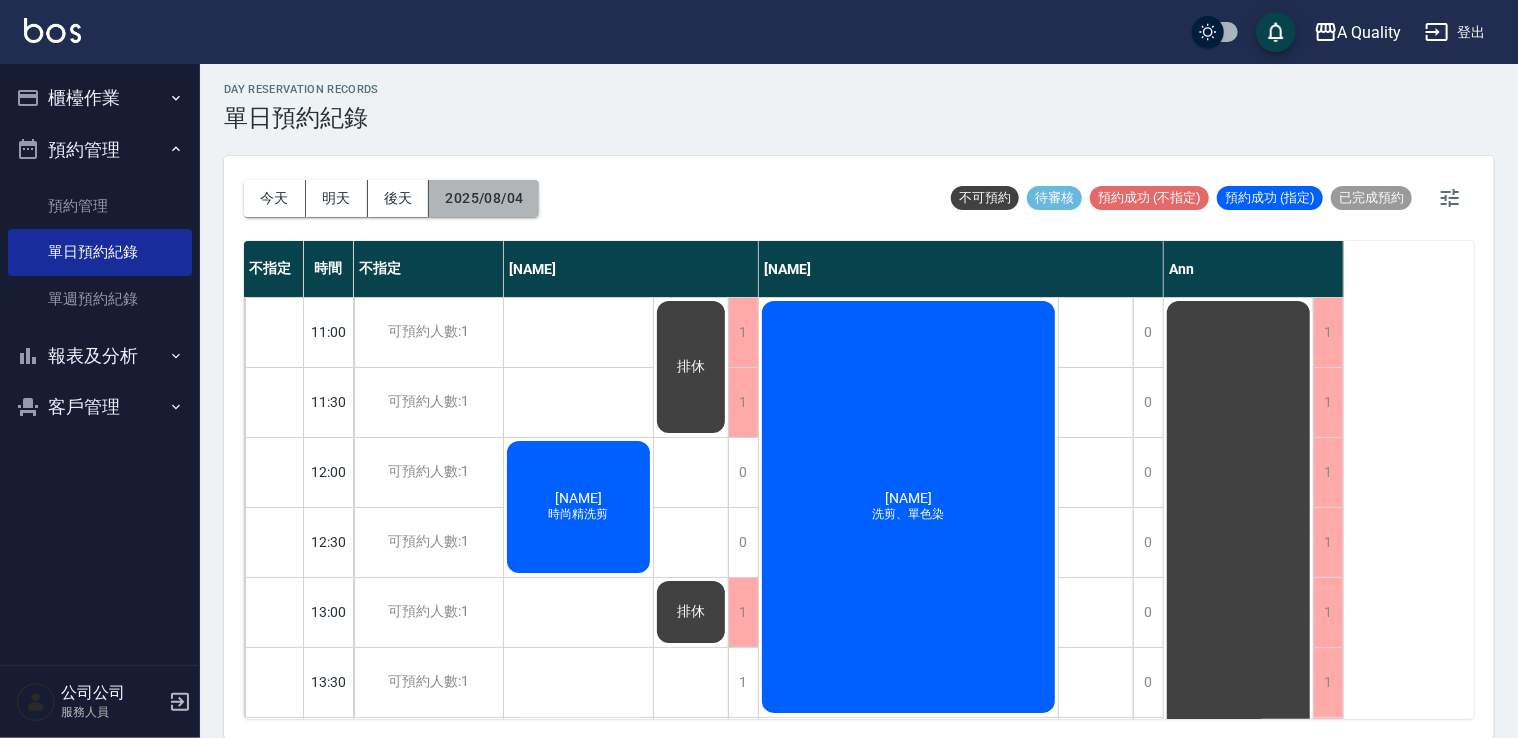 click on "2025/08/04" at bounding box center (484, 198) 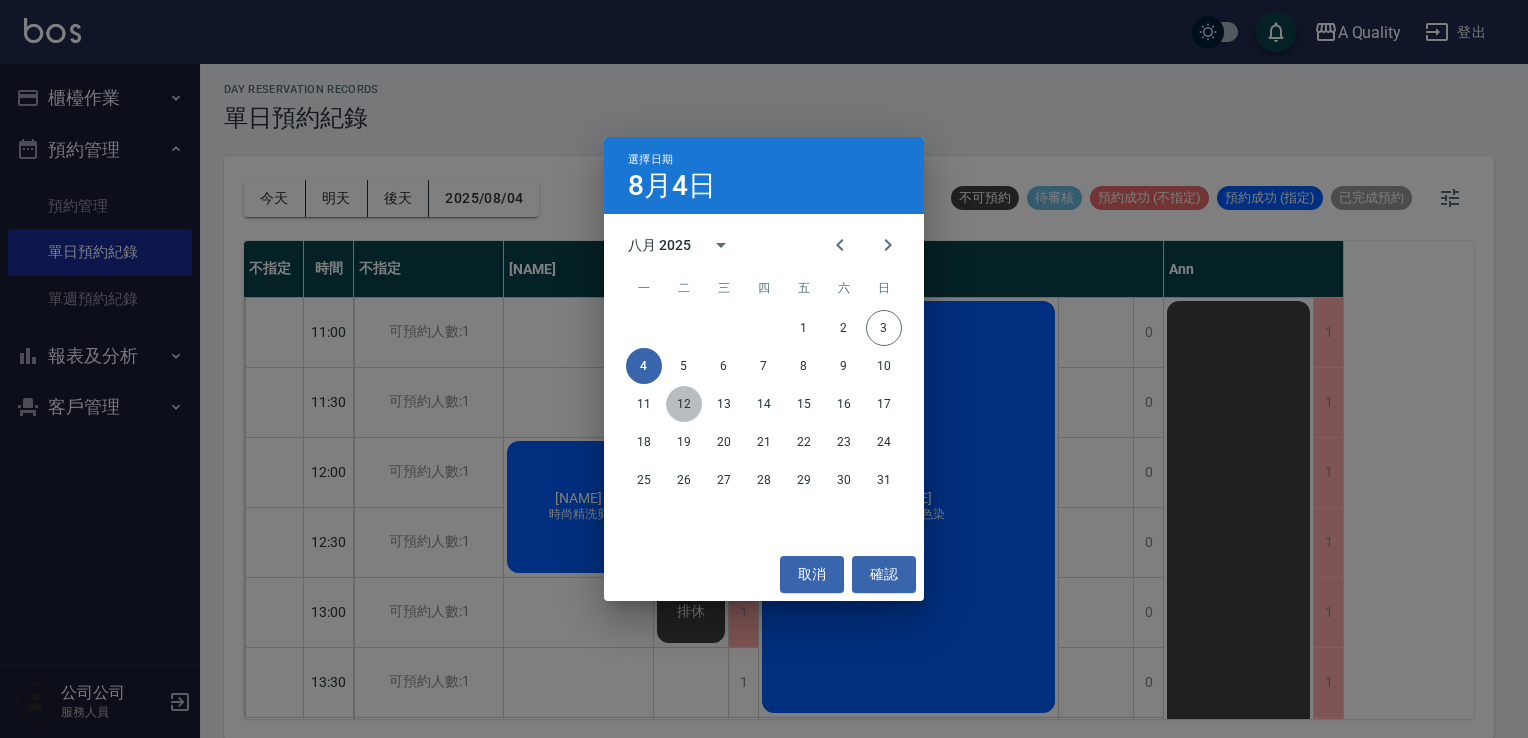 click on "12" at bounding box center (684, 404) 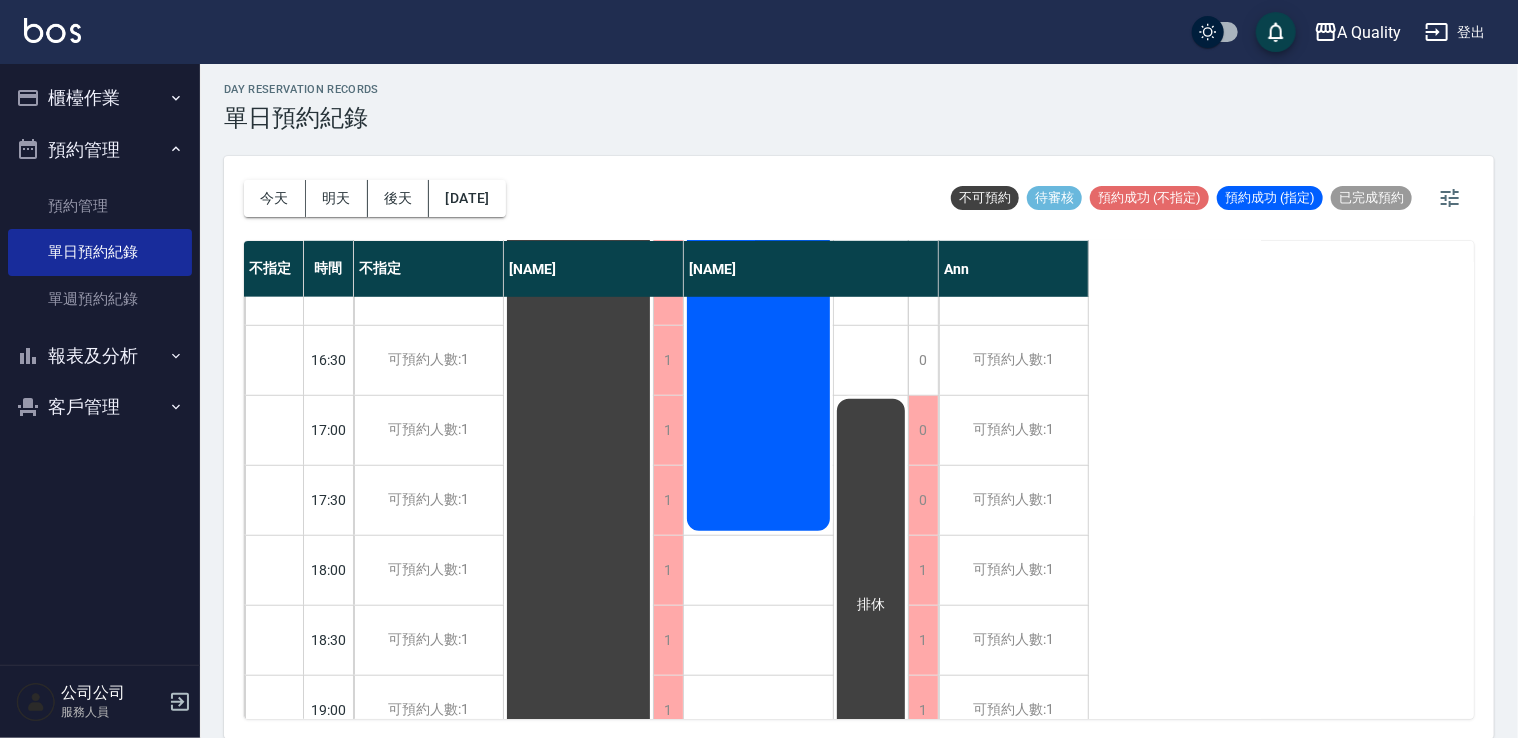 scroll, scrollTop: 853, scrollLeft: 0, axis: vertical 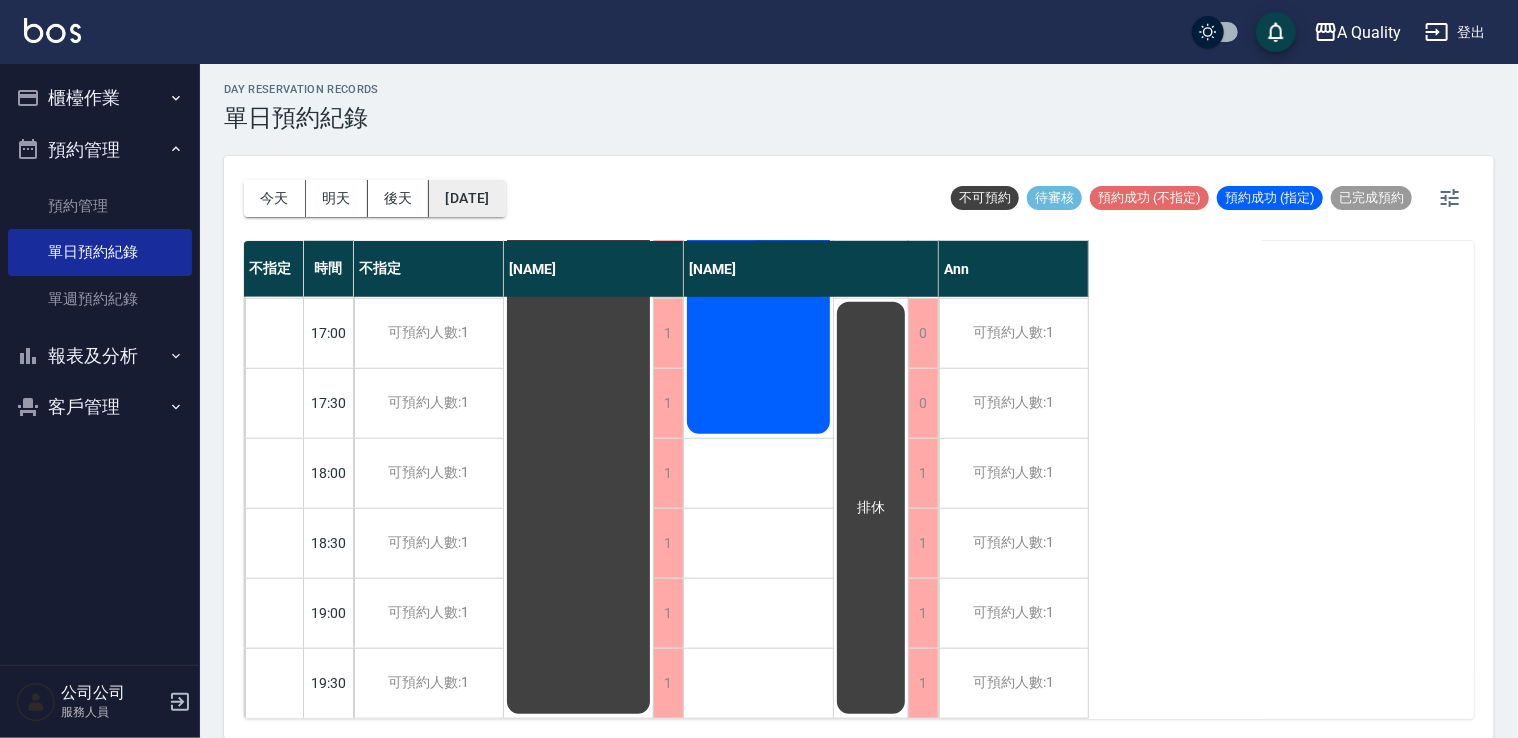 click on "2025/08/12" at bounding box center (467, 198) 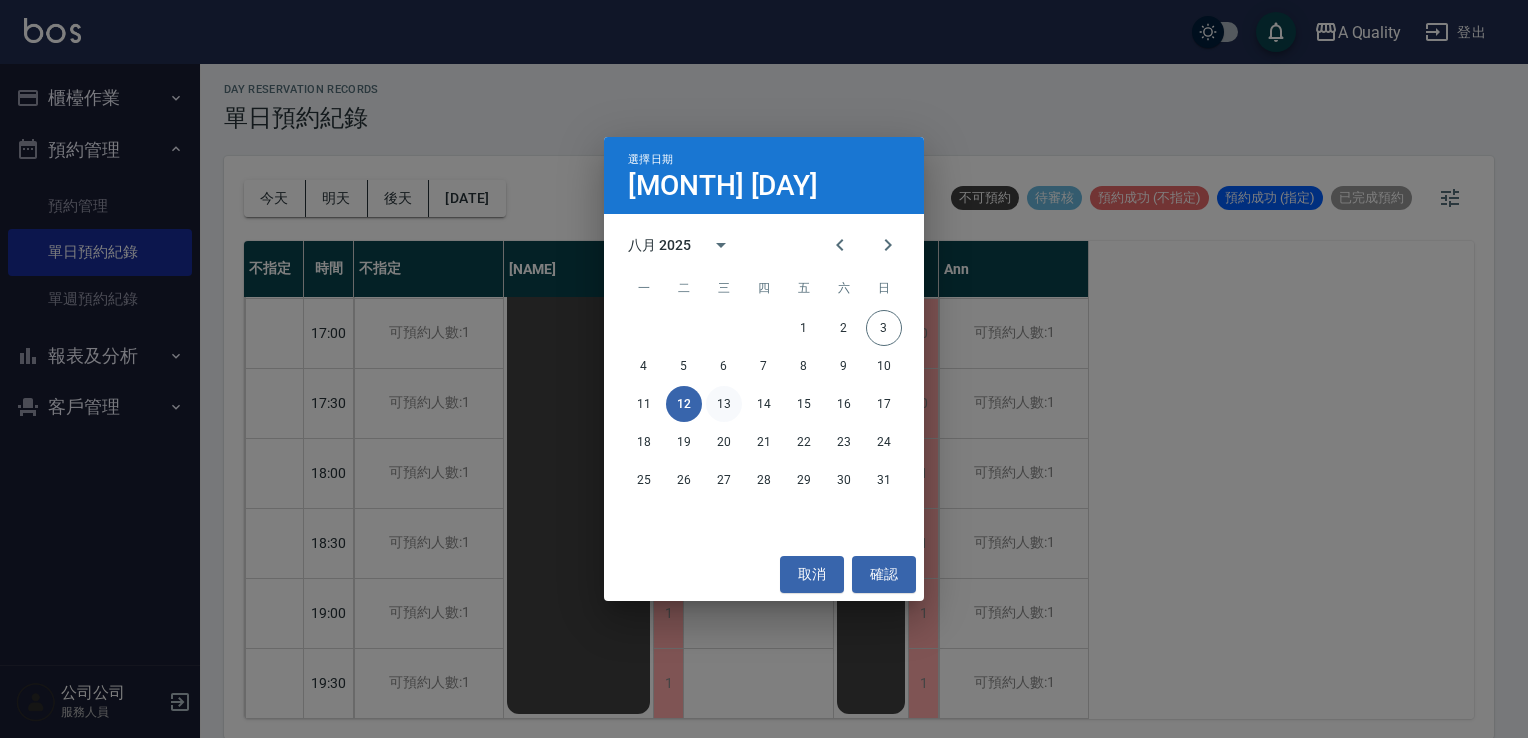 click on "13" at bounding box center (724, 404) 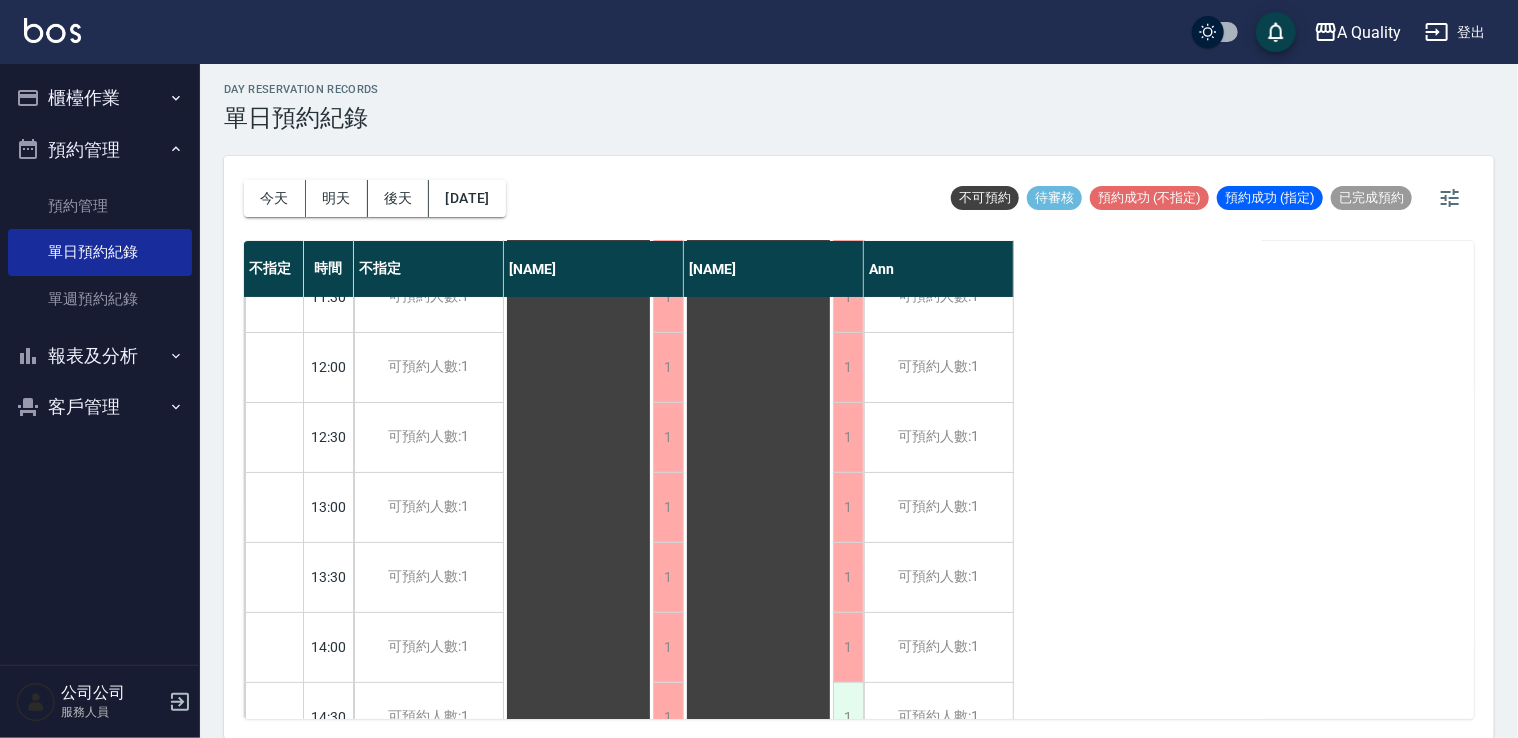 scroll, scrollTop: 100, scrollLeft: 0, axis: vertical 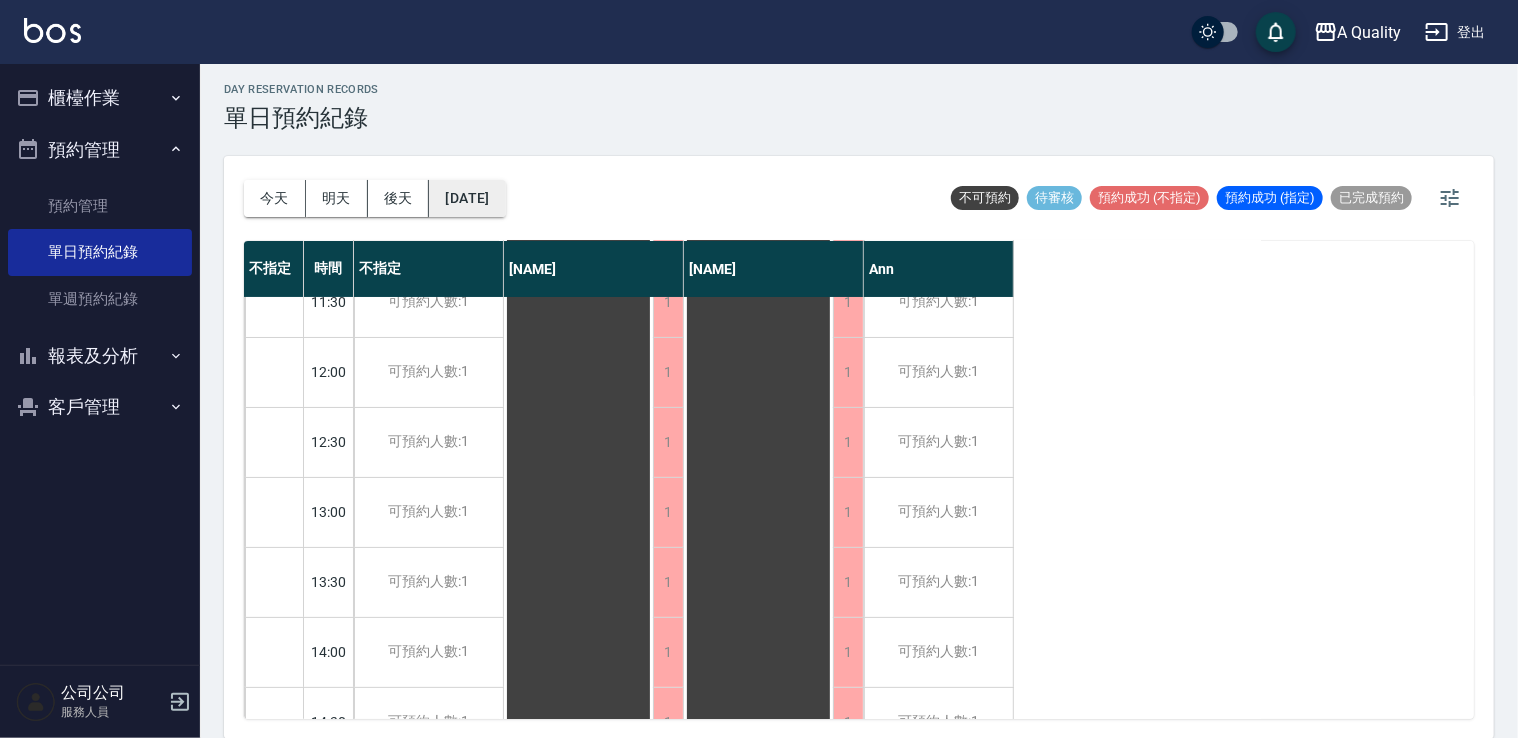 click on "2025/08/13" at bounding box center [467, 198] 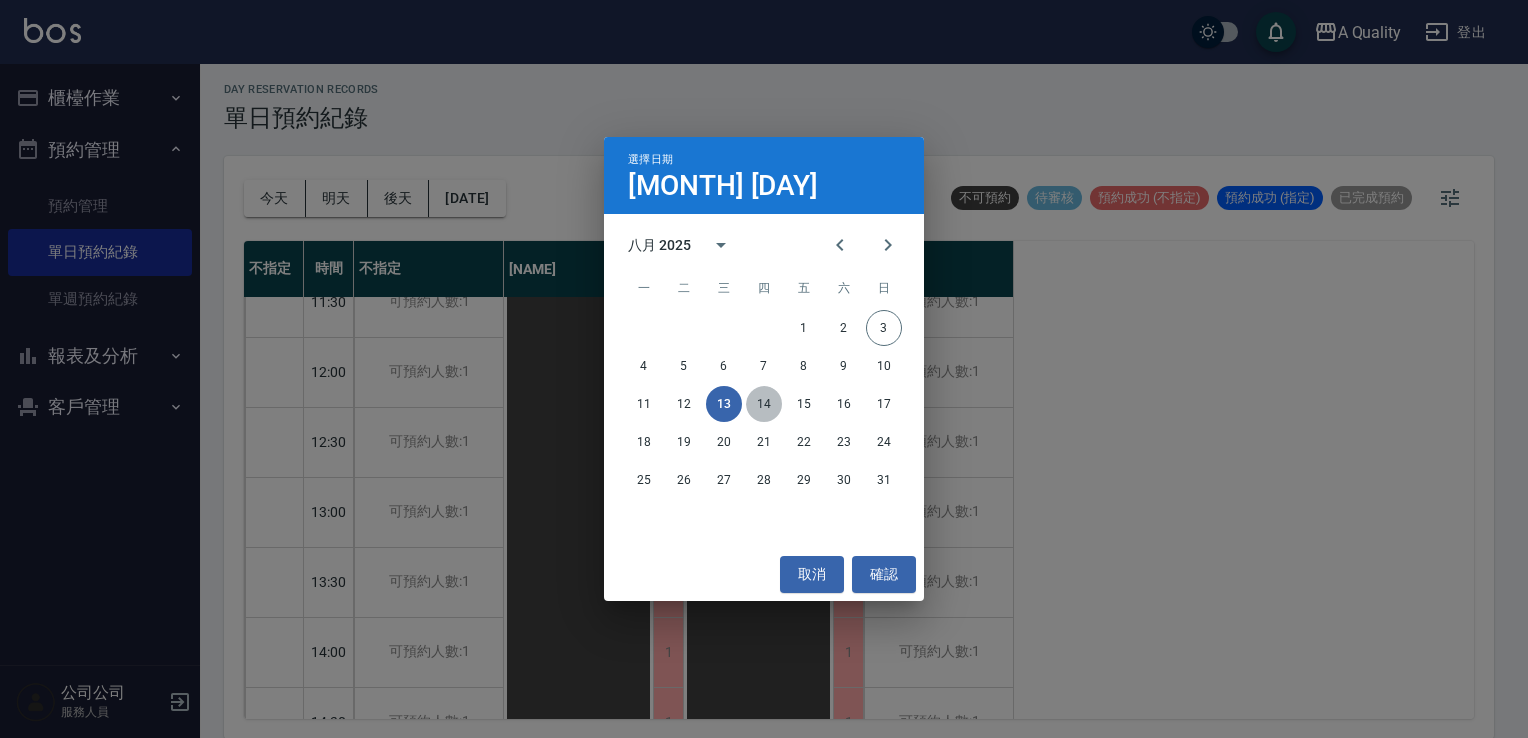 click on "14" at bounding box center (764, 404) 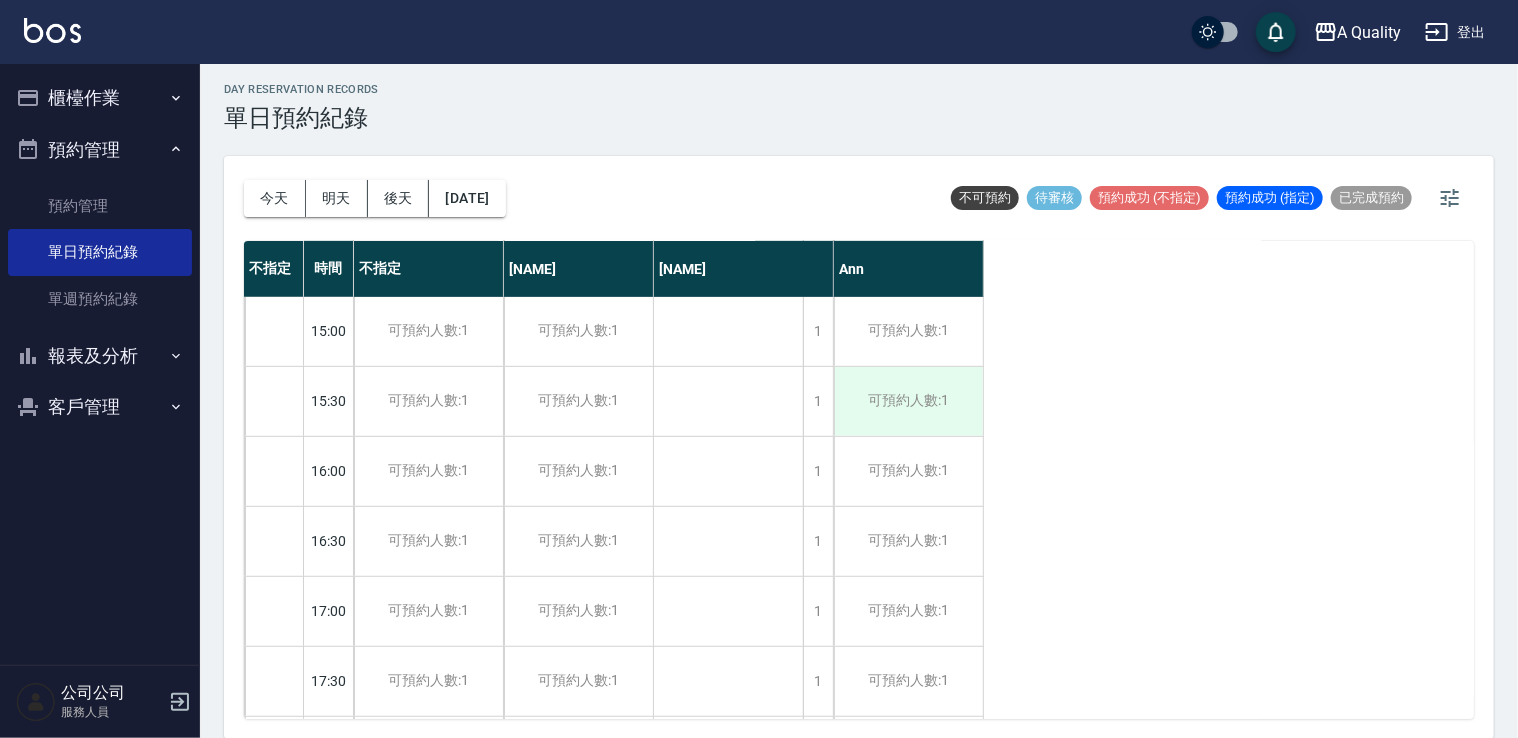 scroll, scrollTop: 600, scrollLeft: 0, axis: vertical 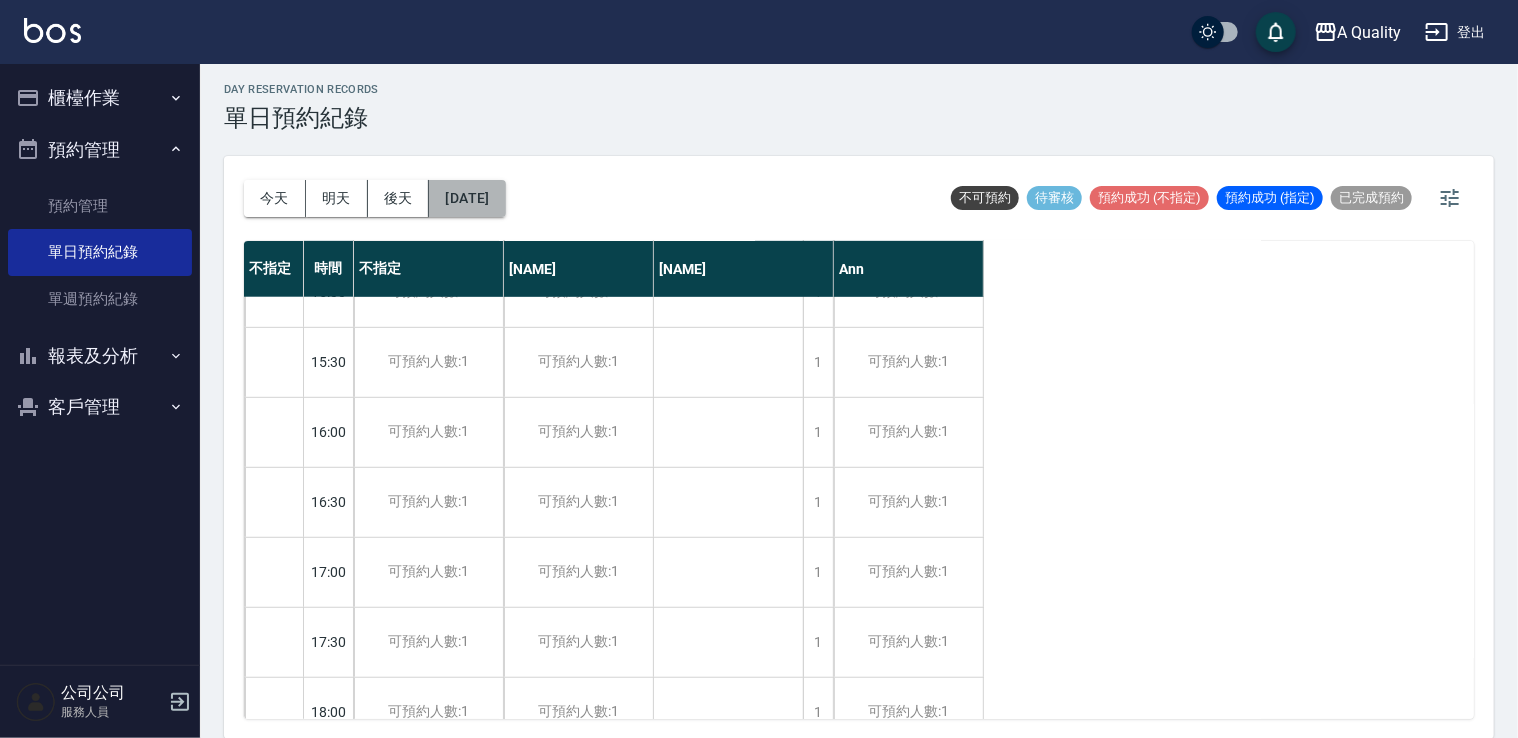 click on "2025/08/14" at bounding box center (467, 198) 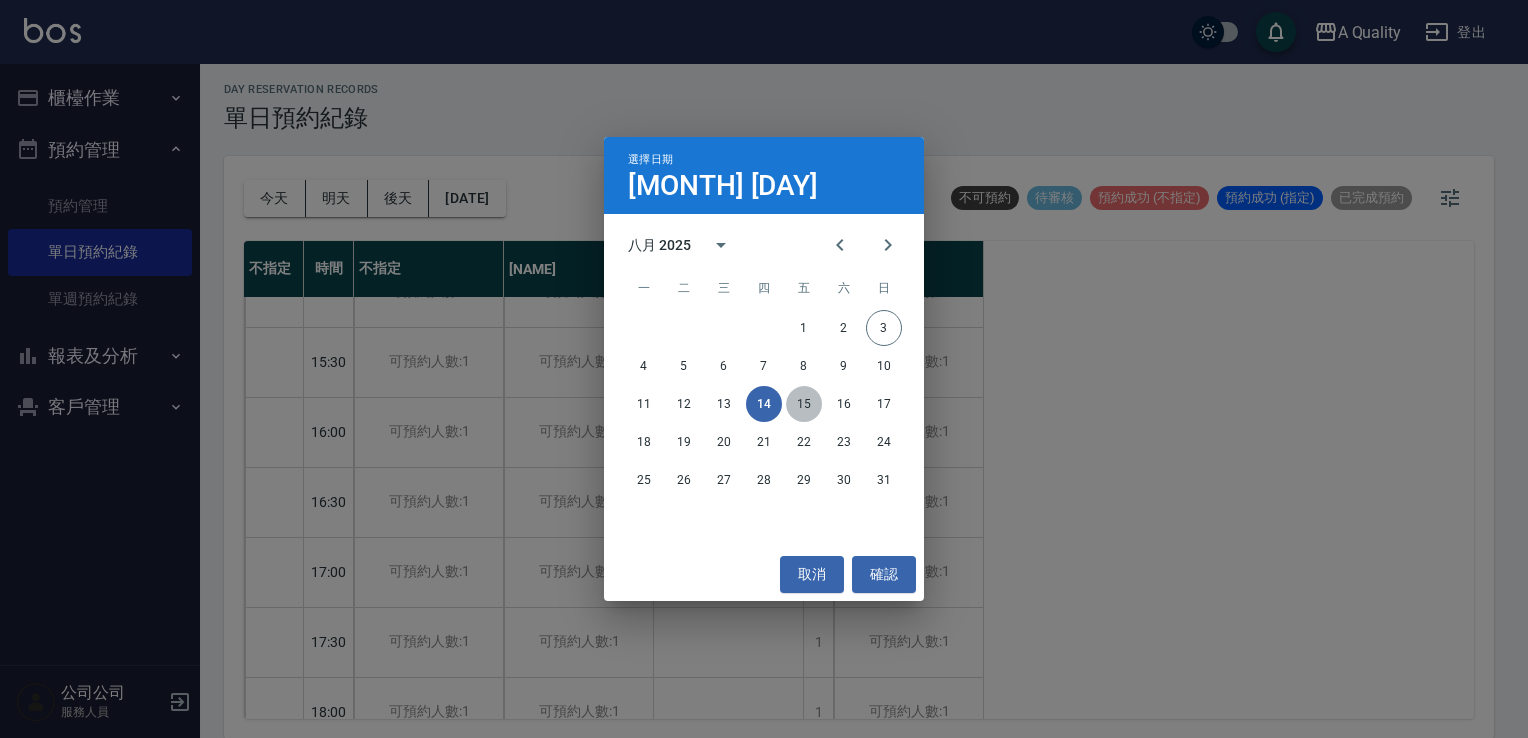 click on "15" at bounding box center [804, 404] 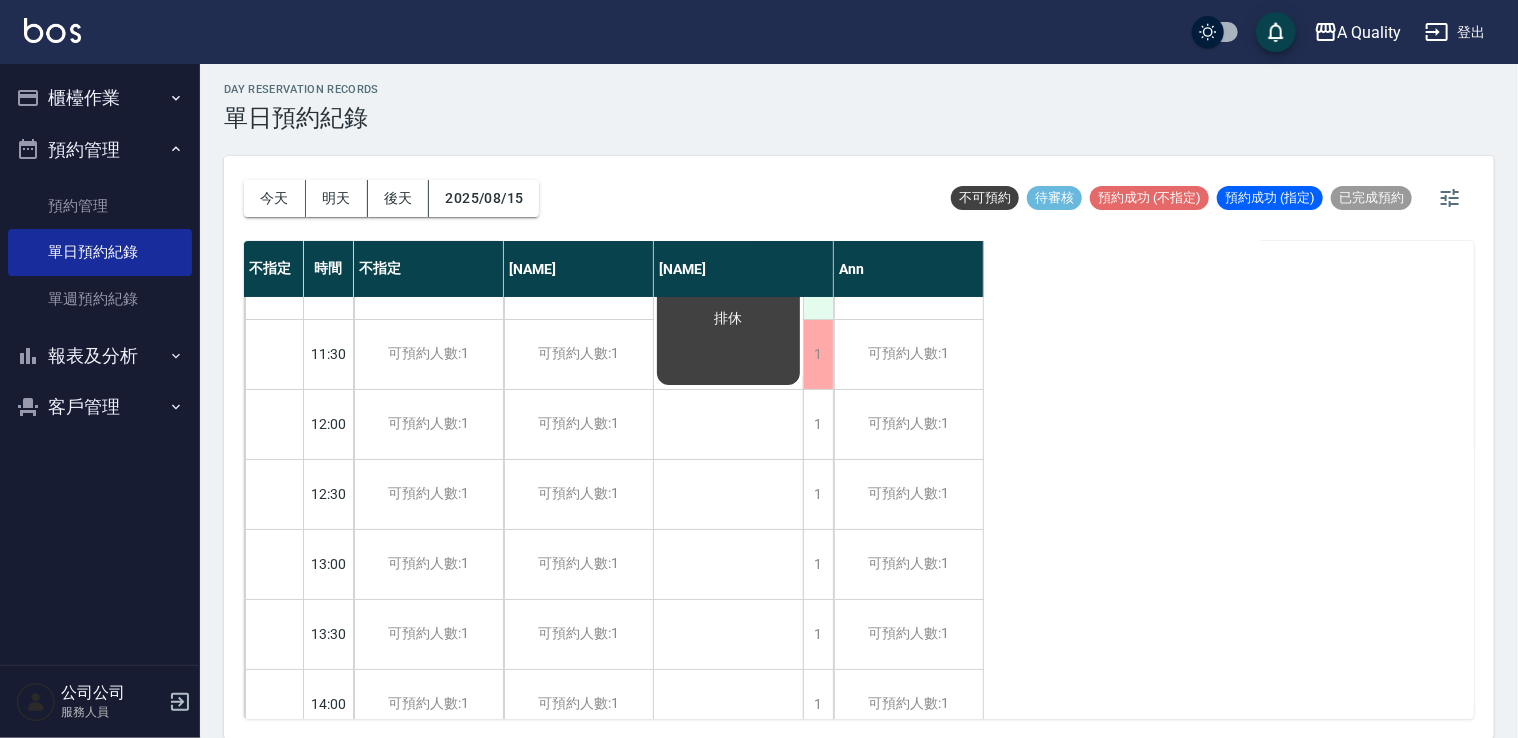 scroll, scrollTop: 0, scrollLeft: 0, axis: both 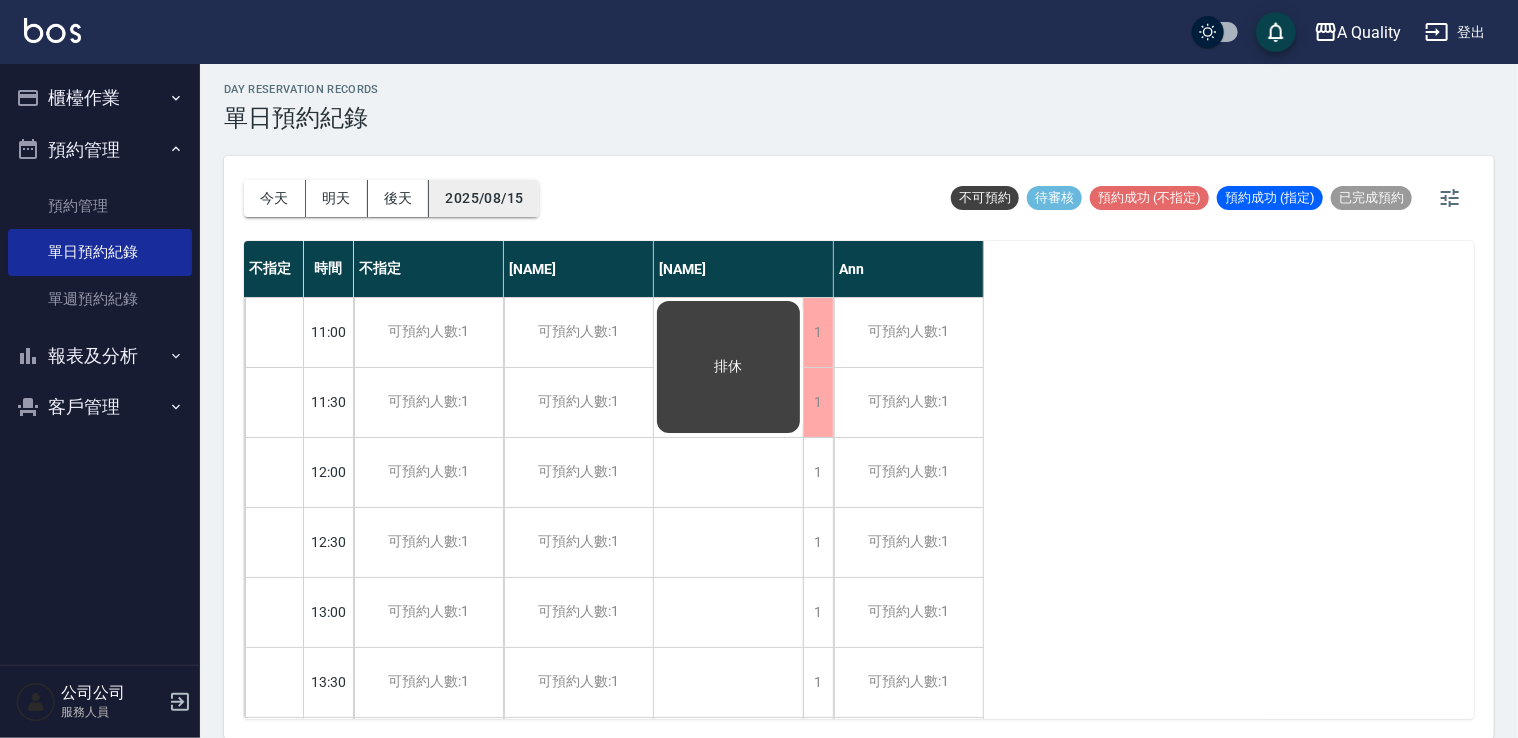 click on "2025/08/15" at bounding box center (484, 198) 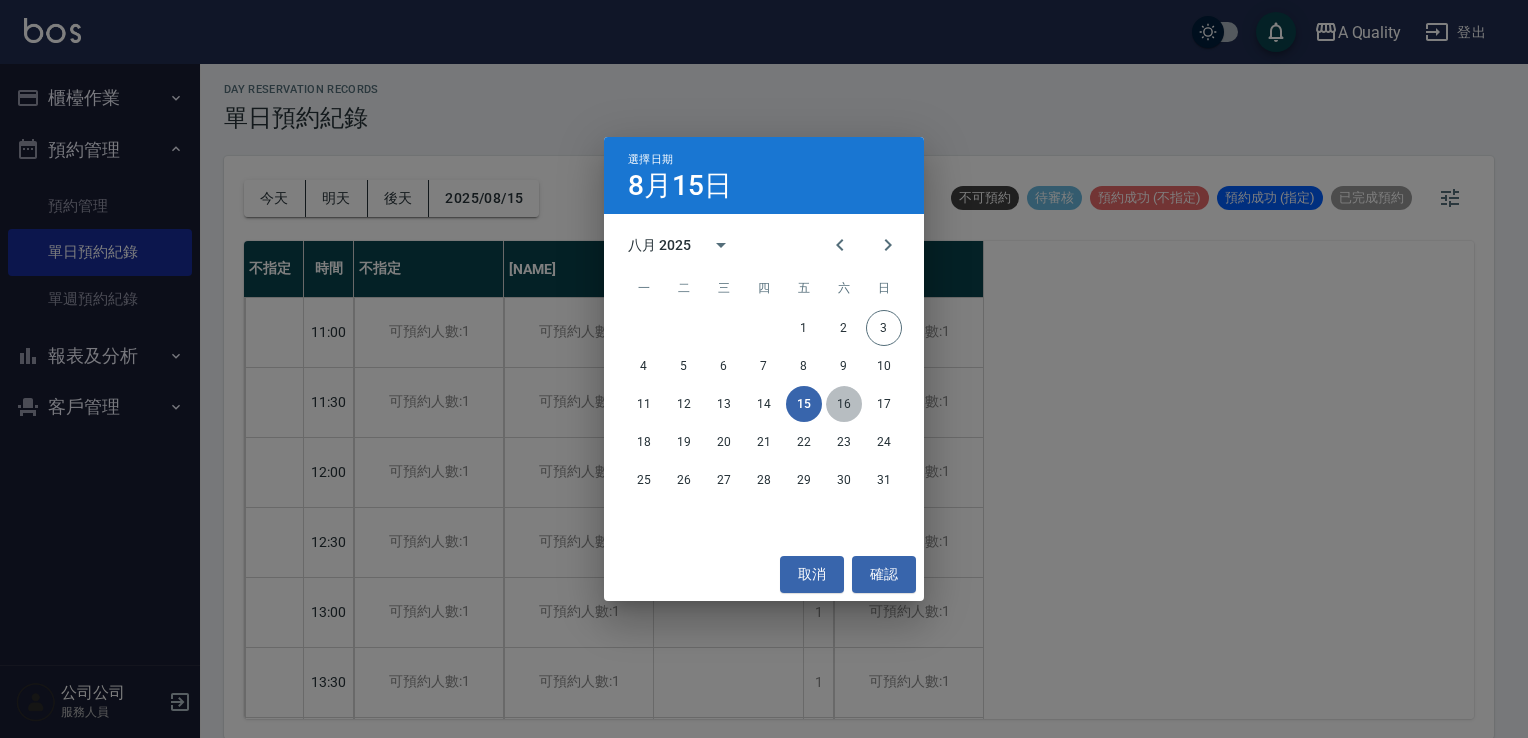 click on "16" at bounding box center [844, 404] 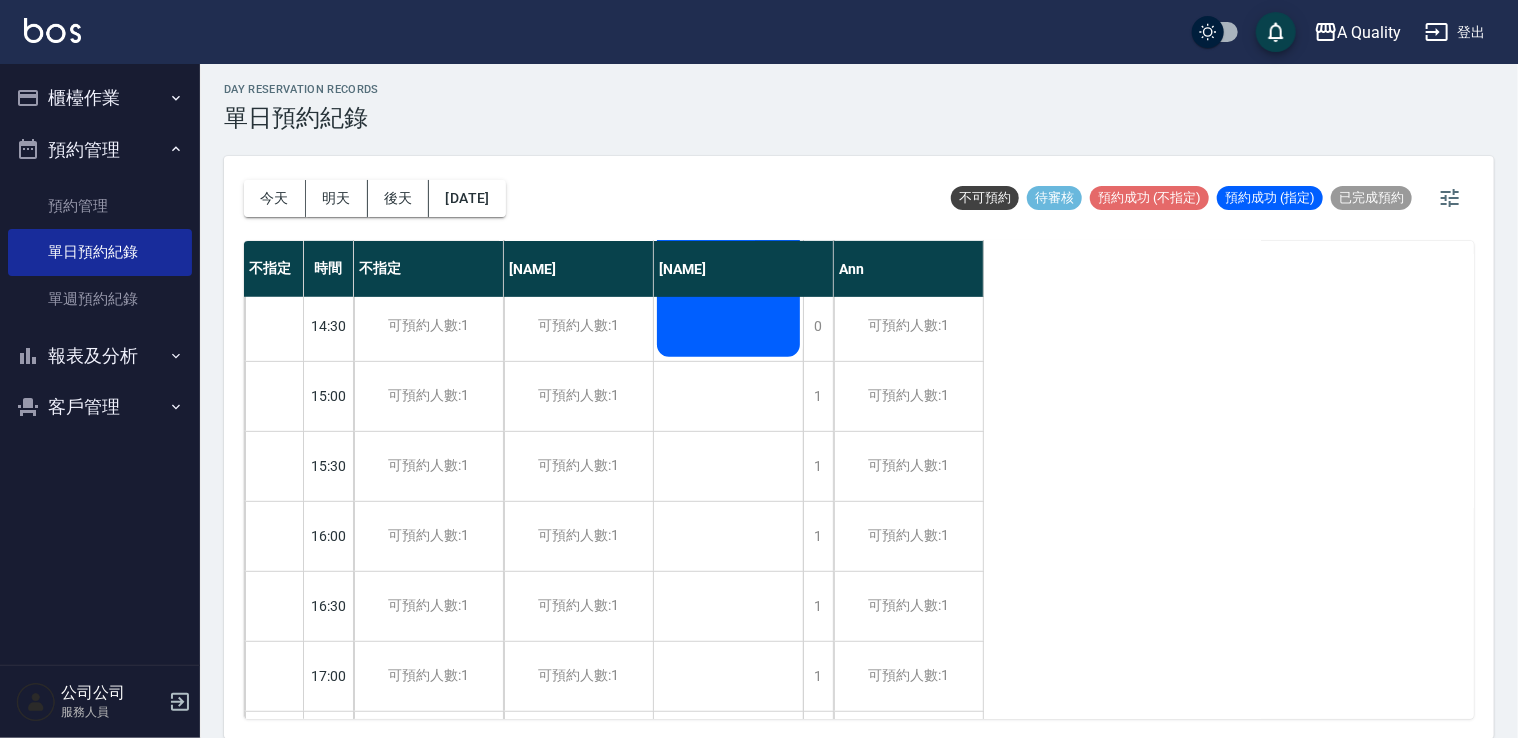 scroll, scrollTop: 600, scrollLeft: 0, axis: vertical 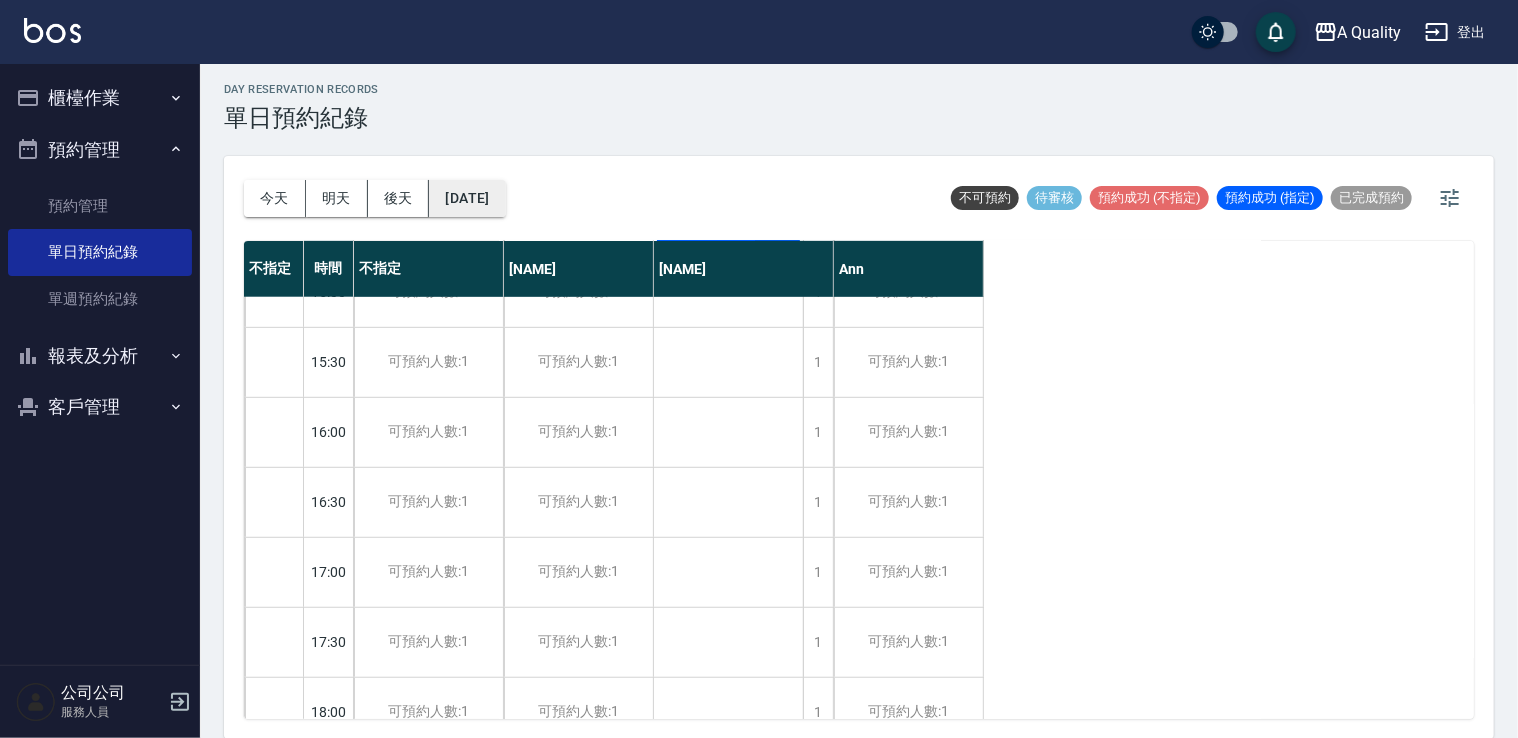 click on "2025/08/16" at bounding box center (467, 198) 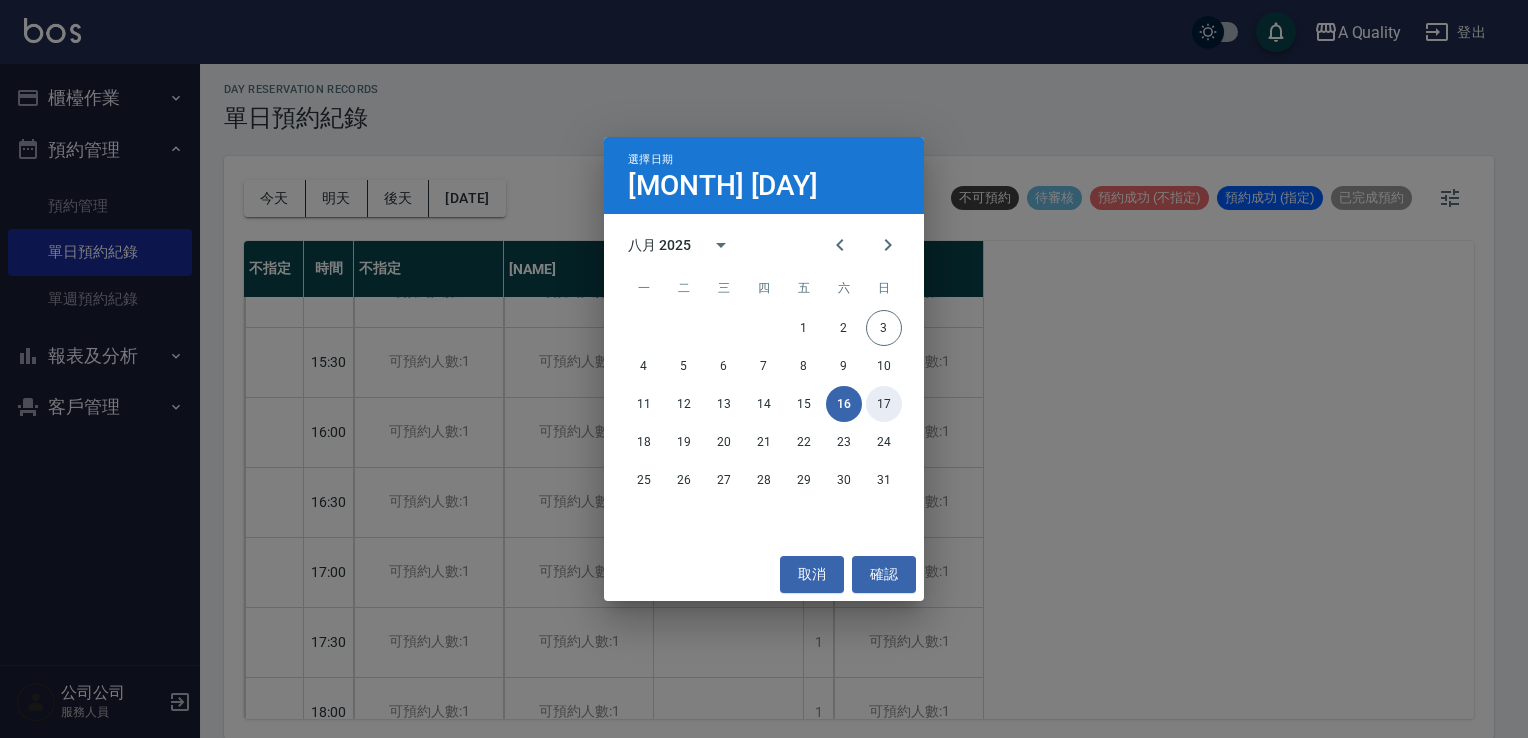 click on "17" at bounding box center (884, 404) 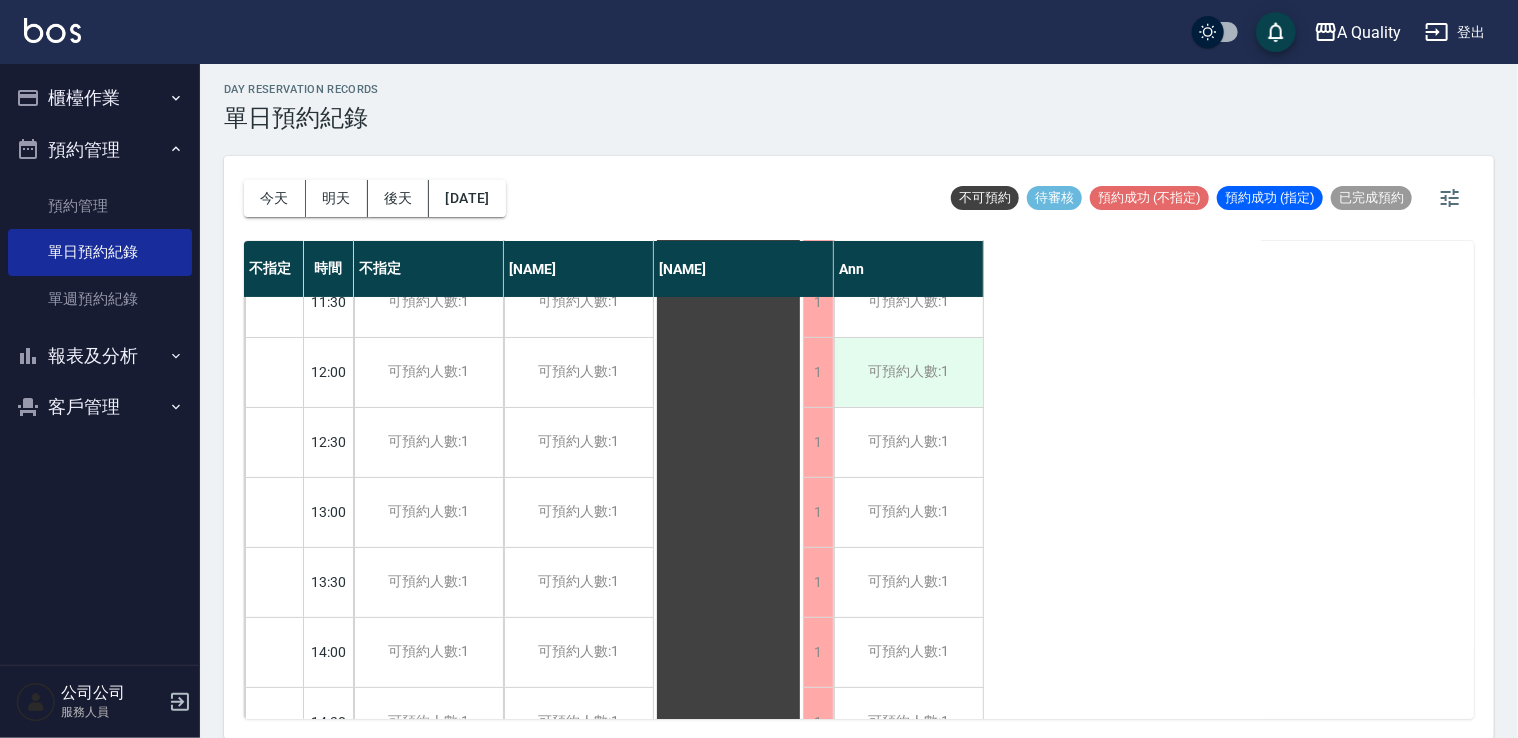scroll, scrollTop: 0, scrollLeft: 0, axis: both 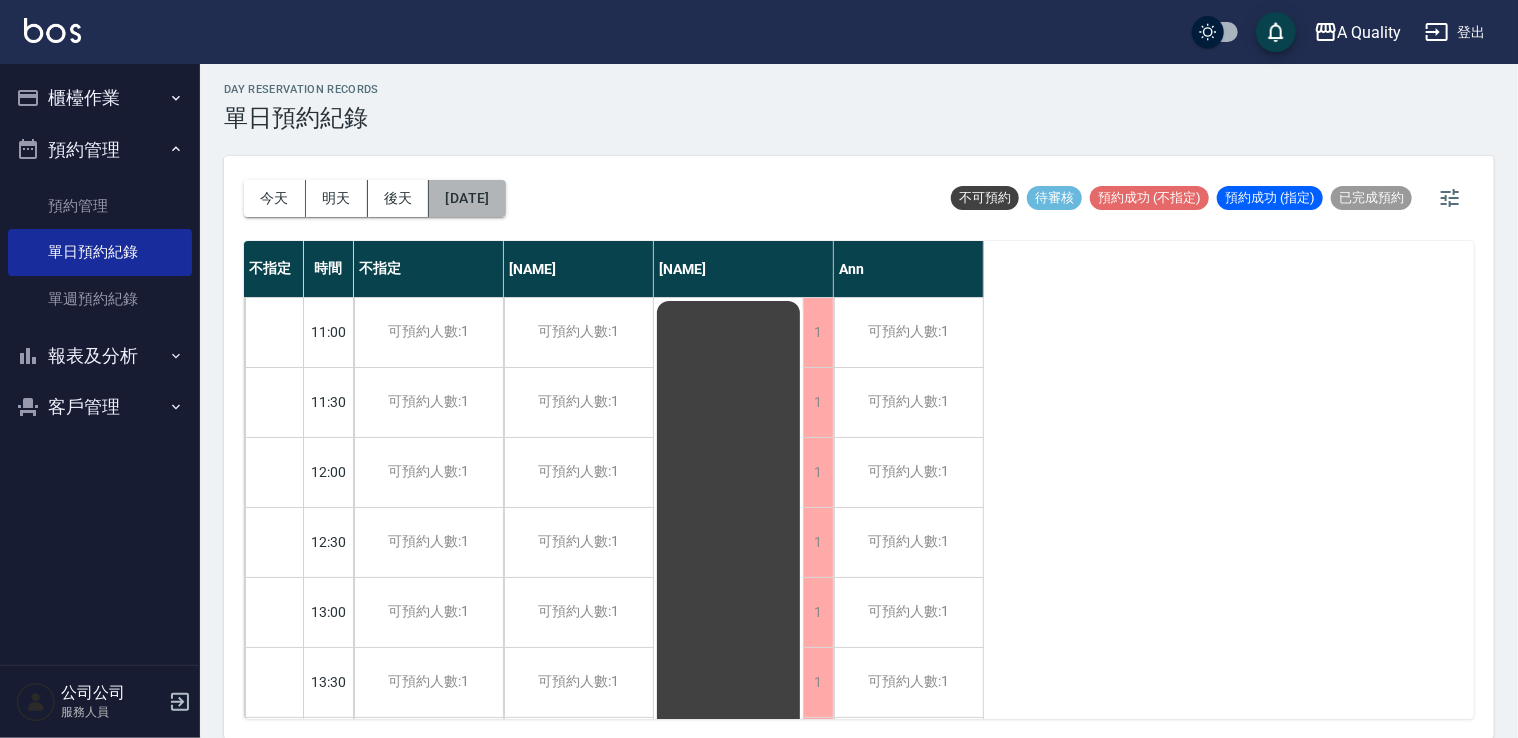 click on "2025/08/17" at bounding box center [467, 198] 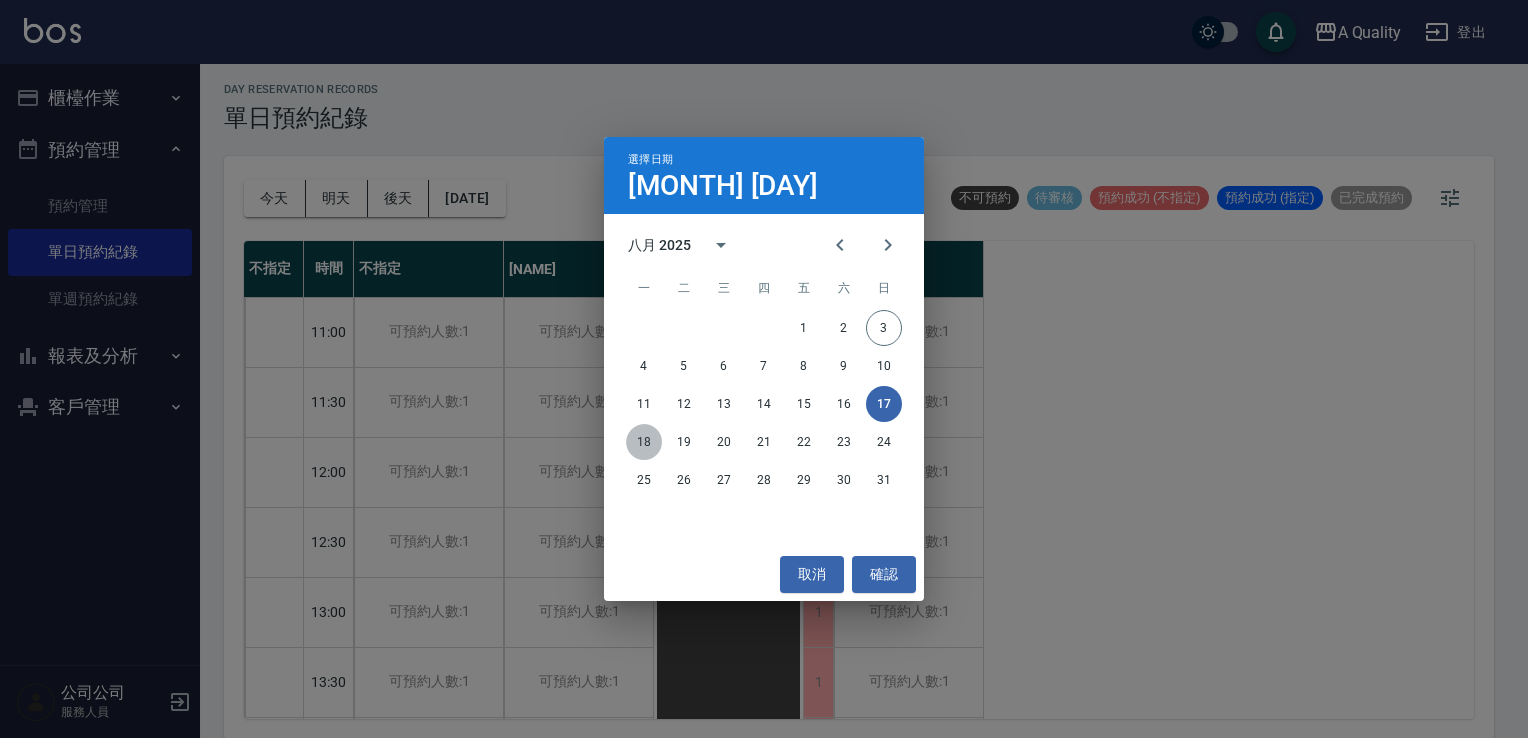 click on "18" at bounding box center (644, 442) 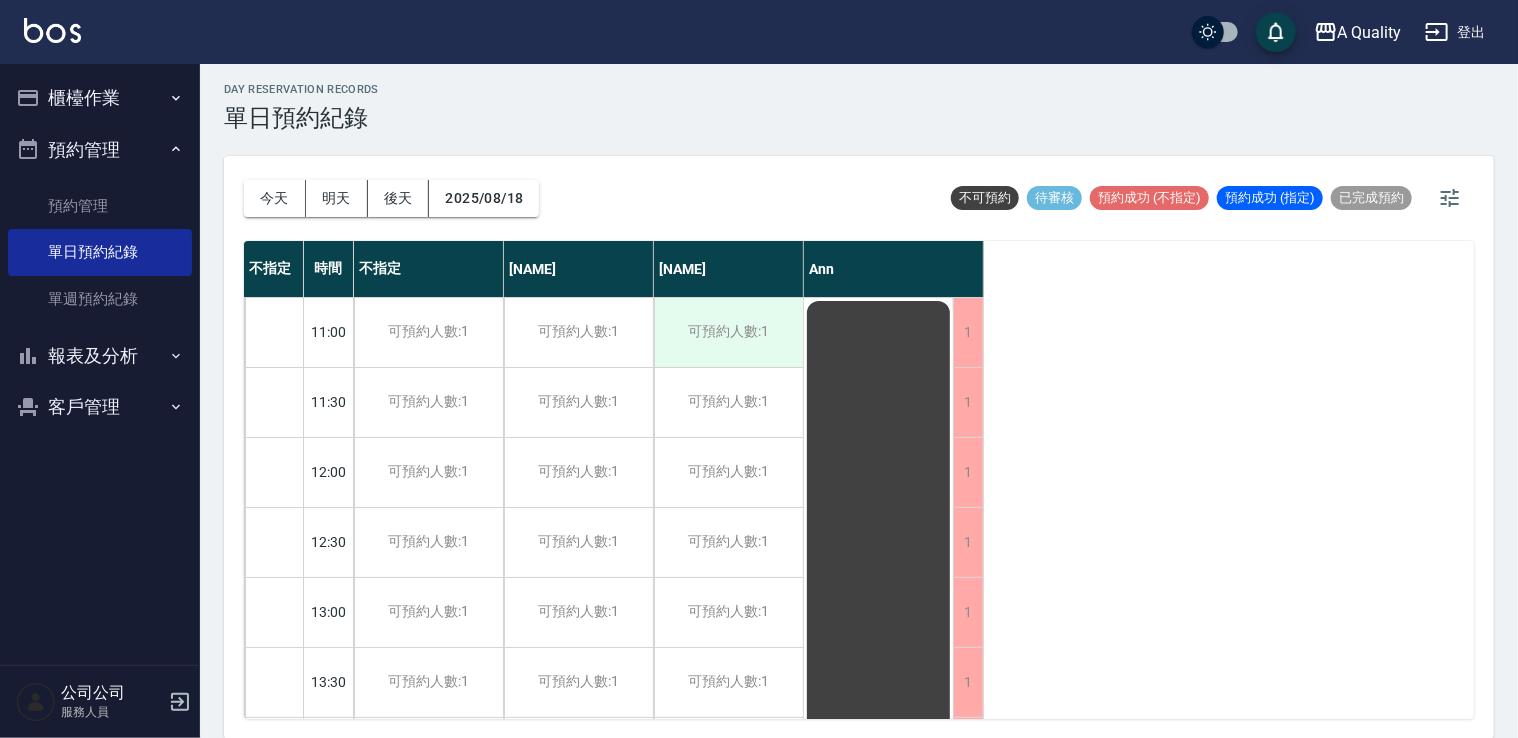 scroll, scrollTop: 0, scrollLeft: 0, axis: both 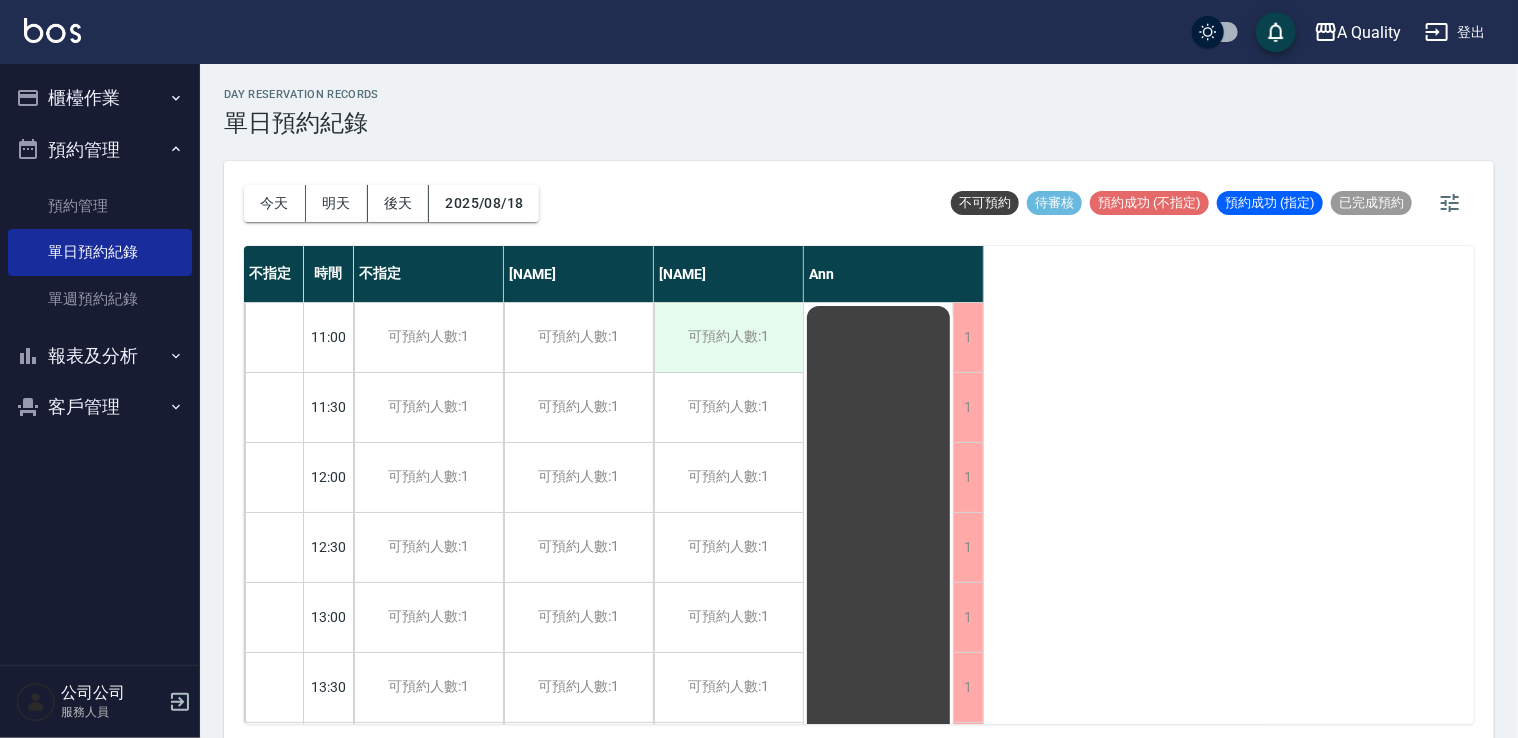 click on "可預約人數:1" at bounding box center [728, 337] 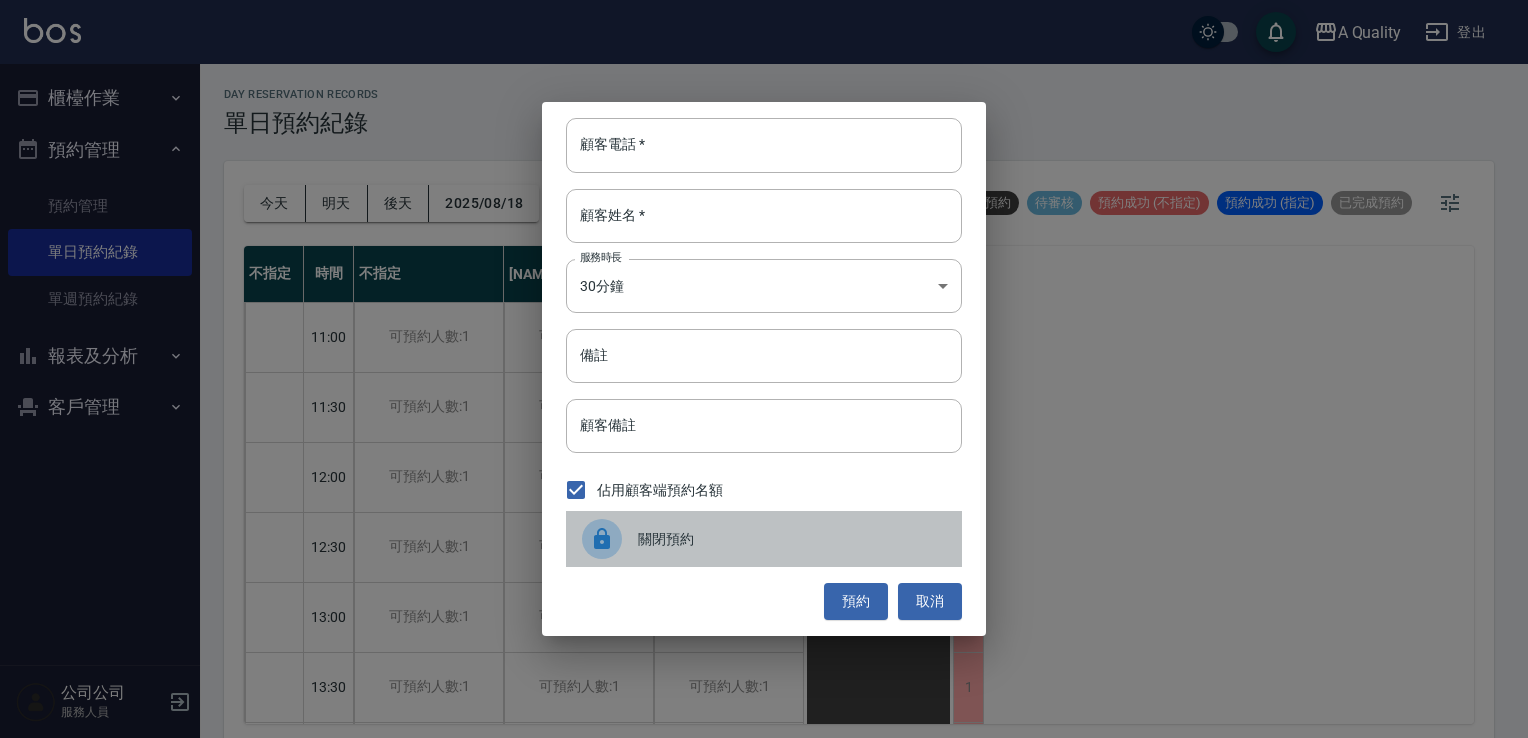 click on "關閉預約" at bounding box center [792, 539] 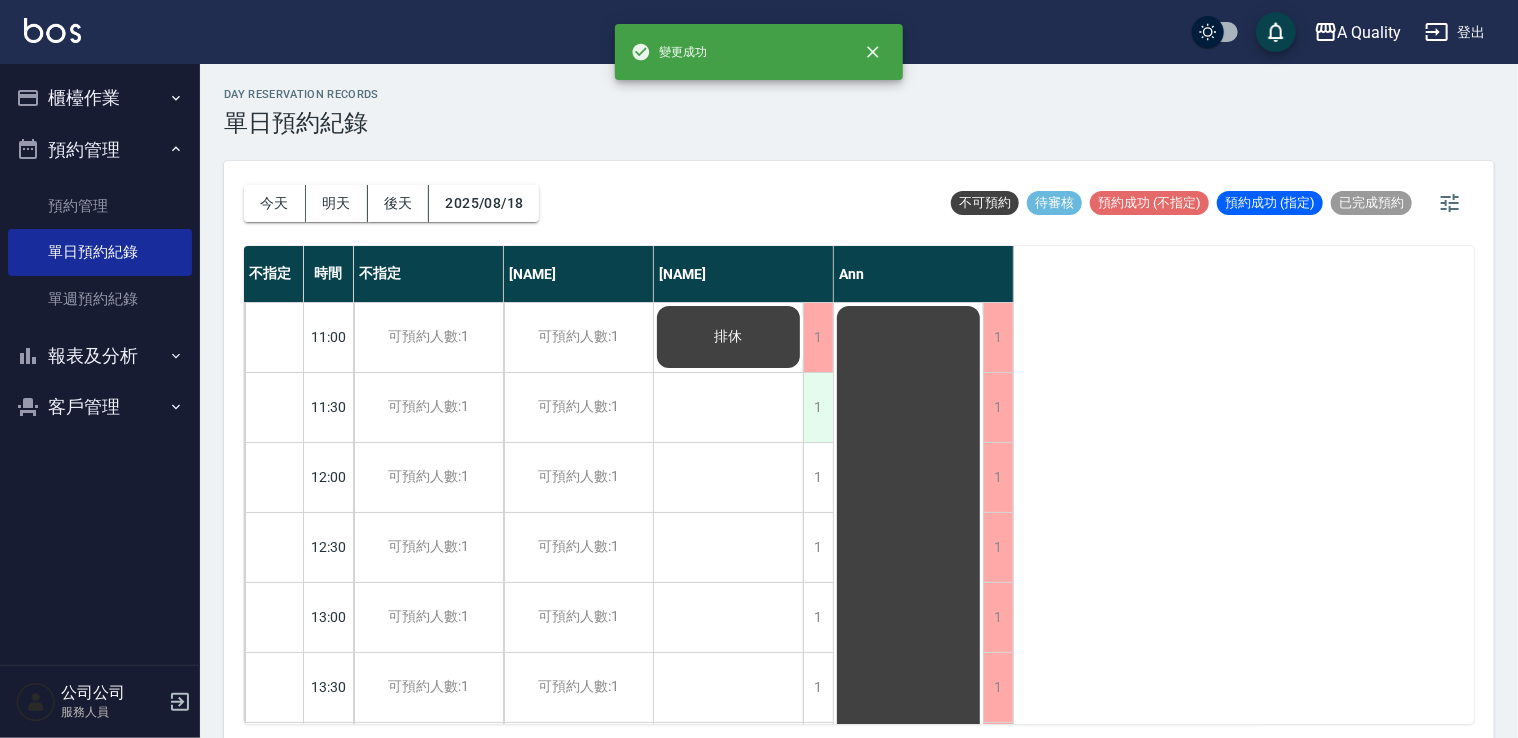 click on "1" at bounding box center [818, 407] 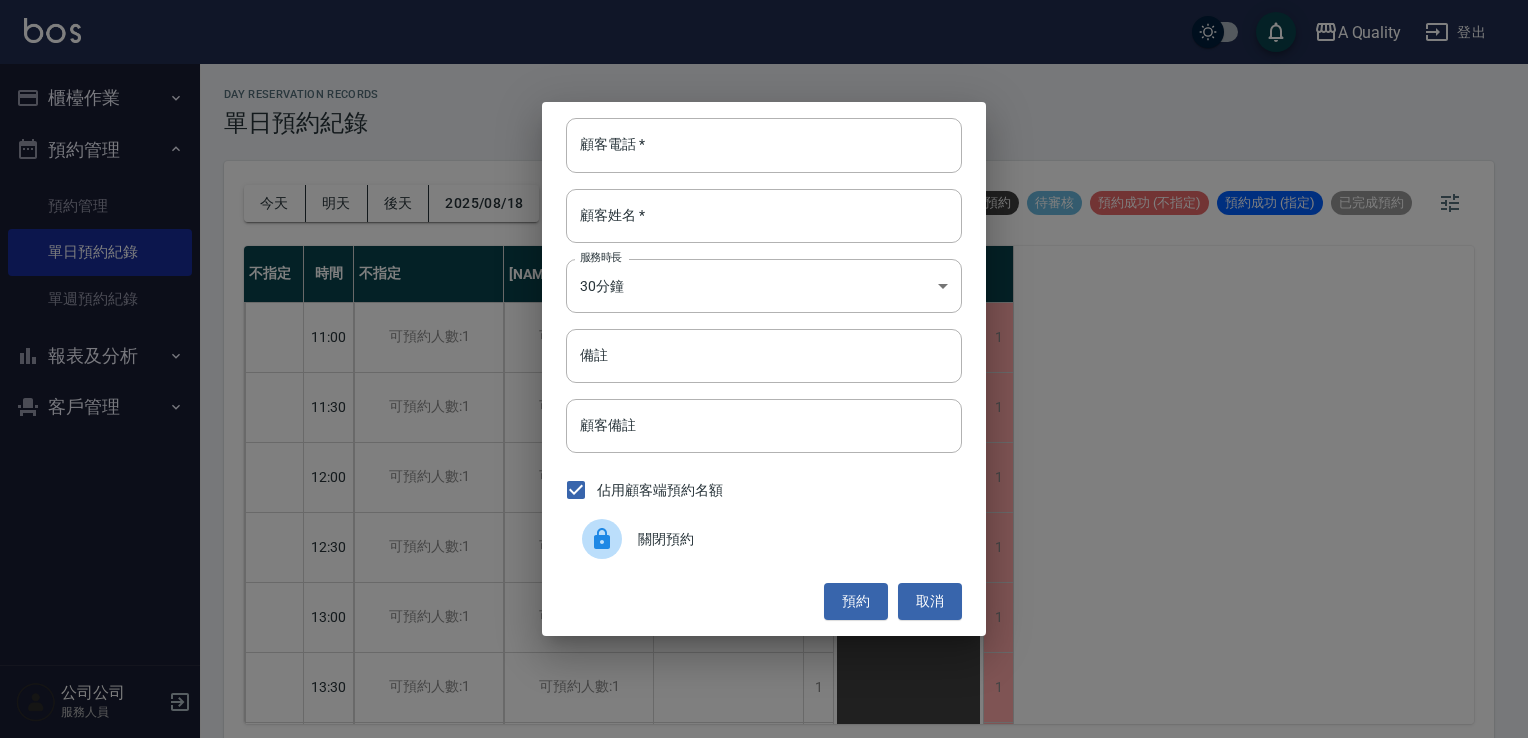 click on "關閉預約" at bounding box center (792, 539) 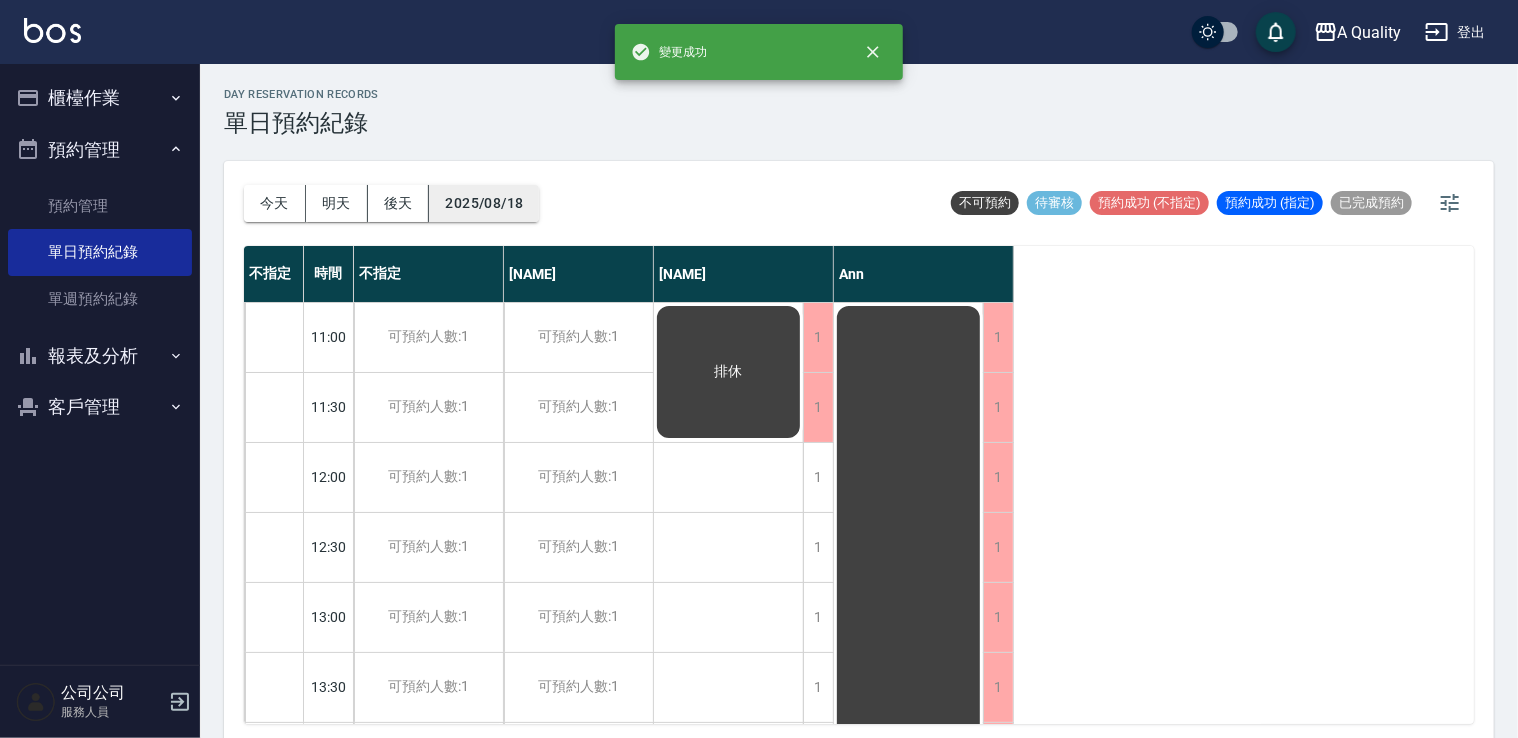 click on "2025/08/18" at bounding box center (484, 203) 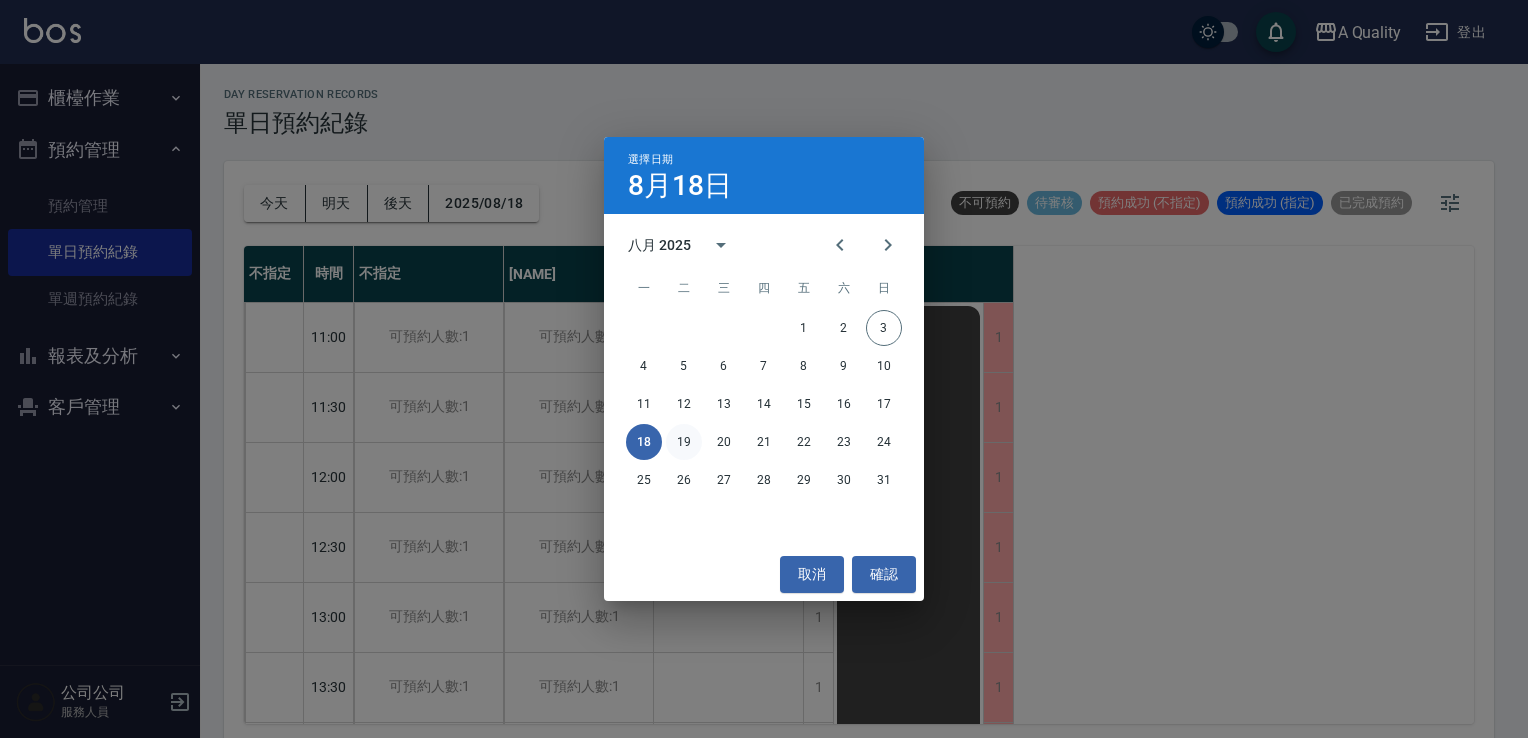 click on "19" at bounding box center (684, 442) 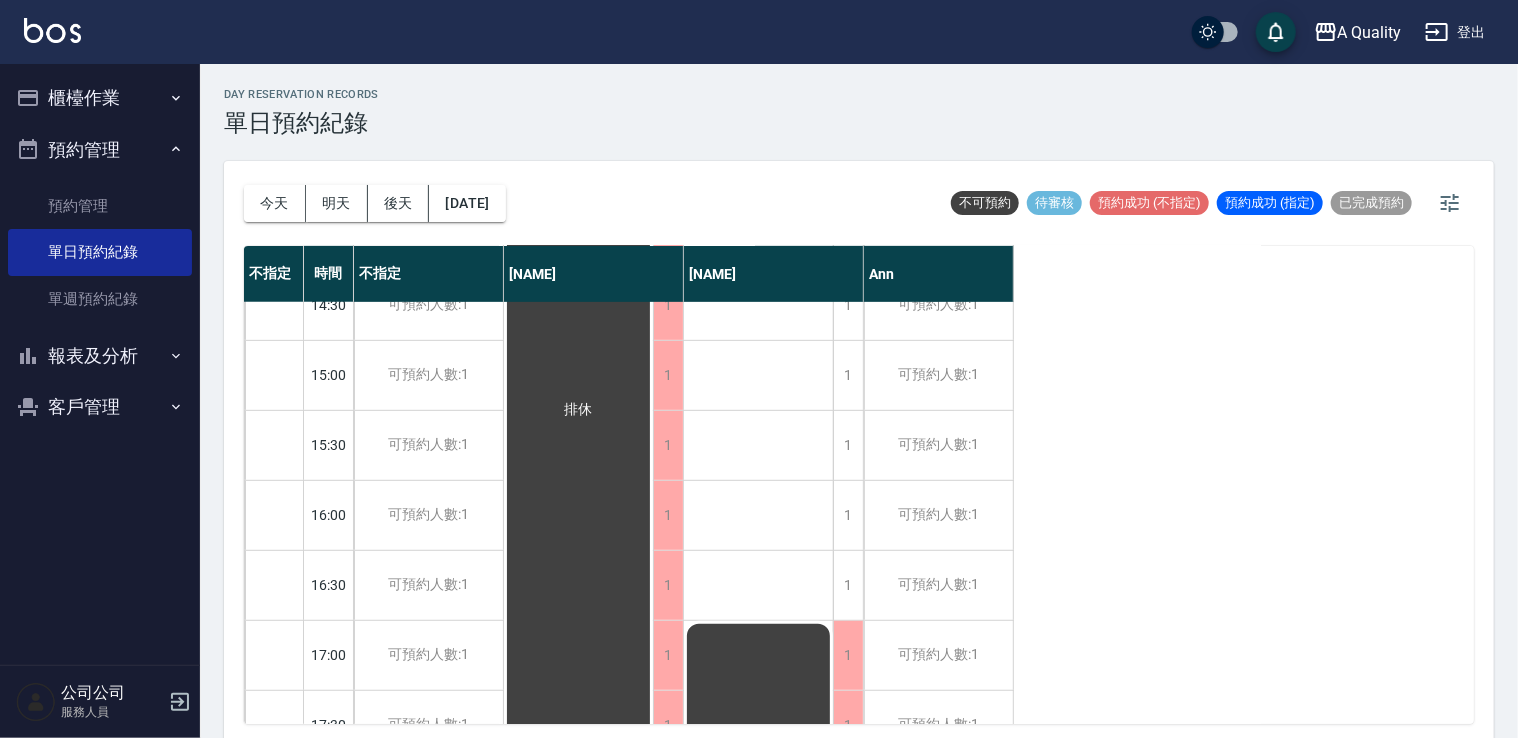 scroll, scrollTop: 153, scrollLeft: 0, axis: vertical 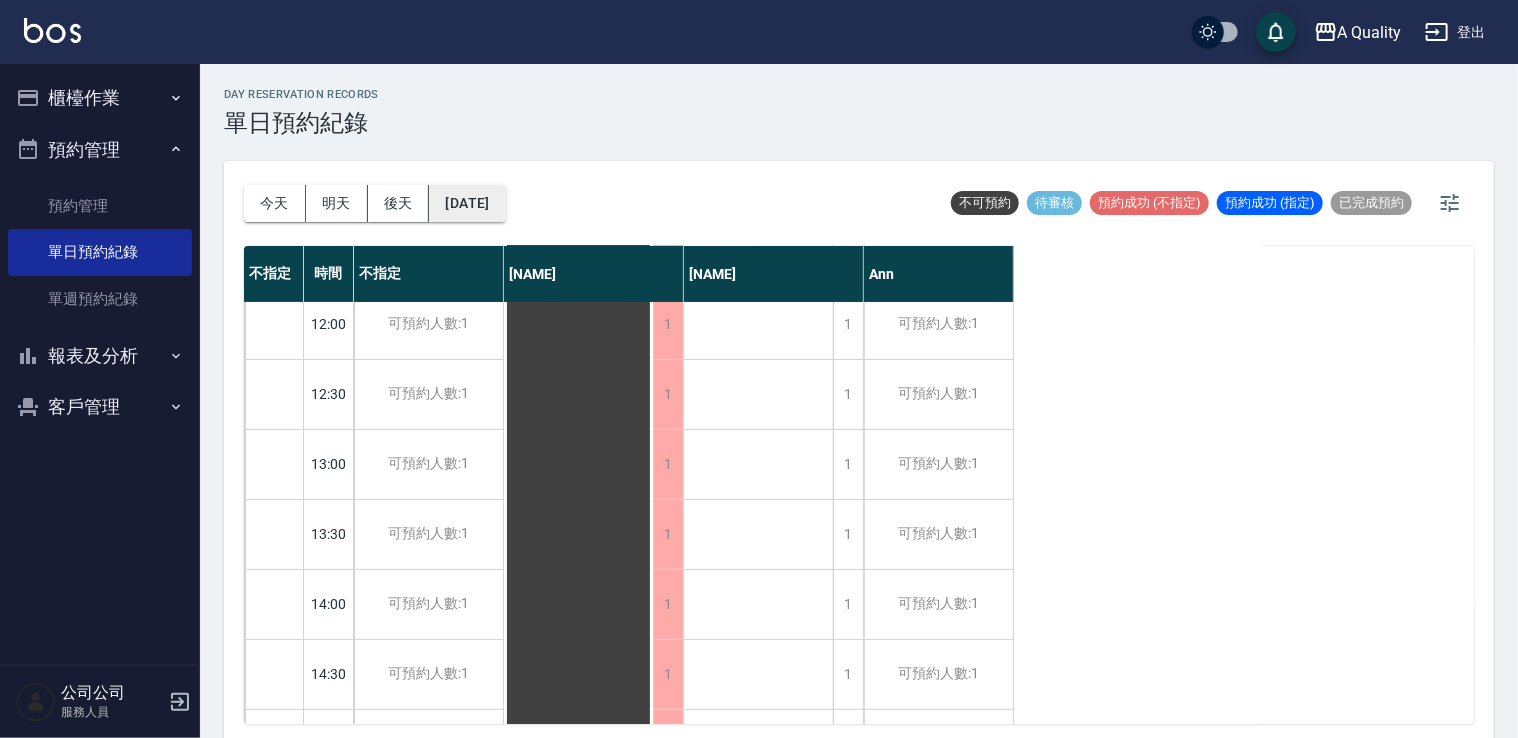 click on "2025/08/19" at bounding box center (467, 203) 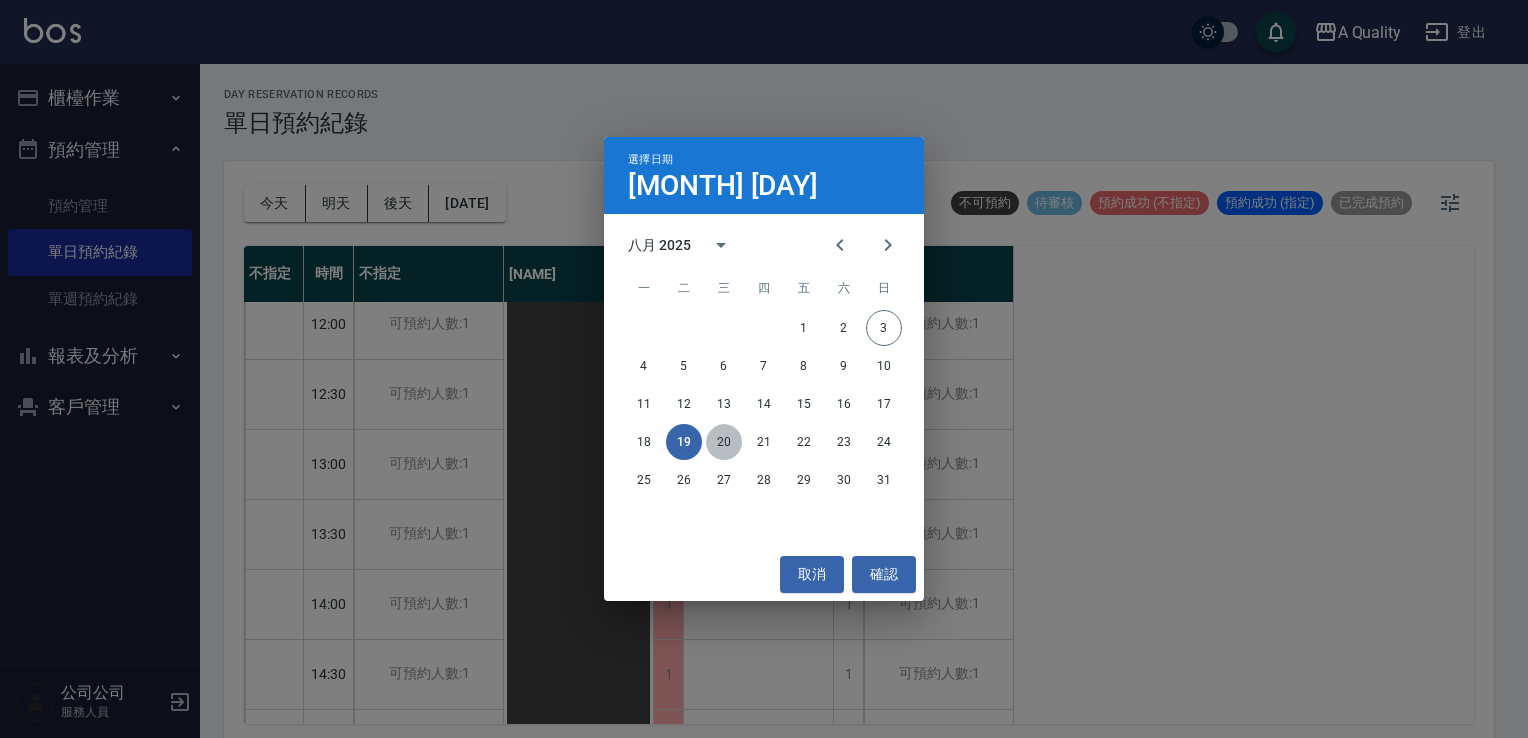 click on "20" at bounding box center (724, 442) 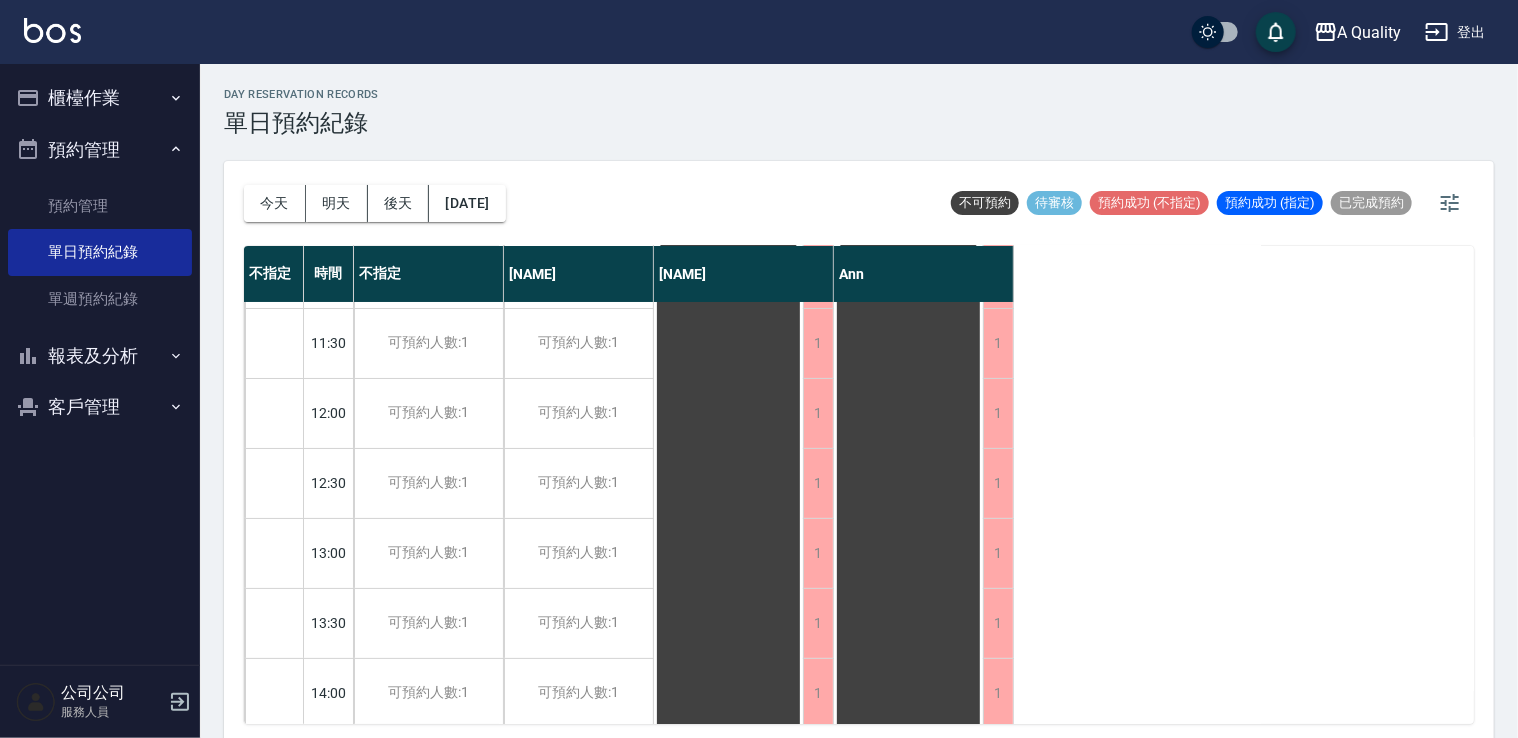 scroll, scrollTop: 0, scrollLeft: 0, axis: both 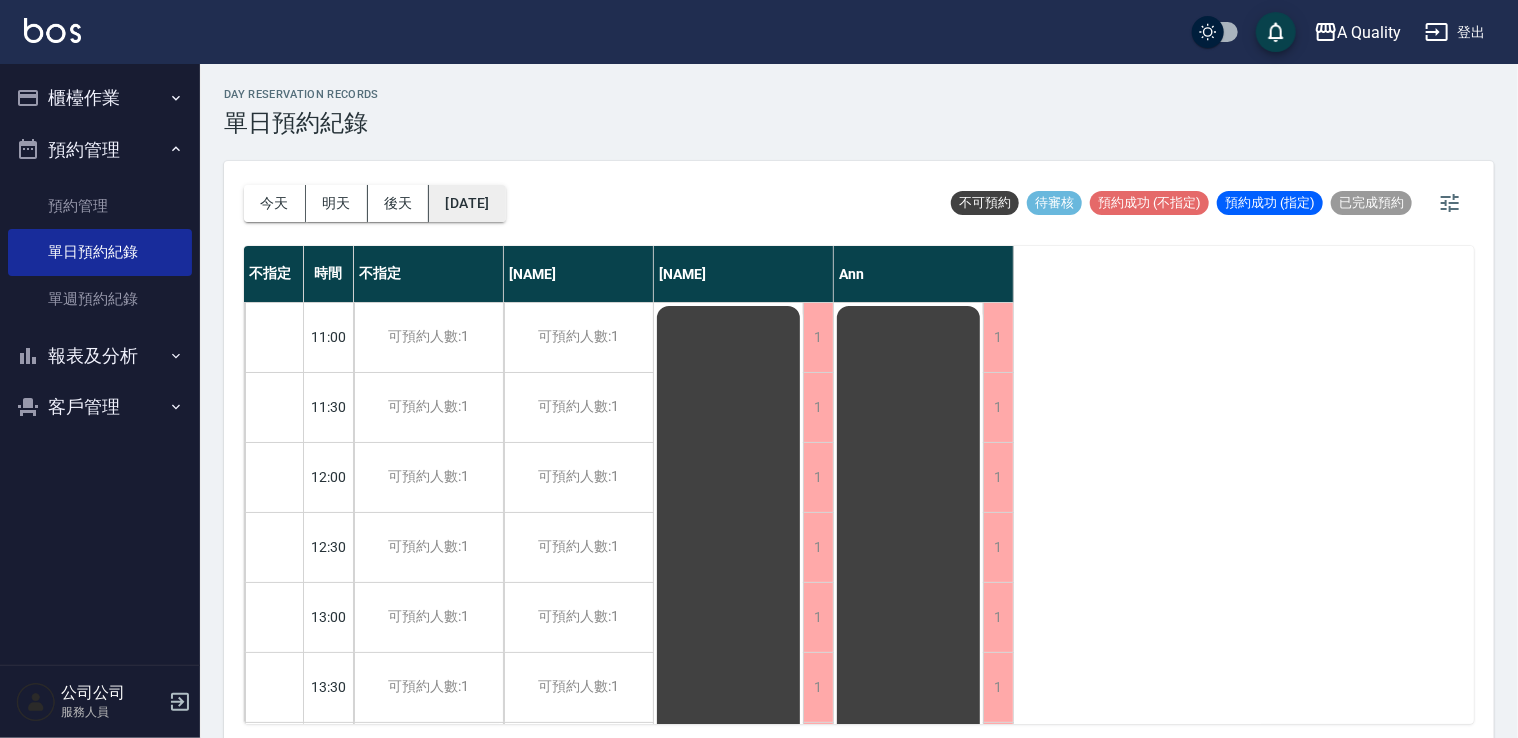 click on "2025/08/20" at bounding box center [467, 203] 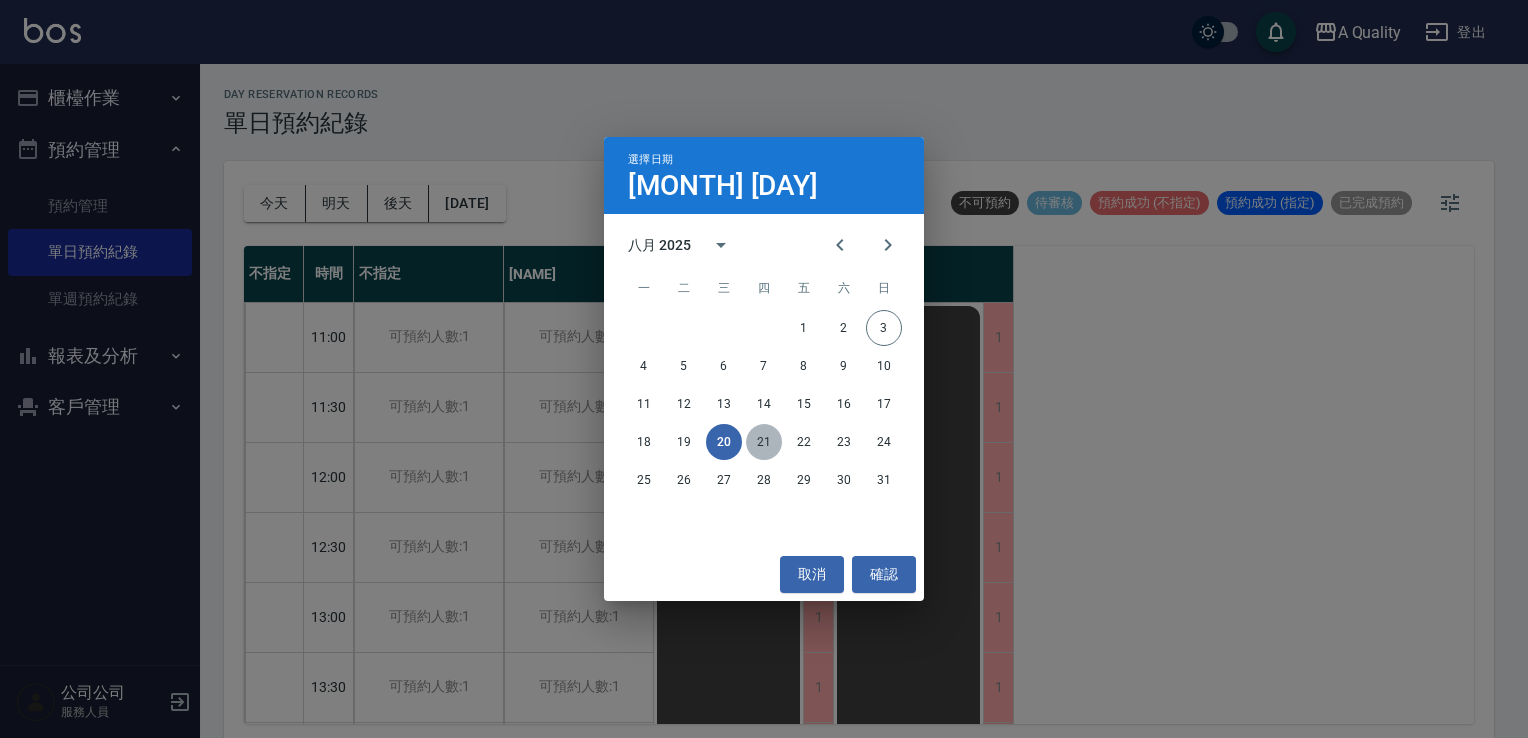 click on "21" at bounding box center [764, 442] 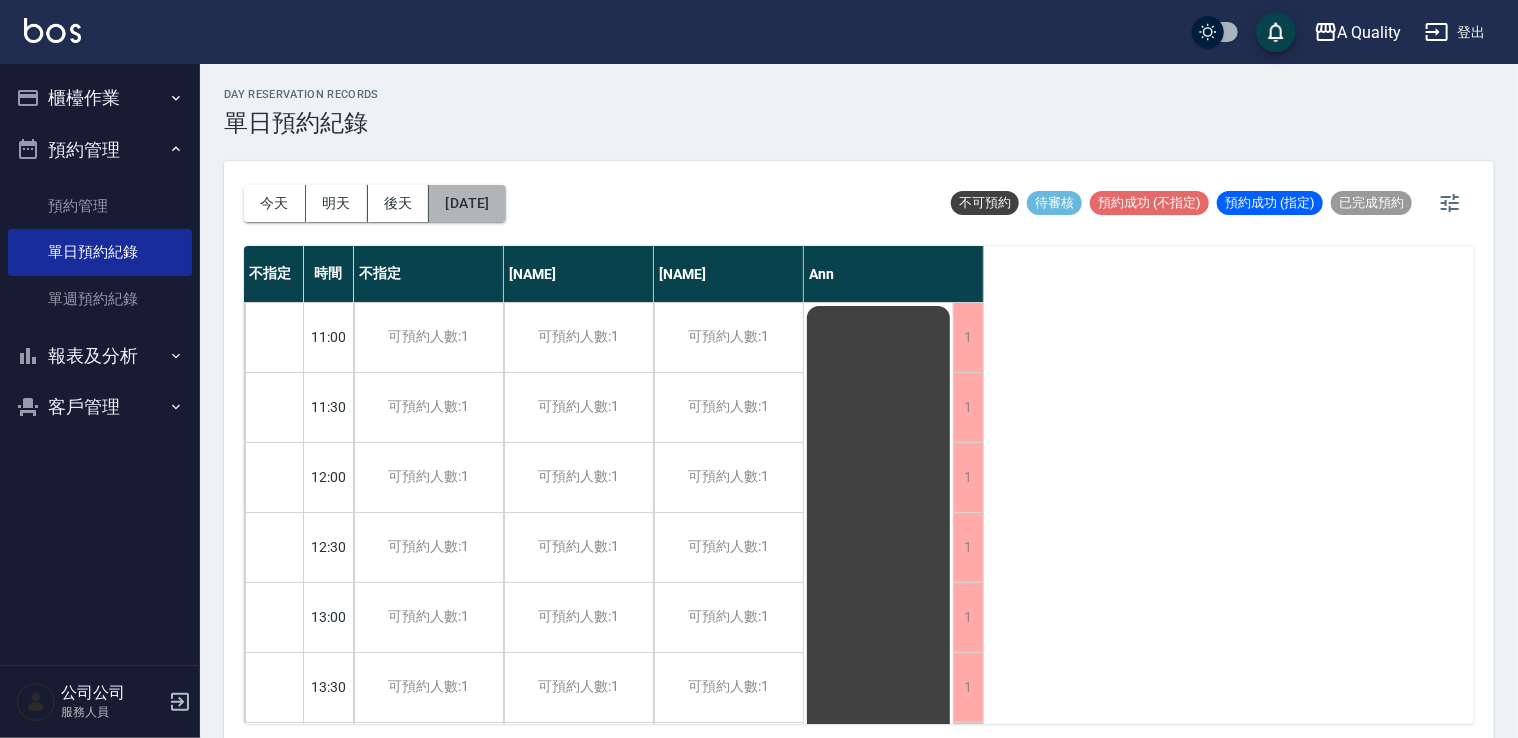 click on "2025/08/21" at bounding box center (467, 203) 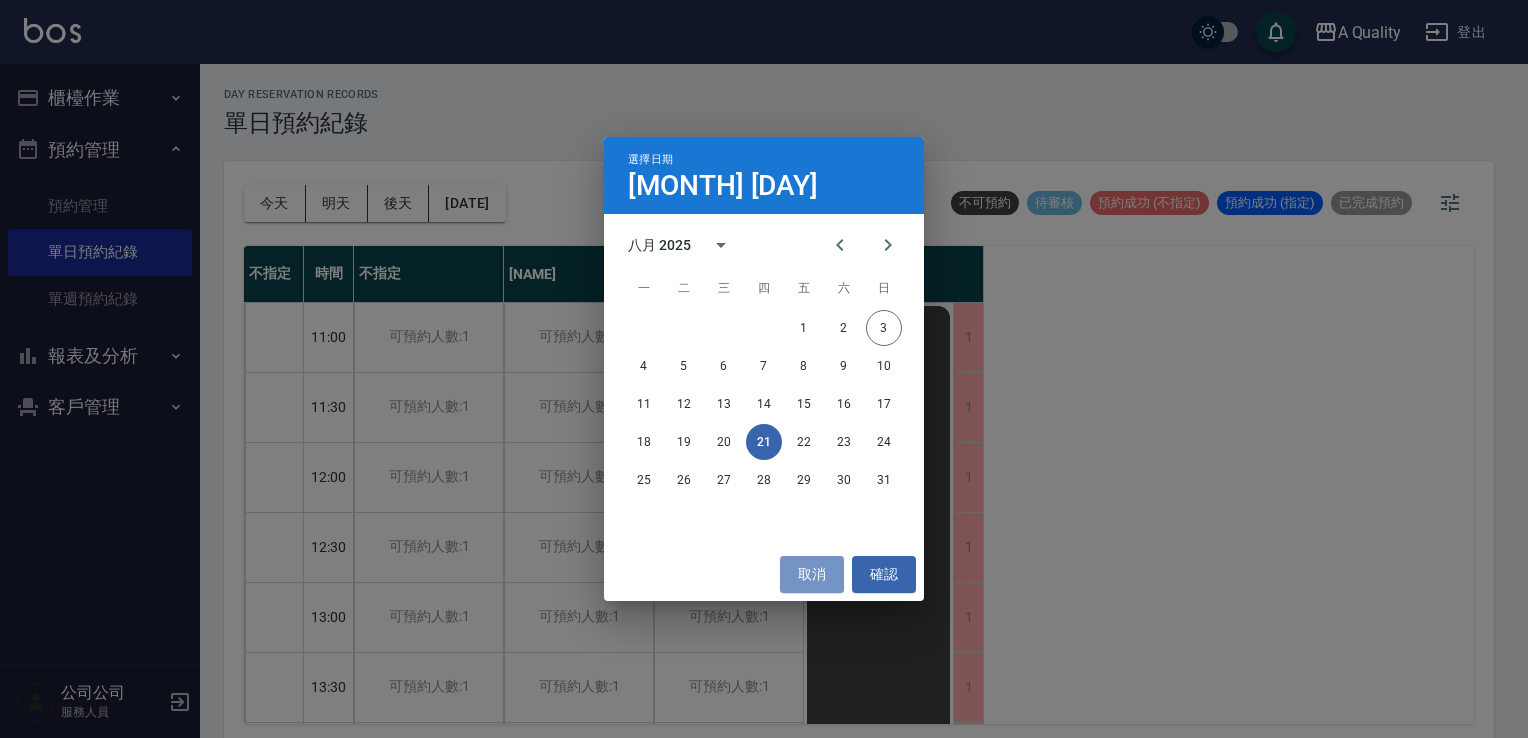 drag, startPoint x: 809, startPoint y: 574, endPoint x: 776, endPoint y: 510, distance: 72.00694 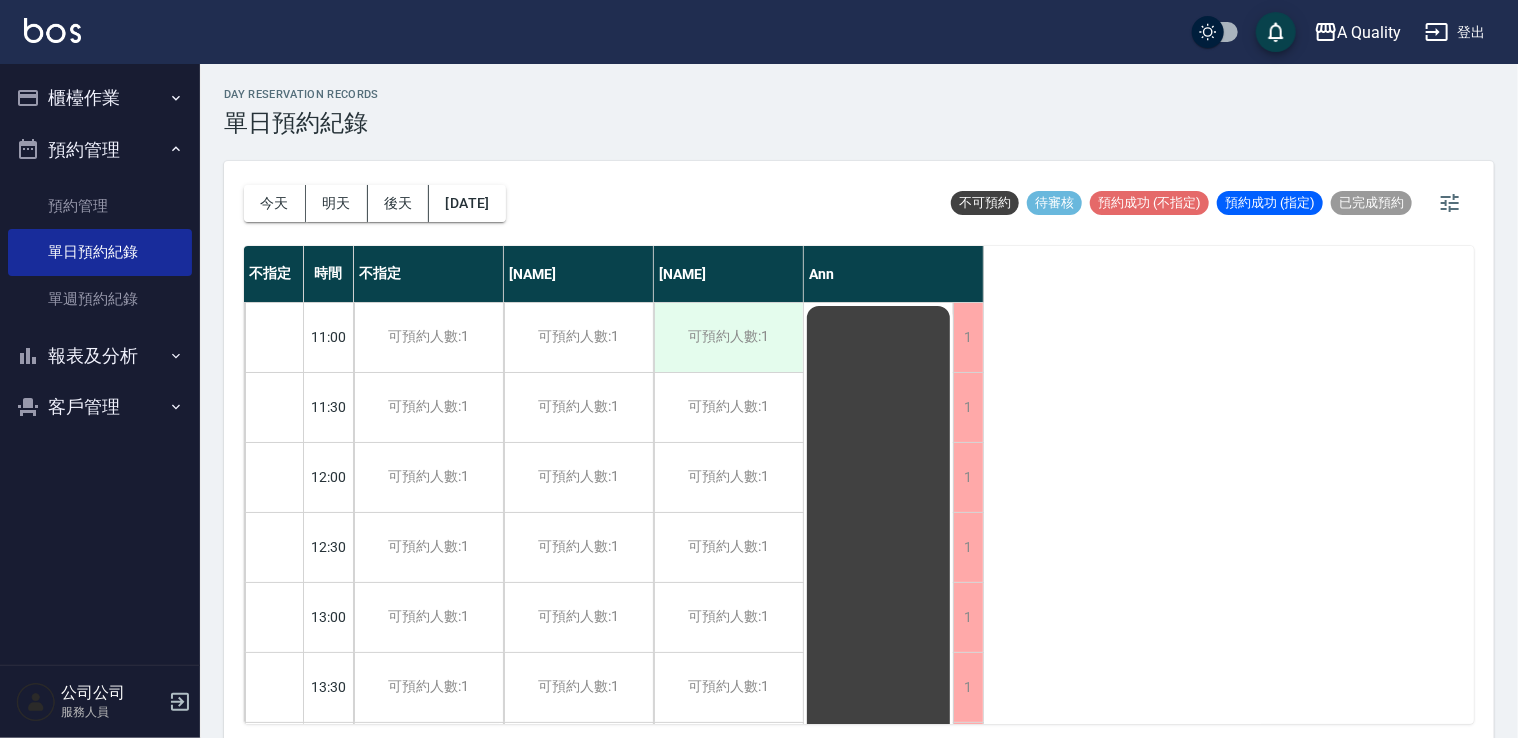 click on "可預約人數:1" at bounding box center [728, 337] 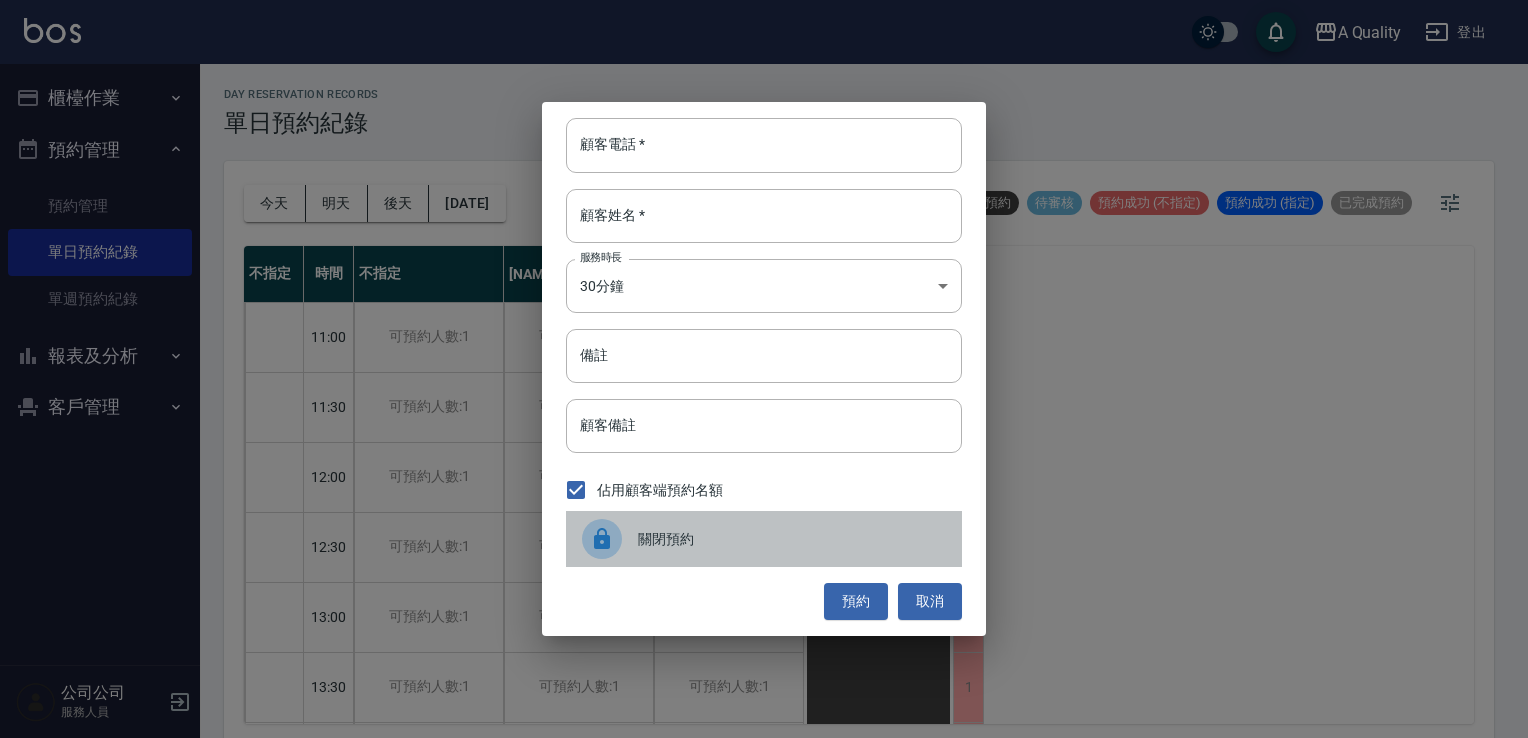 drag, startPoint x: 812, startPoint y: 537, endPoint x: 789, endPoint y: 467, distance: 73.68175 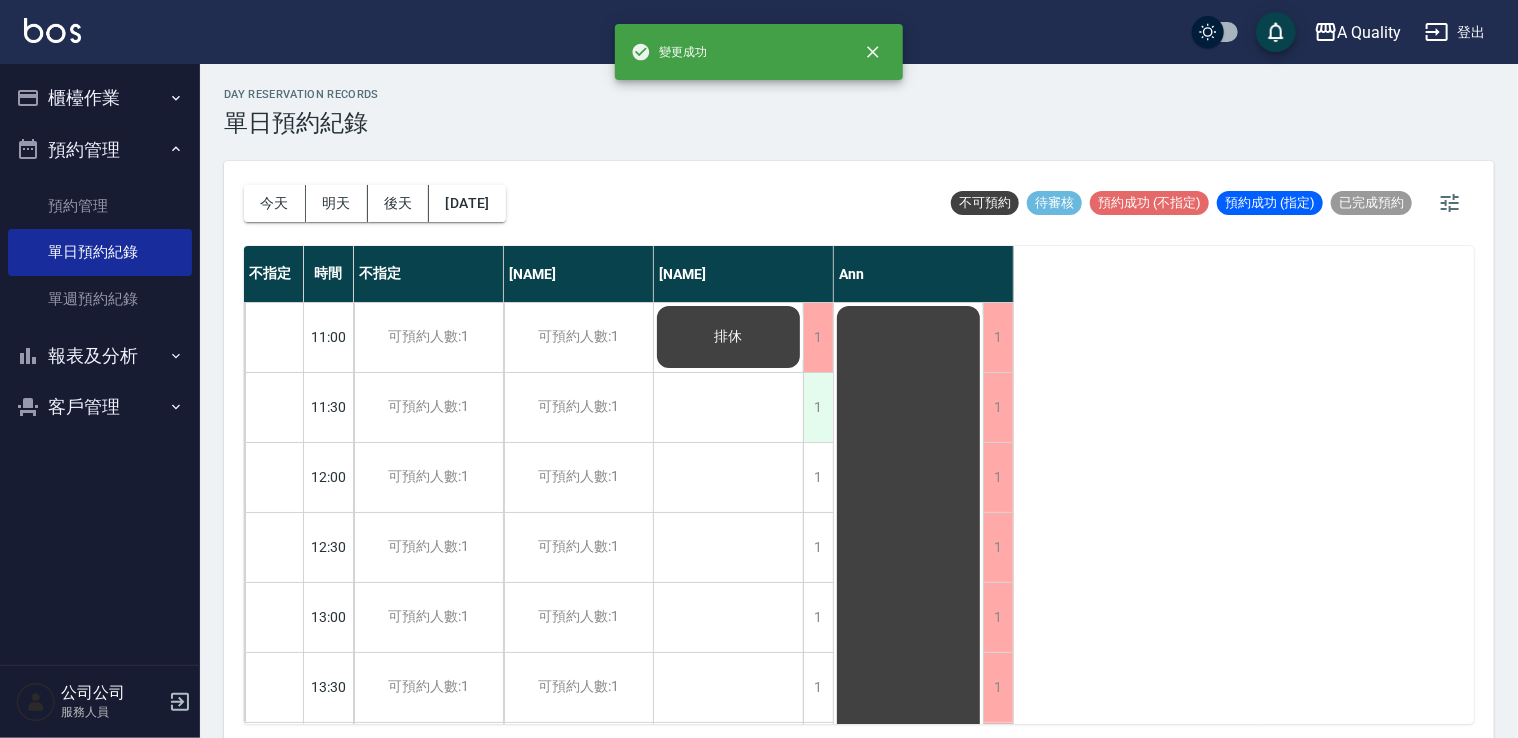 click on "1" at bounding box center [818, 407] 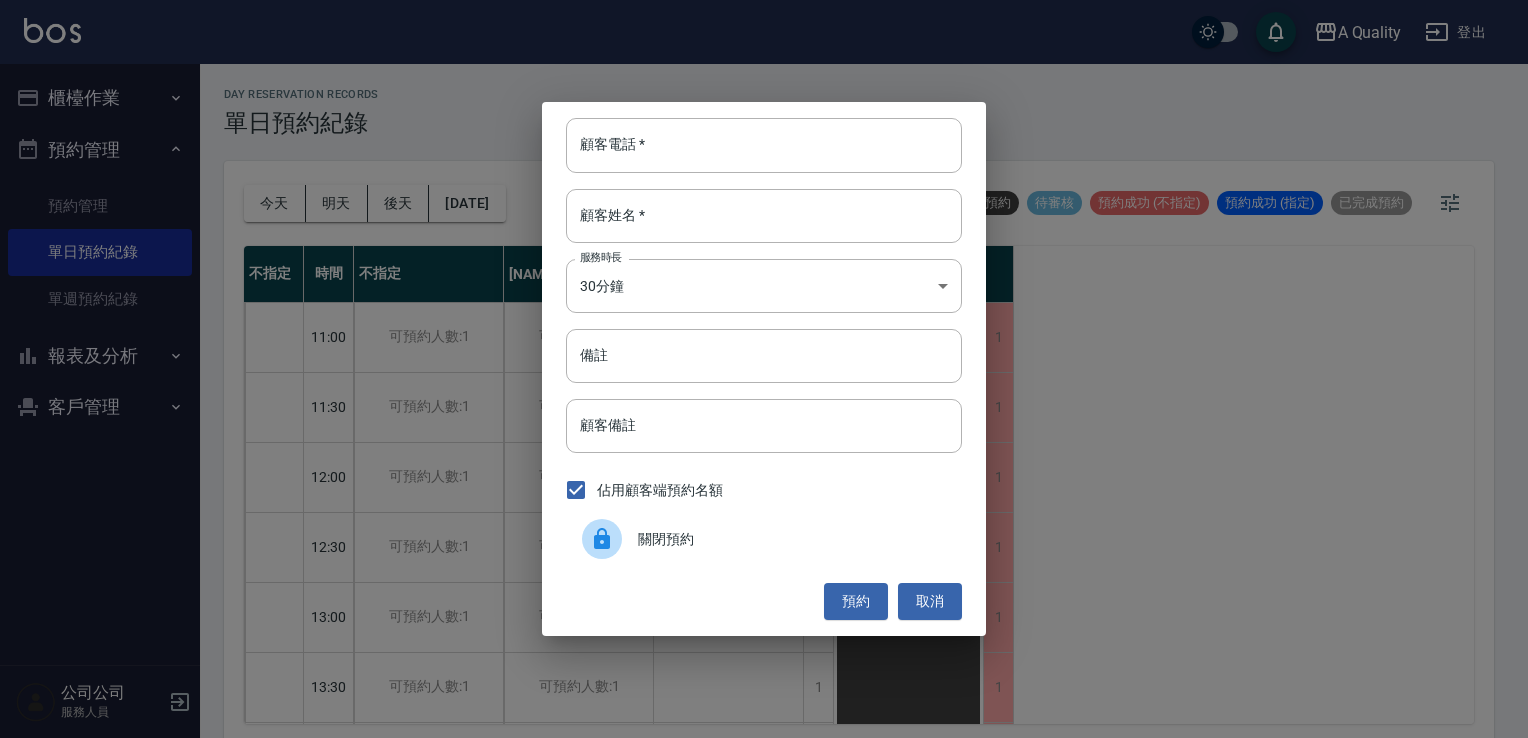 click on "關閉預約" at bounding box center [792, 539] 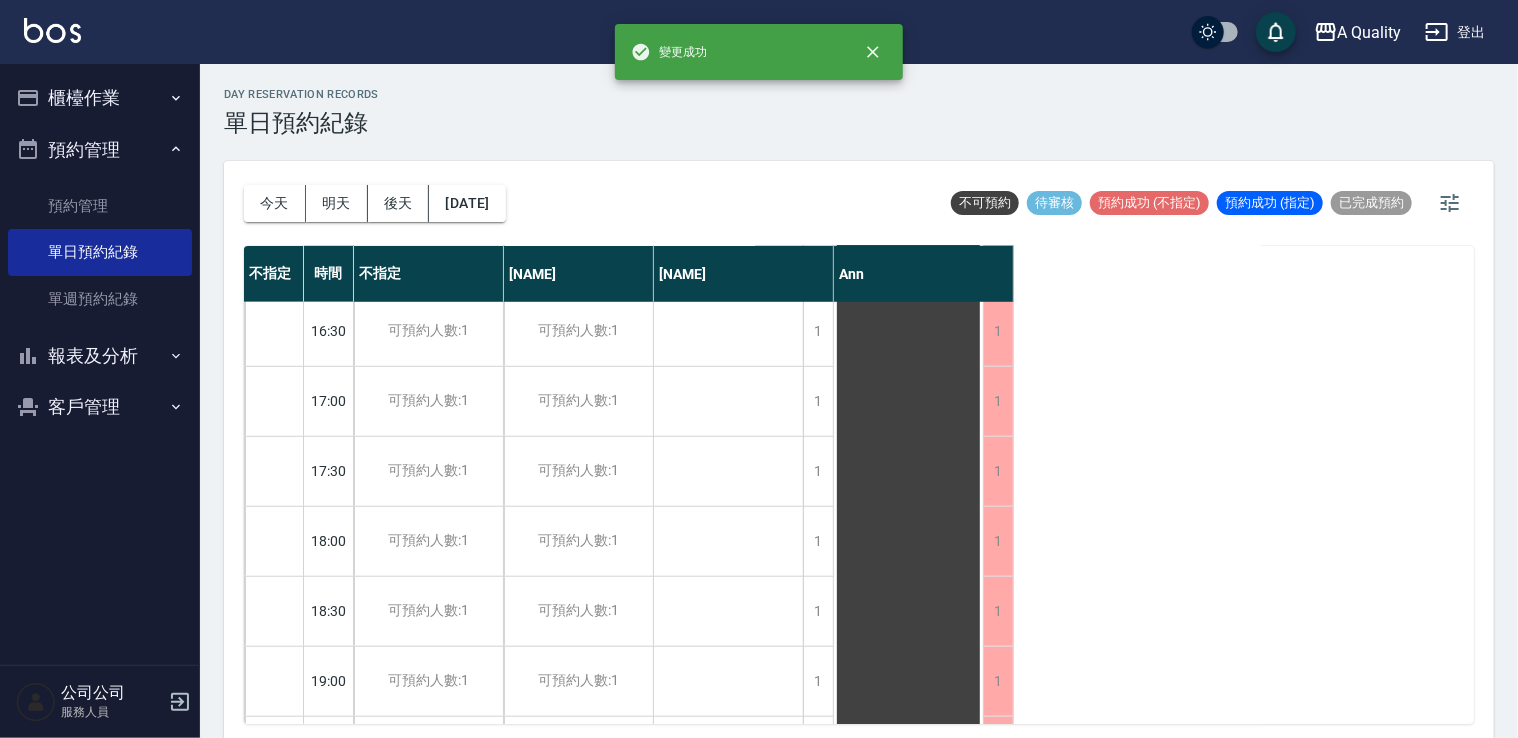 scroll, scrollTop: 853, scrollLeft: 0, axis: vertical 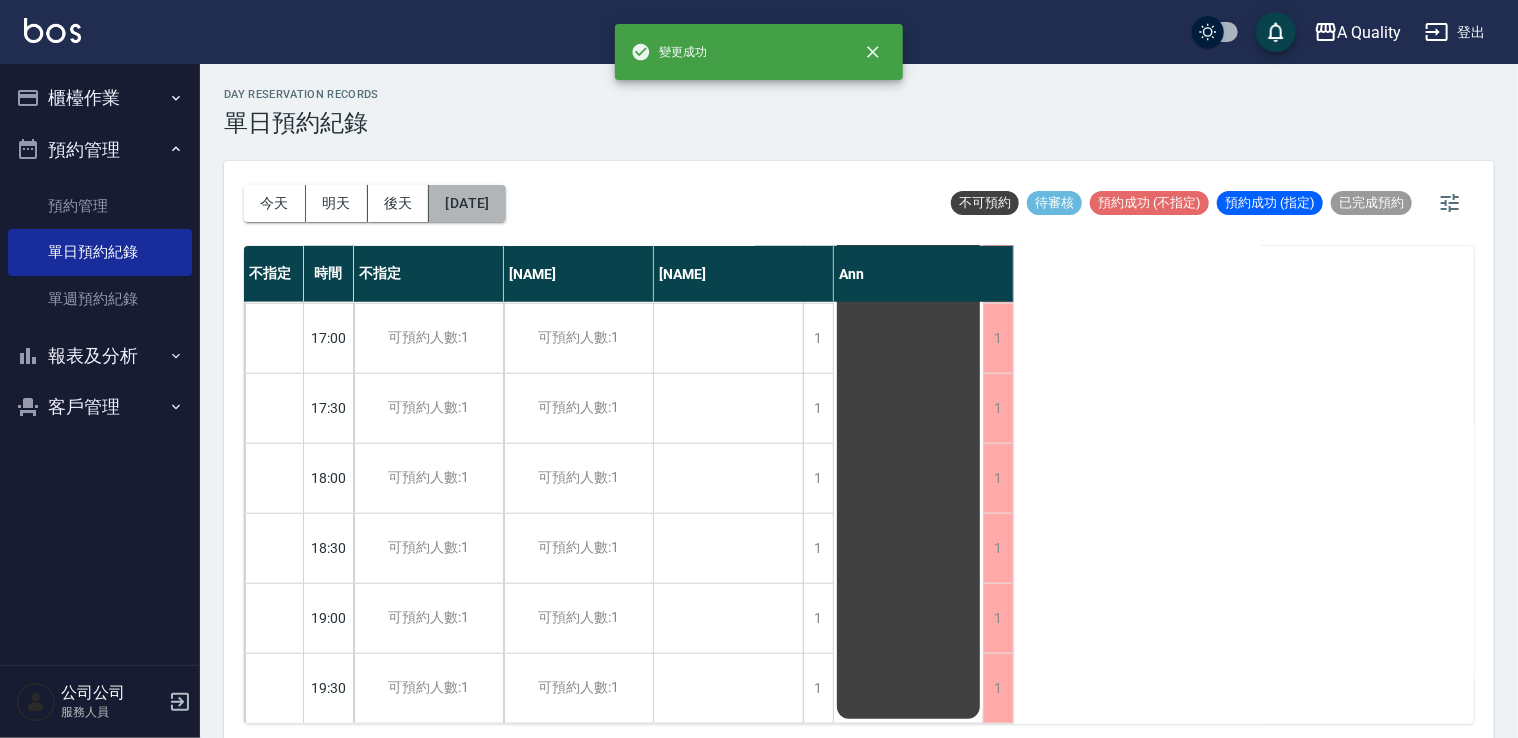 click on "2025/08/21" at bounding box center [467, 203] 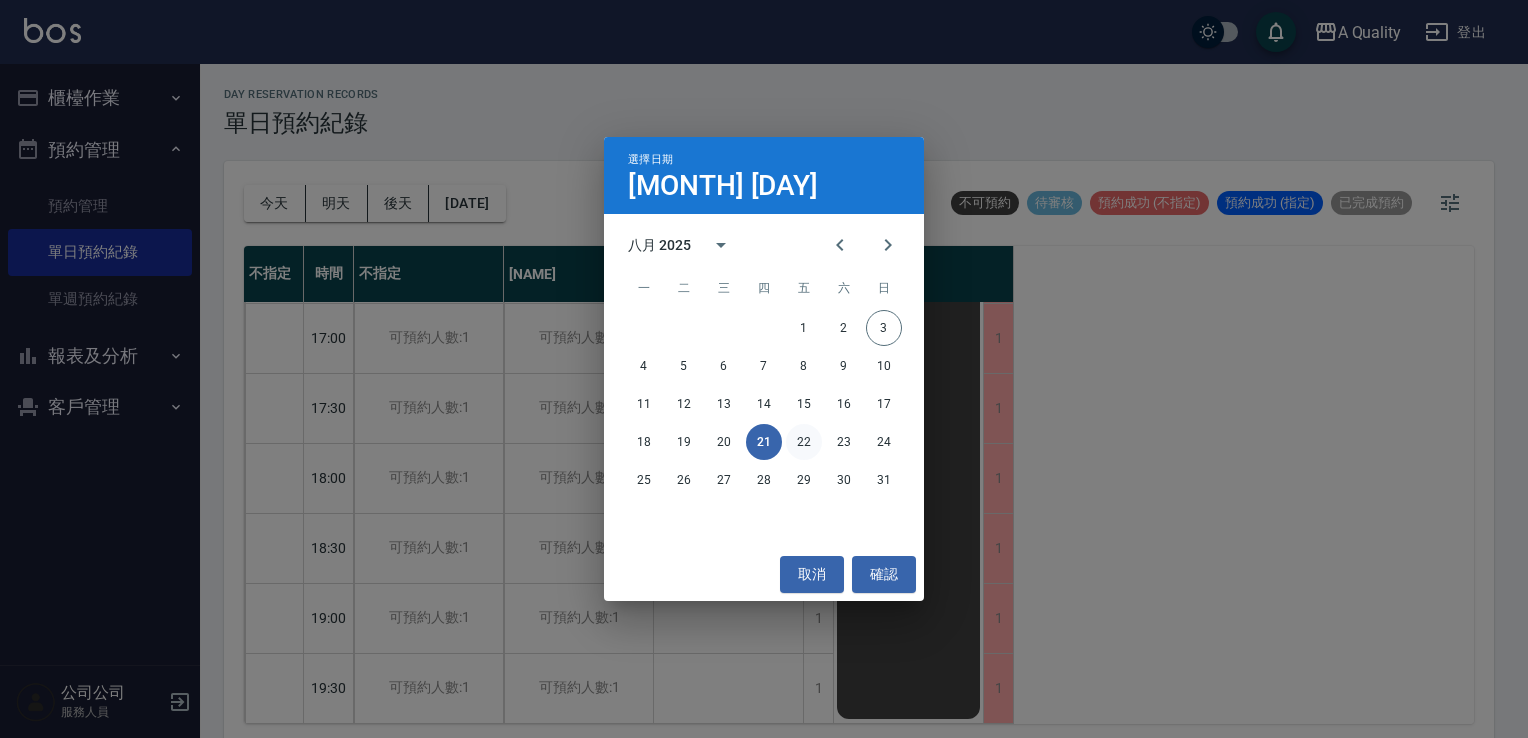 click on "22" at bounding box center [804, 442] 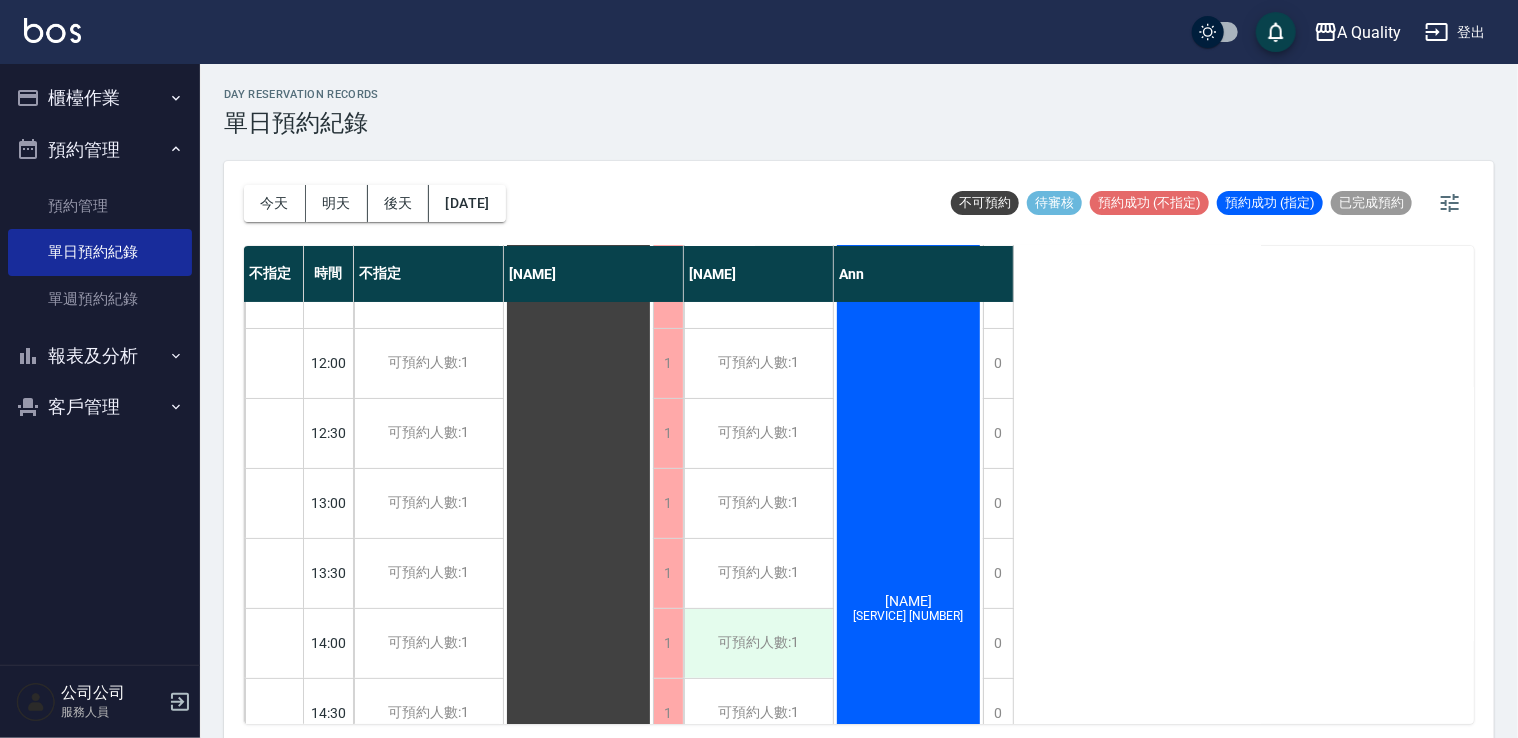 scroll, scrollTop: 0, scrollLeft: 0, axis: both 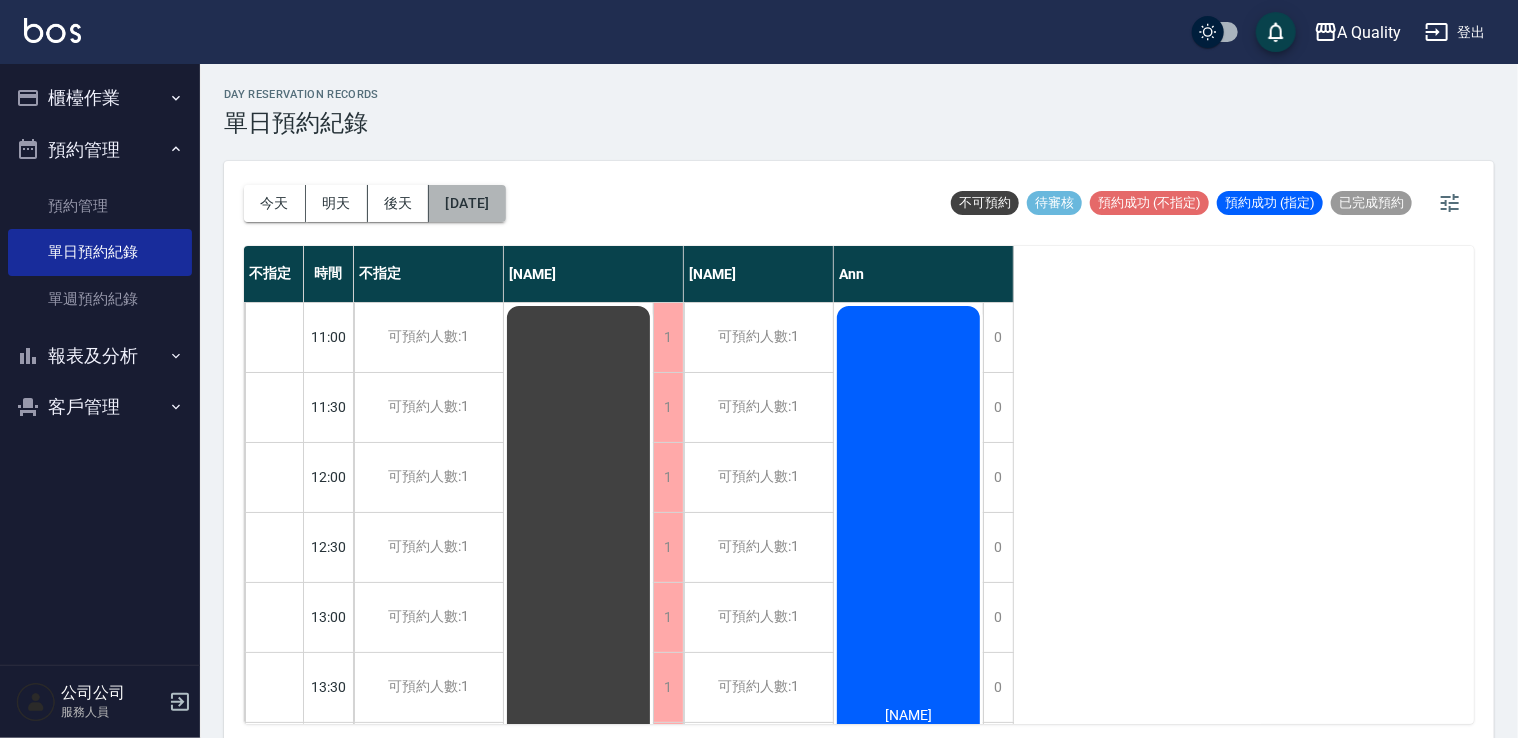click on "2025/08/22" at bounding box center (467, 203) 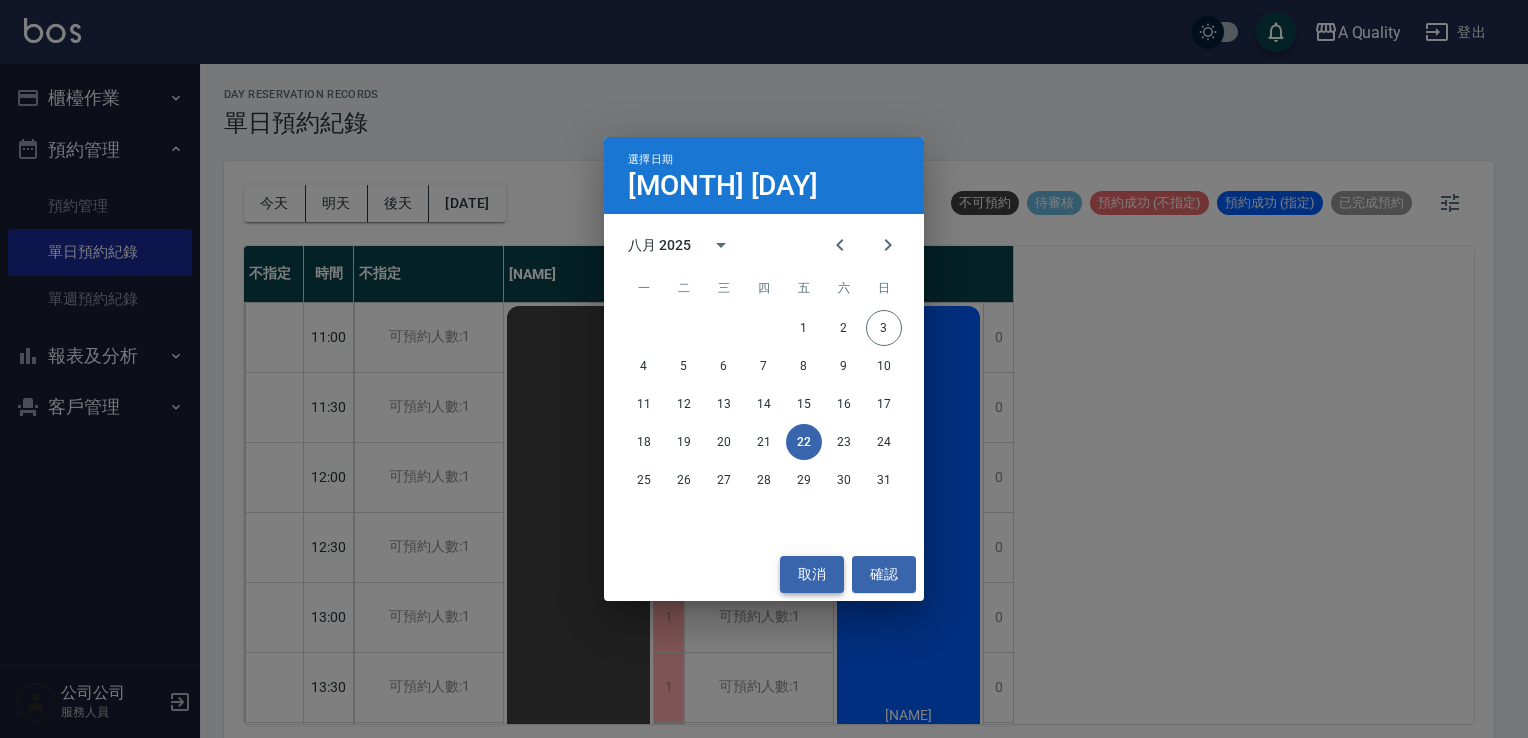 click on "取消" at bounding box center [812, 574] 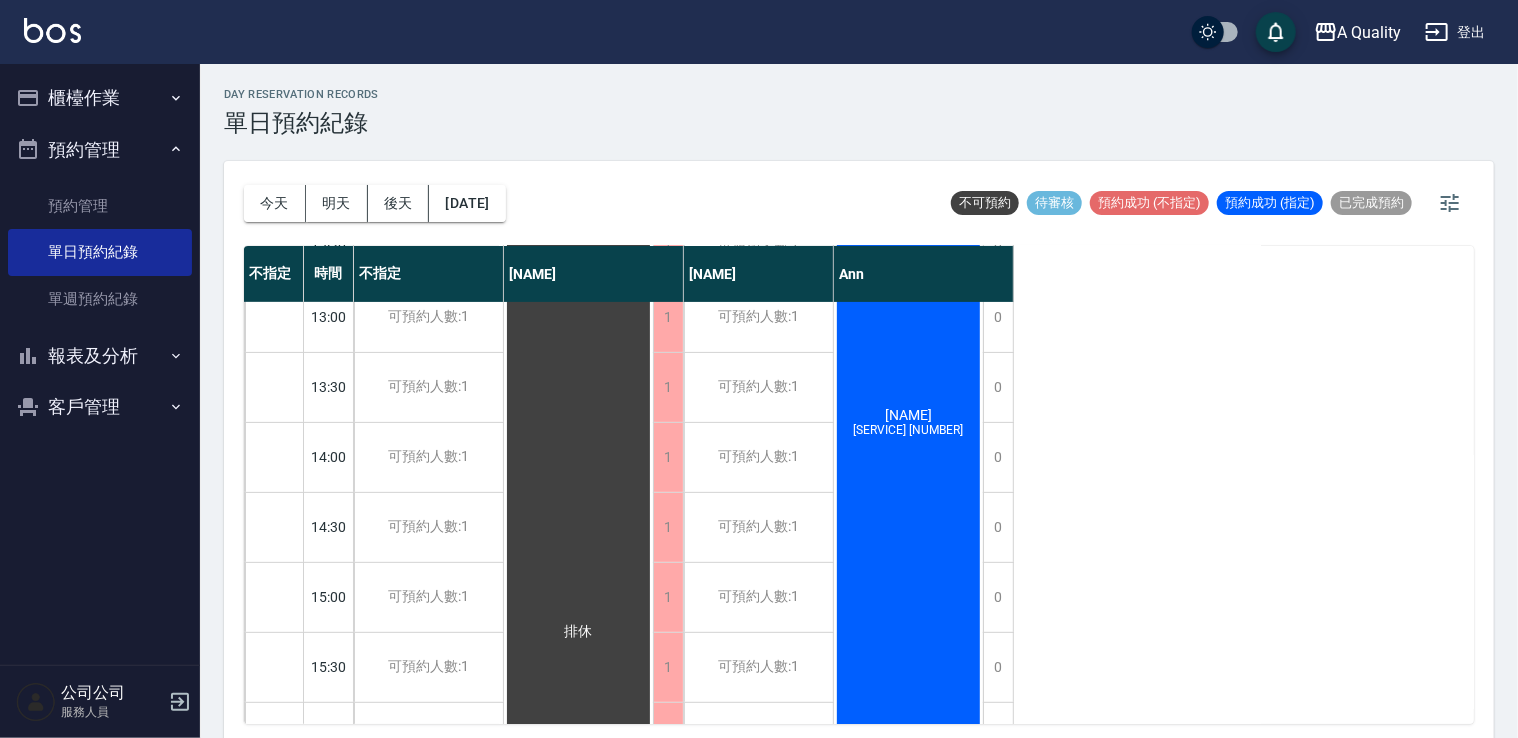 scroll, scrollTop: 0, scrollLeft: 0, axis: both 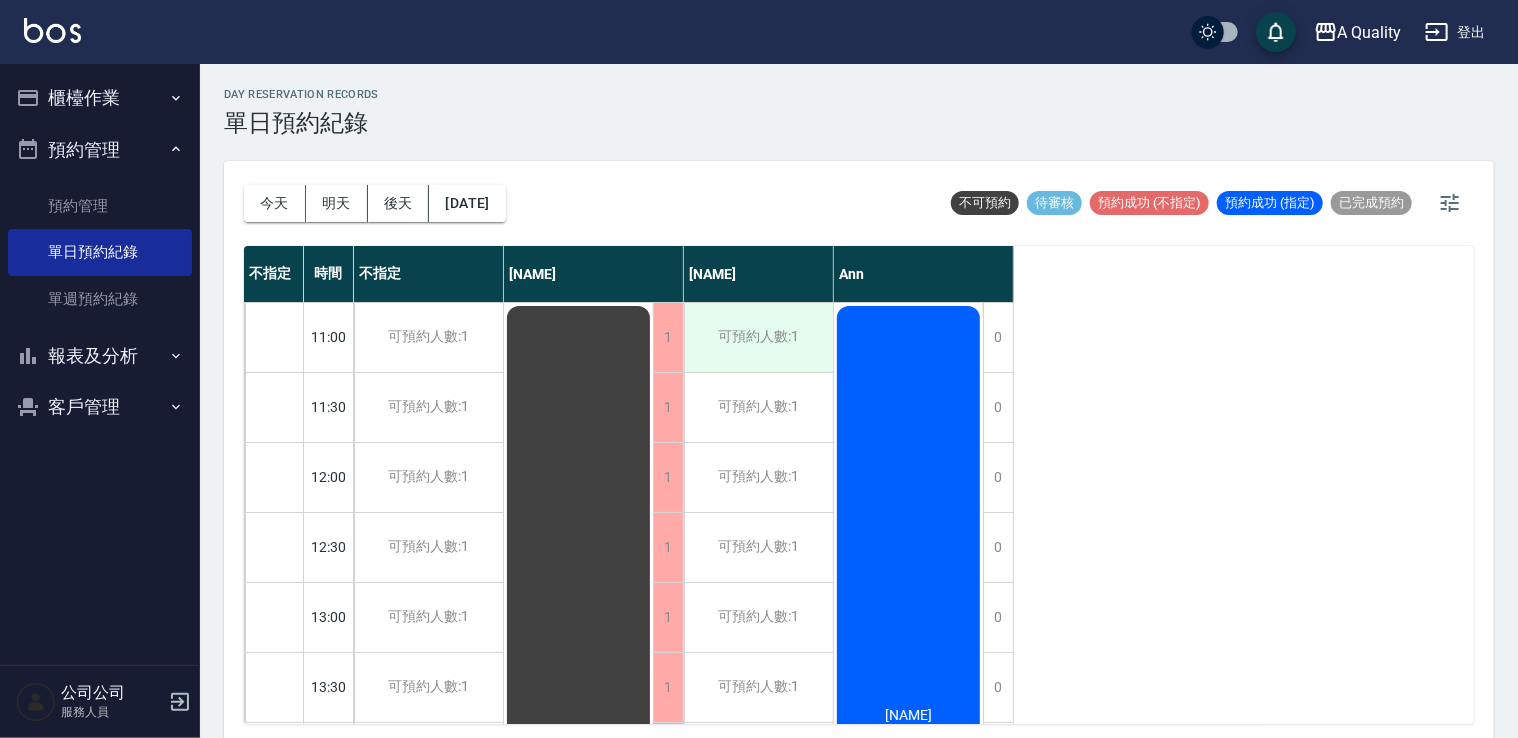 click on "可預約人數:1" at bounding box center (758, 337) 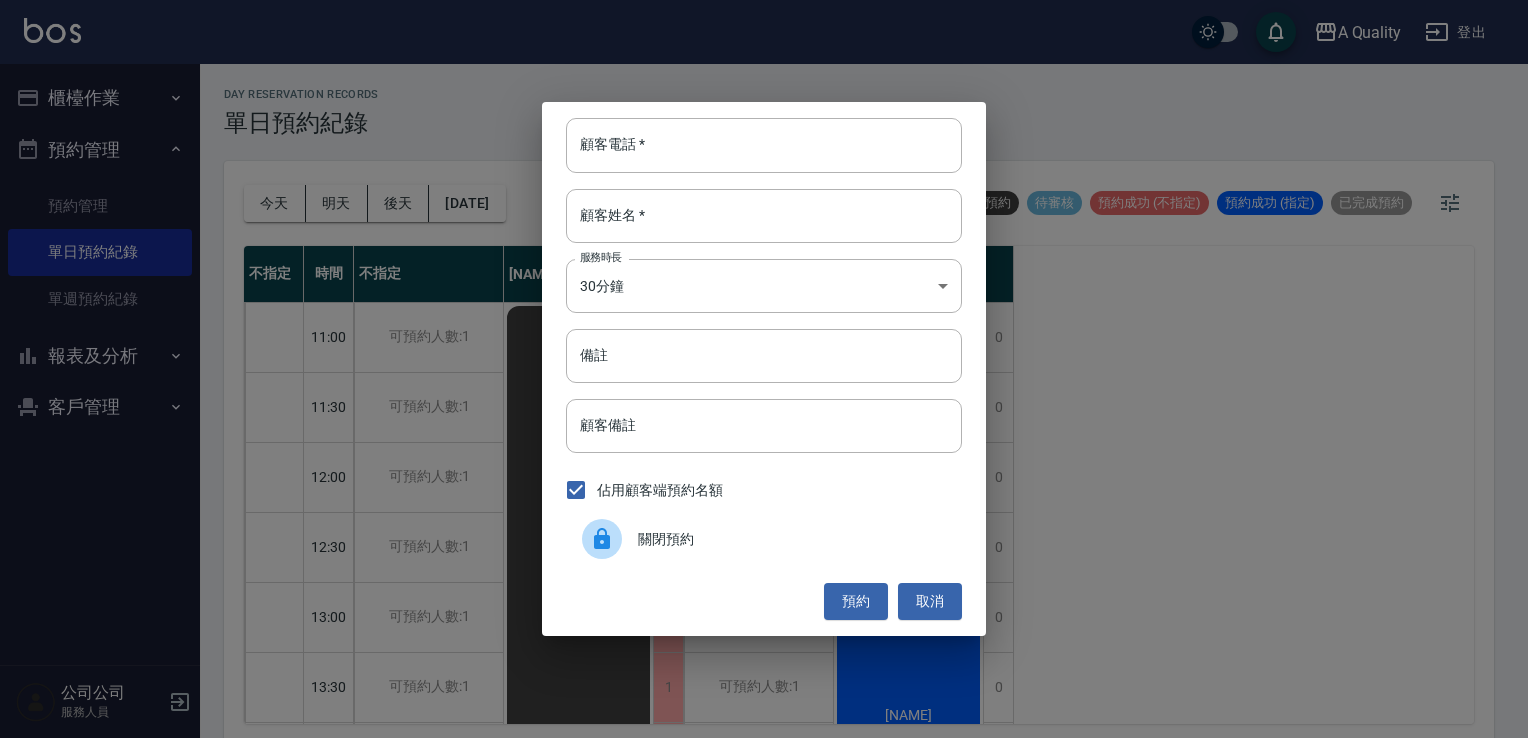 drag, startPoint x: 805, startPoint y: 537, endPoint x: 796, endPoint y: 482, distance: 55.7315 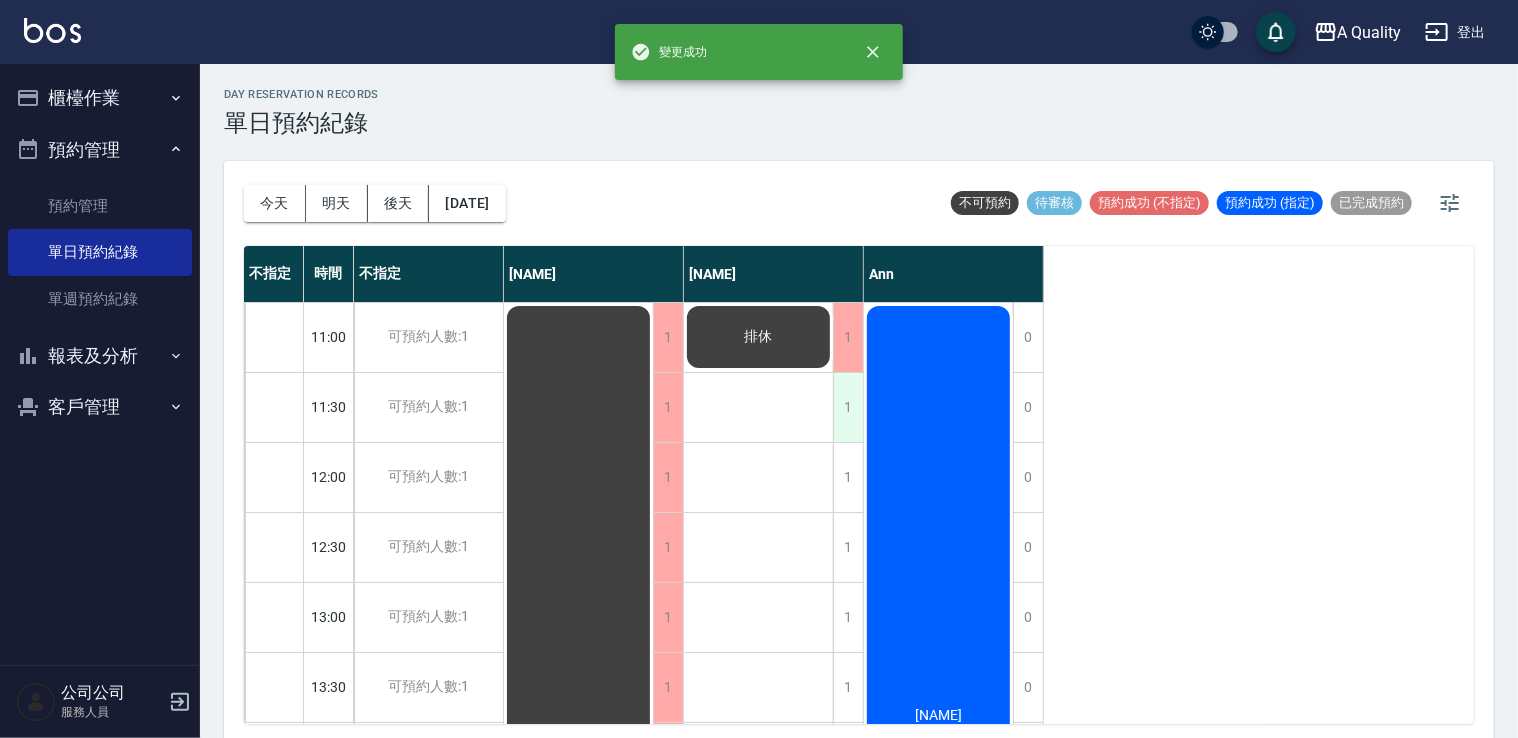 click on "1" at bounding box center (848, 407) 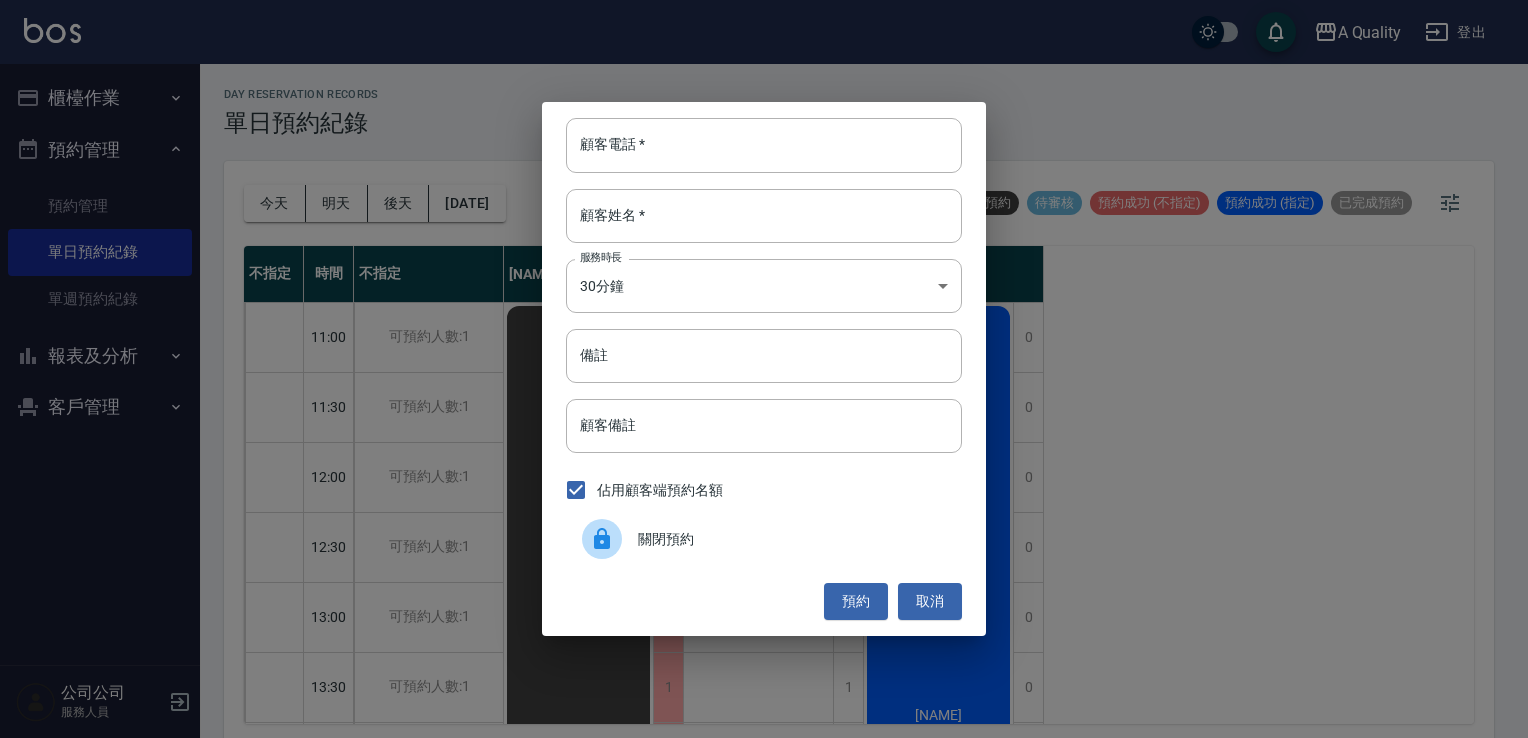 click on "佔用顧客端預約名額" at bounding box center (639, 490) 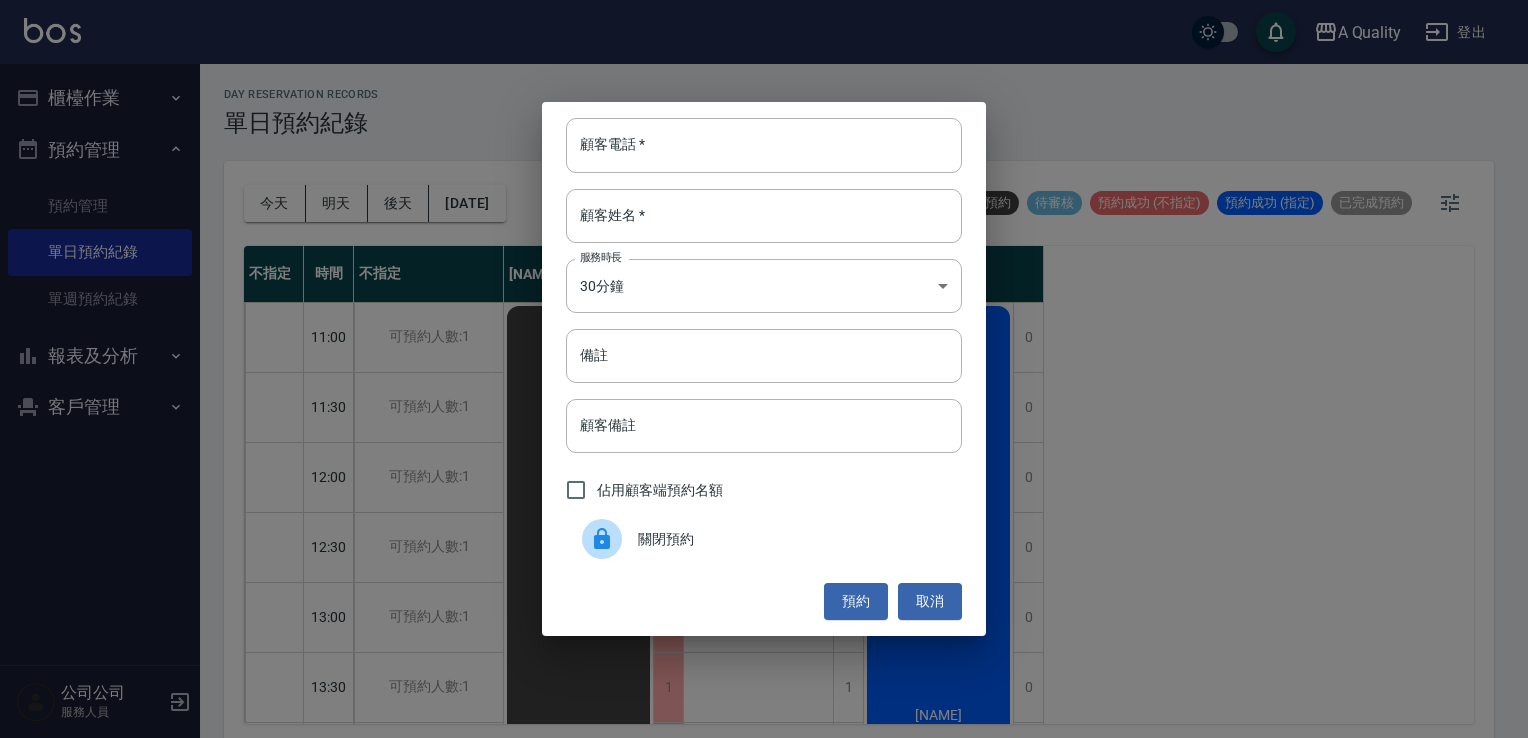 drag, startPoint x: 697, startPoint y: 490, endPoint x: 698, endPoint y: 513, distance: 23.021729 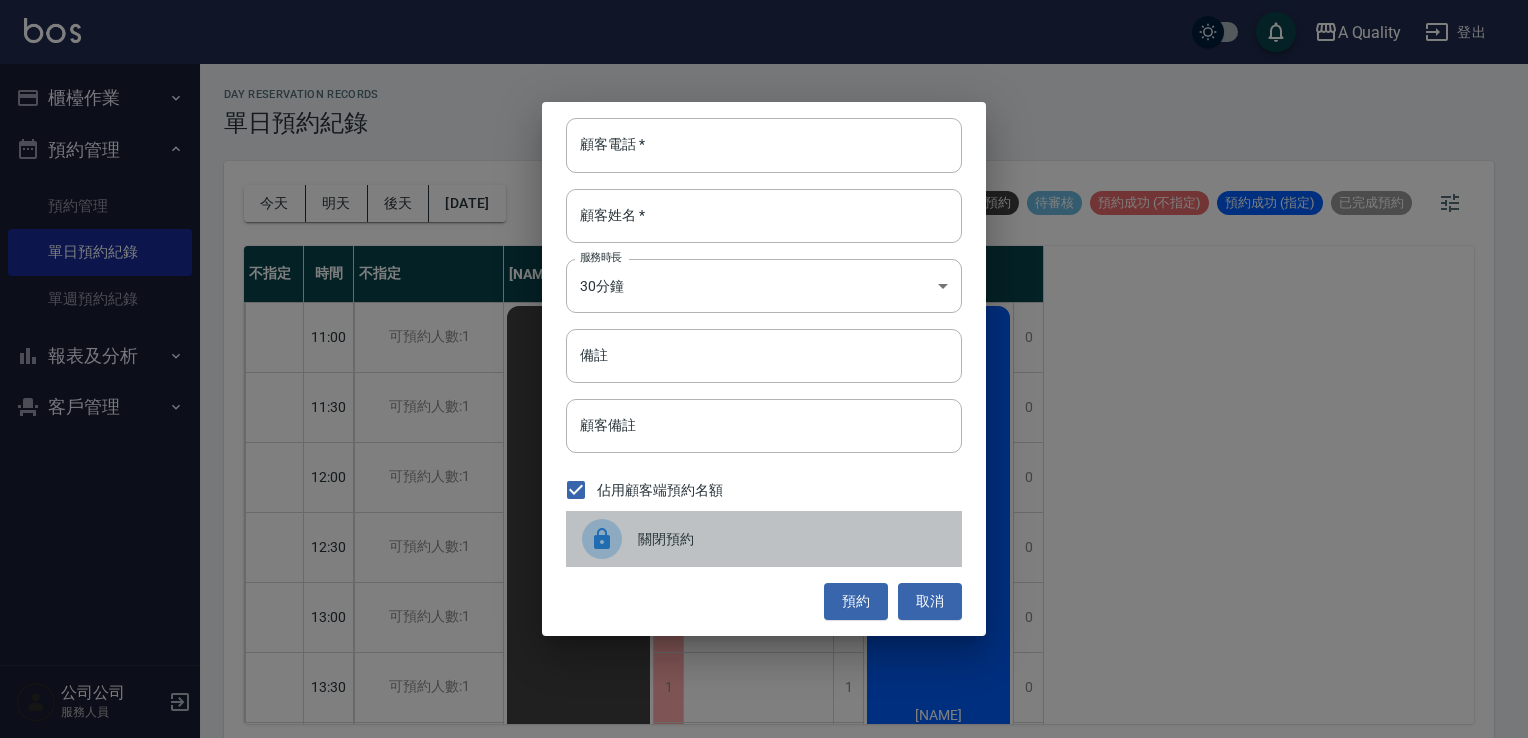 click on "關閉預約" at bounding box center (792, 539) 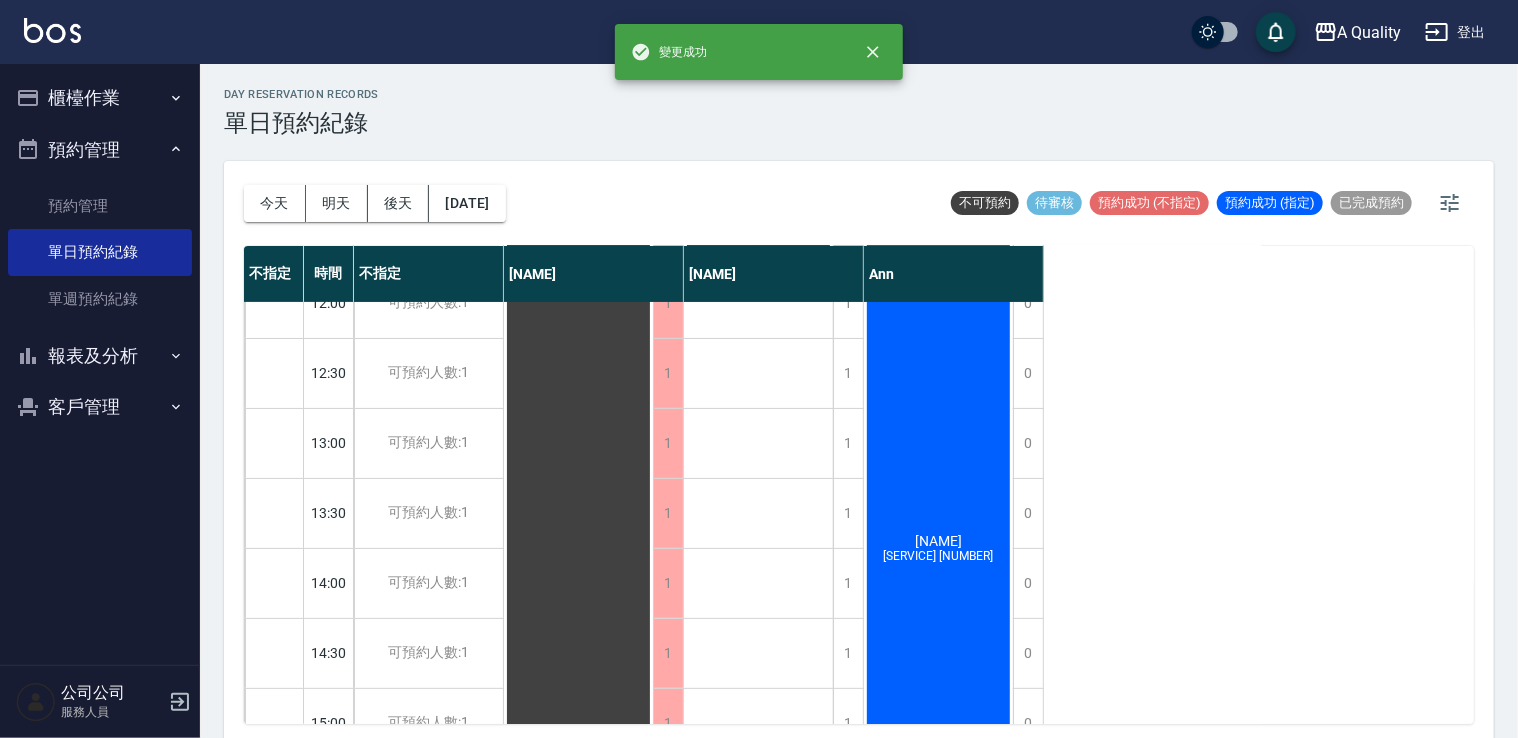 scroll, scrollTop: 300, scrollLeft: 0, axis: vertical 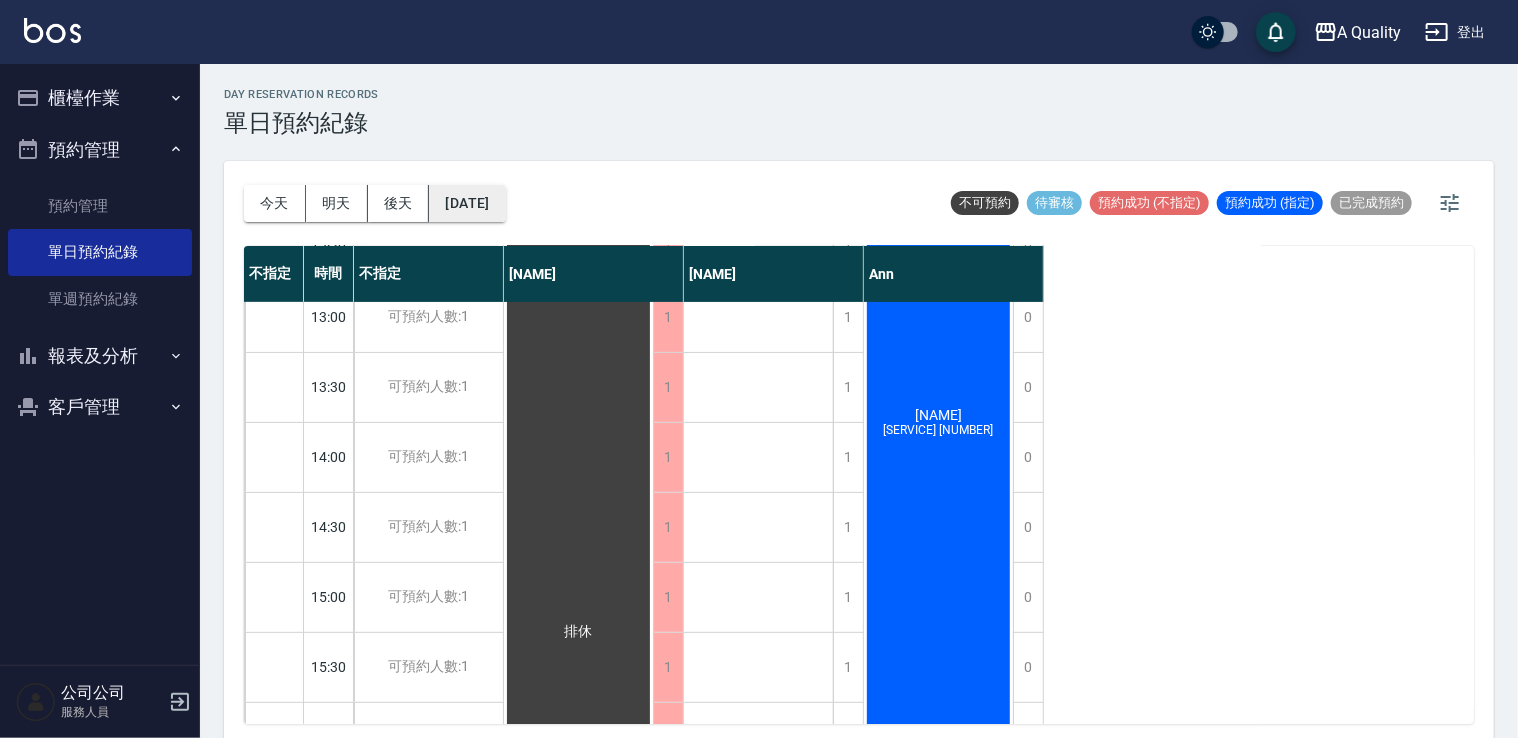 click on "2025/08/22" at bounding box center [467, 203] 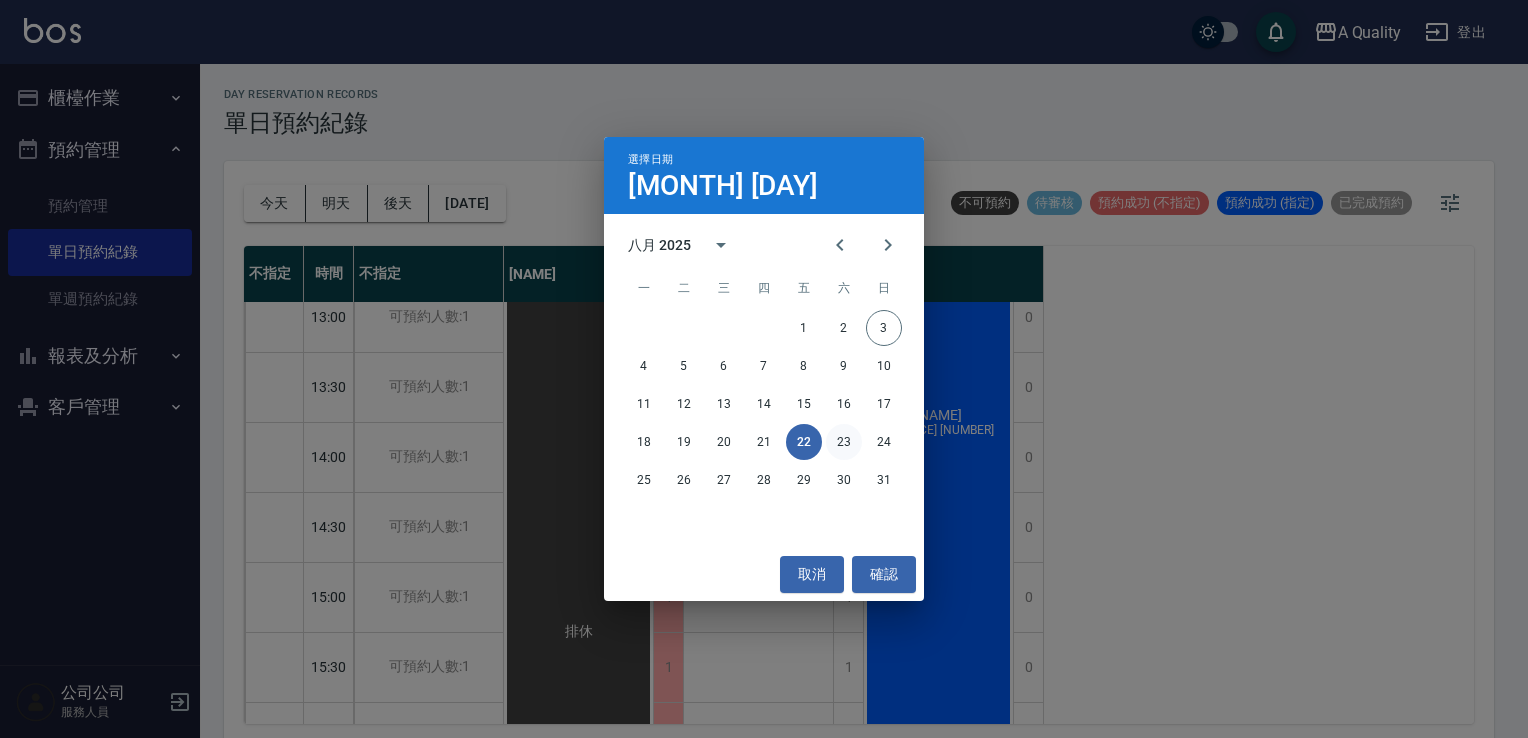 click on "23" at bounding box center [844, 442] 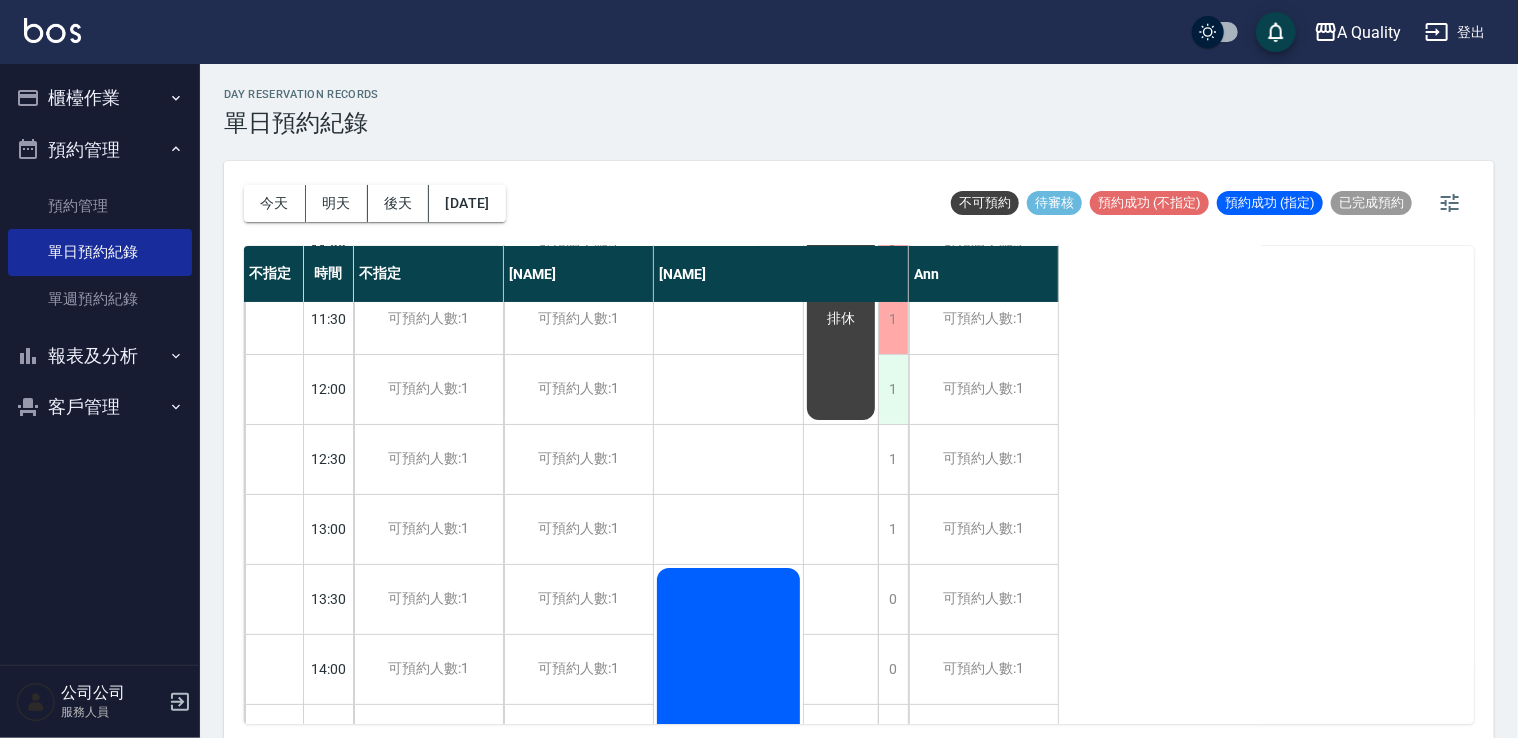 scroll, scrollTop: 0, scrollLeft: 0, axis: both 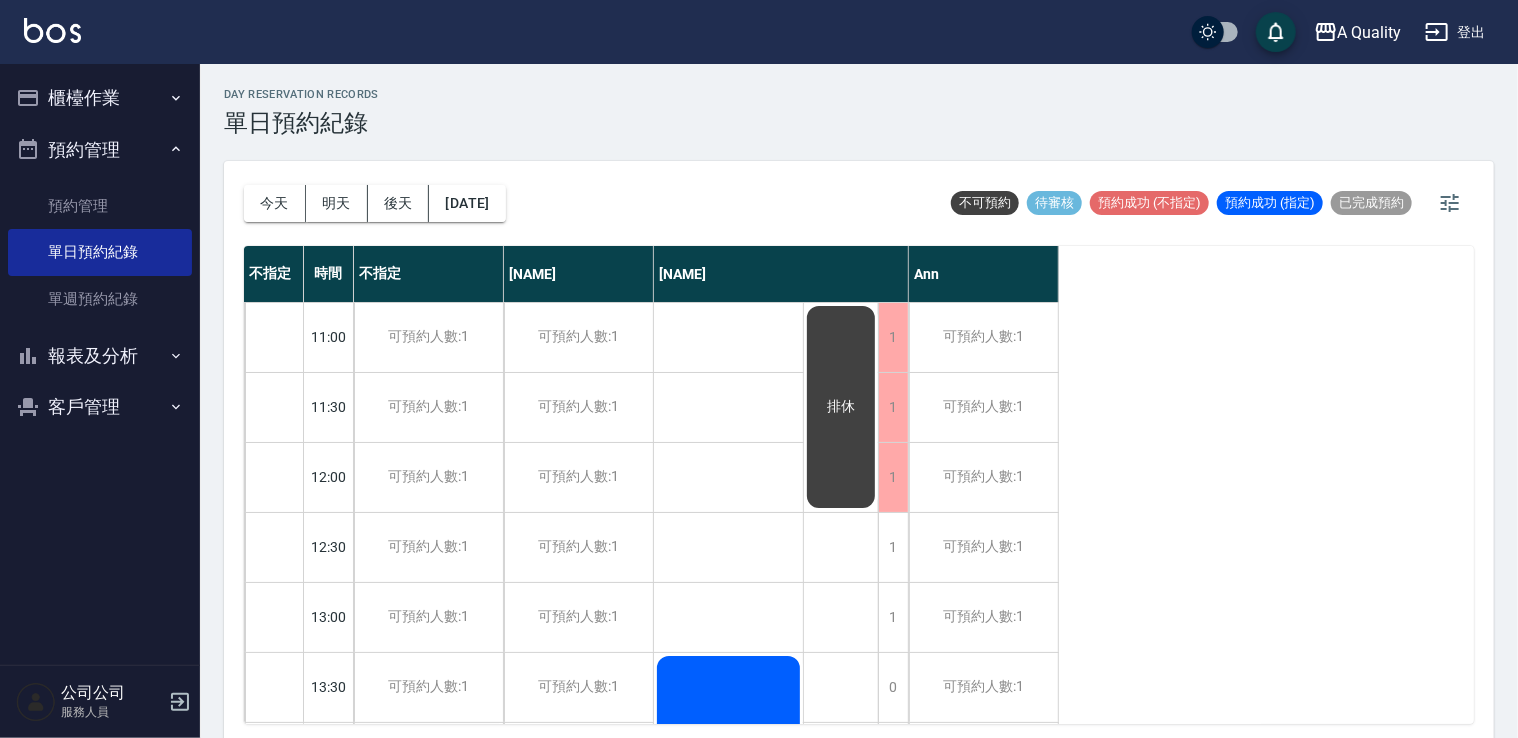 click on "今天" at bounding box center (275, 203) 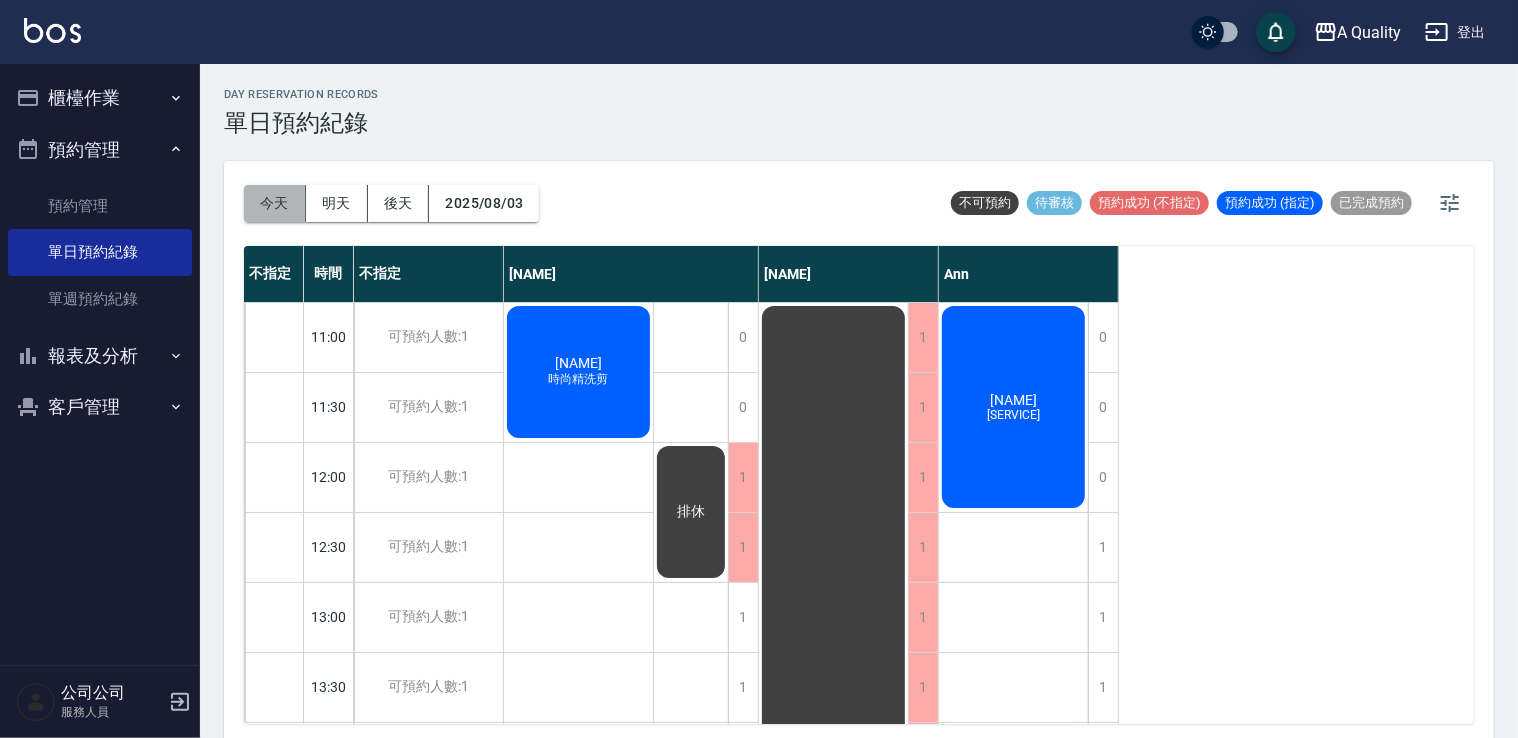 click on "今天" at bounding box center (275, 203) 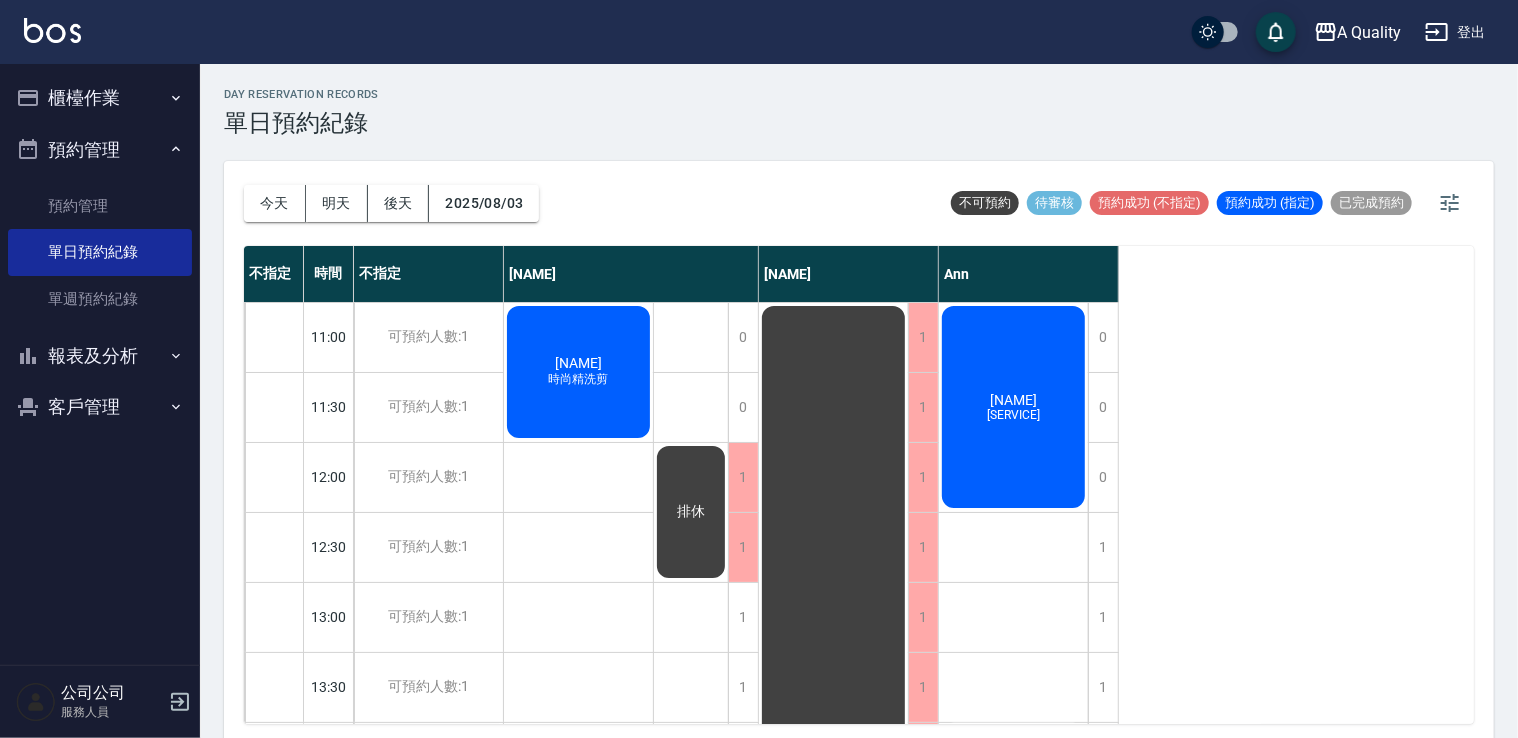 click on "吳佳玟 時尚精洗剪" at bounding box center (578, 372) 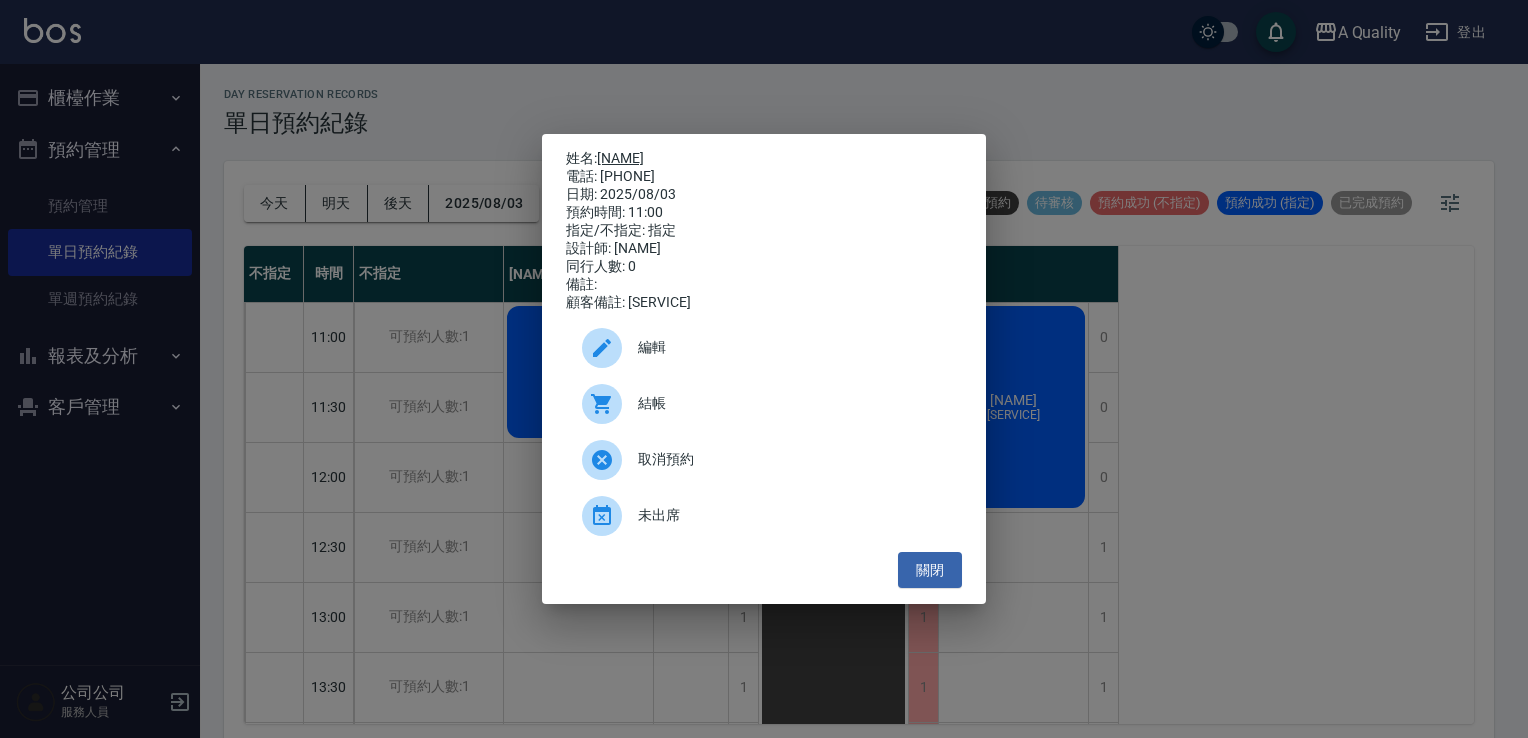 click on "[LAST][FIRST]" at bounding box center [620, 158] 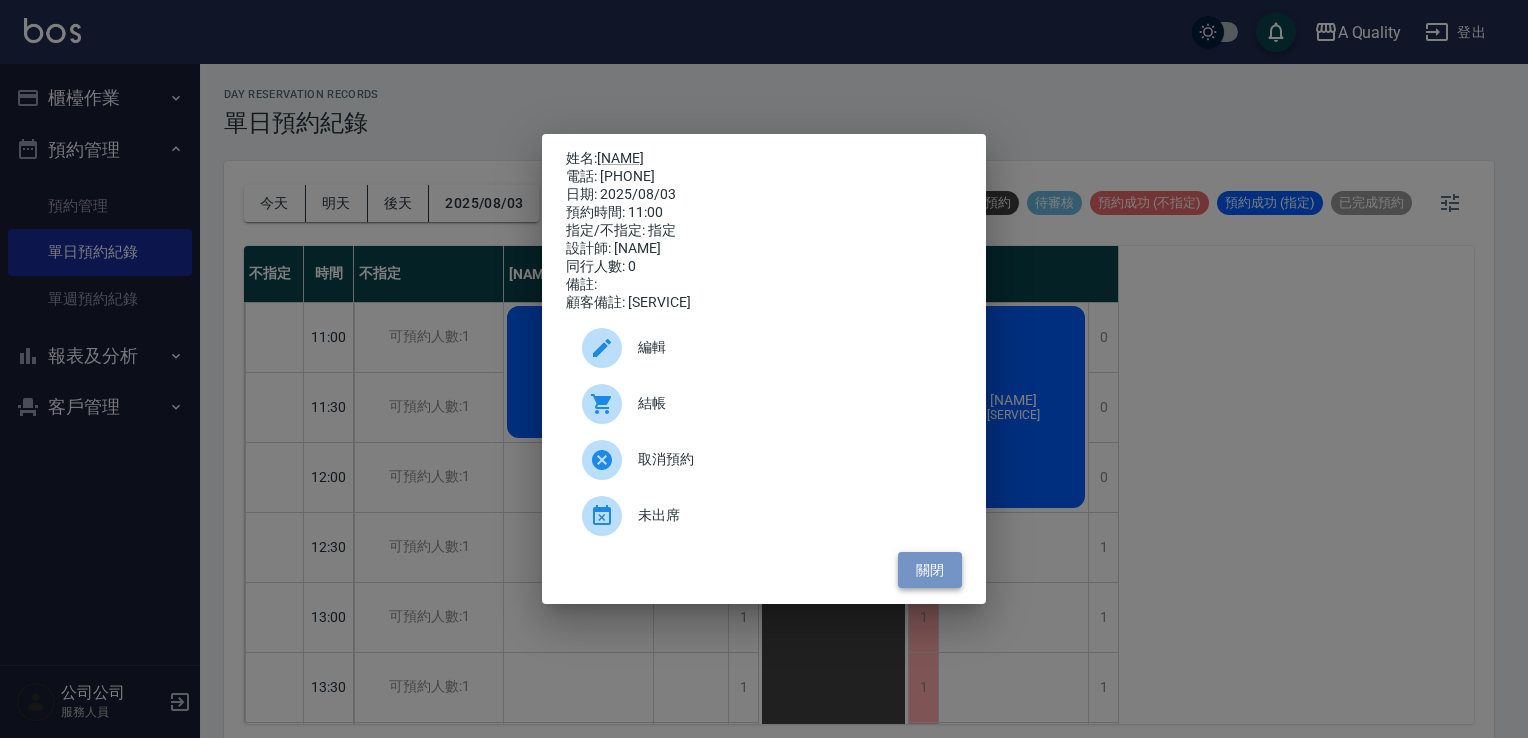 click on "關閉" at bounding box center [930, 570] 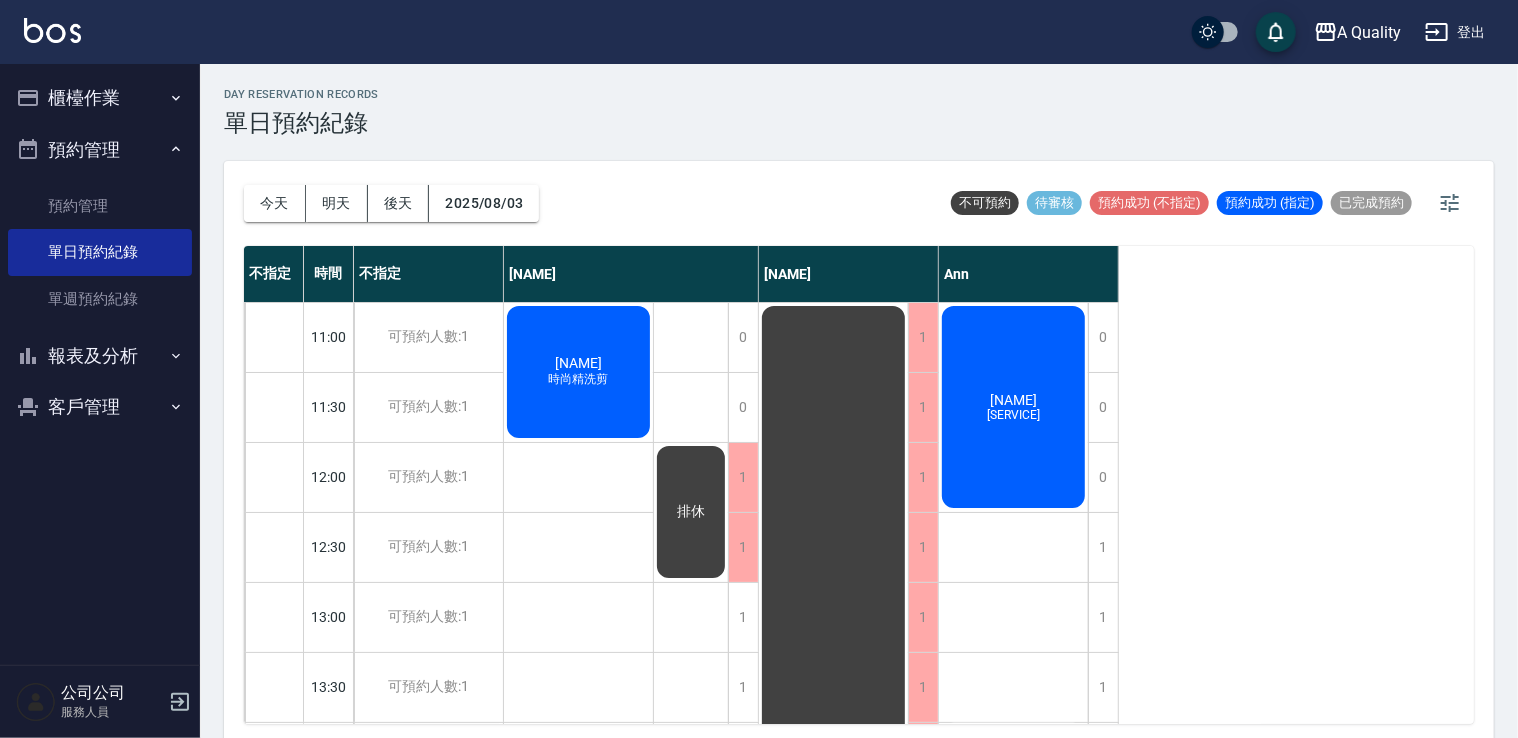 click on "櫃檯作業" at bounding box center [100, 98] 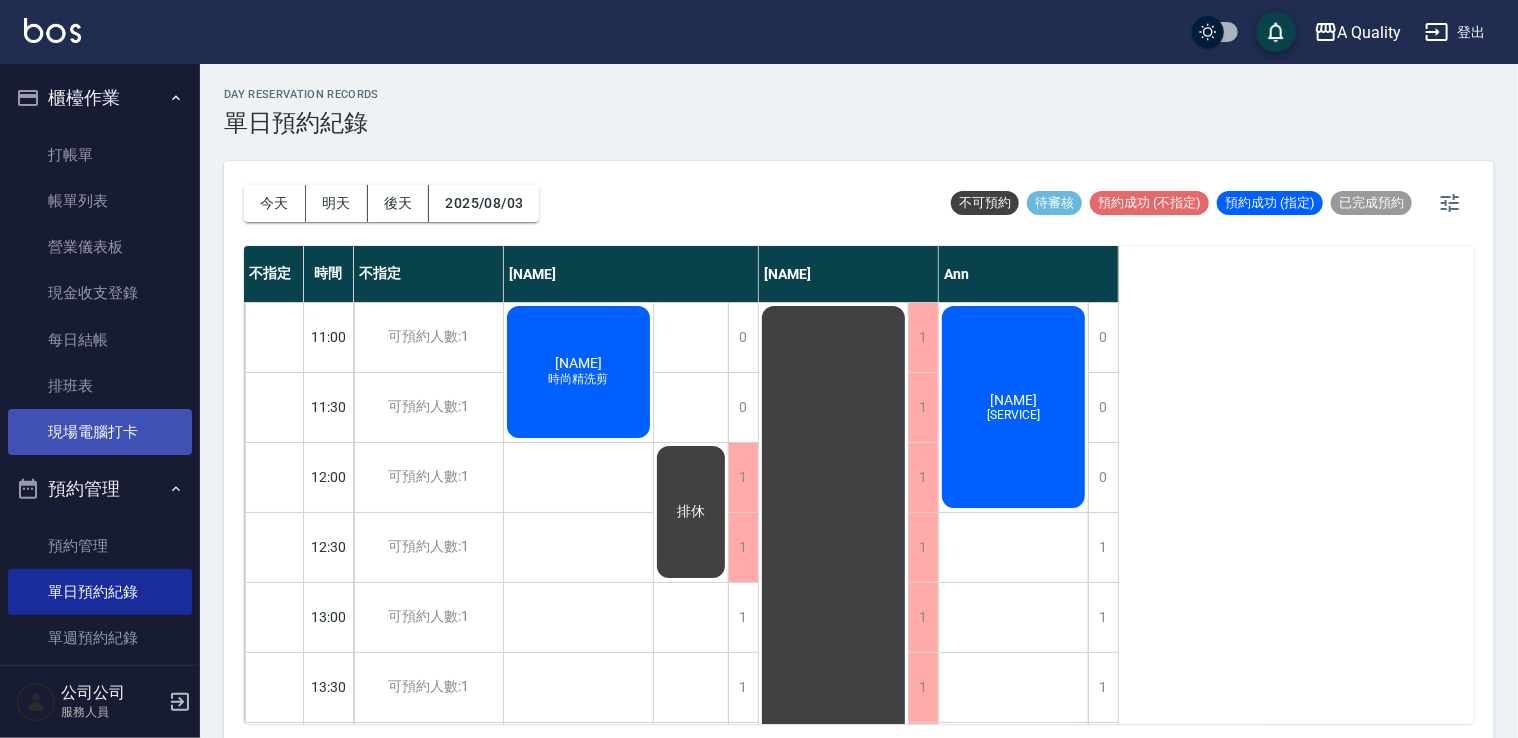 click on "現場電腦打卡" at bounding box center [100, 432] 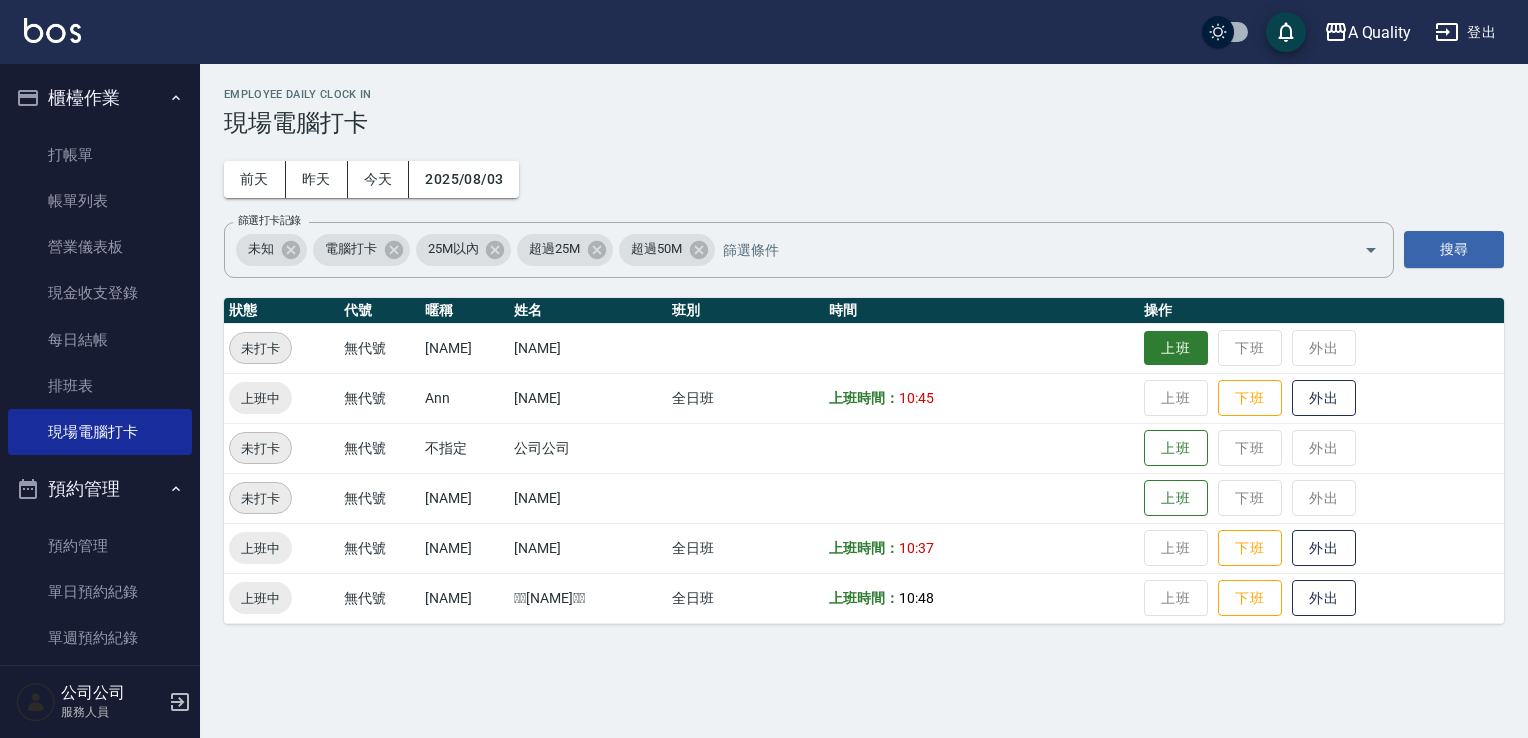 click on "上班" at bounding box center (1176, 348) 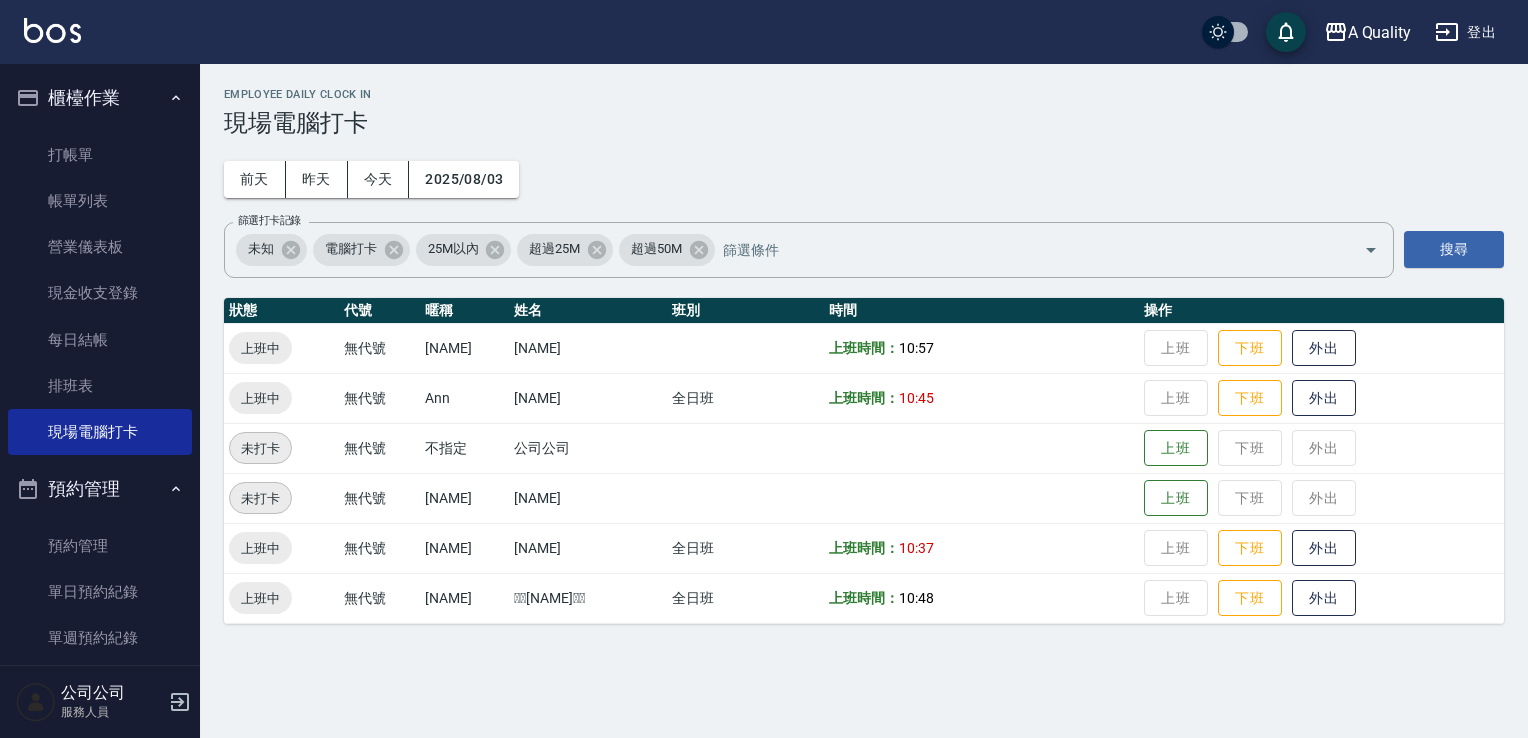 click on "上班 下班 外出" at bounding box center (1321, 348) 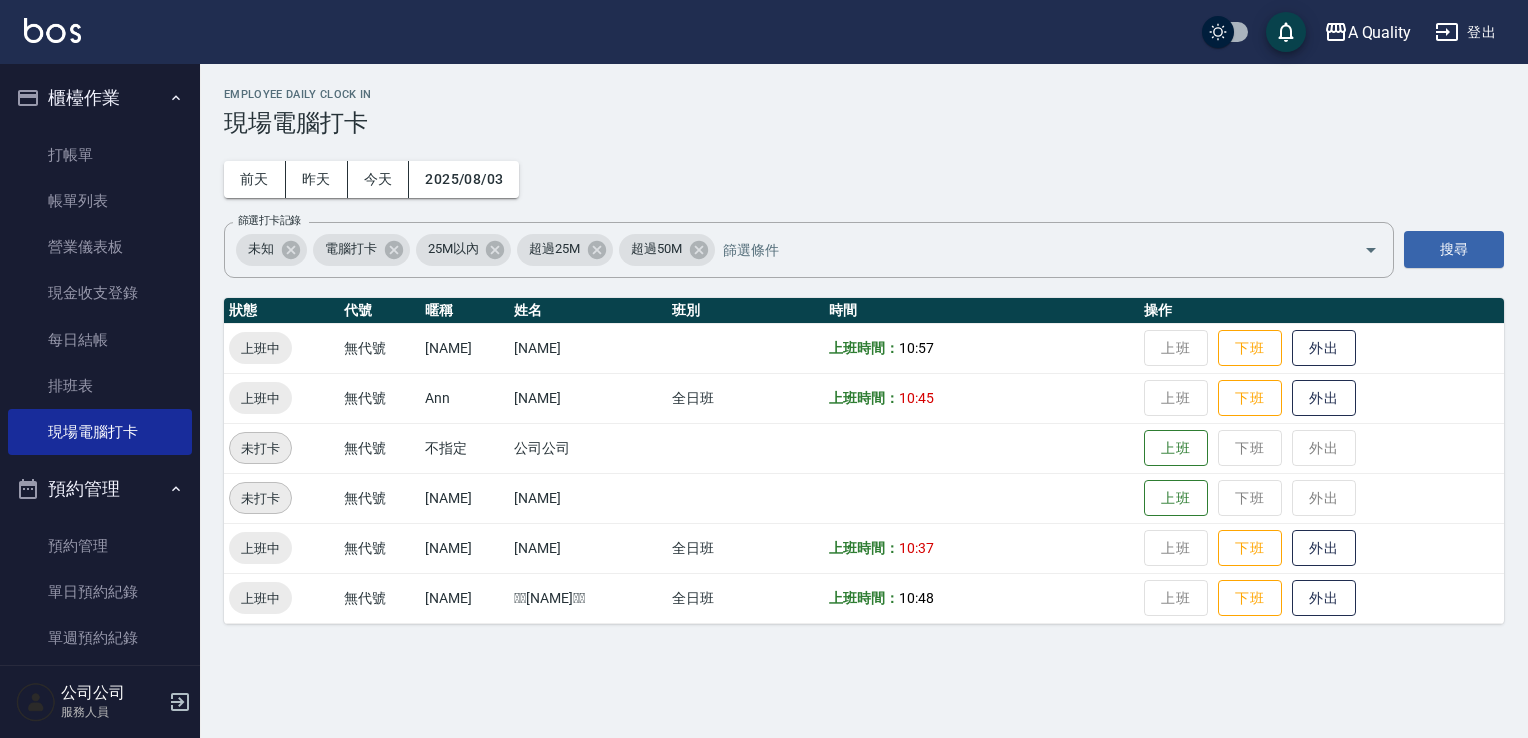 click on "上班 下班 外出" at bounding box center (1321, 348) 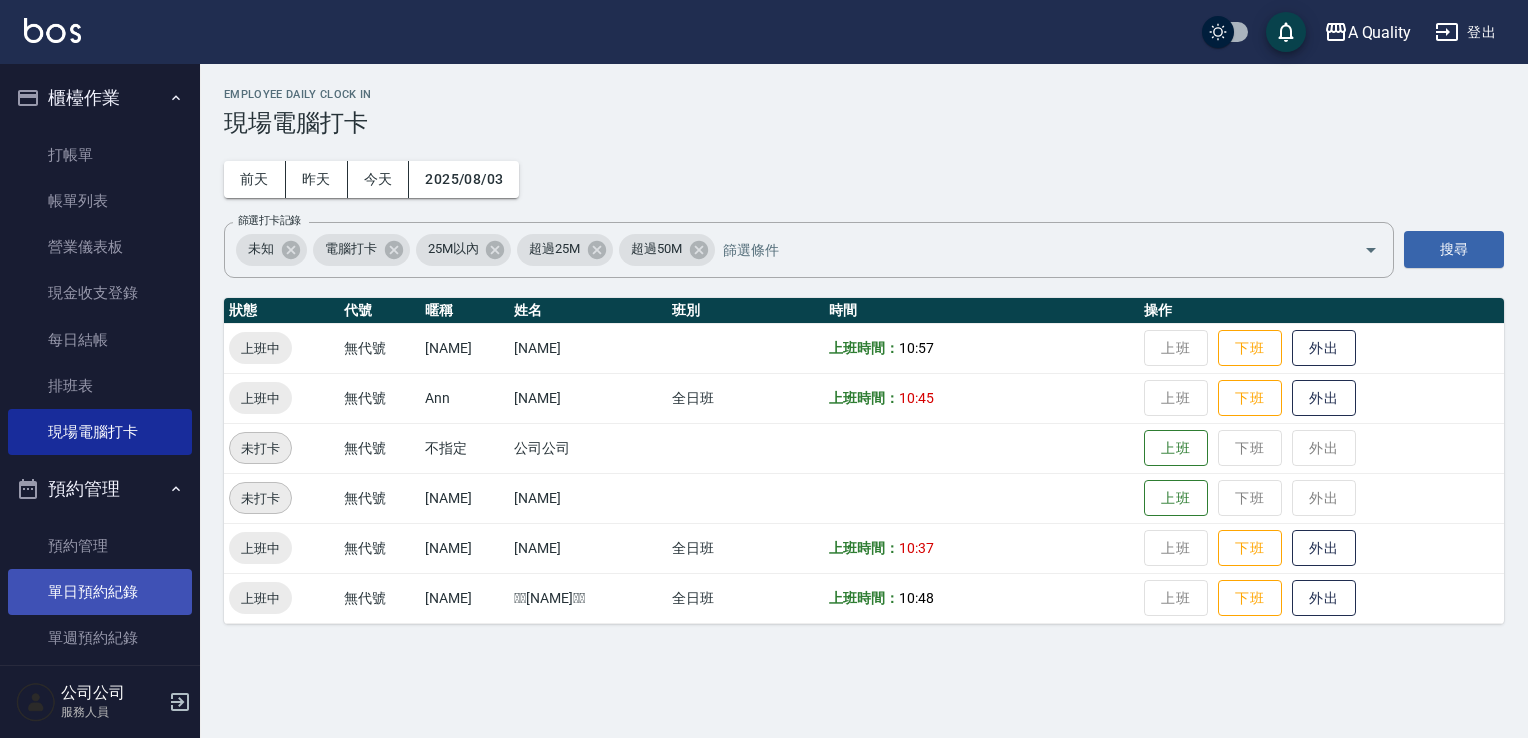 click on "單日預約紀錄" at bounding box center (100, 592) 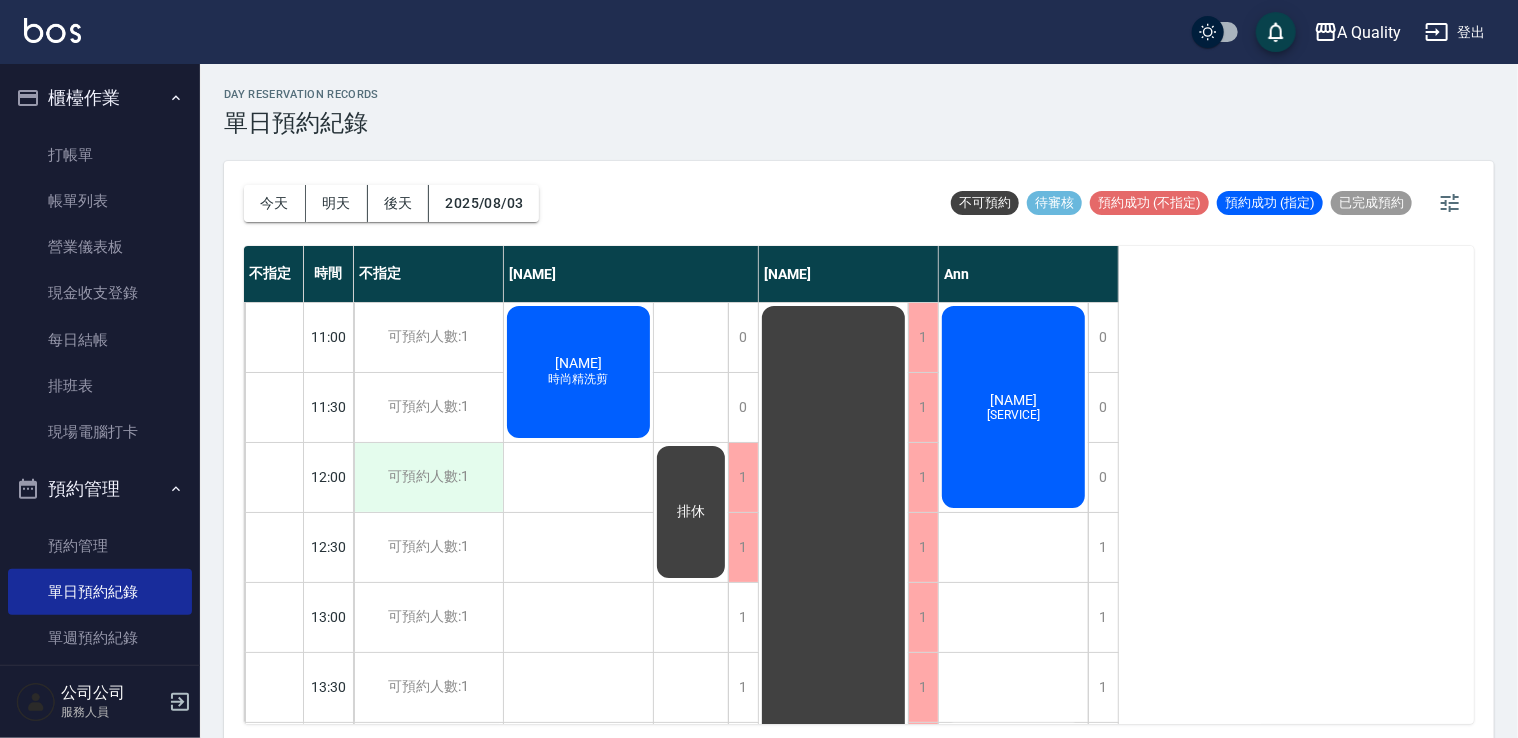 click on "可預約人數:1" at bounding box center (428, 477) 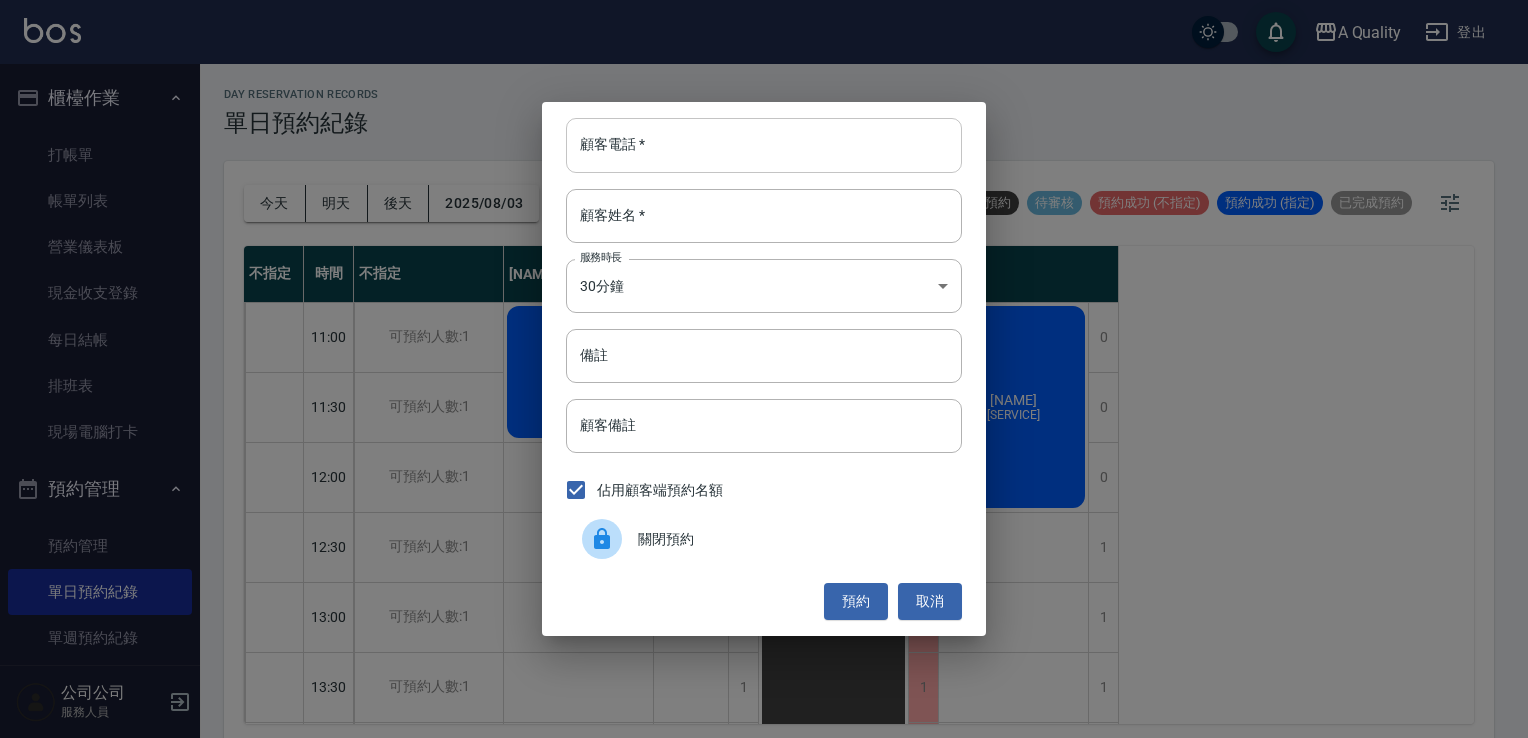 click on "顧客電話   *" 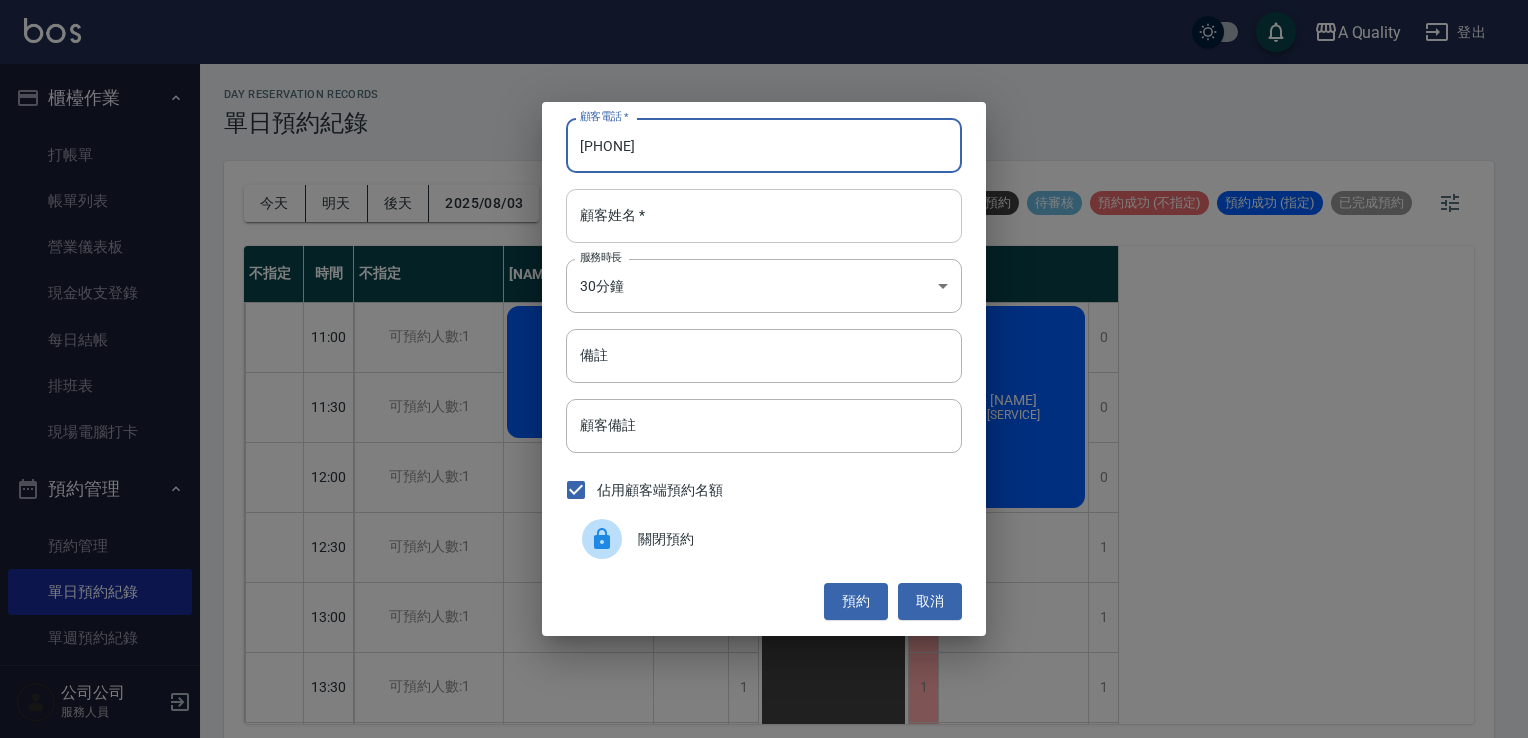 type on "[PHONE]" 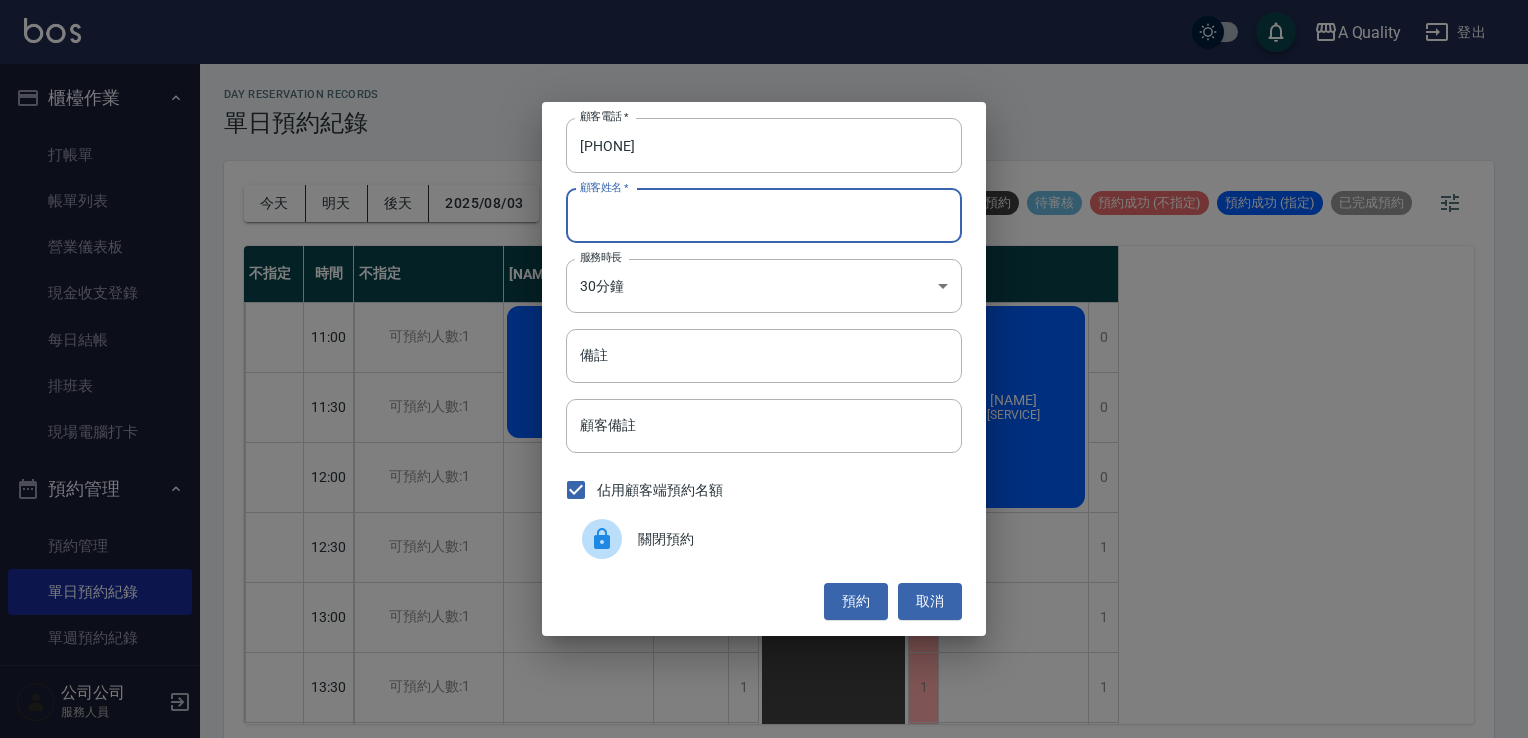 drag, startPoint x: 694, startPoint y: 222, endPoint x: 716, endPoint y: 216, distance: 22.803509 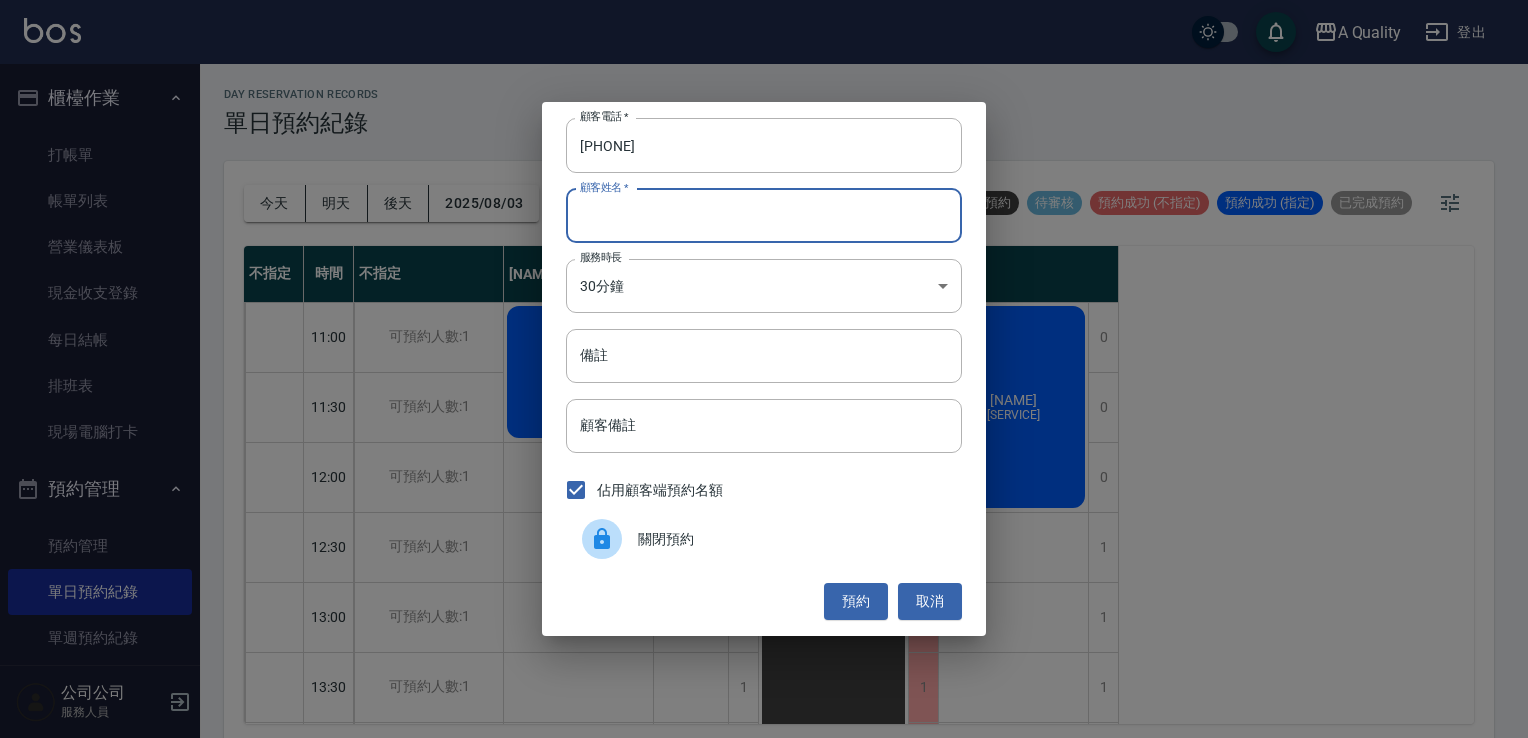 click on "顧客姓名   *" at bounding box center [764, 216] 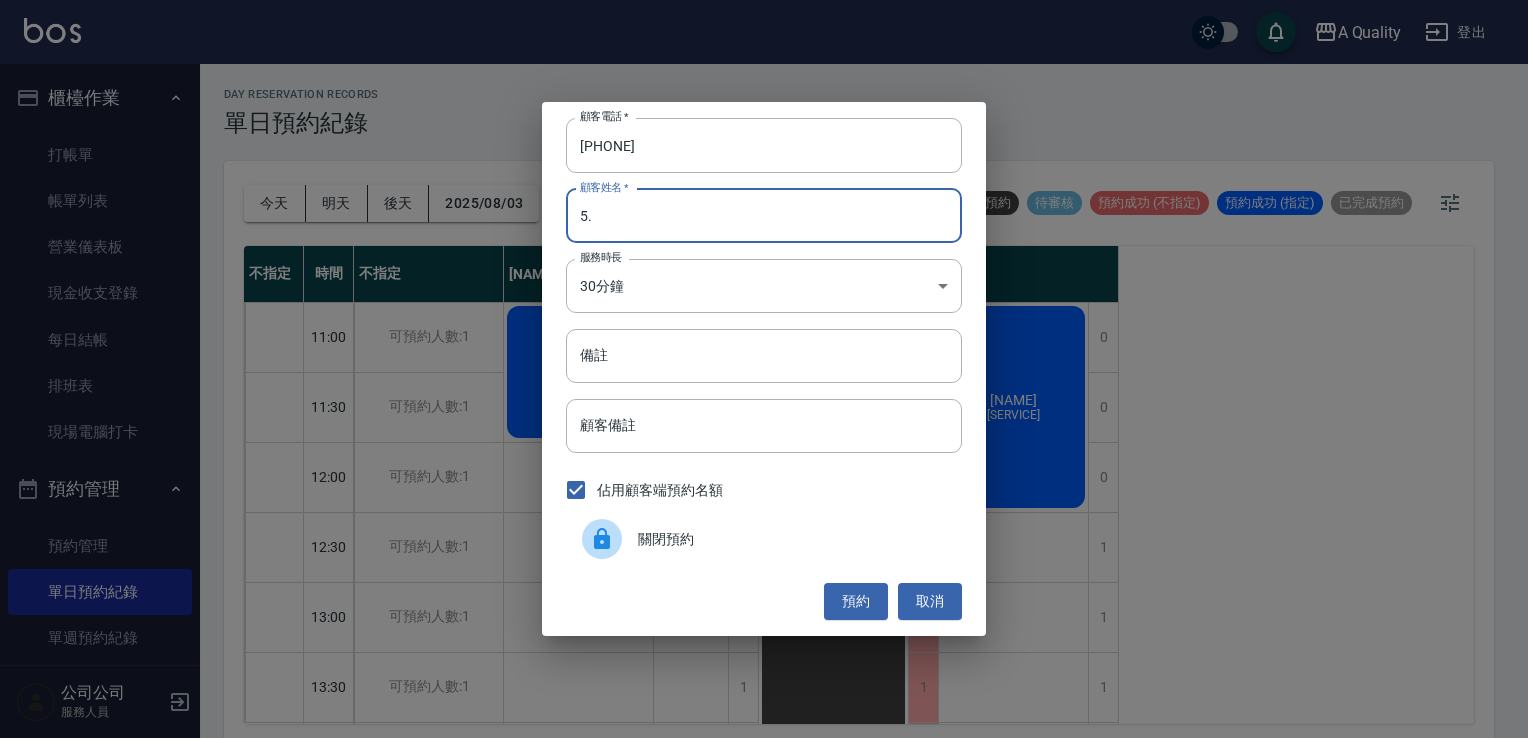 type on "5" 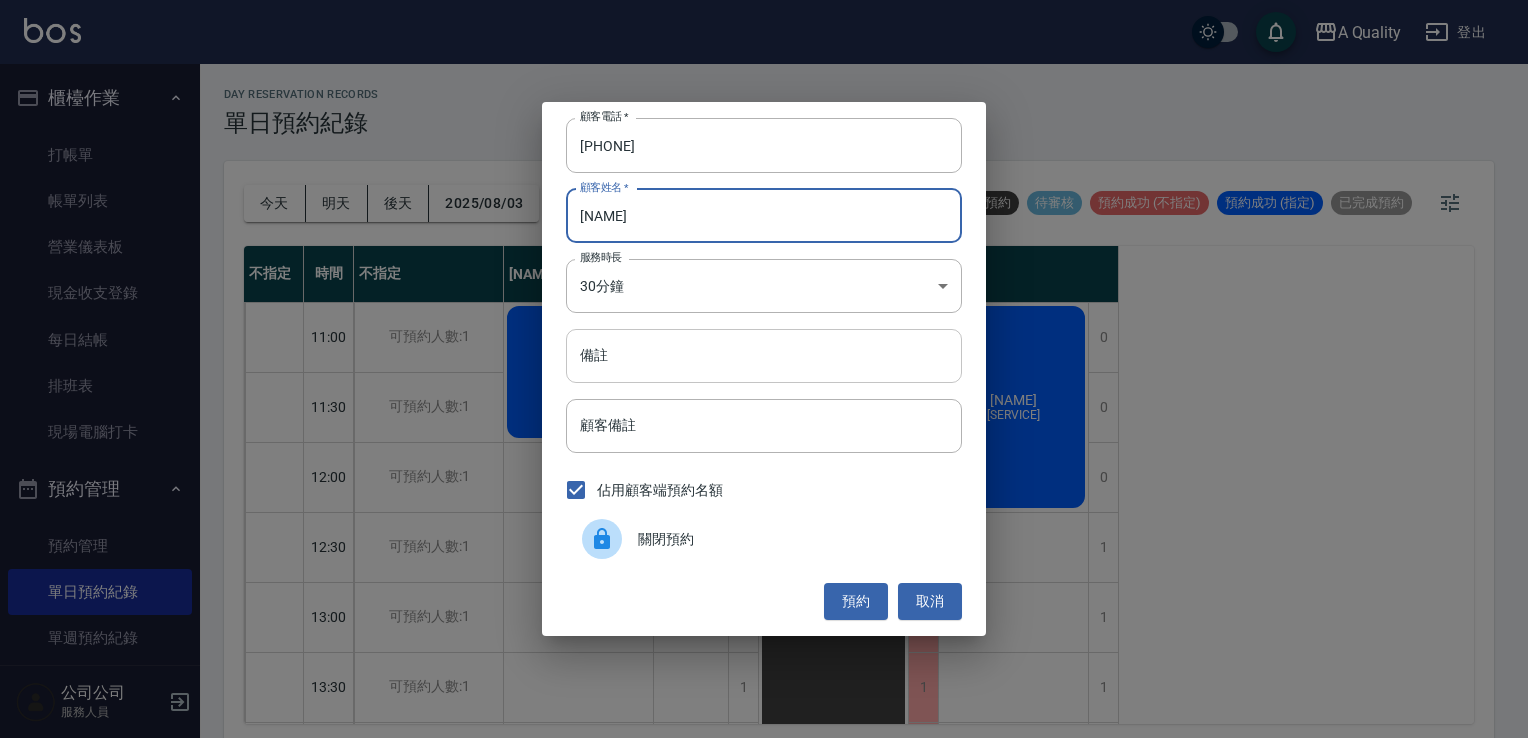 type on "[LAST]" 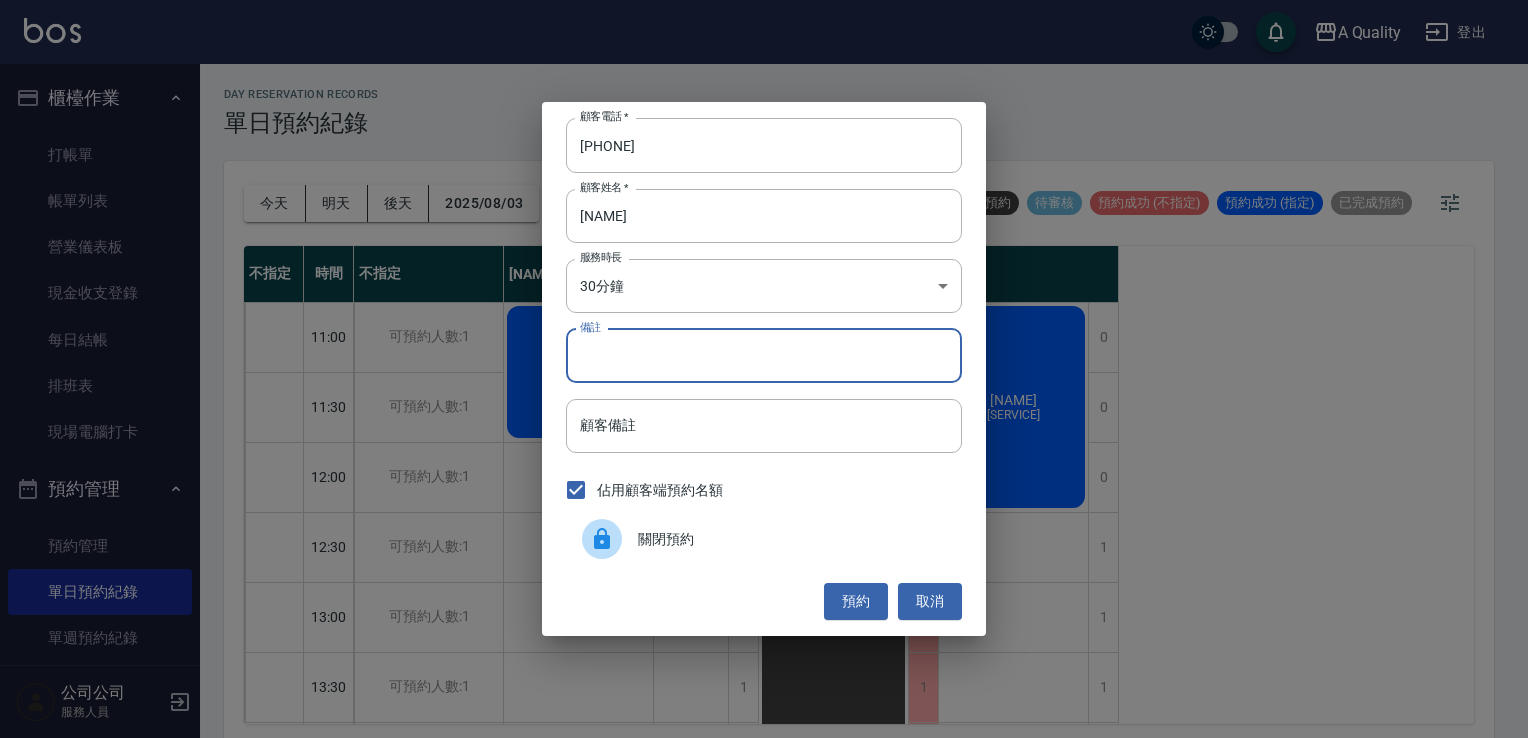 click on "備註" at bounding box center (764, 356) 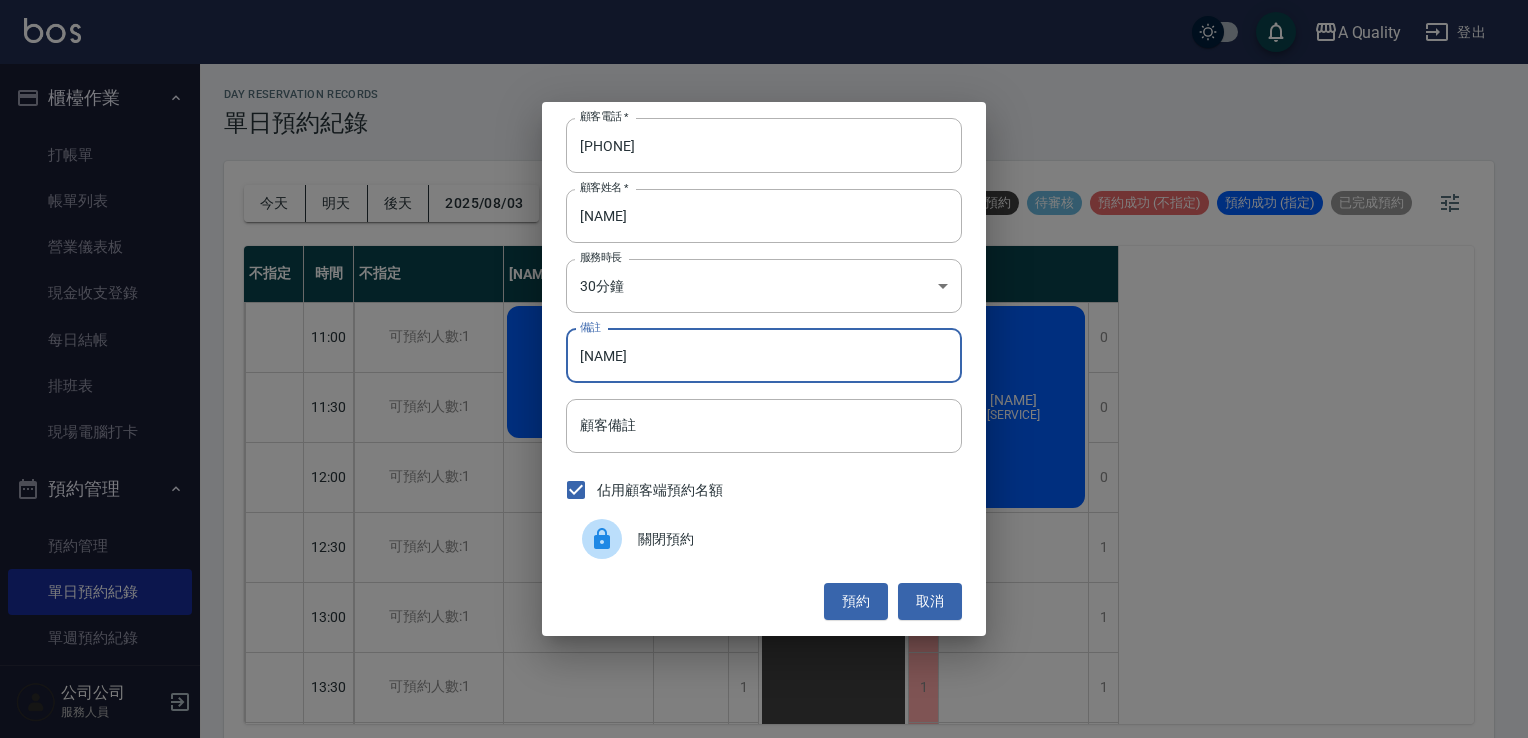 type on "ㄉ" 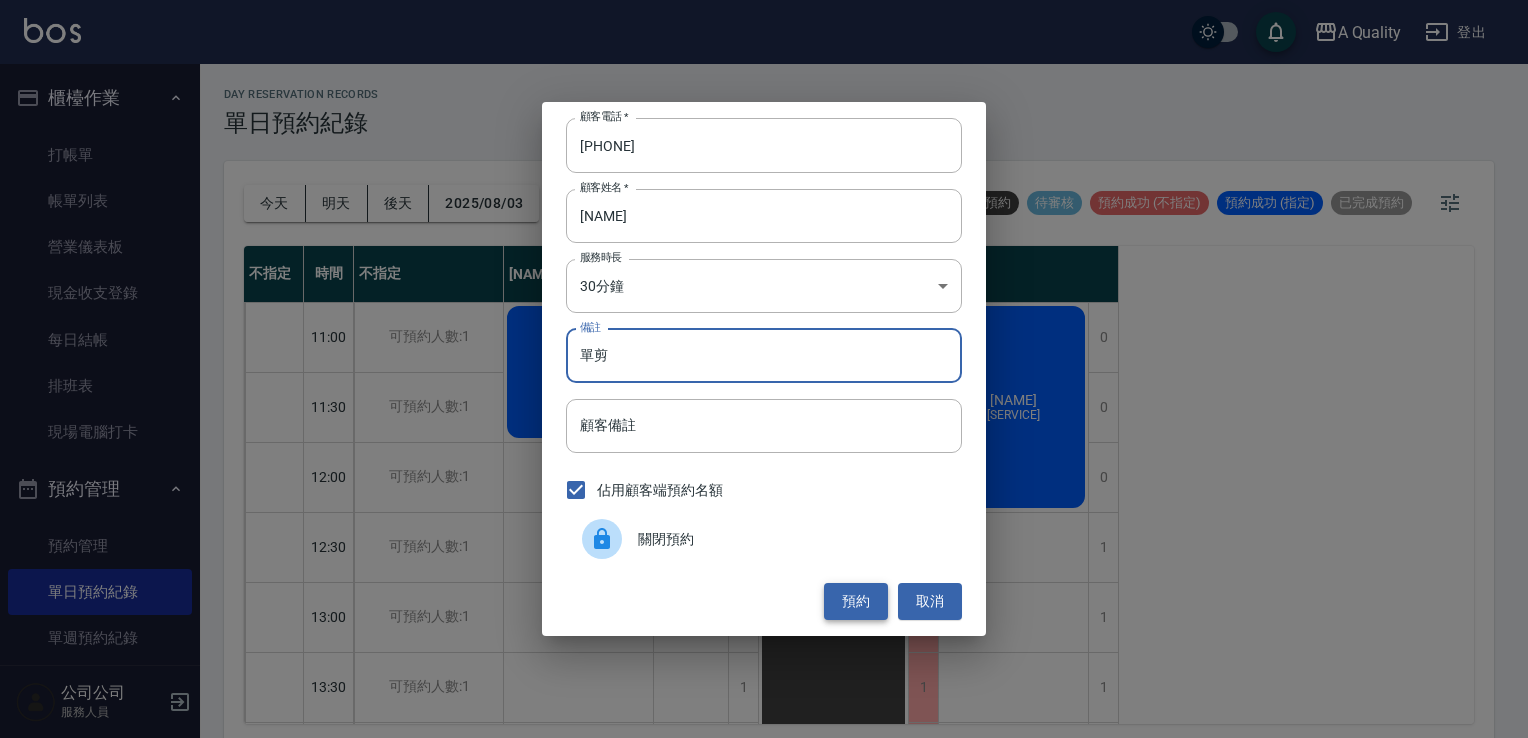 type on "單剪" 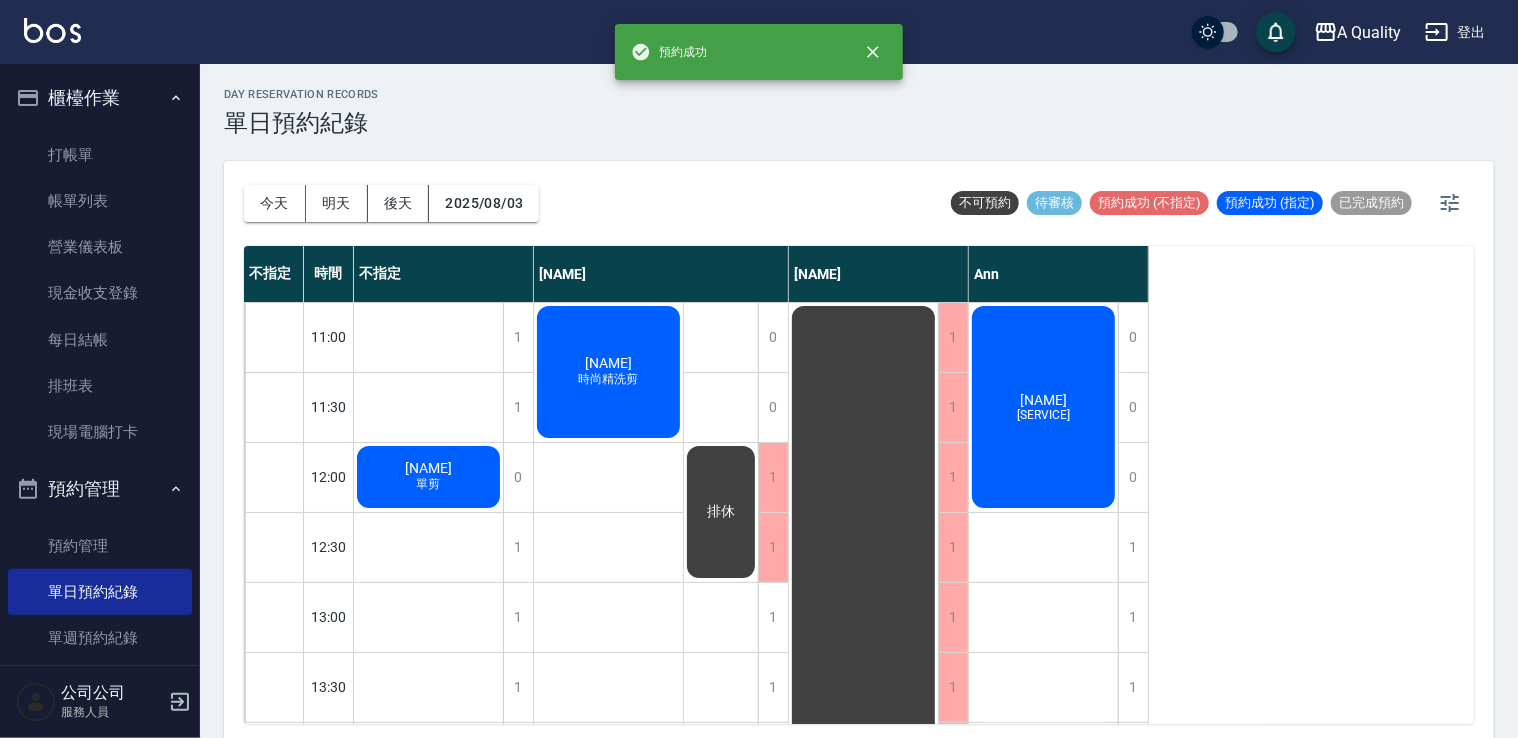 click on "周R 單剪" at bounding box center (428, 477) 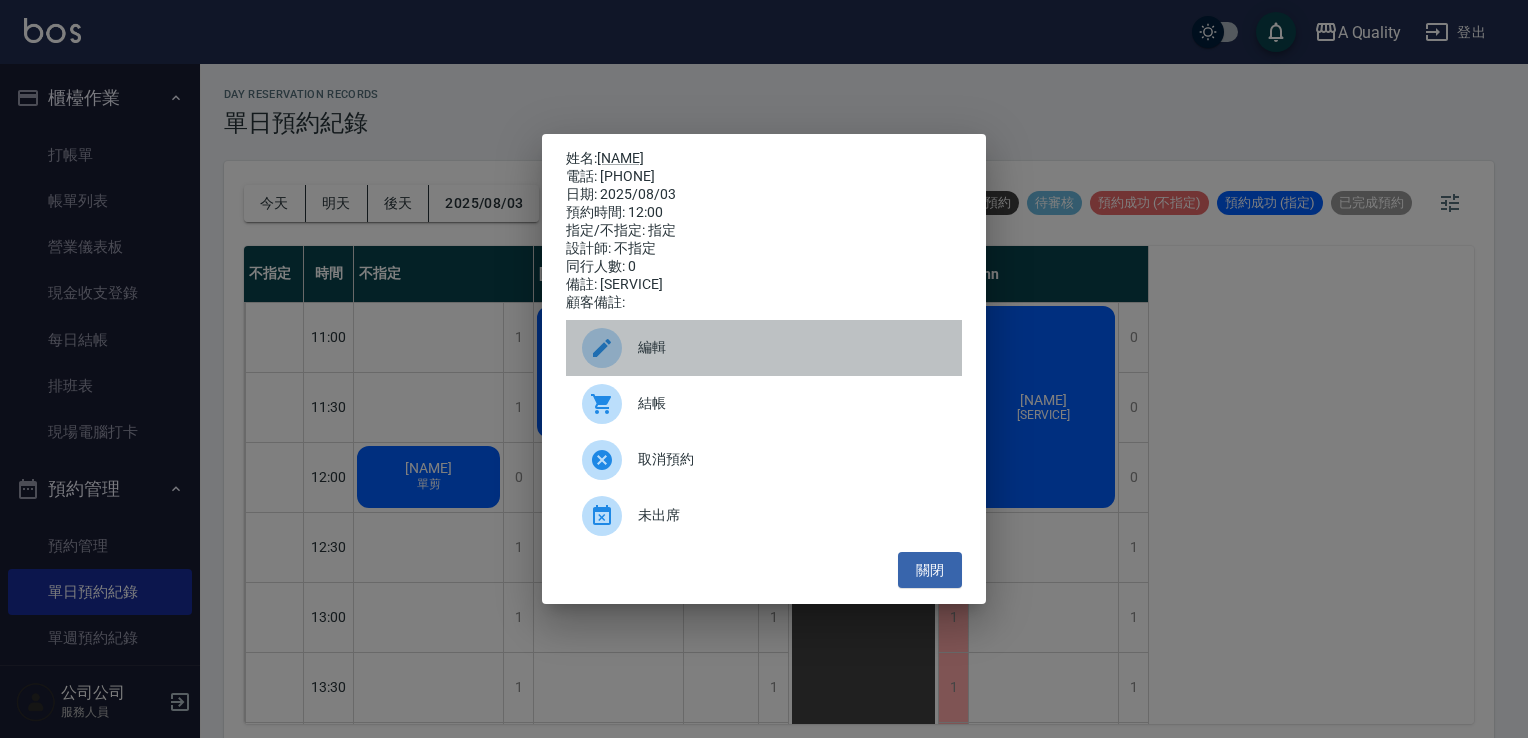 click on "編輯" at bounding box center [764, 348] 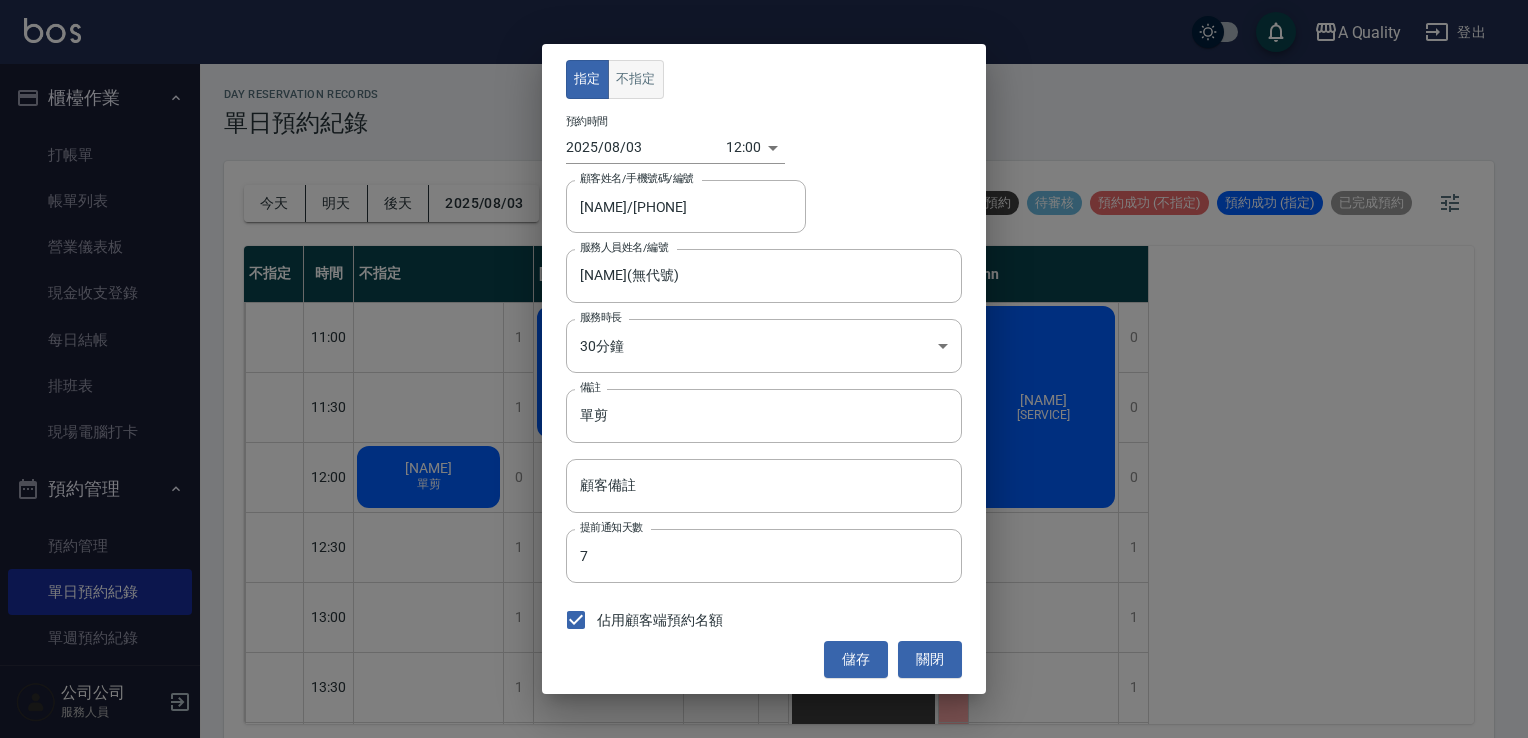 drag, startPoint x: 621, startPoint y: 77, endPoint x: 632, endPoint y: 78, distance: 11.045361 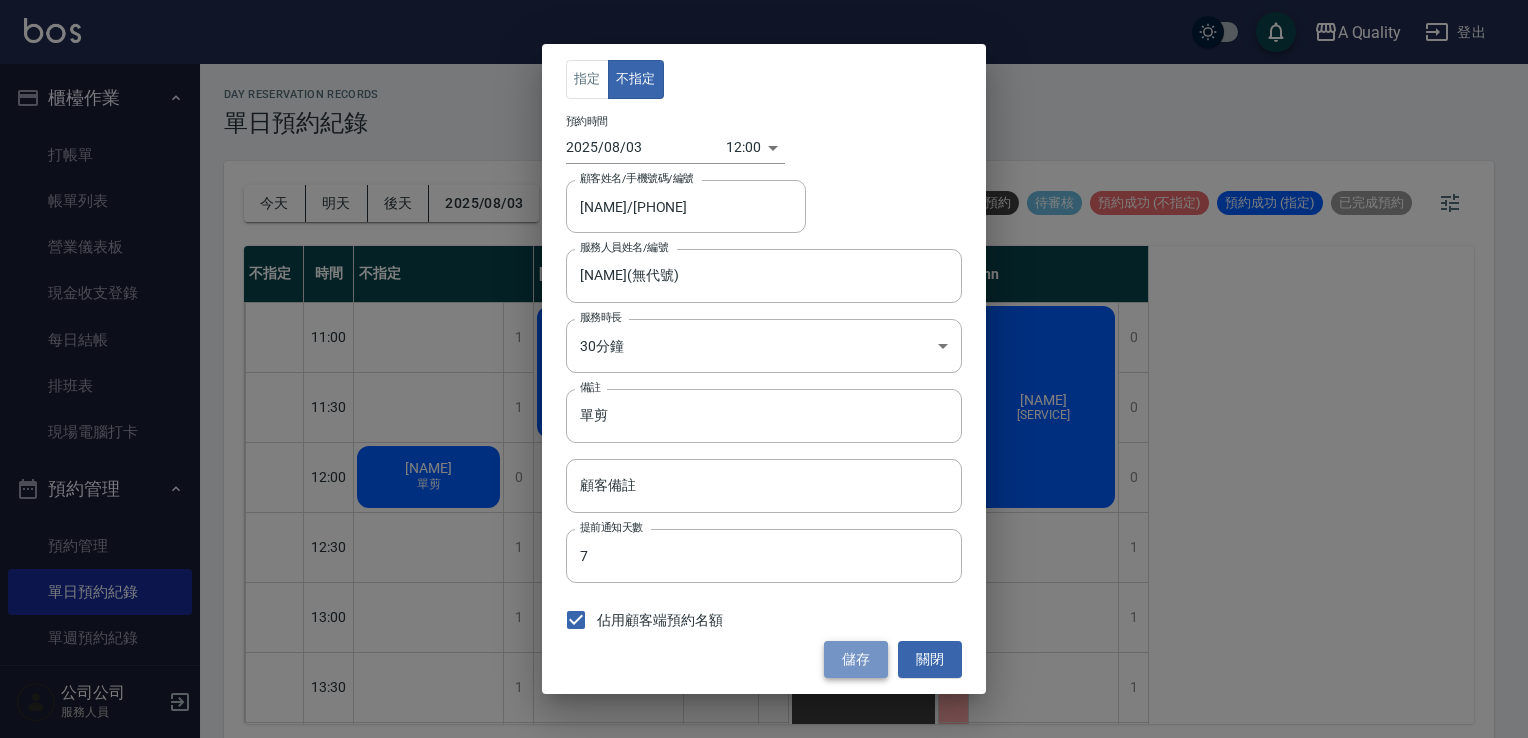 click on "儲存" at bounding box center [856, 659] 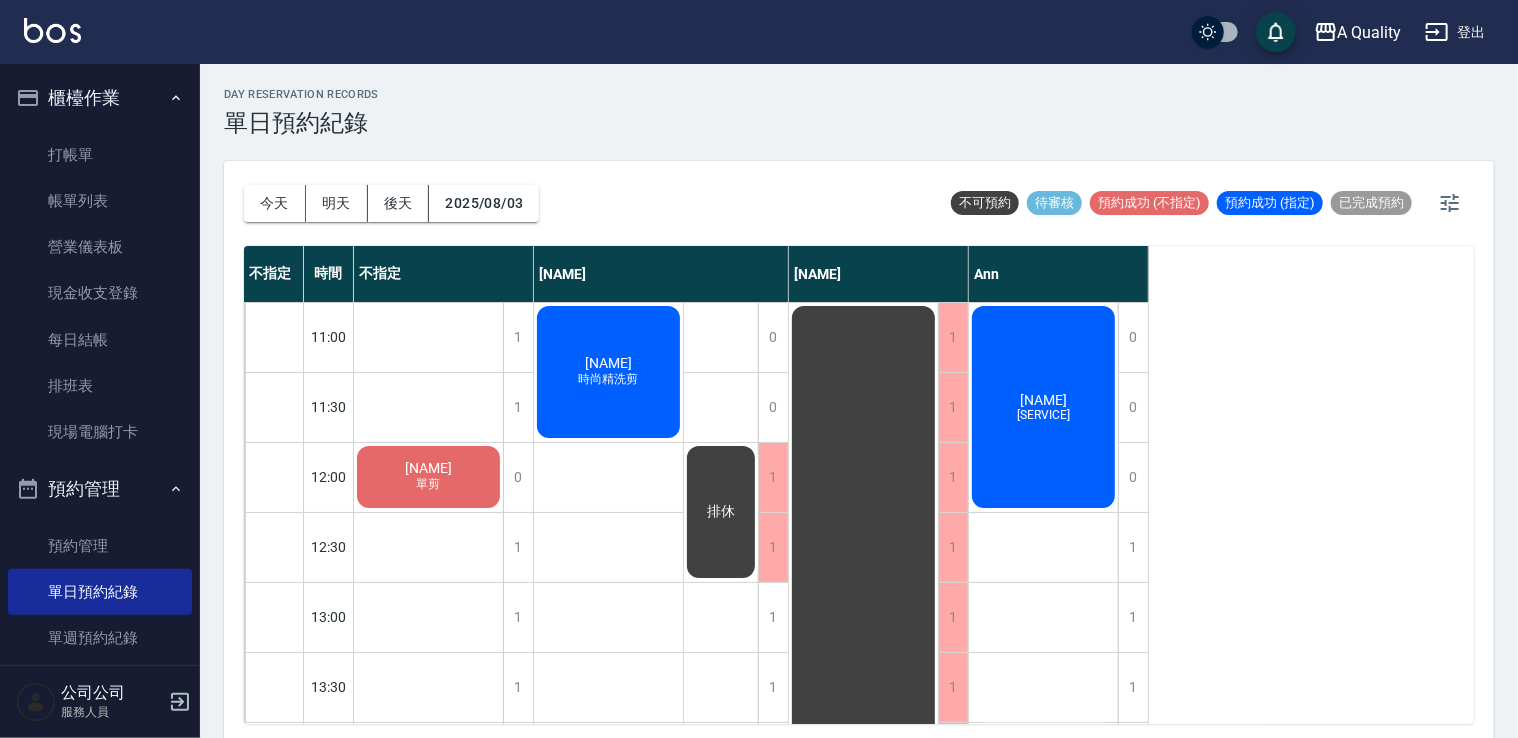 click on "吳佳玟 時尚精洗剪" at bounding box center [428, 477] 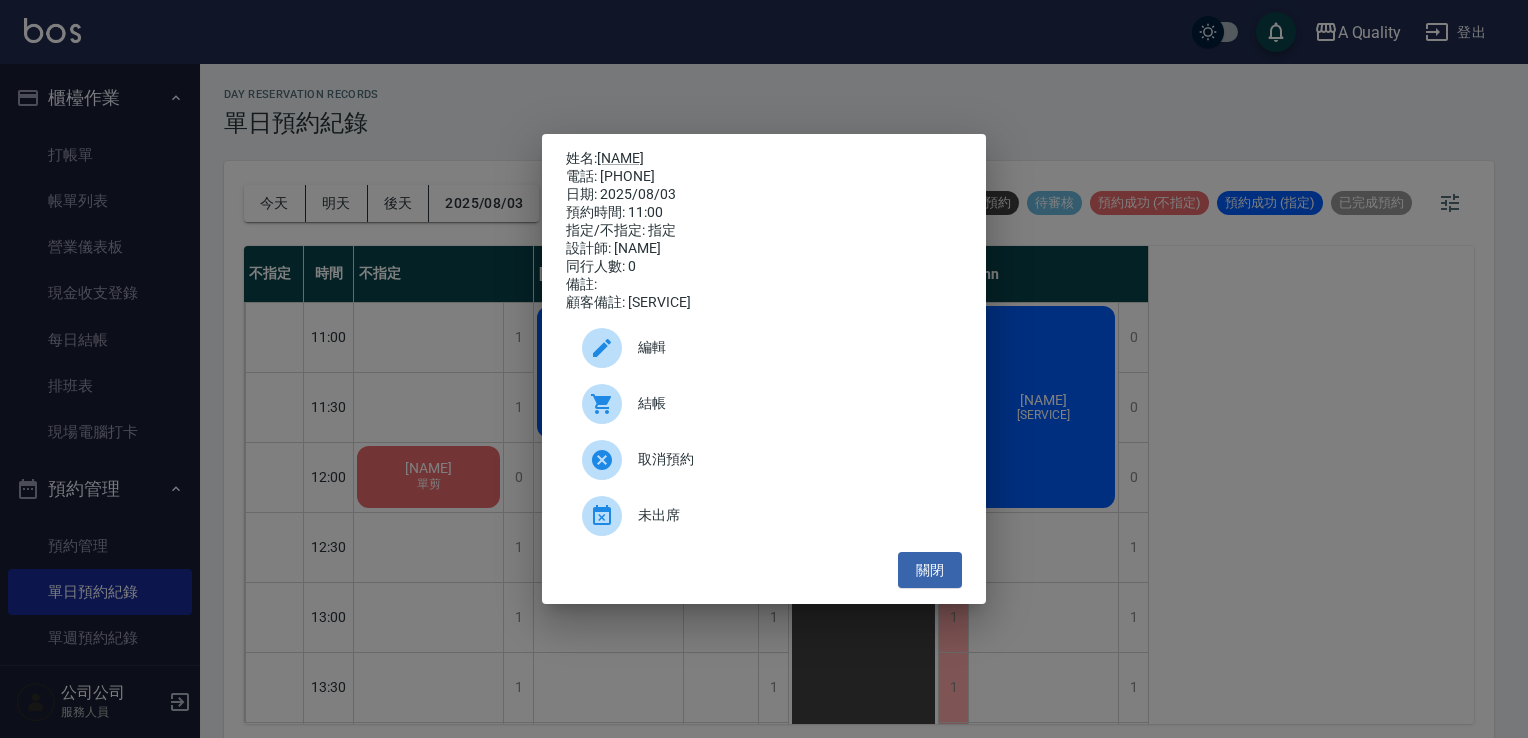 click on "結帳" at bounding box center [792, 403] 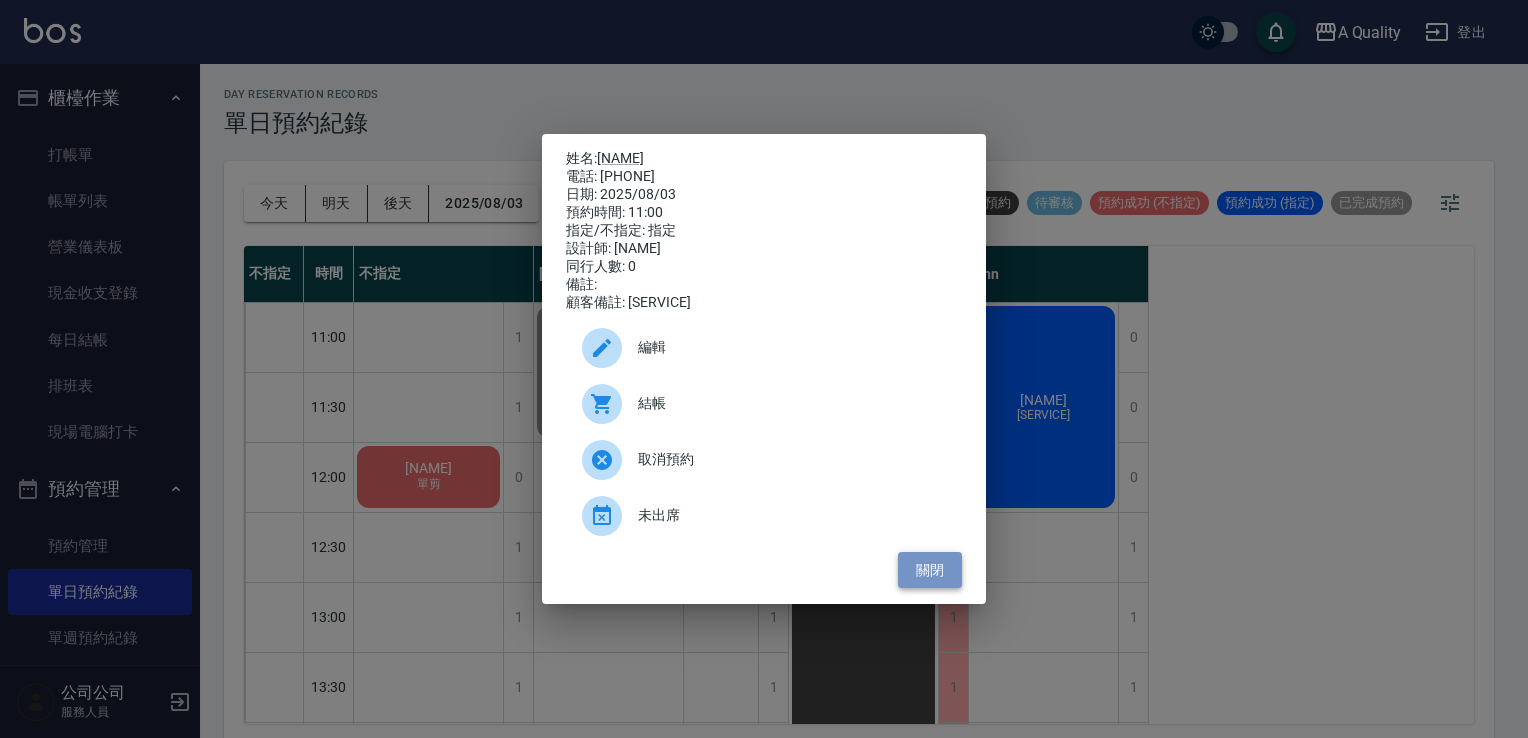 click on "關閉" at bounding box center (930, 570) 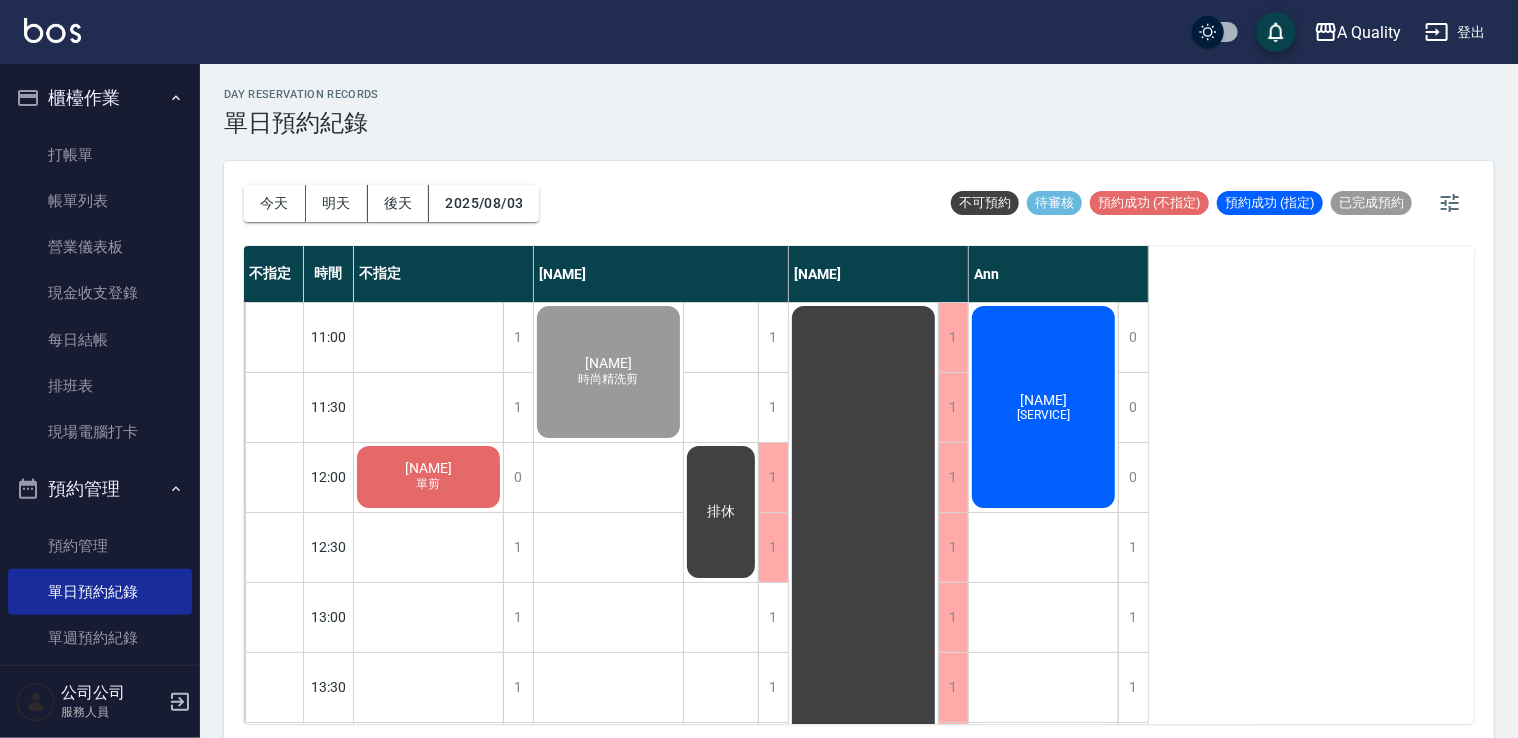 click on "王宏達 想洗頭、剪髮" at bounding box center (428, 477) 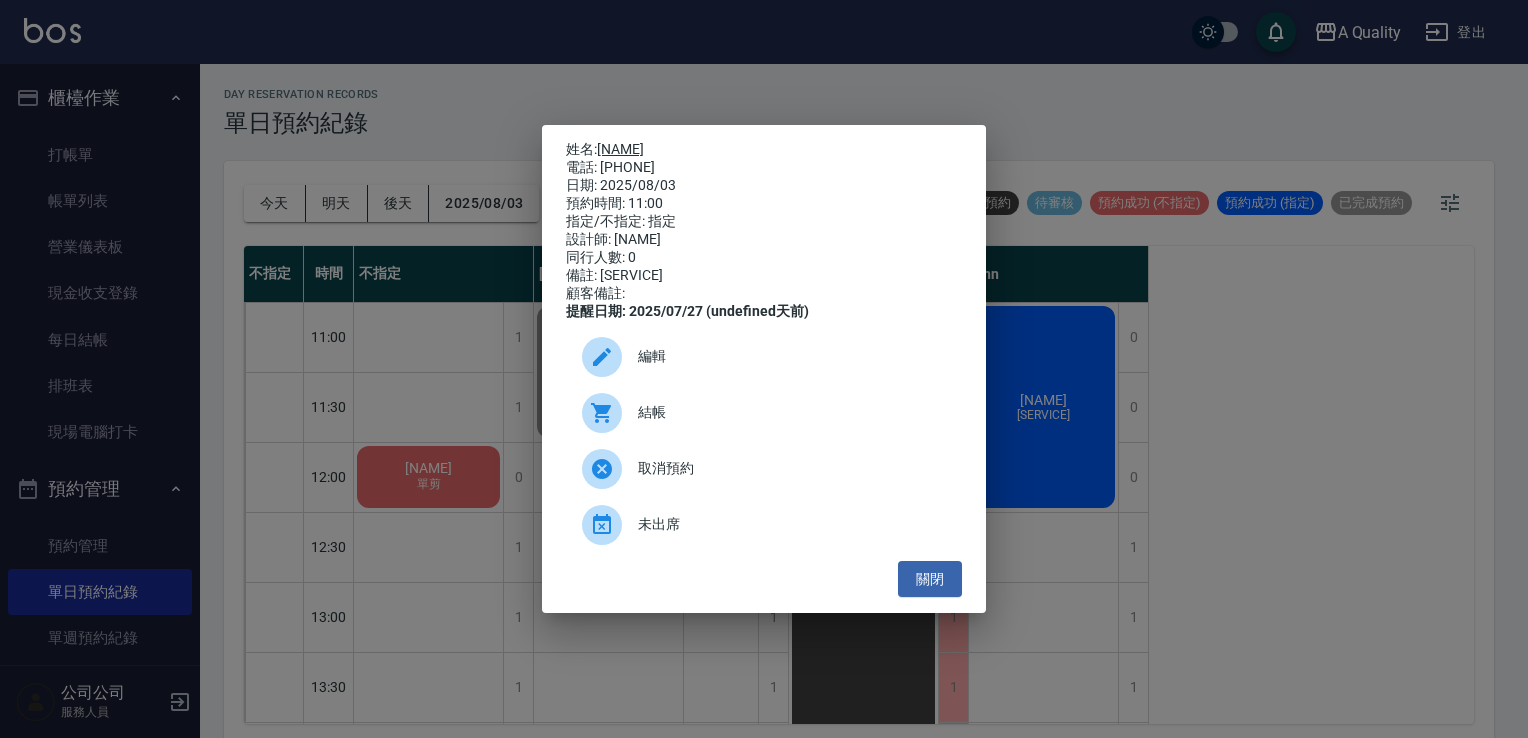 click on "[LAST][FIRST]" at bounding box center (620, 149) 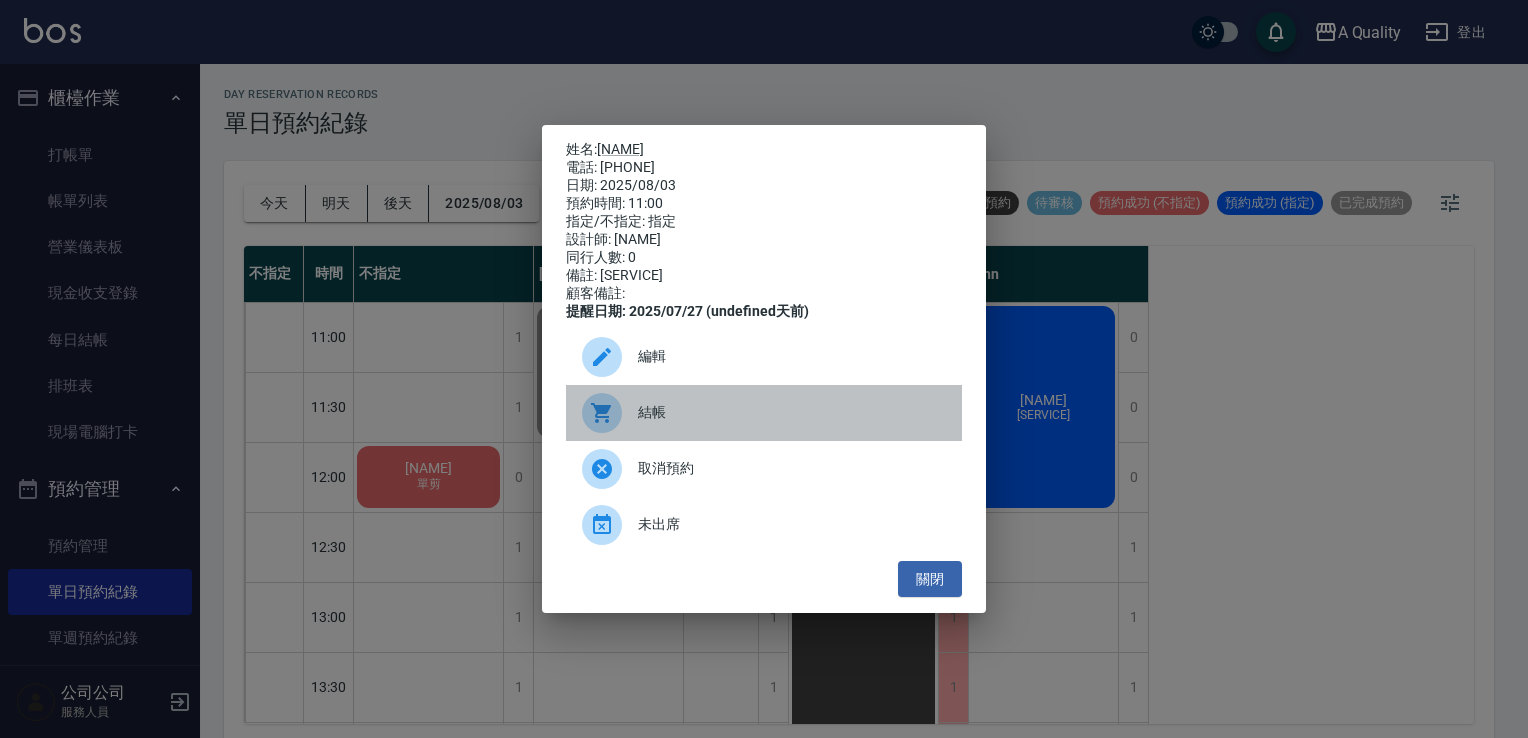 click on "結帳" at bounding box center (792, 412) 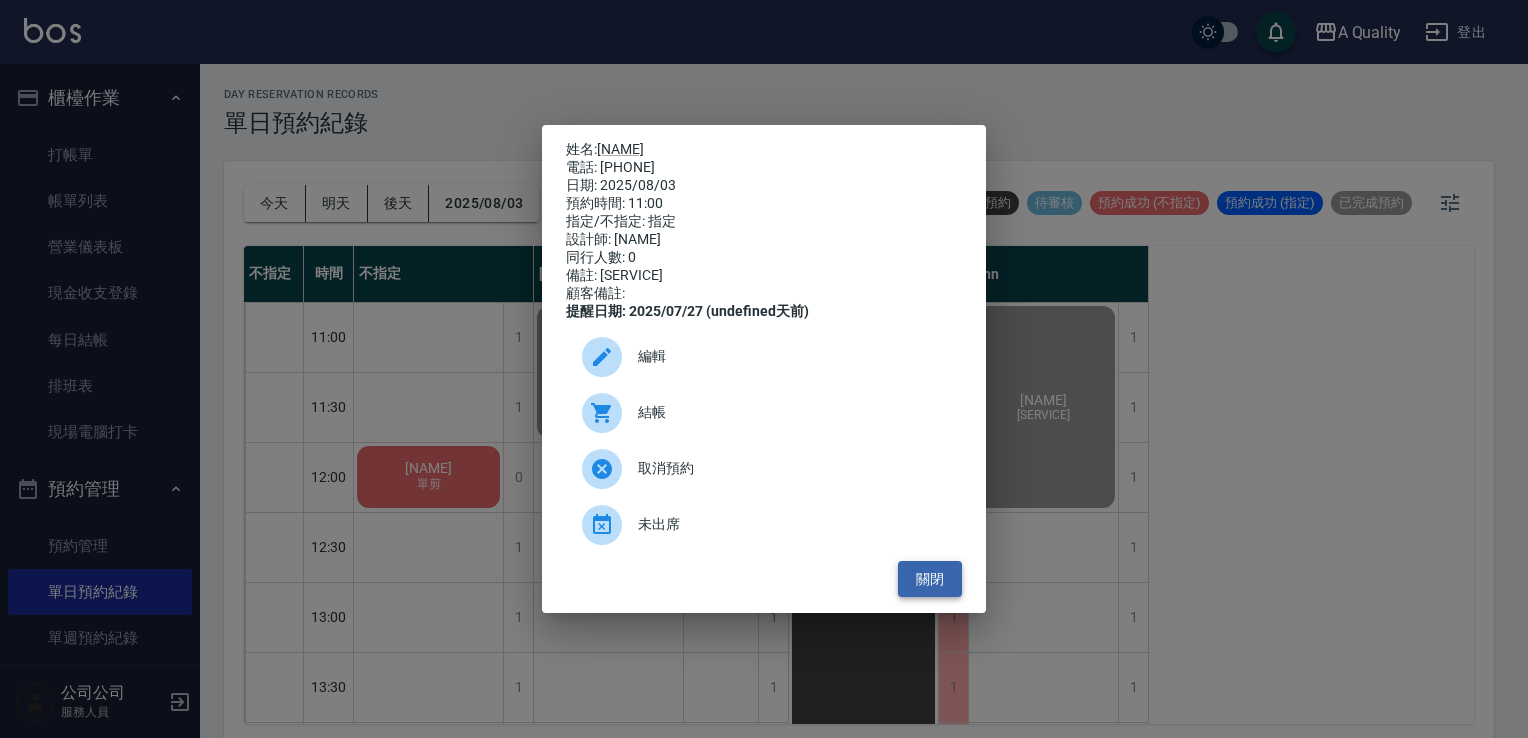 click on "關閉" at bounding box center (930, 579) 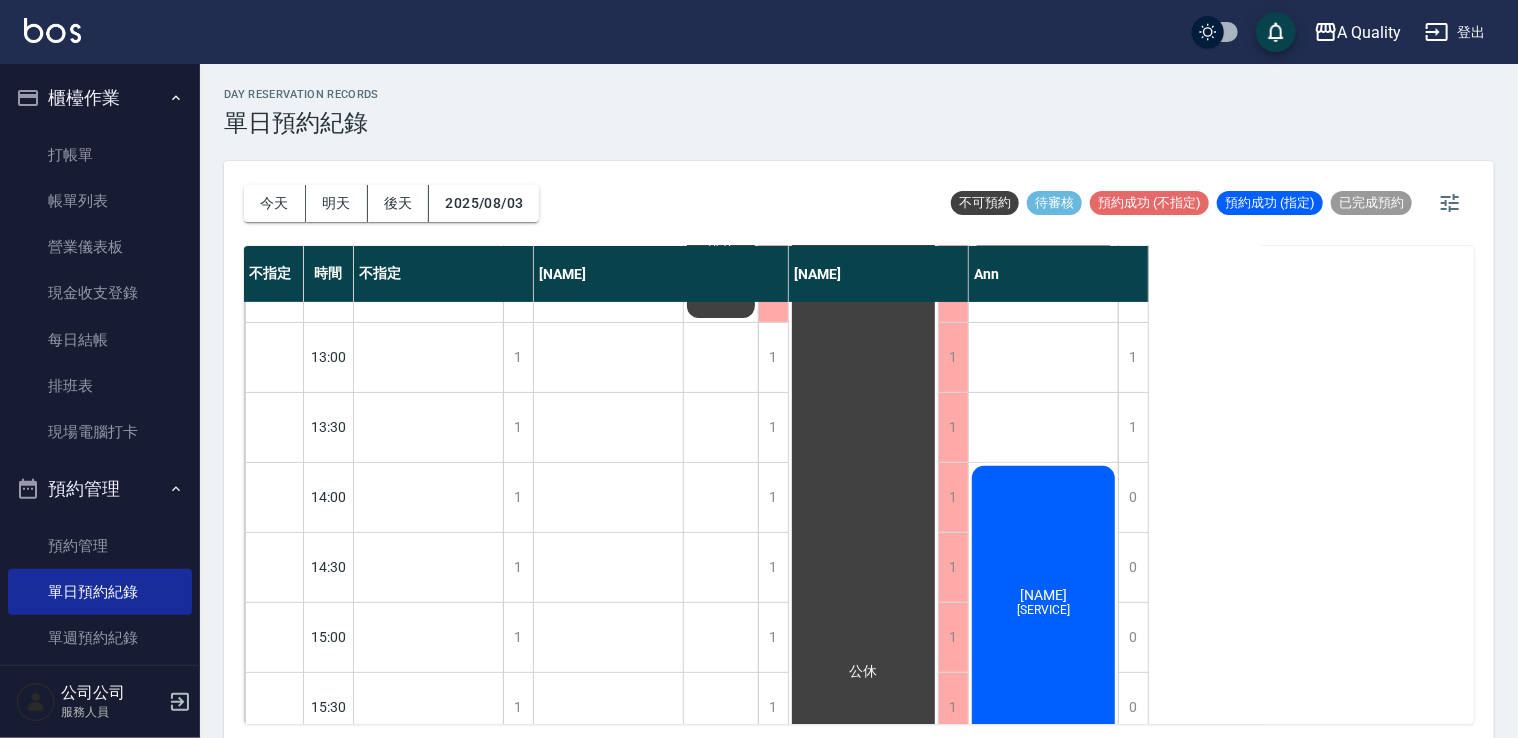 scroll, scrollTop: 253, scrollLeft: 0, axis: vertical 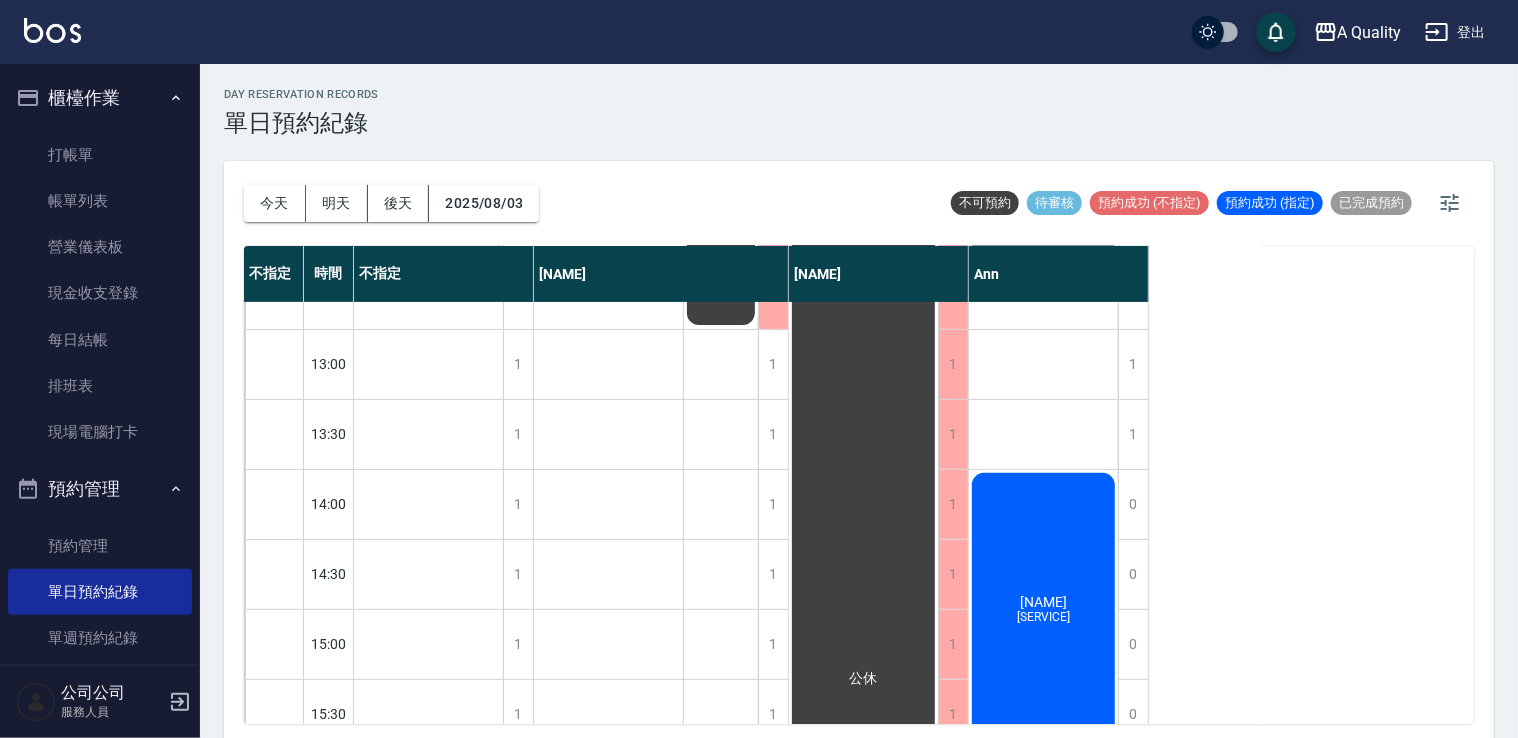 click on "郭嘉麒 單色染髮 姑姑" at bounding box center [428, 224] 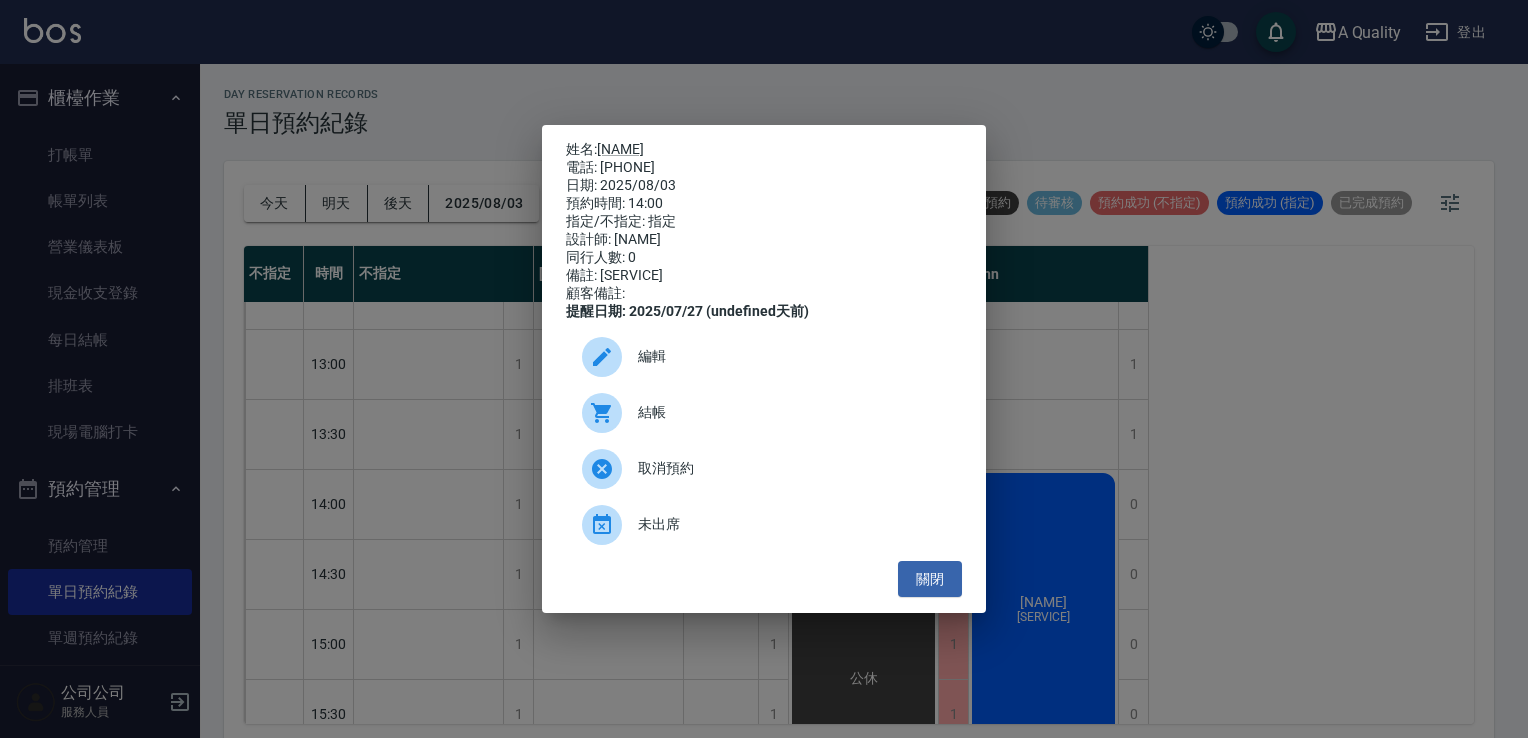 click on "提醒日期: 2025/07/27 (undefined天前)" at bounding box center [764, 312] 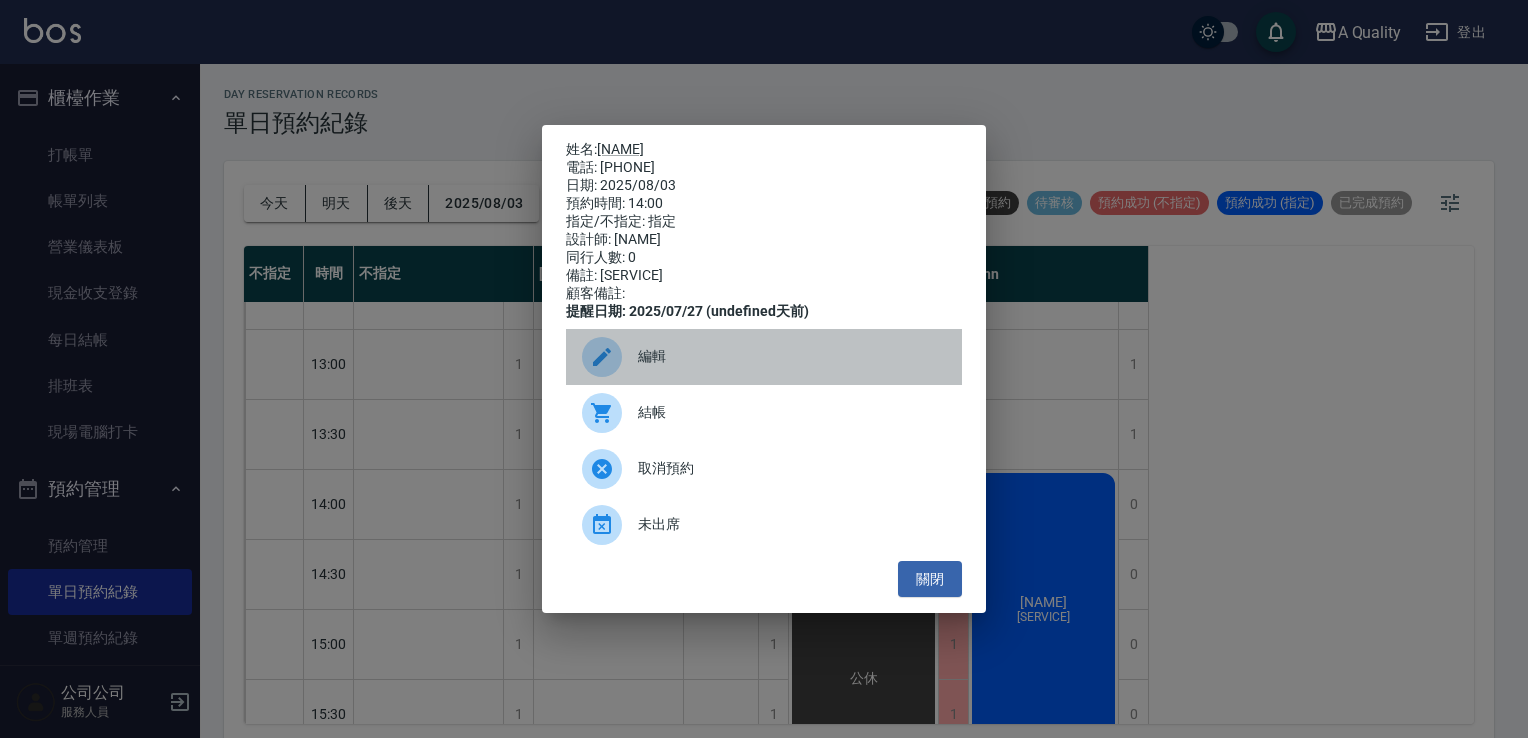 click on "編輯" at bounding box center [792, 356] 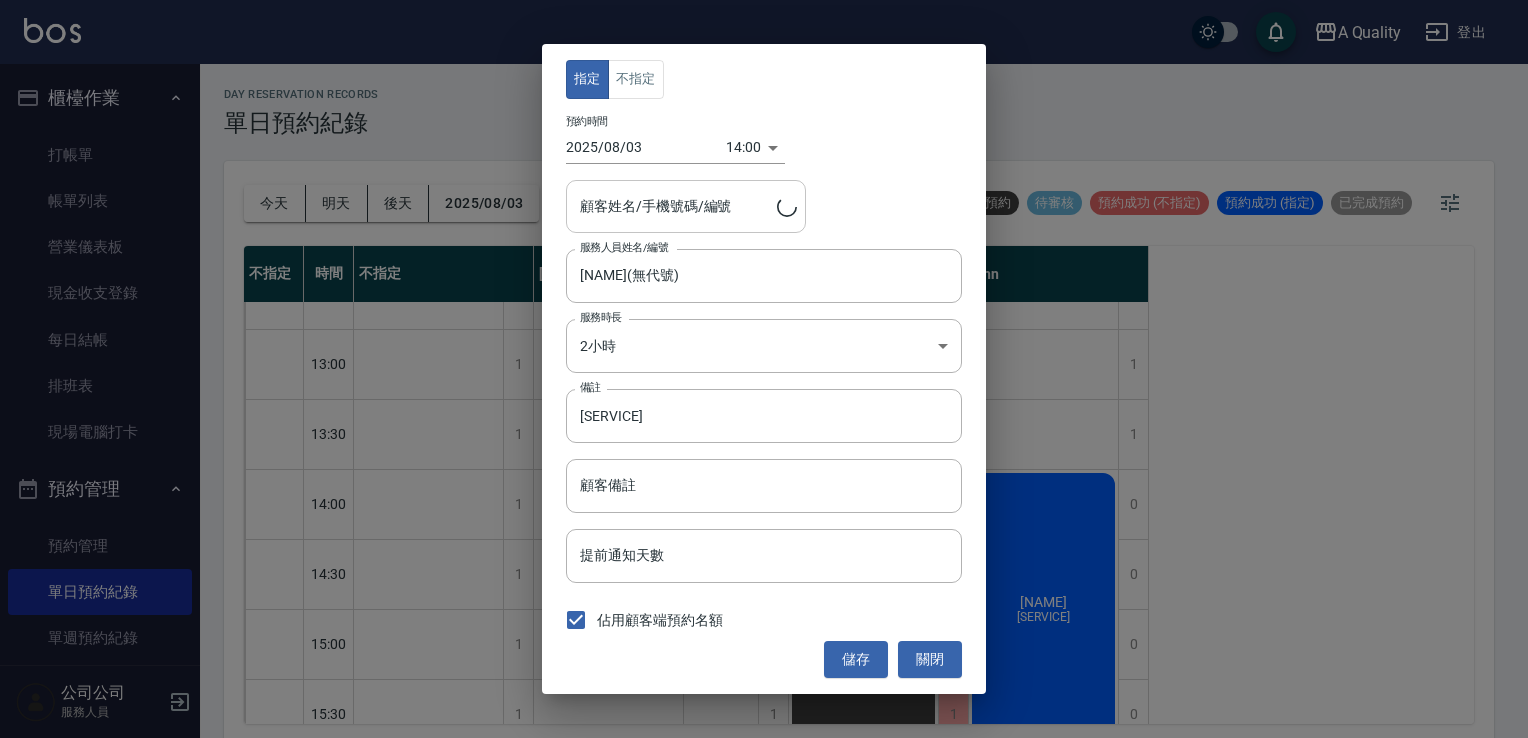 type on "郭嘉麒/0901052811/" 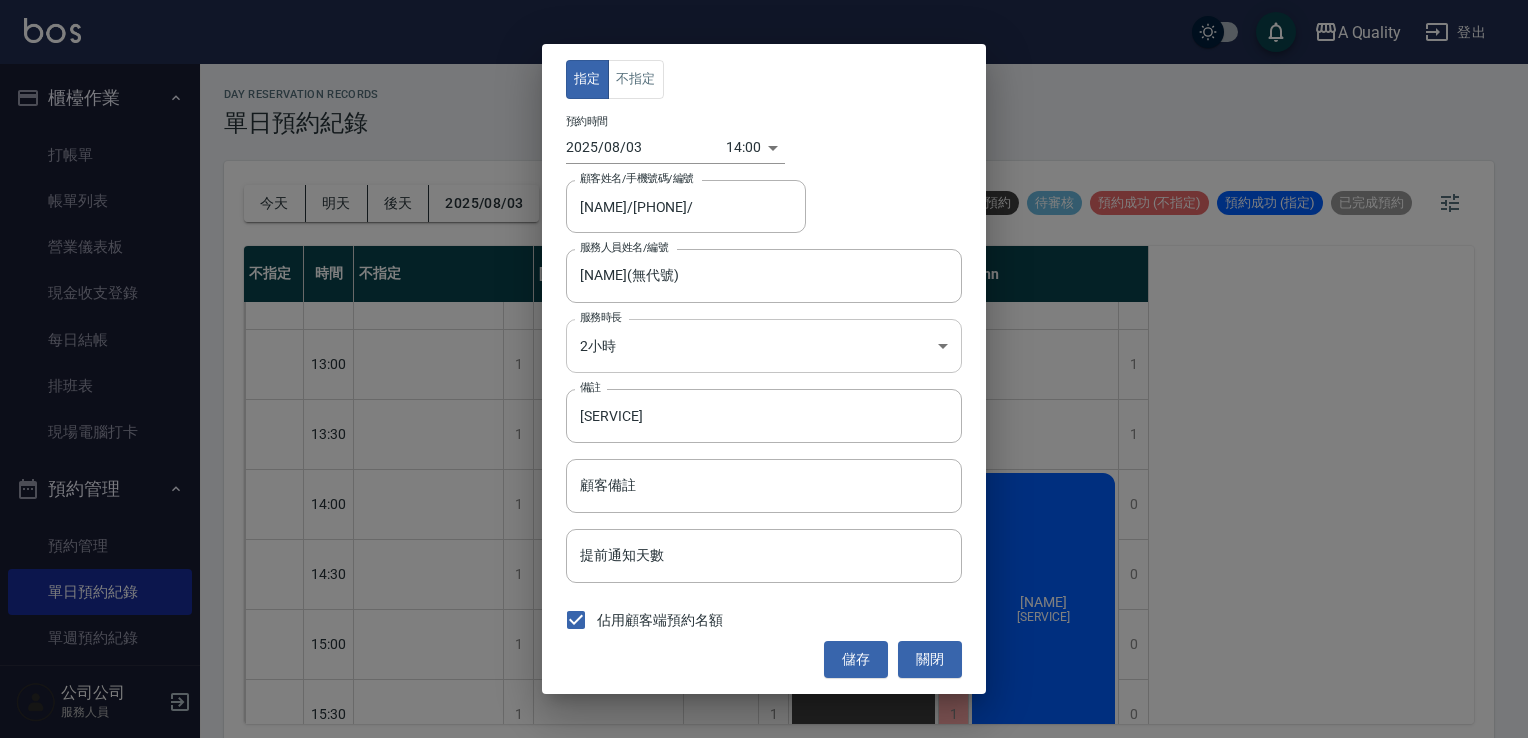 click on "A Quality 登出 櫃檯作業 打帳單 帳單列表 營業儀表板 現金收支登錄 每日結帳 排班表 現場電腦打卡 預約管理 預約管理 單日預約紀錄 單週預約紀錄 報表及分析 報表目錄 店家日報表 互助日報表 互助排行榜 互助點數明細 設計師日報表 設計師業績分析表 設計師排行榜 店販抽成明細 每日非現金明細 客戶管理 客戶列表 卡券管理 入金管理 公司公司 服務人員 day Reservation records 單日預約紀錄 今天 明天 後天 2025/08/03 不可預約 待審核 預約成功 (不指定) 預約成功 (指定) 已完成預約 不指定 時間 不指定 Taylor Quincy Ann 11:00 11:30 12:00 12:30 13:00 13:30 14:00 14:30 15:00 15:30 16:00 16:30 17:00 17:30 18:00 18:30 19:00 19:30 1 1 0 1 1 1 1 1 1 1 1 1 1 1 1 1 1 1 周R 單剪 1 1 1 1 1 1 1 1 1 1 1 1 1 1 1 1 1 1 吳佳玟 時尚精洗剪  排休 1 1 1 1 1 1 1 1 1 1 1 1 1 1 1 1 1 1 公休 1 1 1 1 1 1 0 0 0 0 1 1 1 1 1 0 0 0 王宏達 想洗頭、剪髮 郭嘉麒 4" at bounding box center [764, 372] 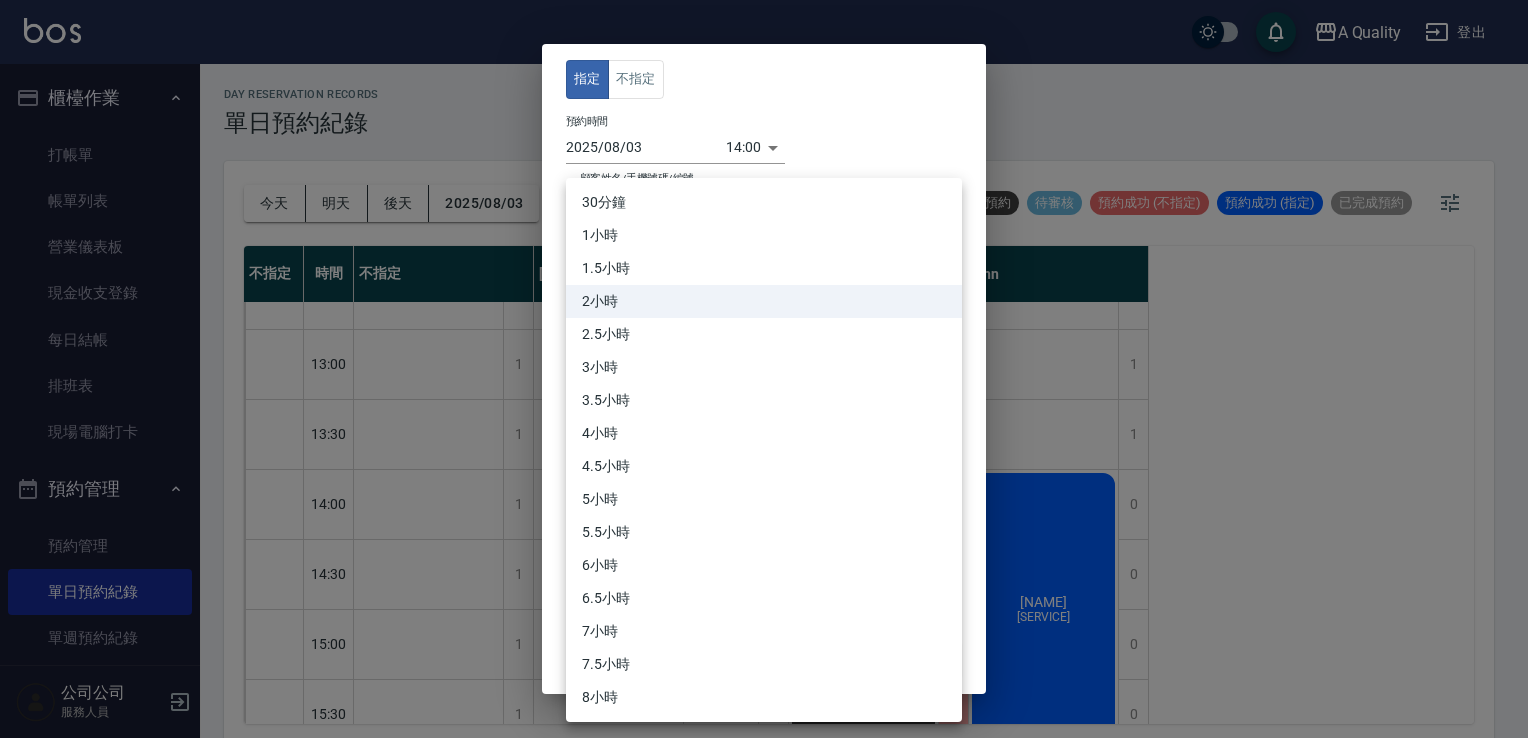 click on "2.5小時" at bounding box center [764, 334] 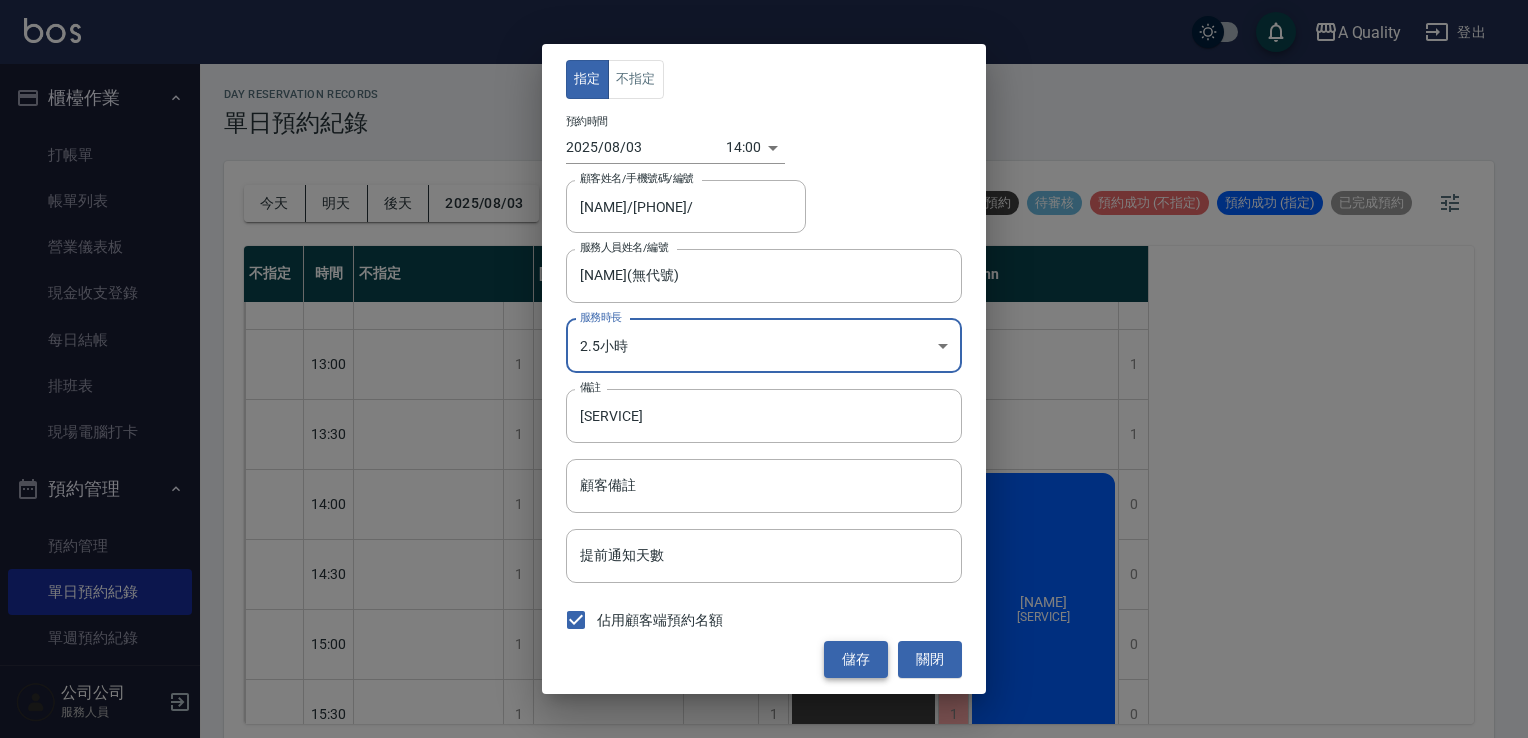 click on "儲存" at bounding box center [856, 659] 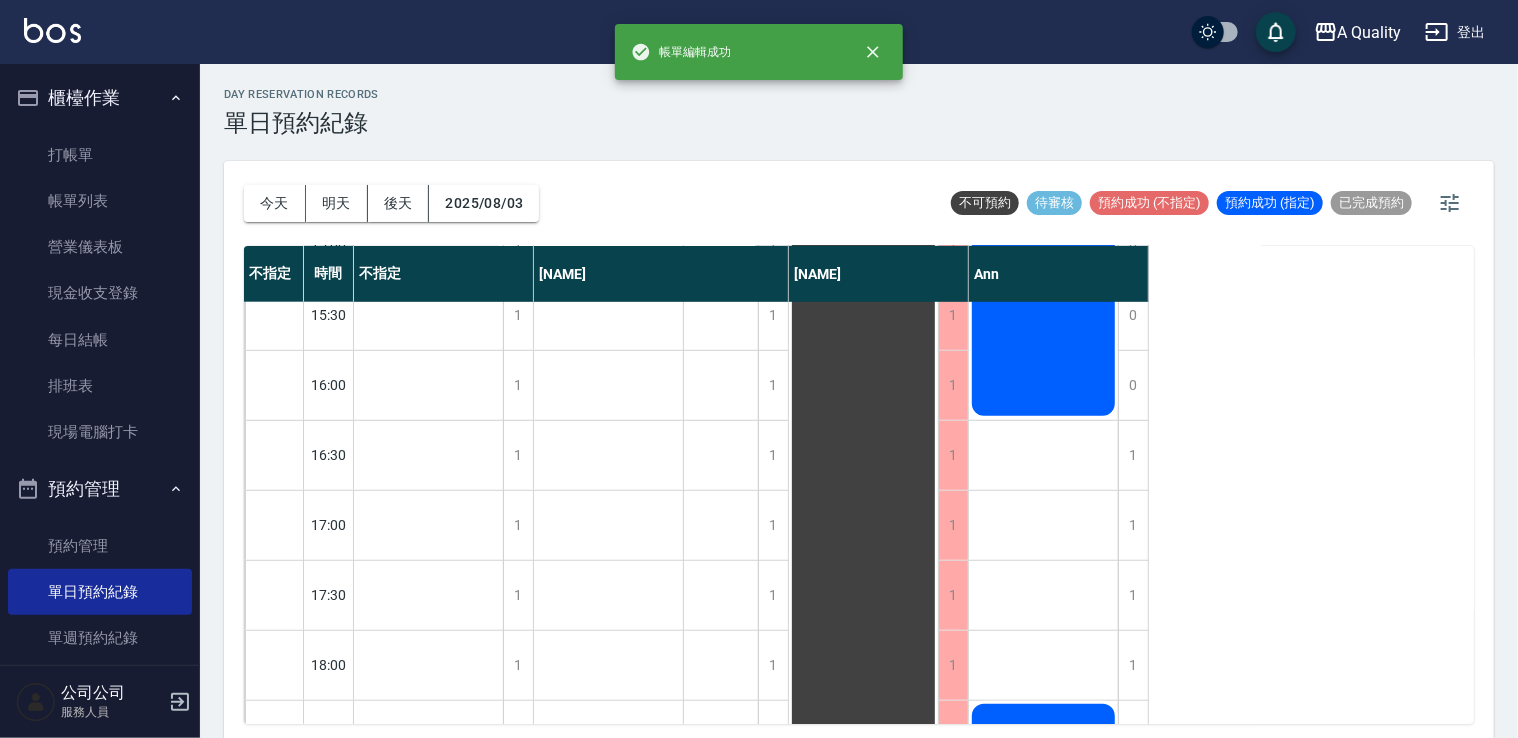 scroll, scrollTop: 653, scrollLeft: 0, axis: vertical 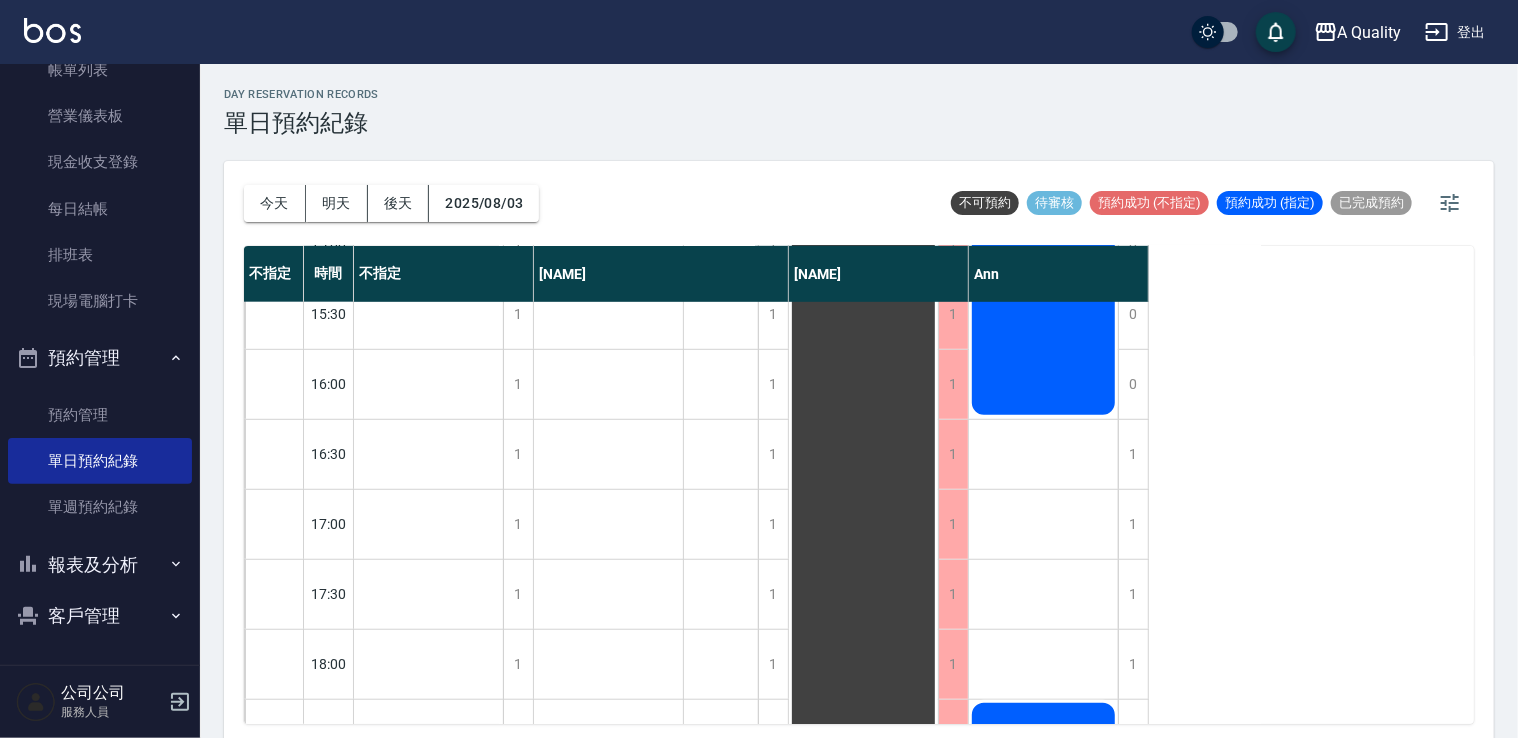 drag, startPoint x: 118, startPoint y: 605, endPoint x: 135, endPoint y: 598, distance: 18.384777 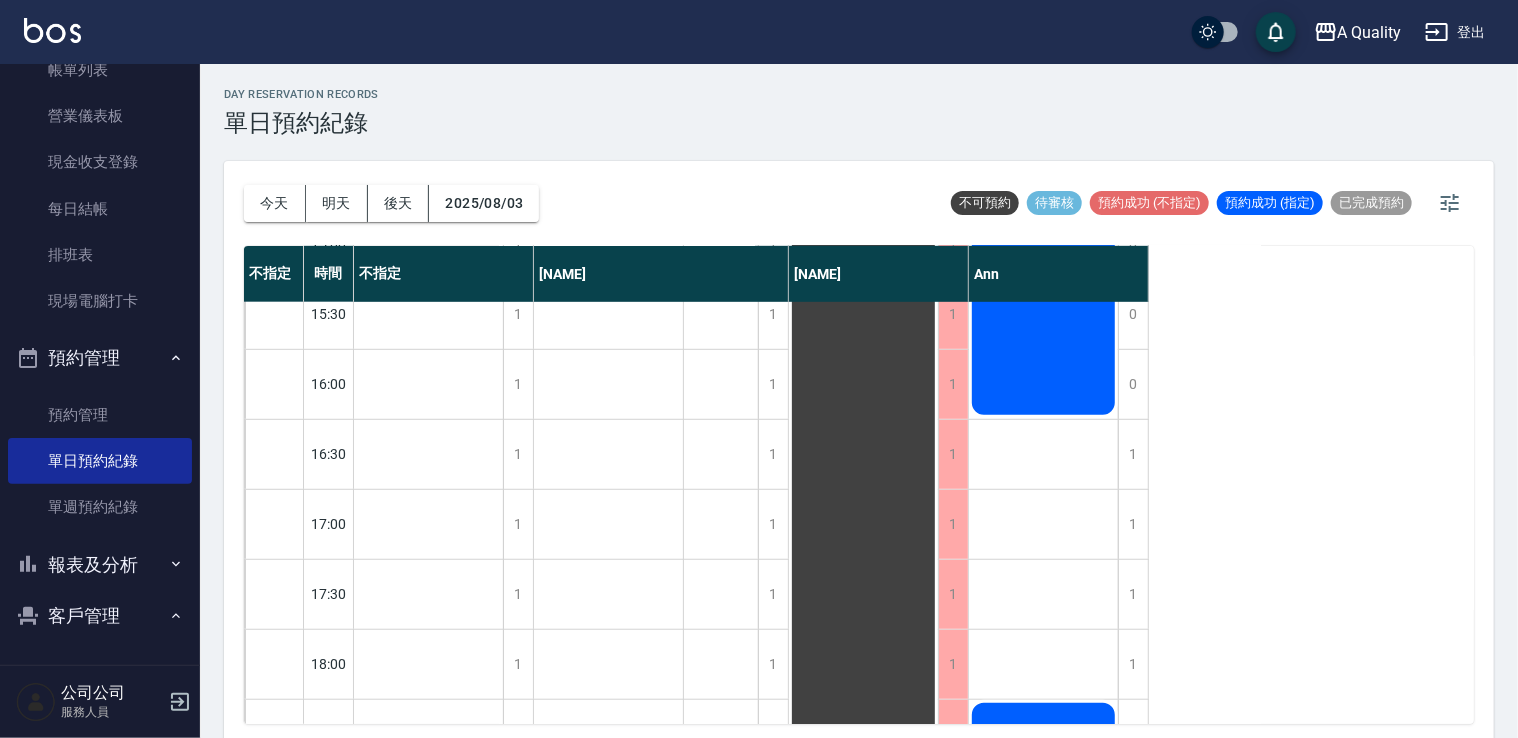 click on "客戶管理" at bounding box center [100, 616] 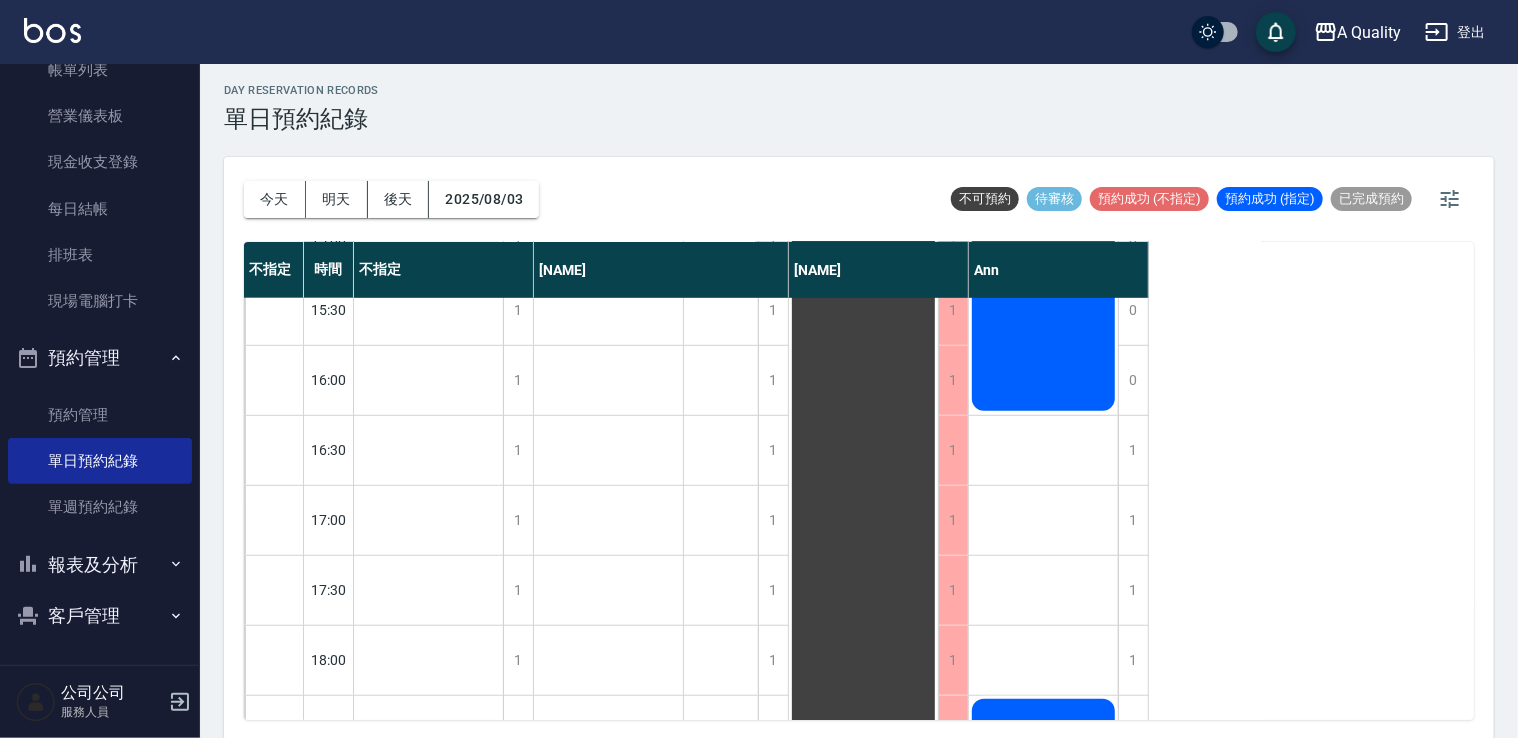 scroll, scrollTop: 5, scrollLeft: 0, axis: vertical 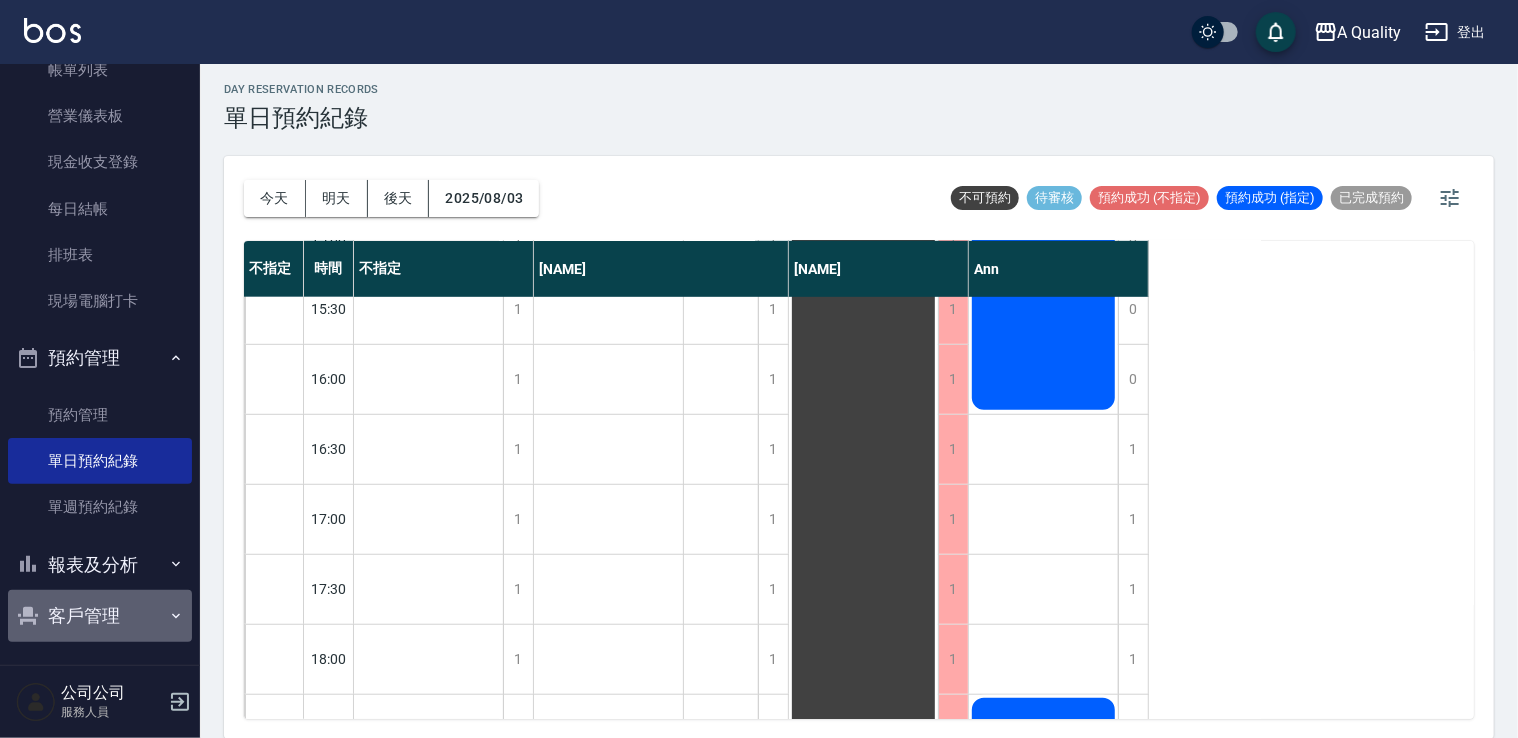 click on "客戶管理" at bounding box center (100, 616) 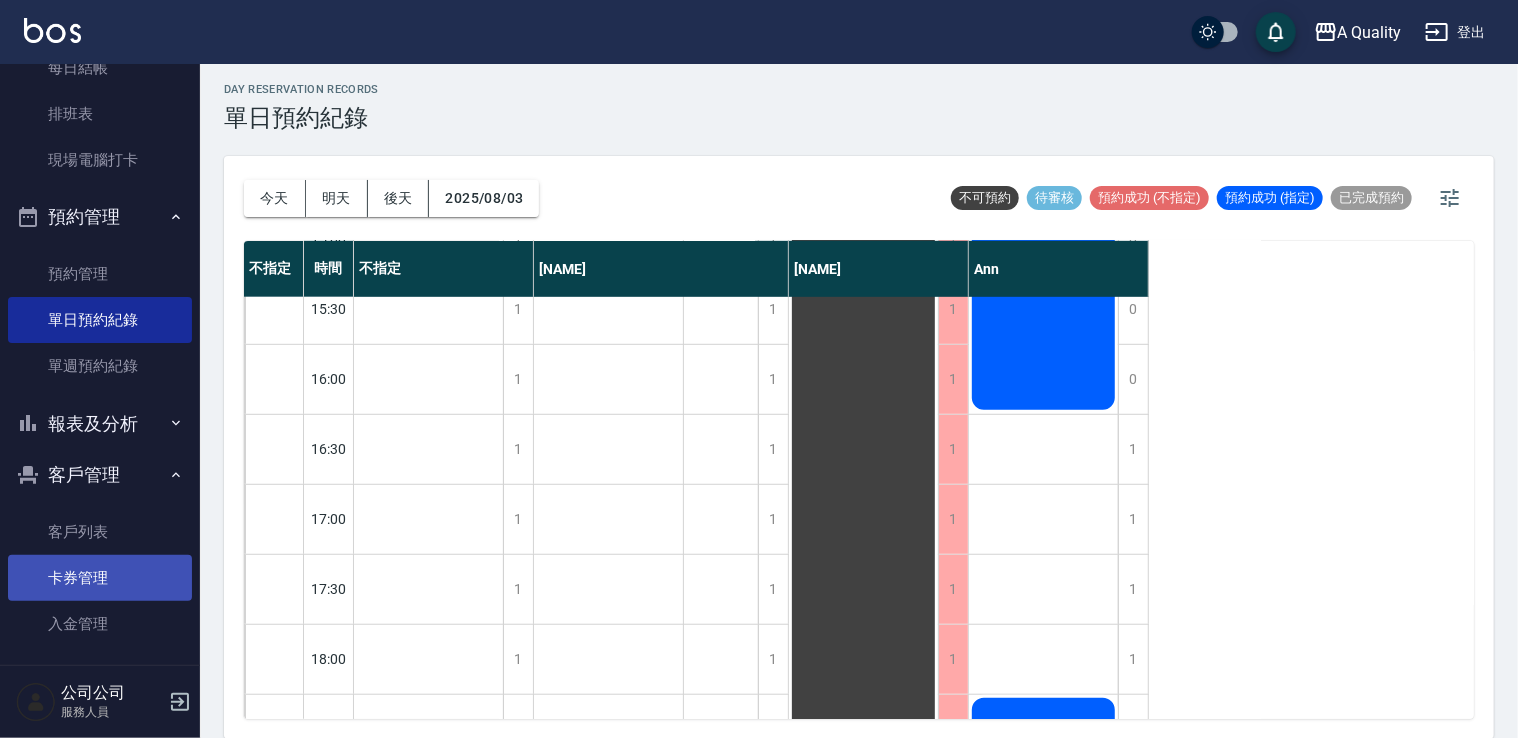 scroll, scrollTop: 273, scrollLeft: 0, axis: vertical 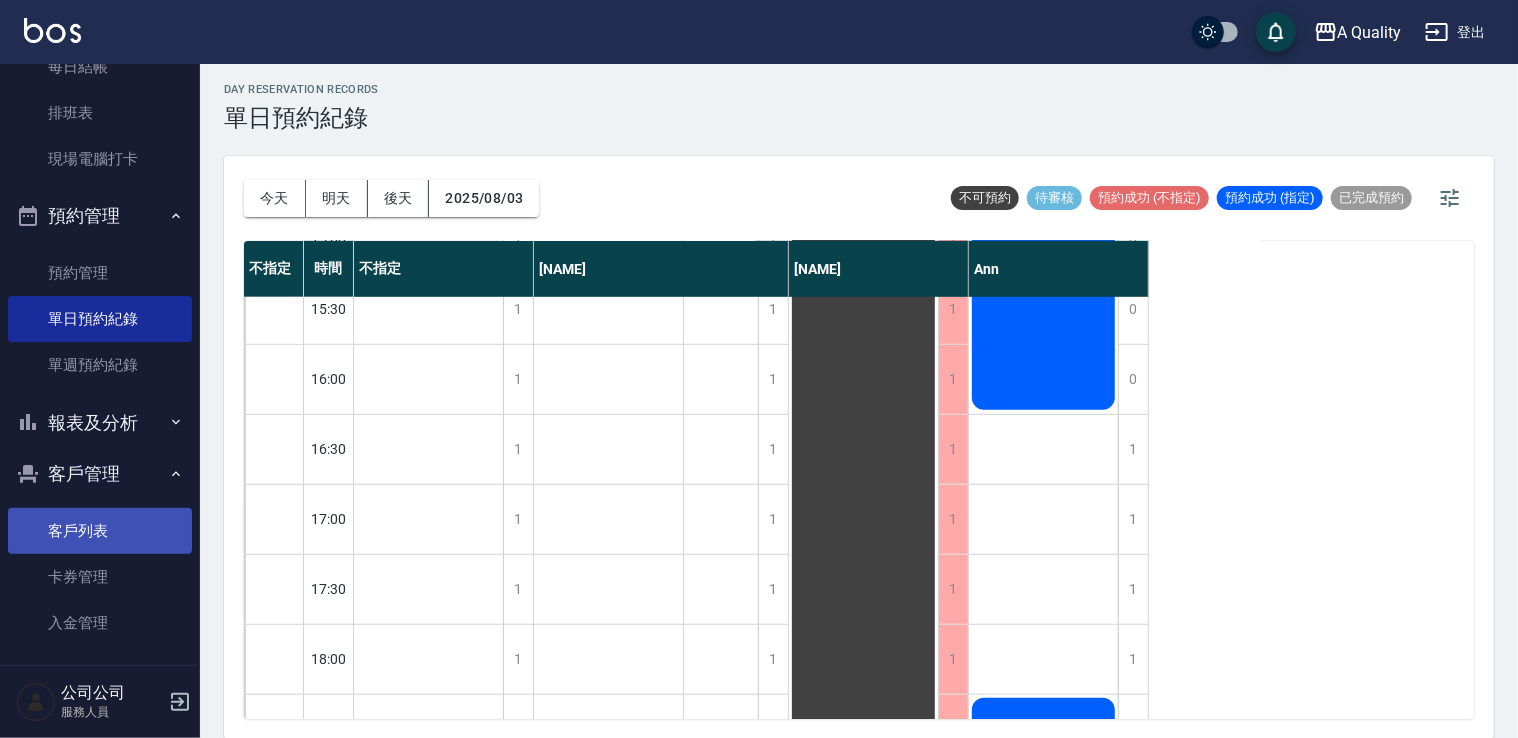 click on "客戶列表" at bounding box center [100, 531] 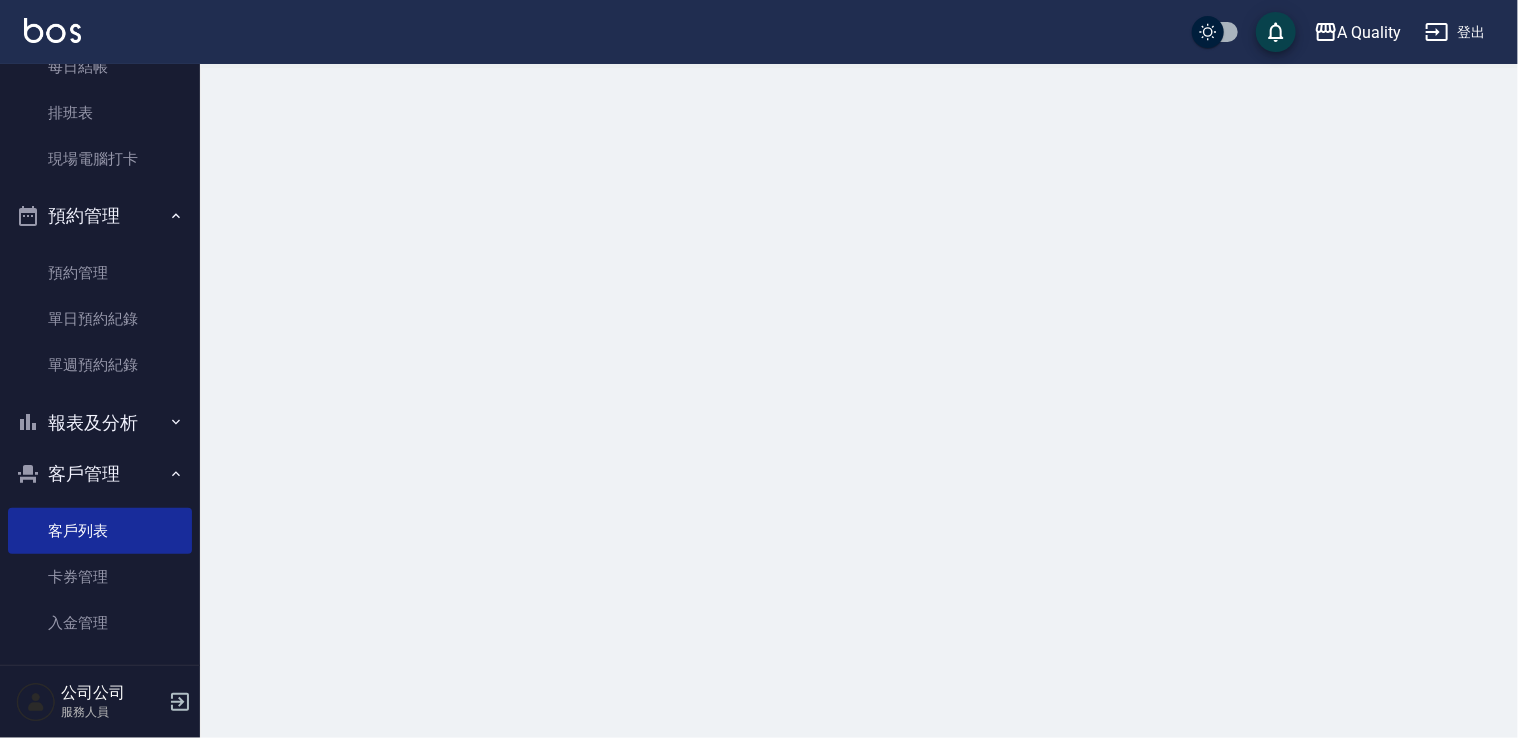 scroll, scrollTop: 0, scrollLeft: 0, axis: both 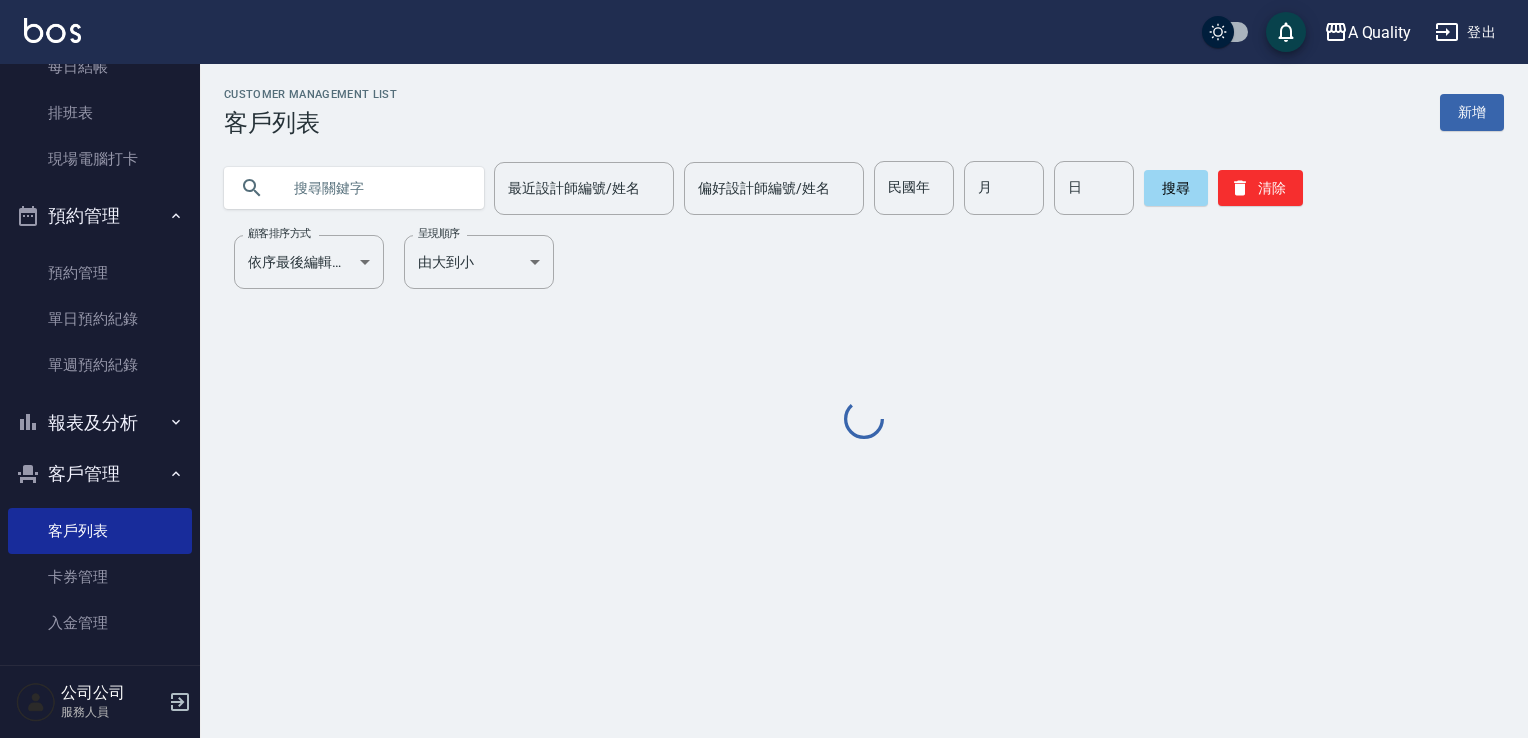 click at bounding box center [374, 188] 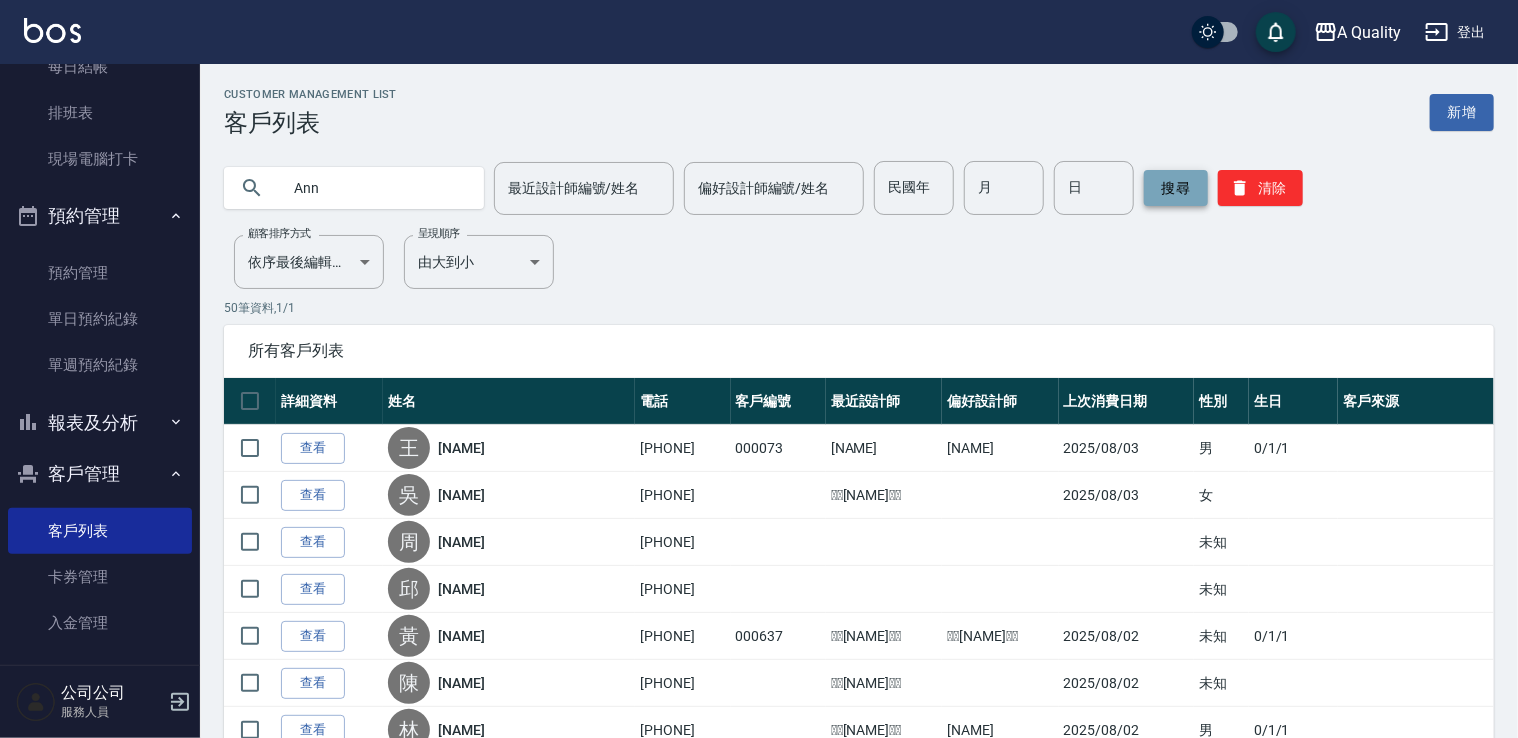 type on "Ann" 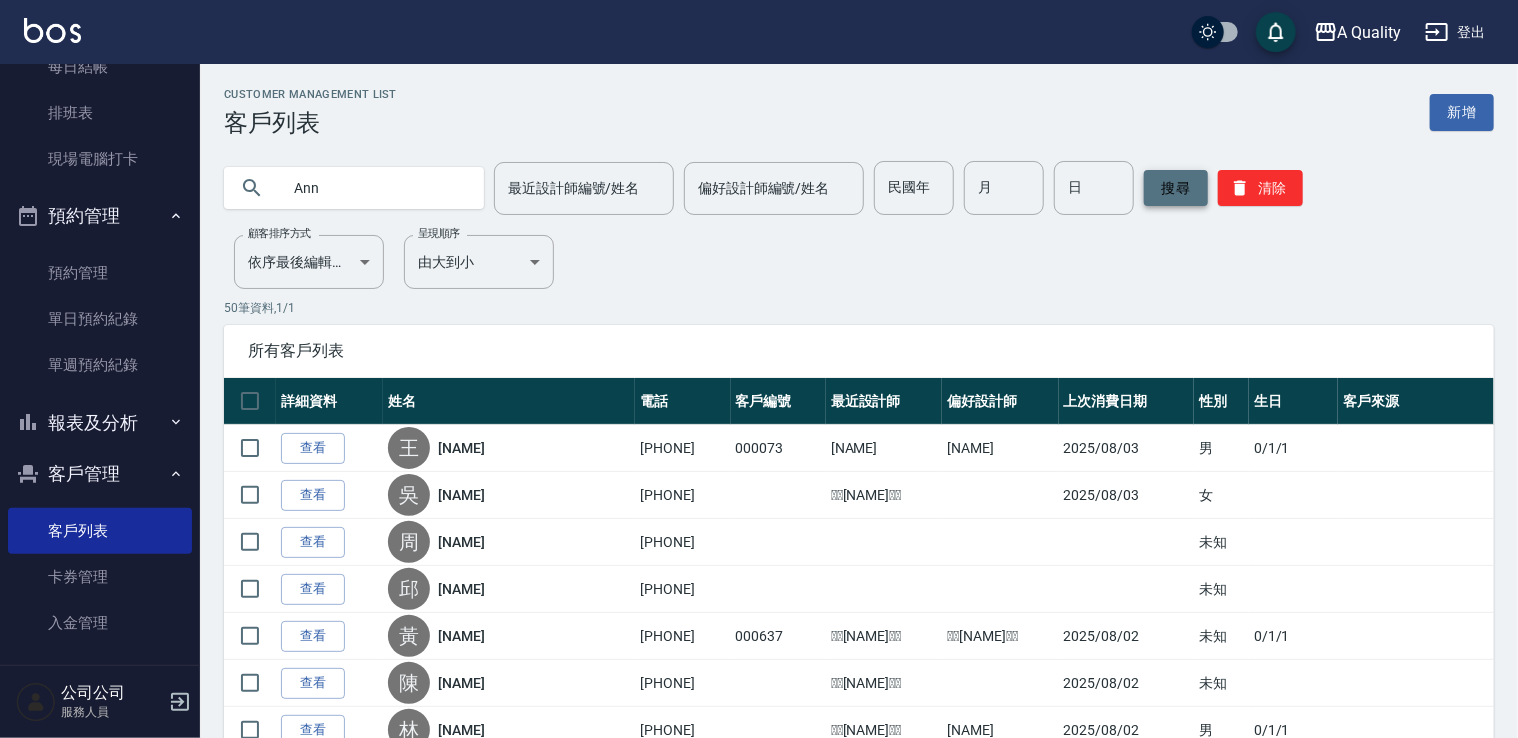 click on "搜尋" at bounding box center [1176, 188] 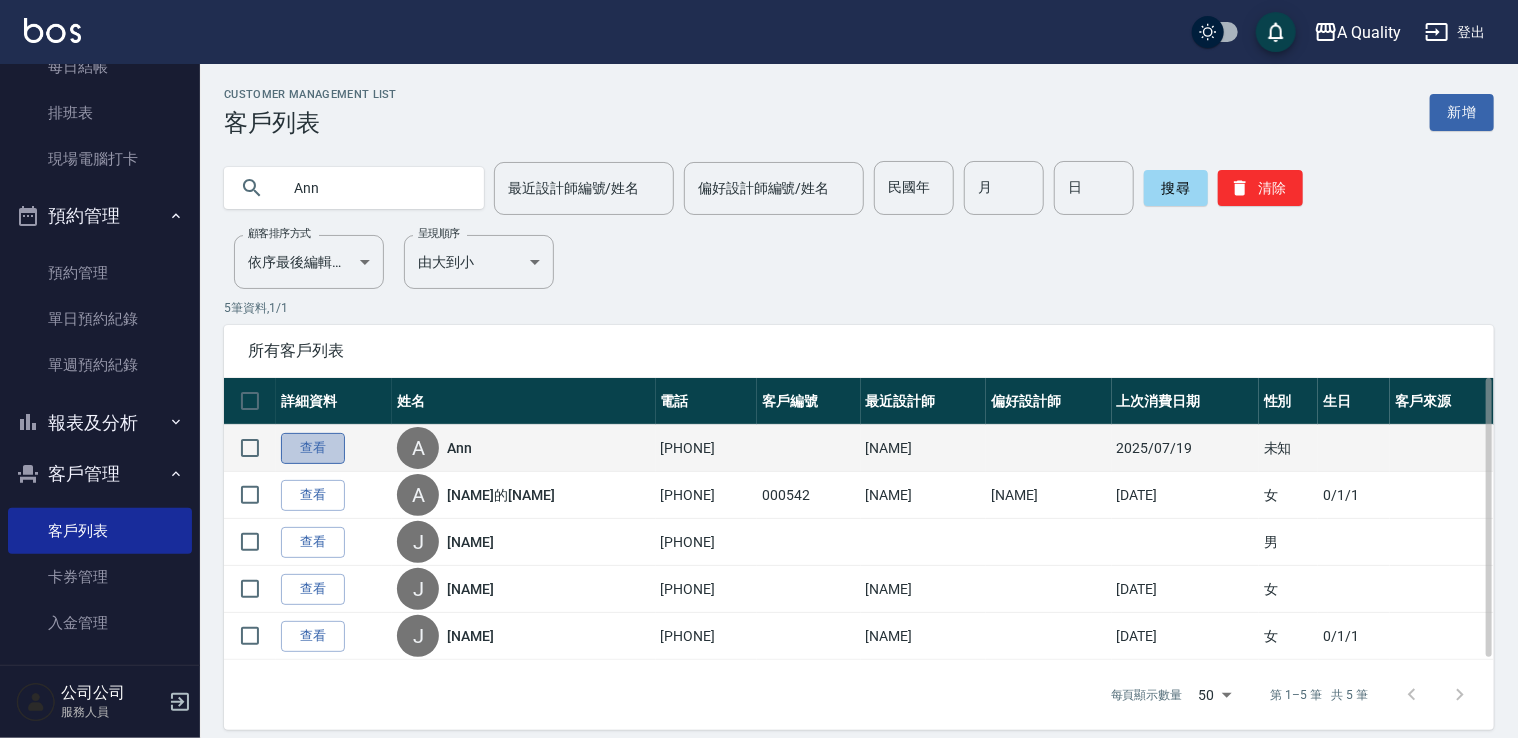click on "查看" at bounding box center [313, 448] 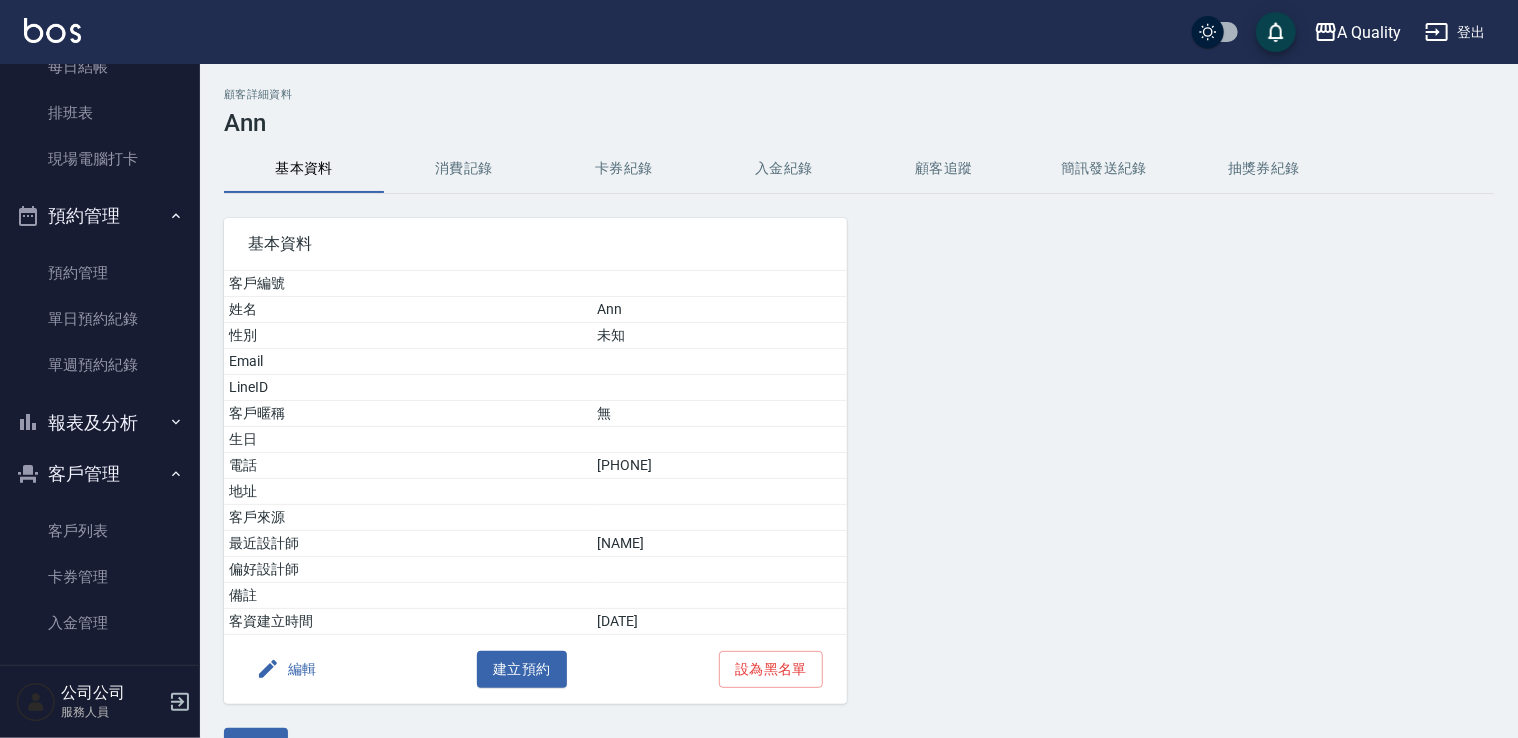 click on "消費記錄" at bounding box center (464, 169) 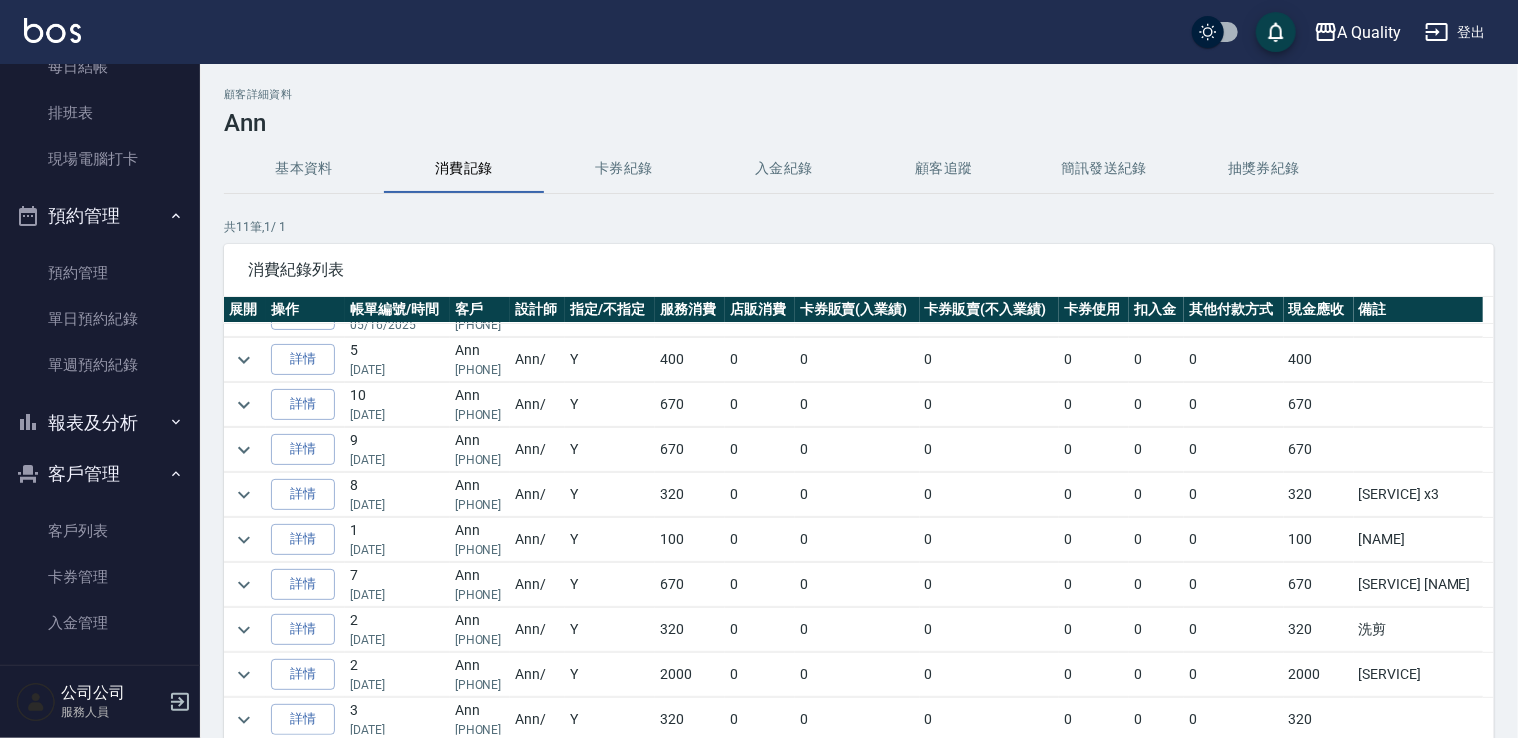 scroll, scrollTop: 77, scrollLeft: 0, axis: vertical 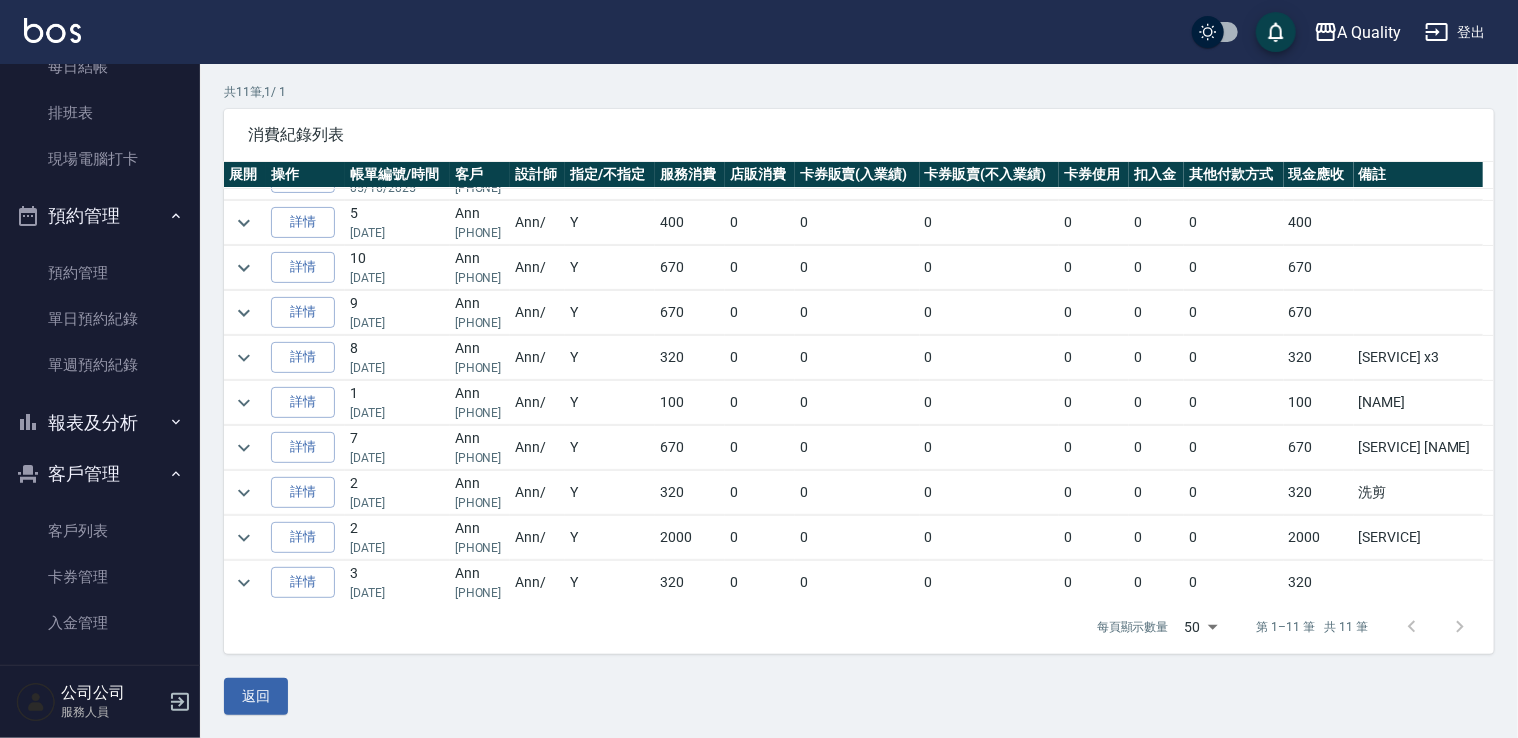 click at bounding box center (1436, 627) 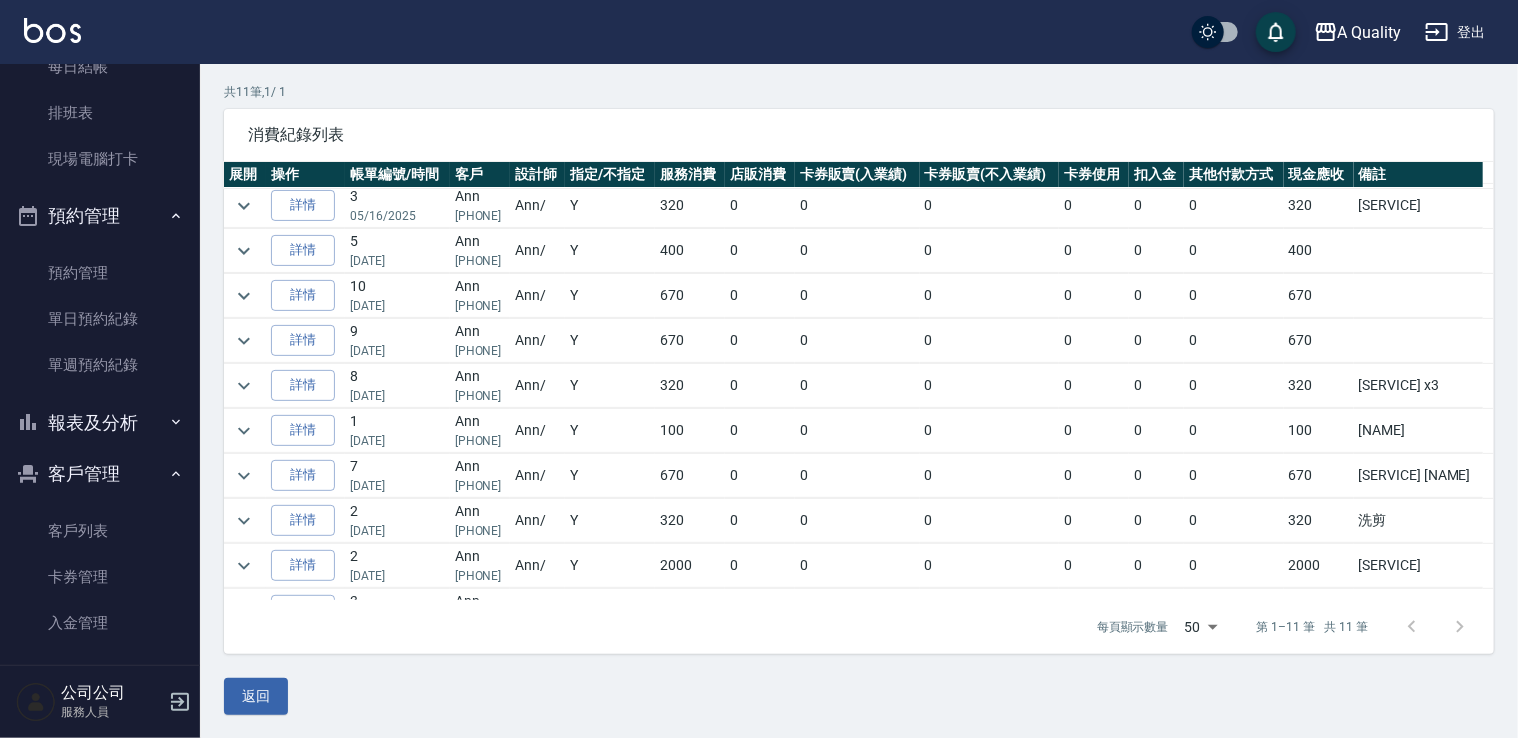 scroll, scrollTop: 0, scrollLeft: 0, axis: both 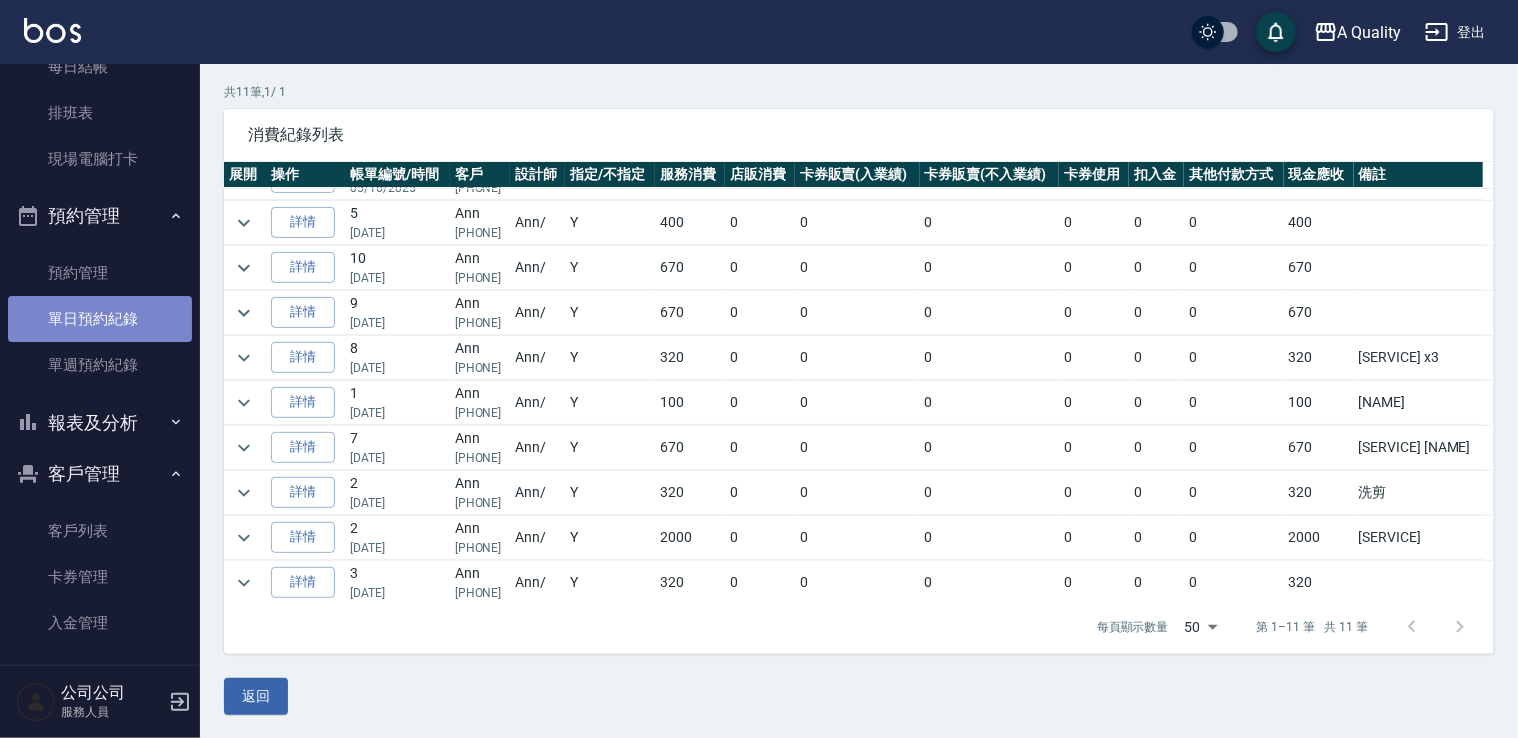 click on "單日預約紀錄" at bounding box center [100, 319] 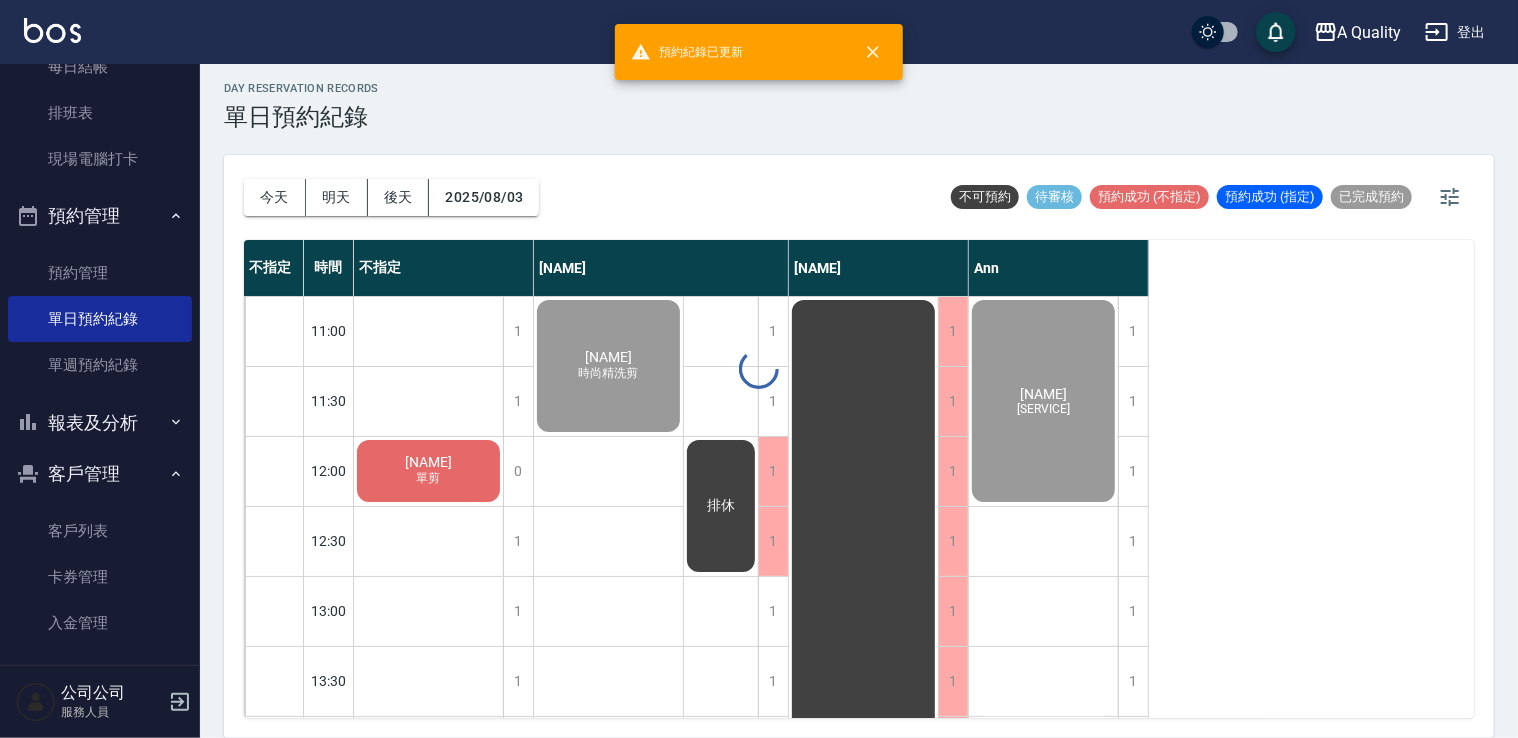 scroll, scrollTop: 0, scrollLeft: 0, axis: both 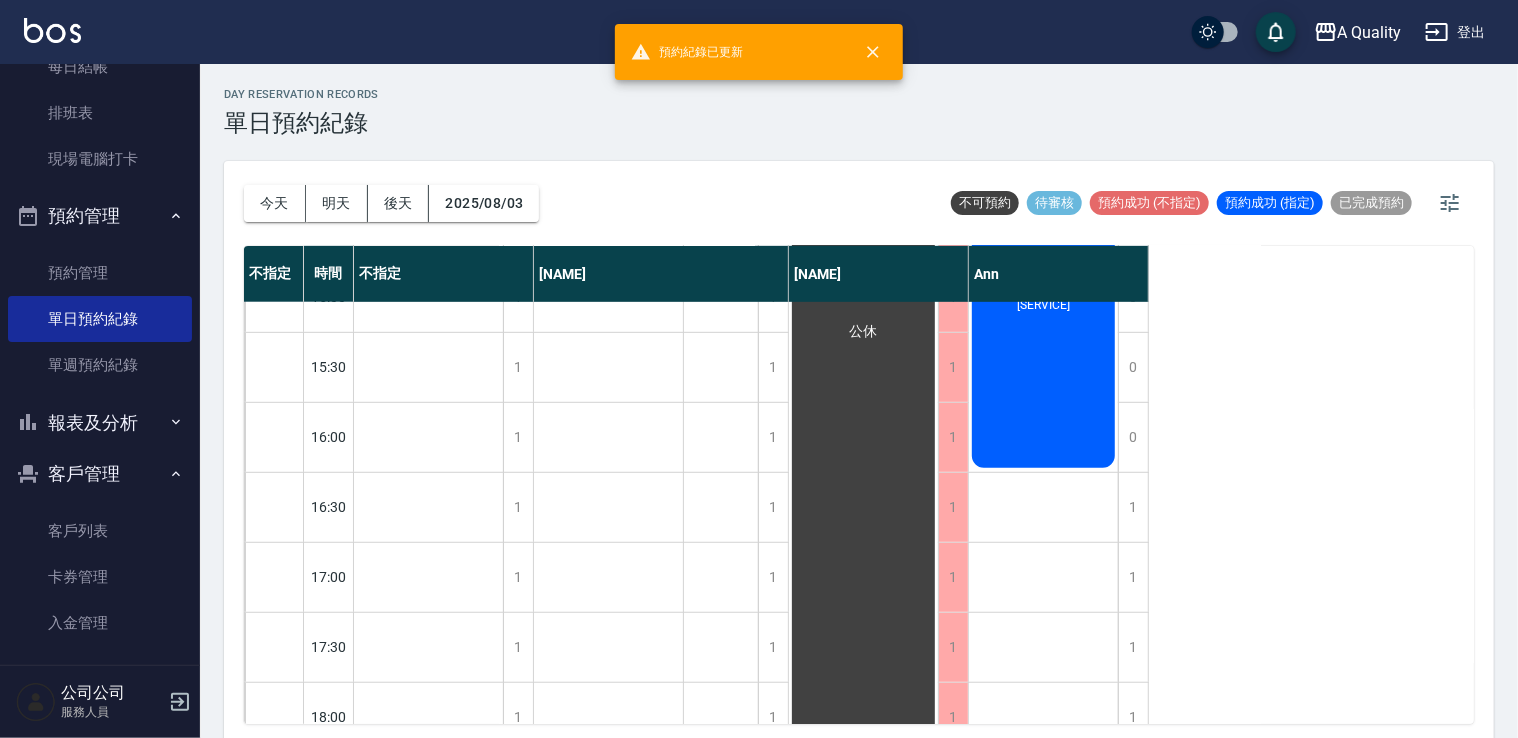 click on "郭嘉麒 單色染髮 姑姑" at bounding box center [428, -123] 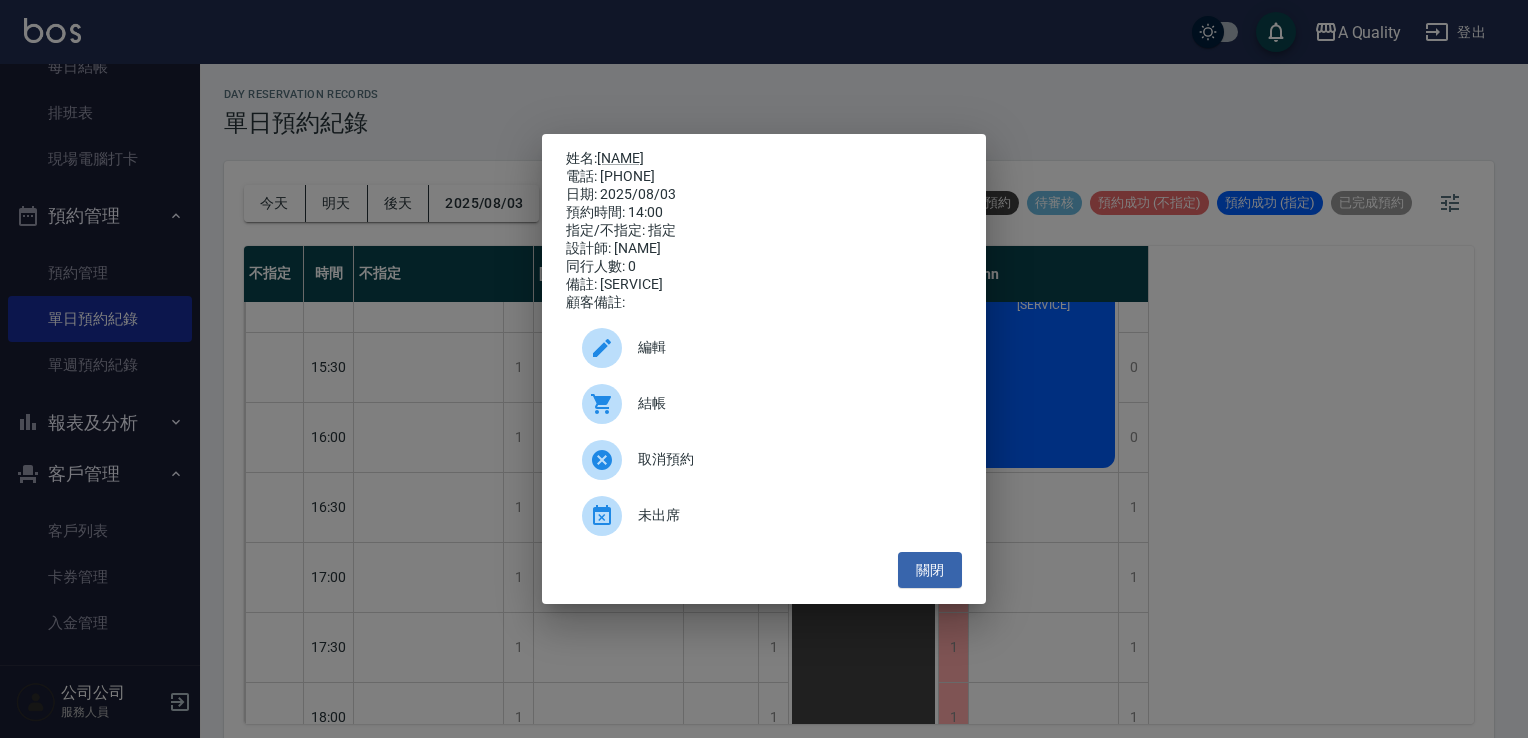 click on "電話: 0901052811" at bounding box center [764, 177] 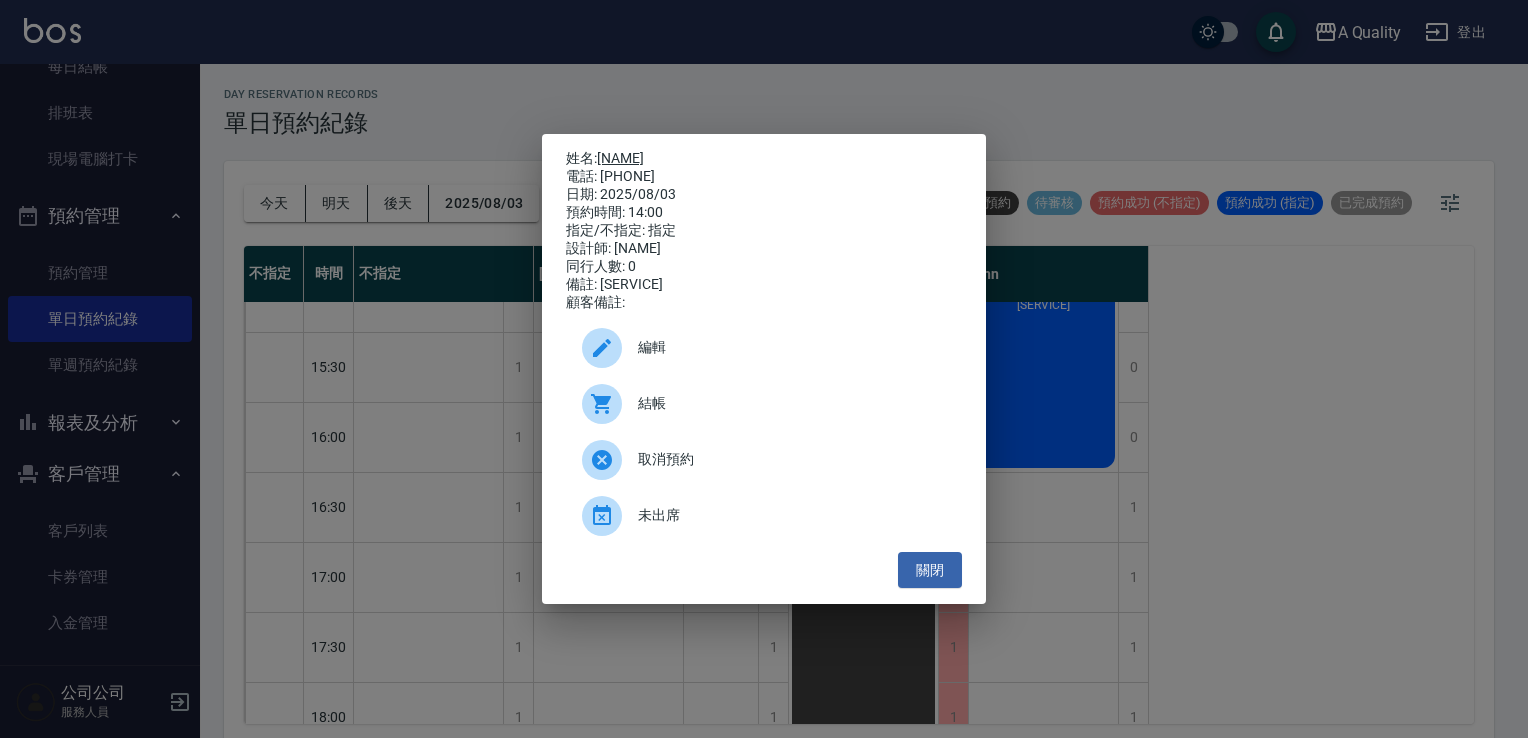click on "郭嘉麒" at bounding box center (620, 158) 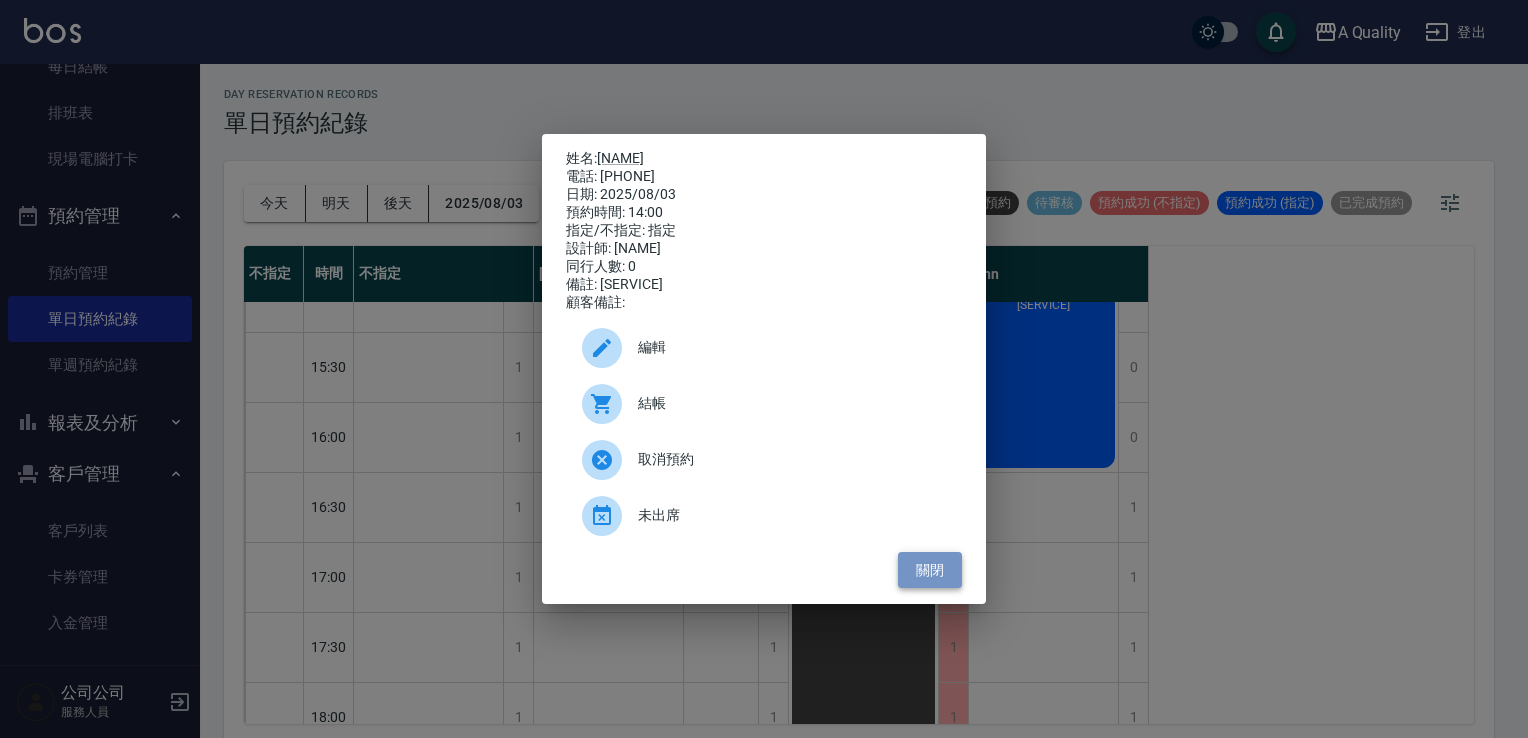 click on "關閉" at bounding box center (930, 570) 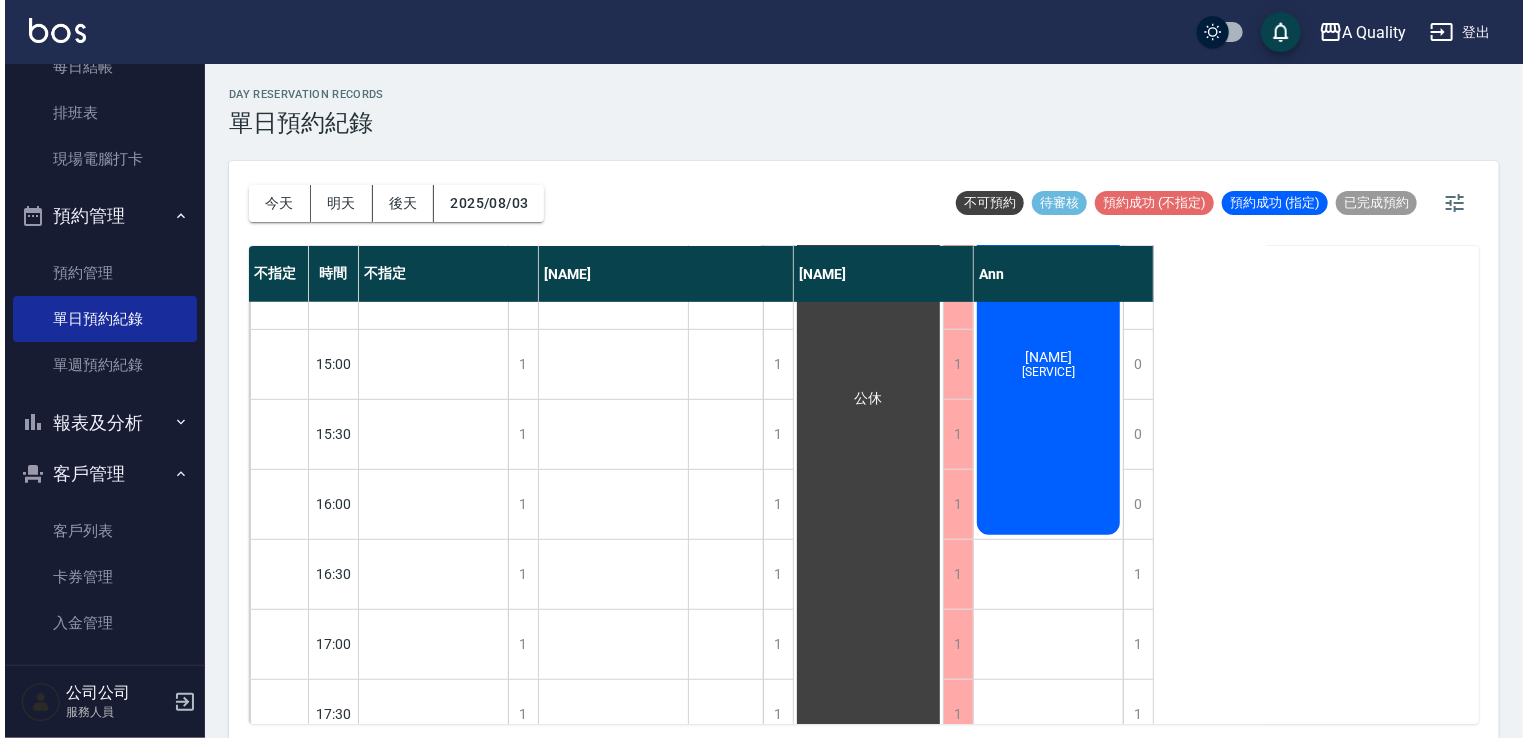scroll, scrollTop: 500, scrollLeft: 0, axis: vertical 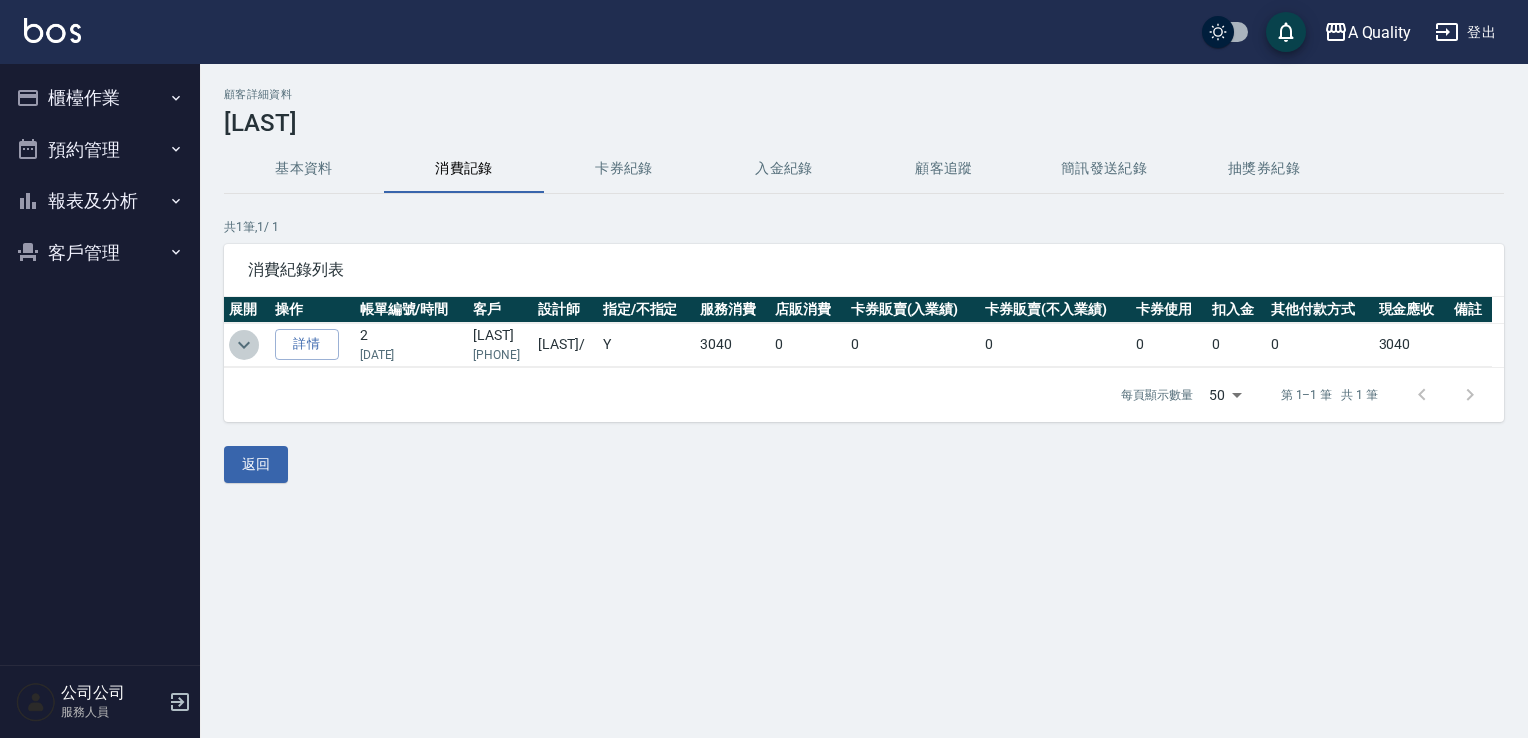 click 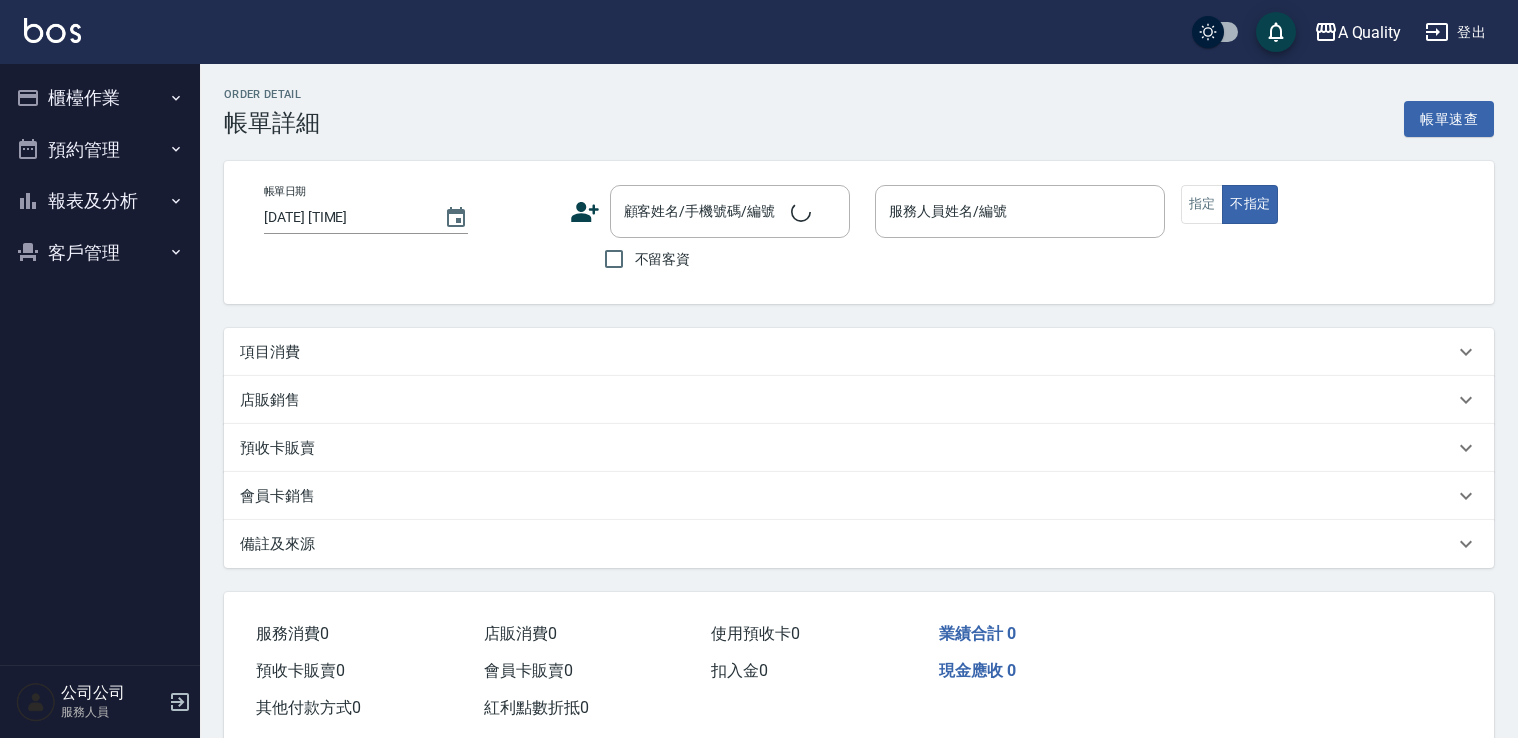 click on "項目消費" at bounding box center (270, 352) 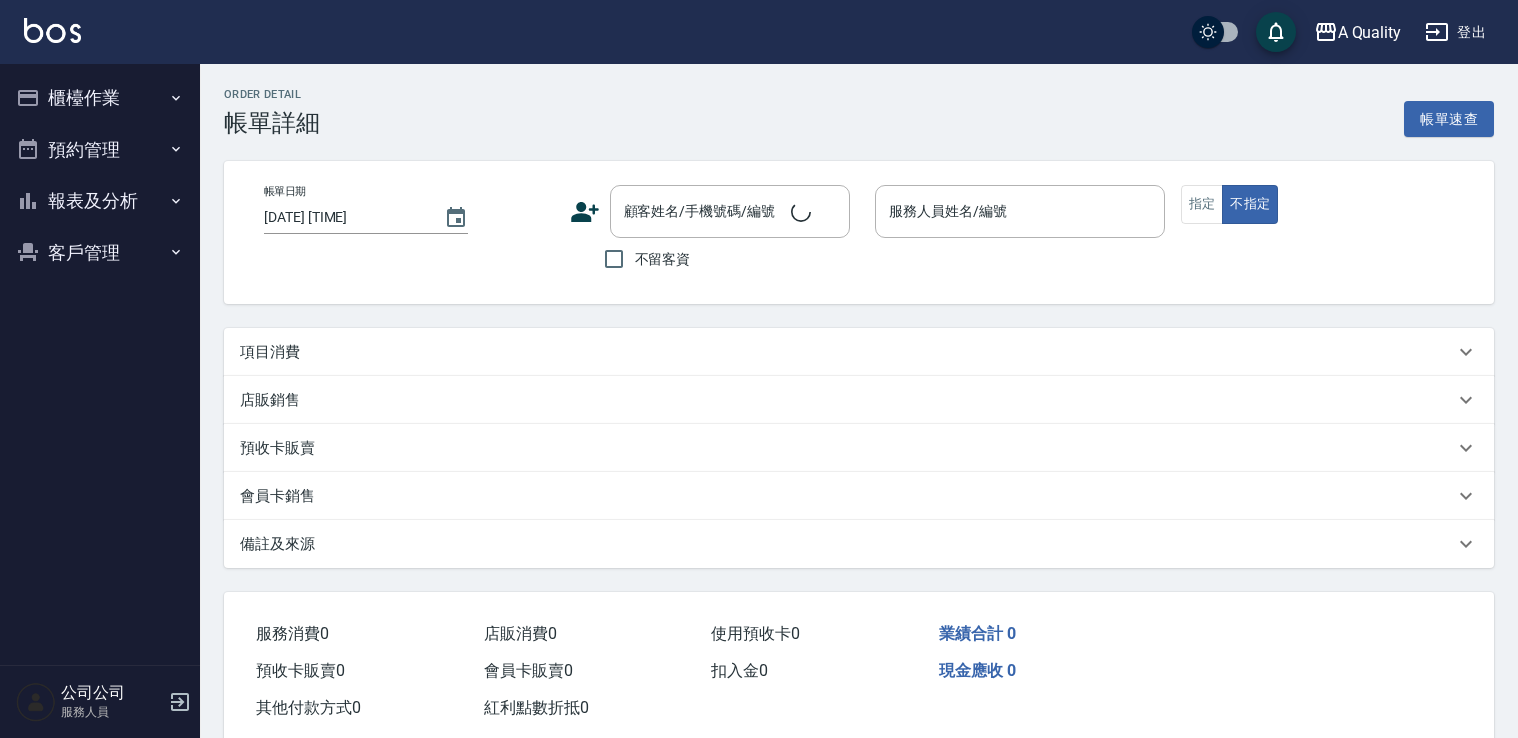 type on "2025/08/03 11:00" 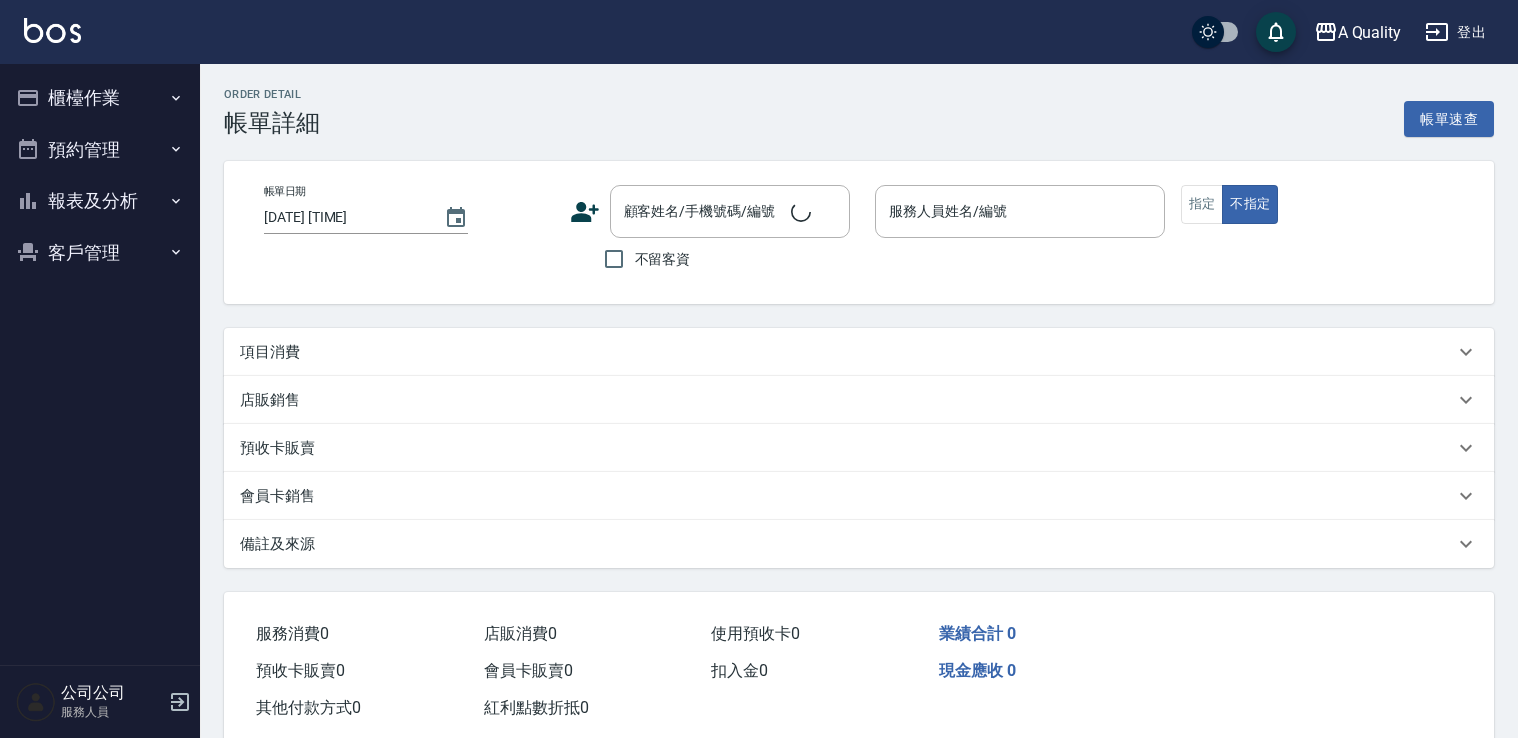 type on "Taylor(無代號)" 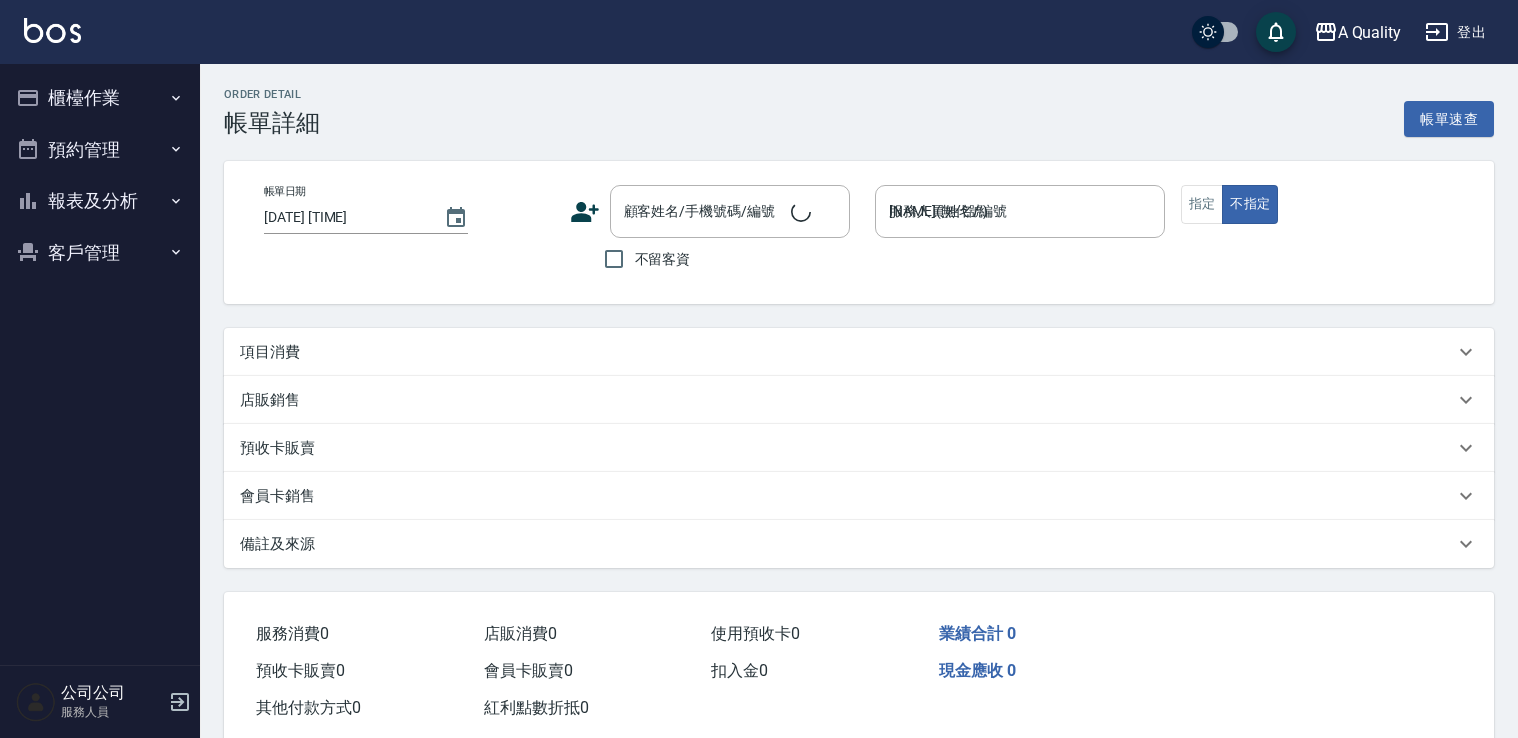 scroll, scrollTop: 0, scrollLeft: 0, axis: both 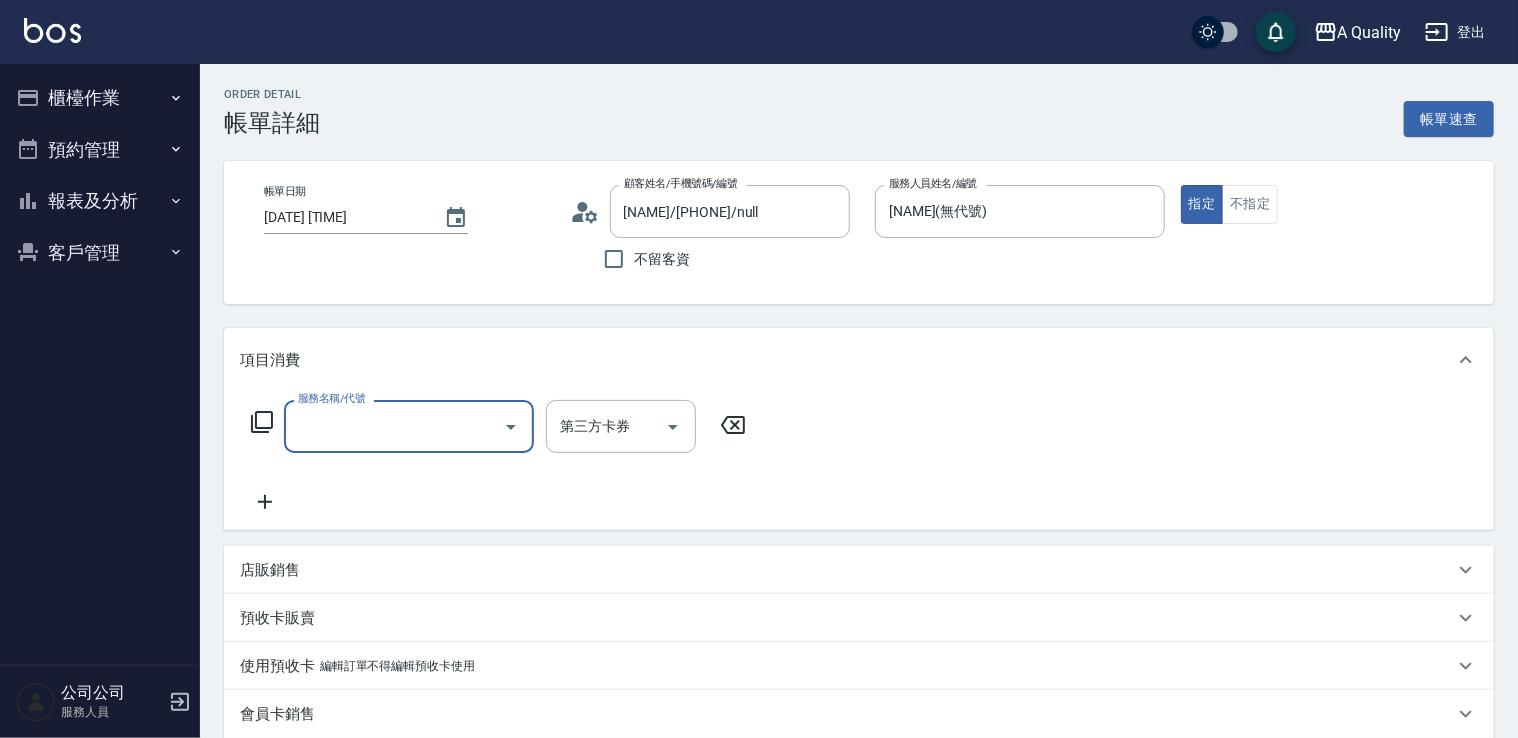 type on "吳佳玟/0963876825/null" 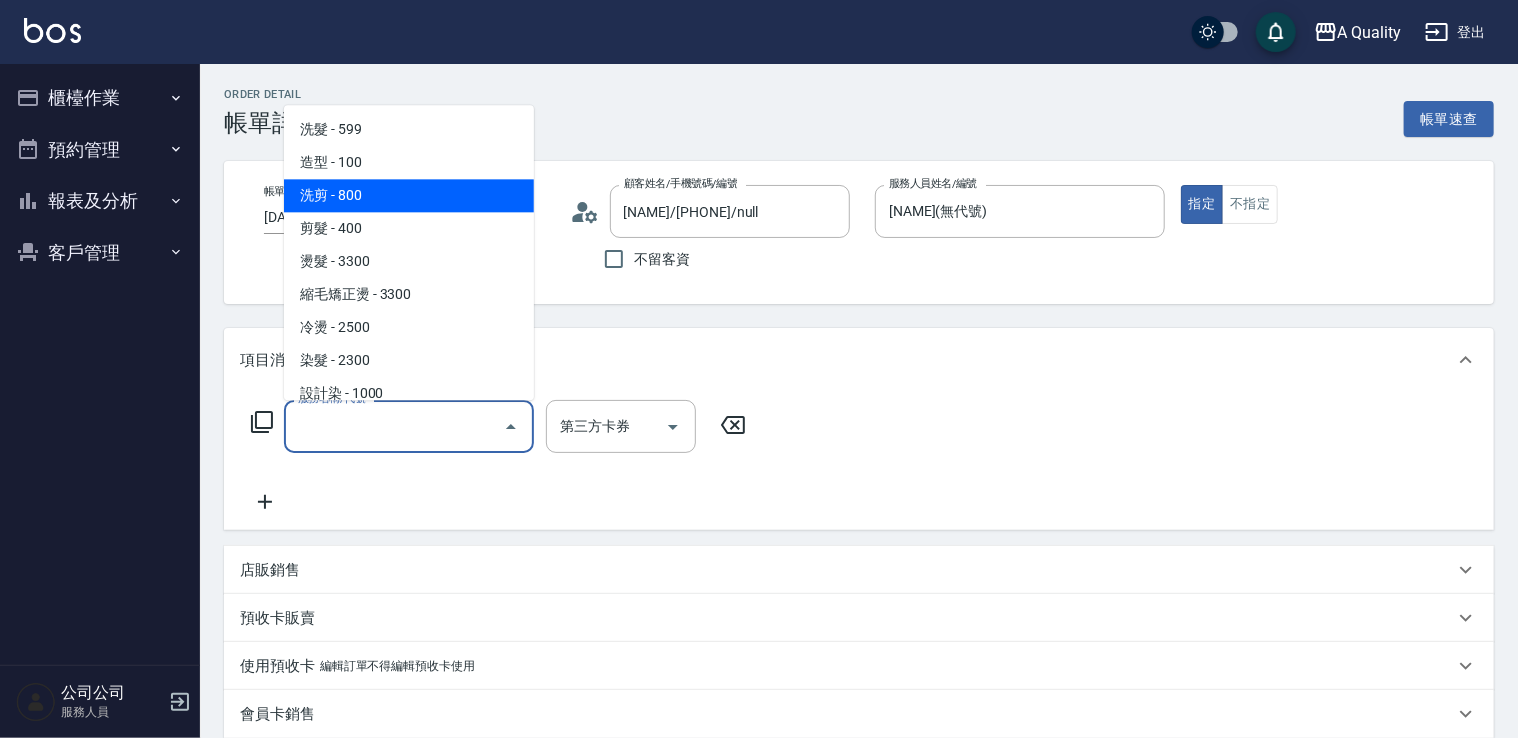 click on "洗剪 - 800" at bounding box center (409, 195) 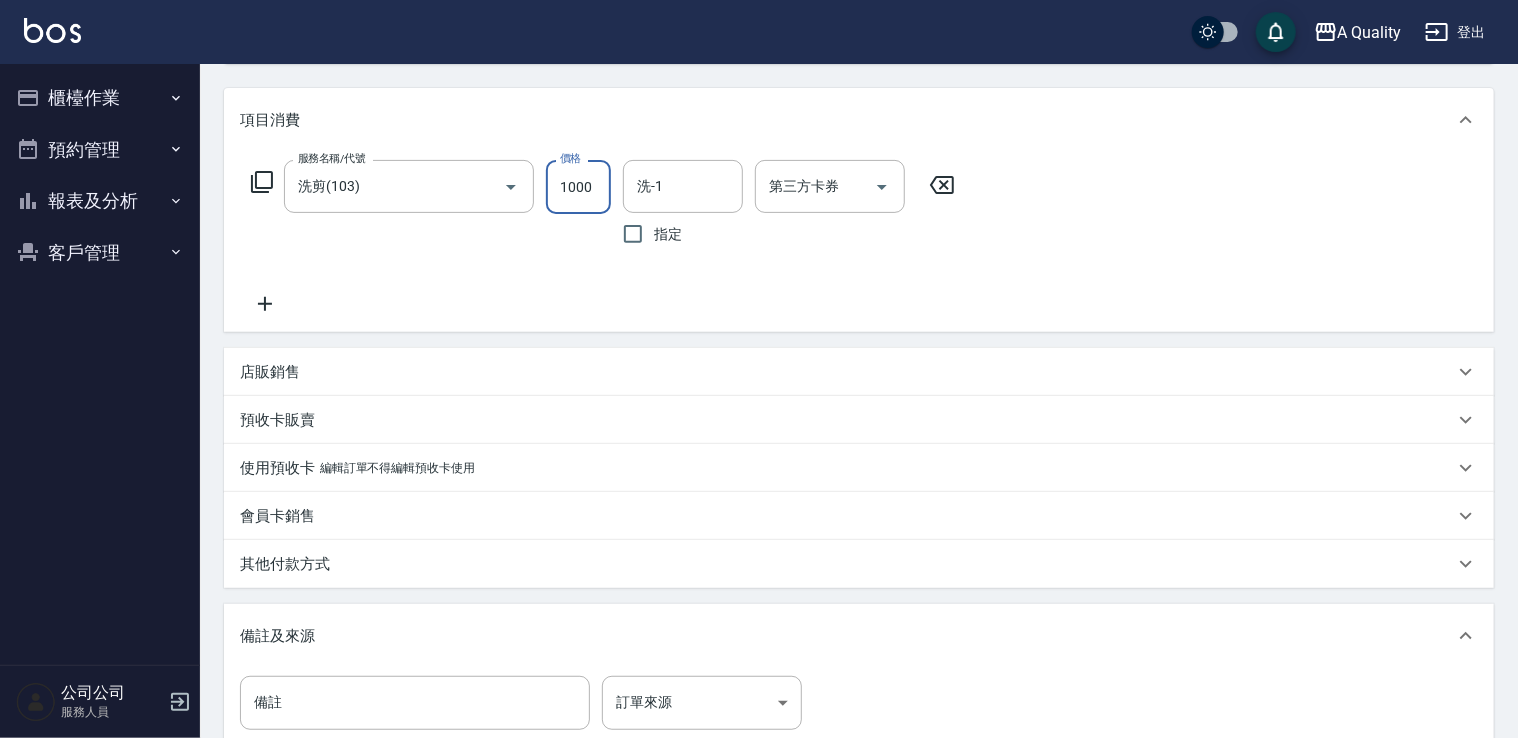 scroll, scrollTop: 400, scrollLeft: 0, axis: vertical 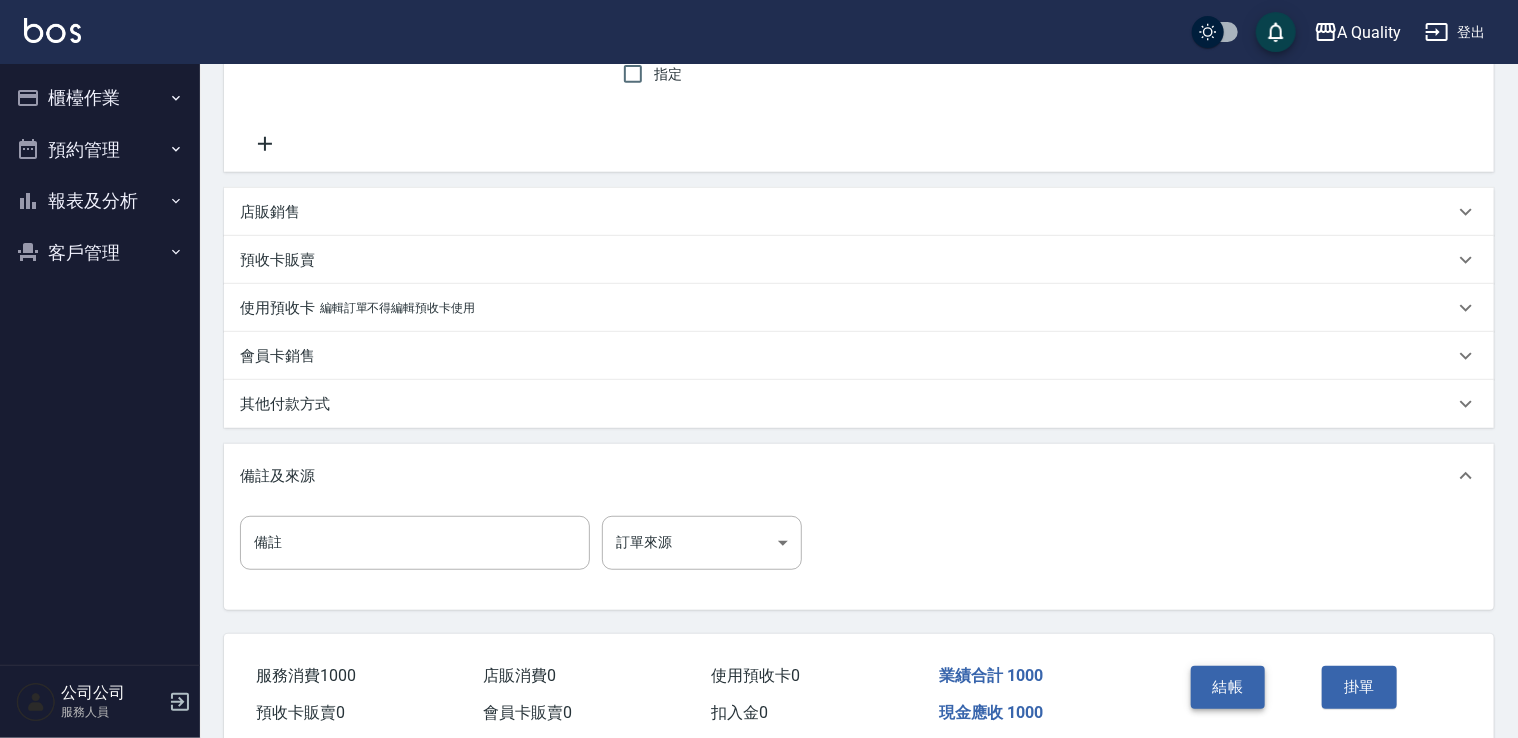type on "1000" 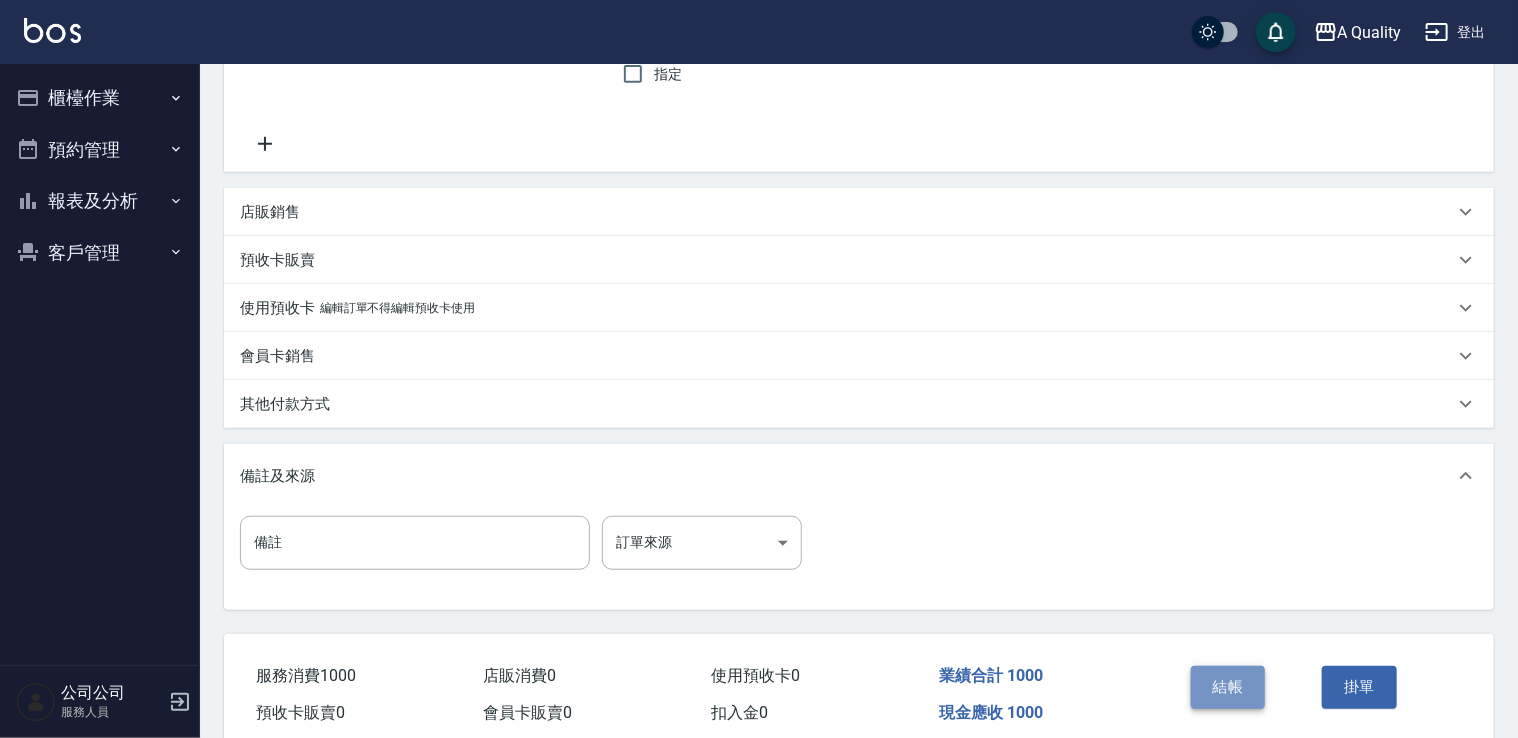click on "結帳" at bounding box center (1228, 687) 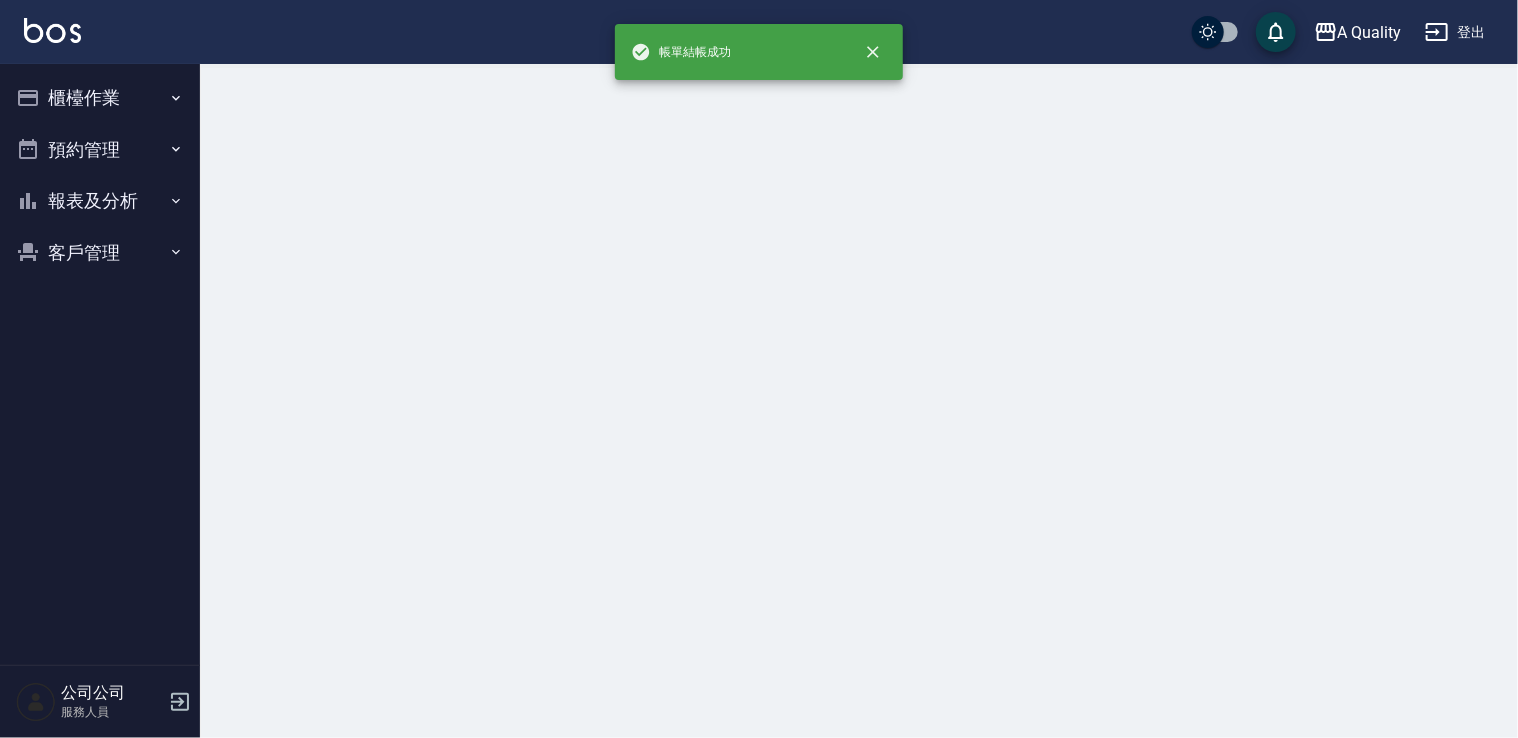 scroll, scrollTop: 0, scrollLeft: 0, axis: both 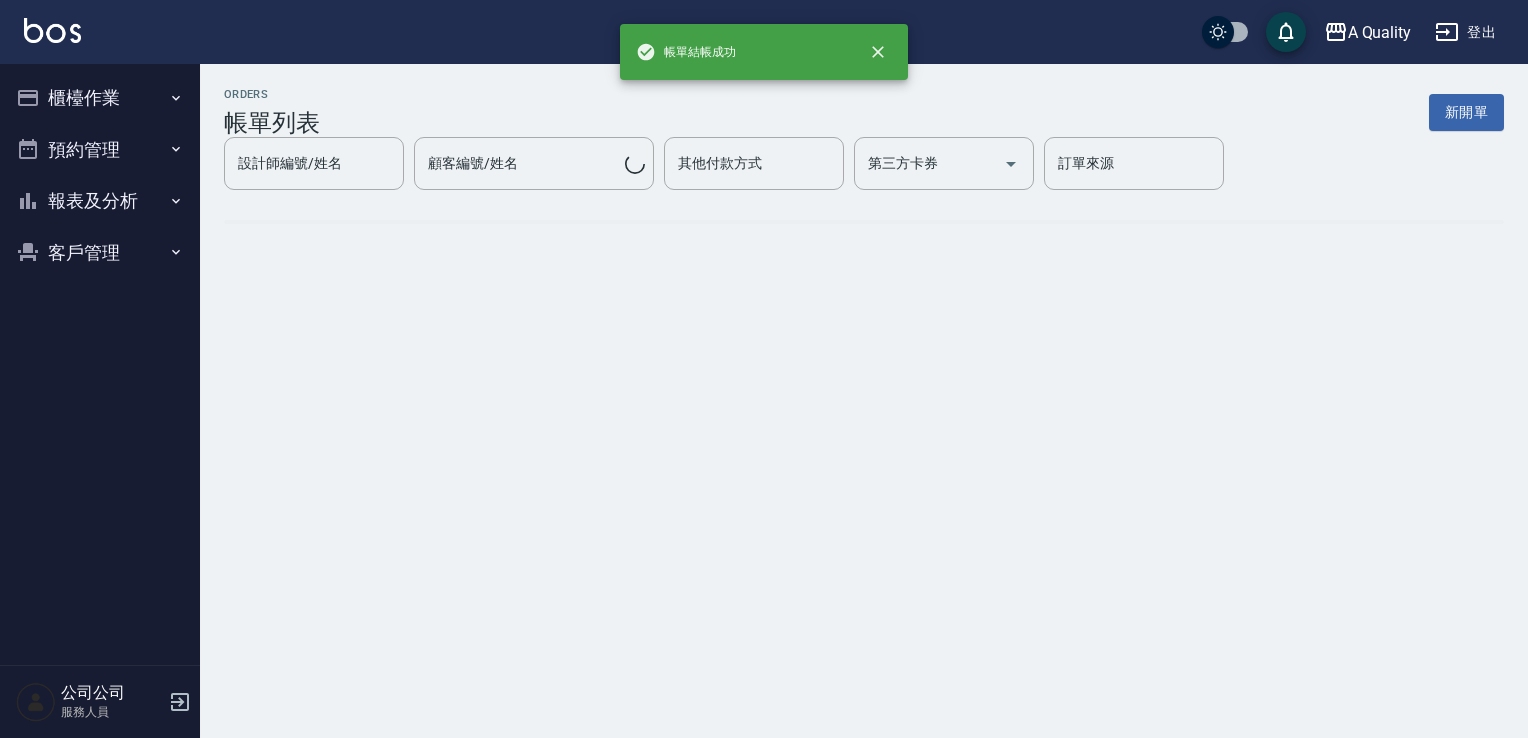 click on "預約管理" at bounding box center [100, 150] 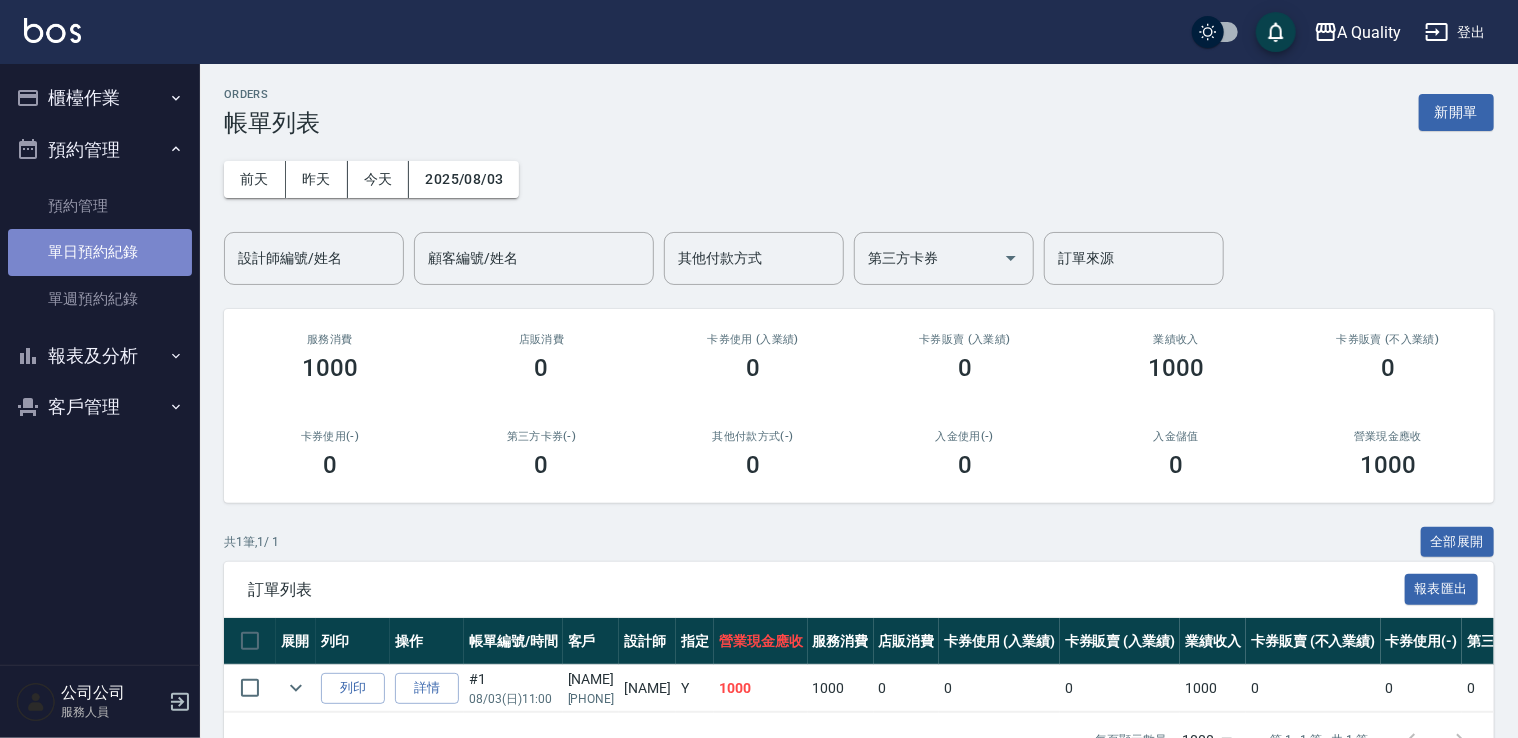 click on "單日預約紀錄" at bounding box center [100, 252] 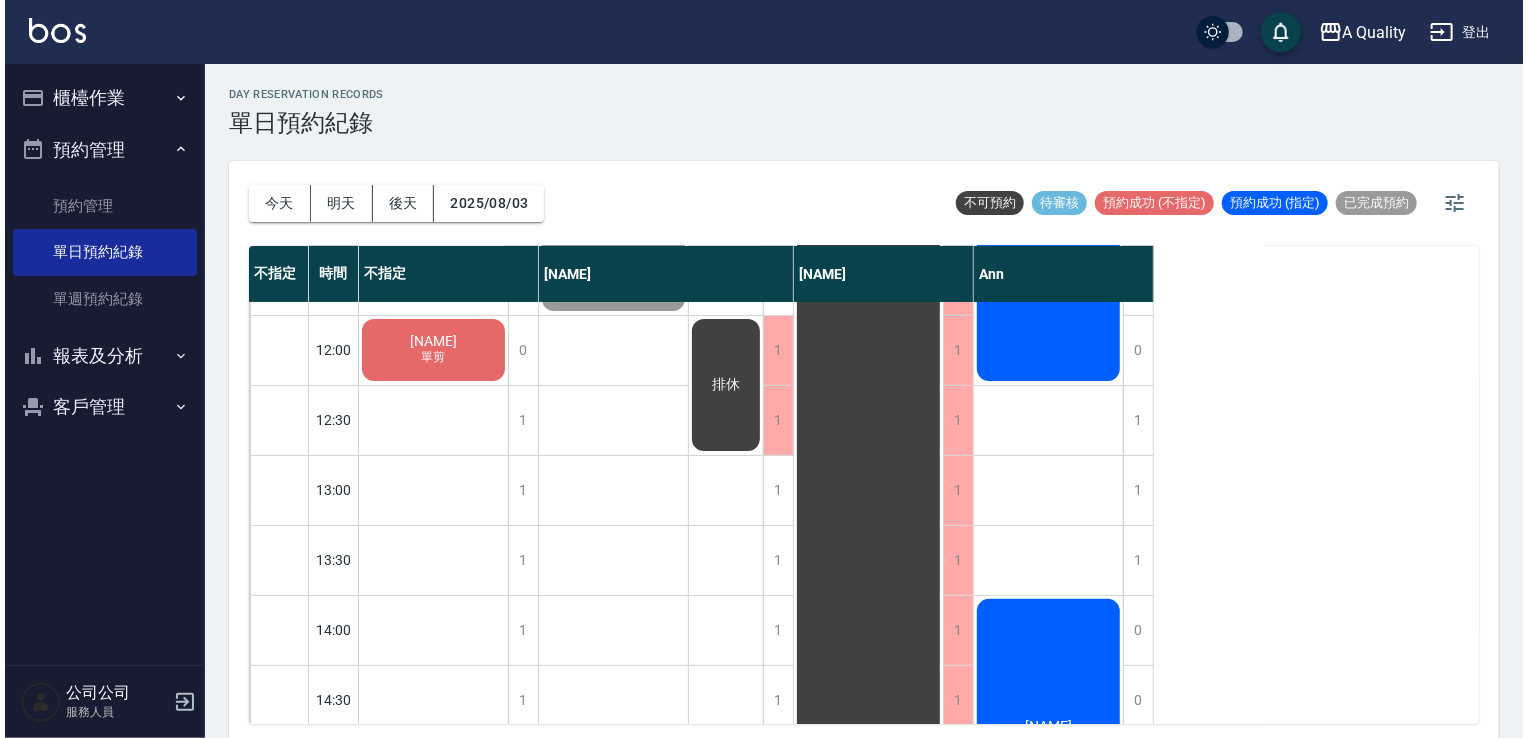 scroll, scrollTop: 0, scrollLeft: 0, axis: both 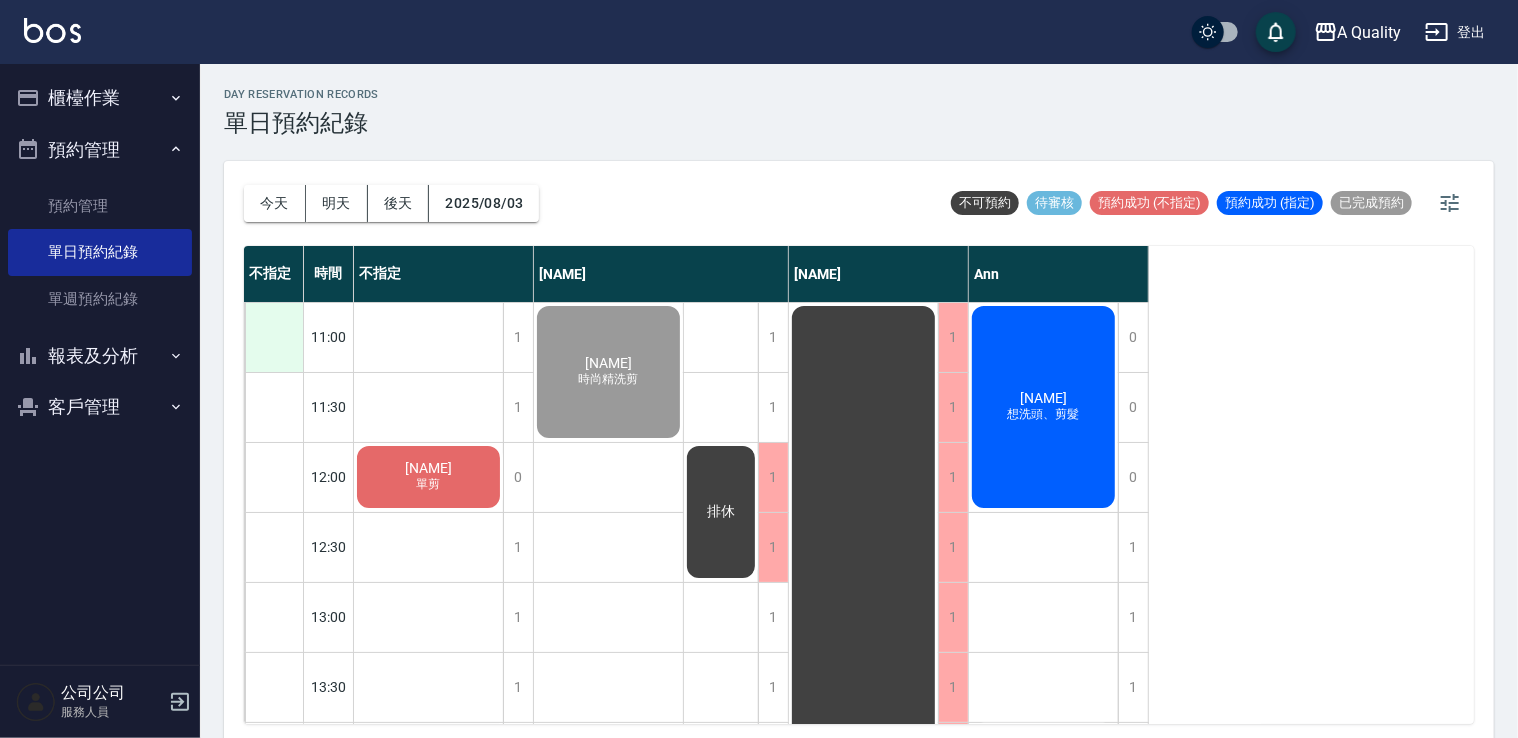 drag, startPoint x: 12, startPoint y: 205, endPoint x: 265, endPoint y: 332, distance: 283.08655 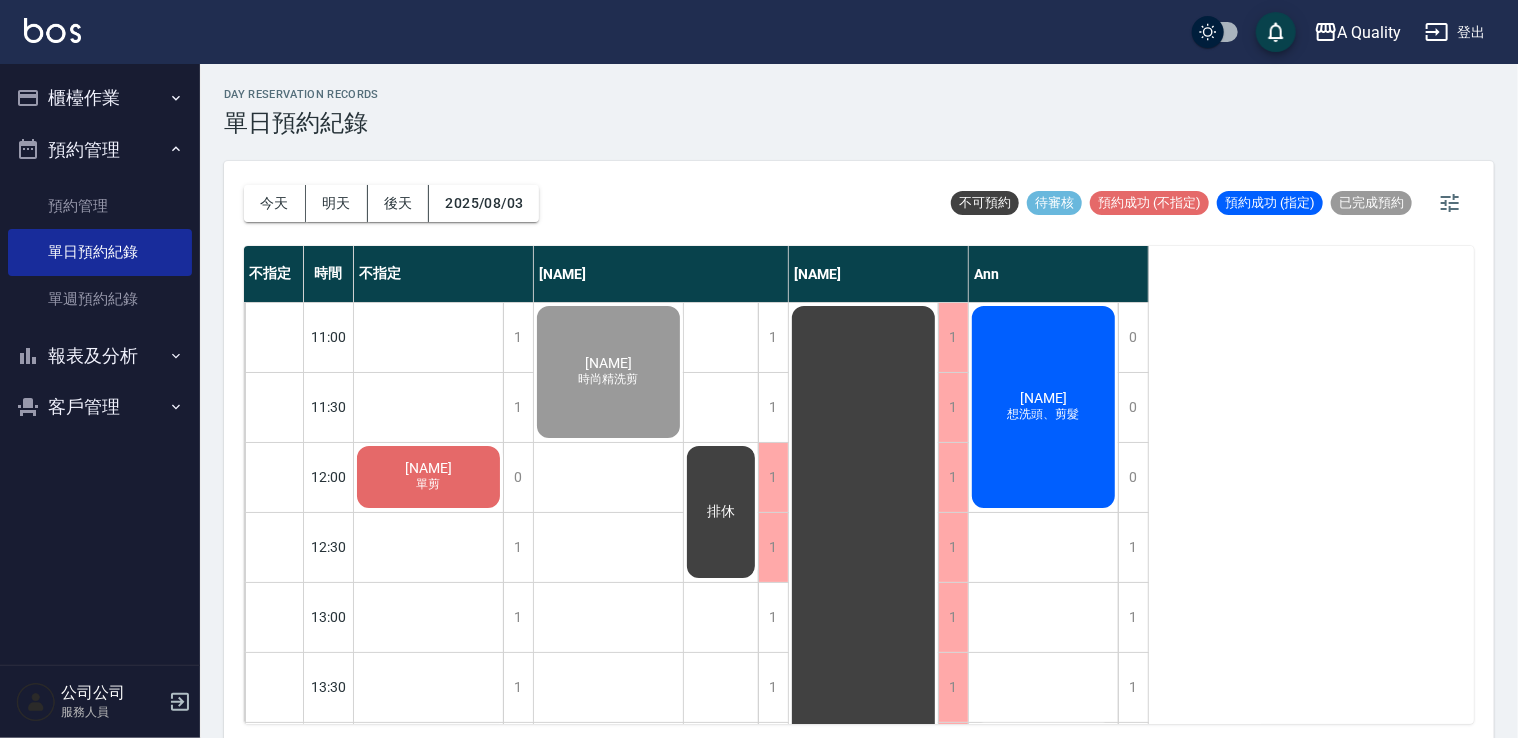 drag, startPoint x: 265, startPoint y: 332, endPoint x: 721, endPoint y: 101, distance: 511.17218 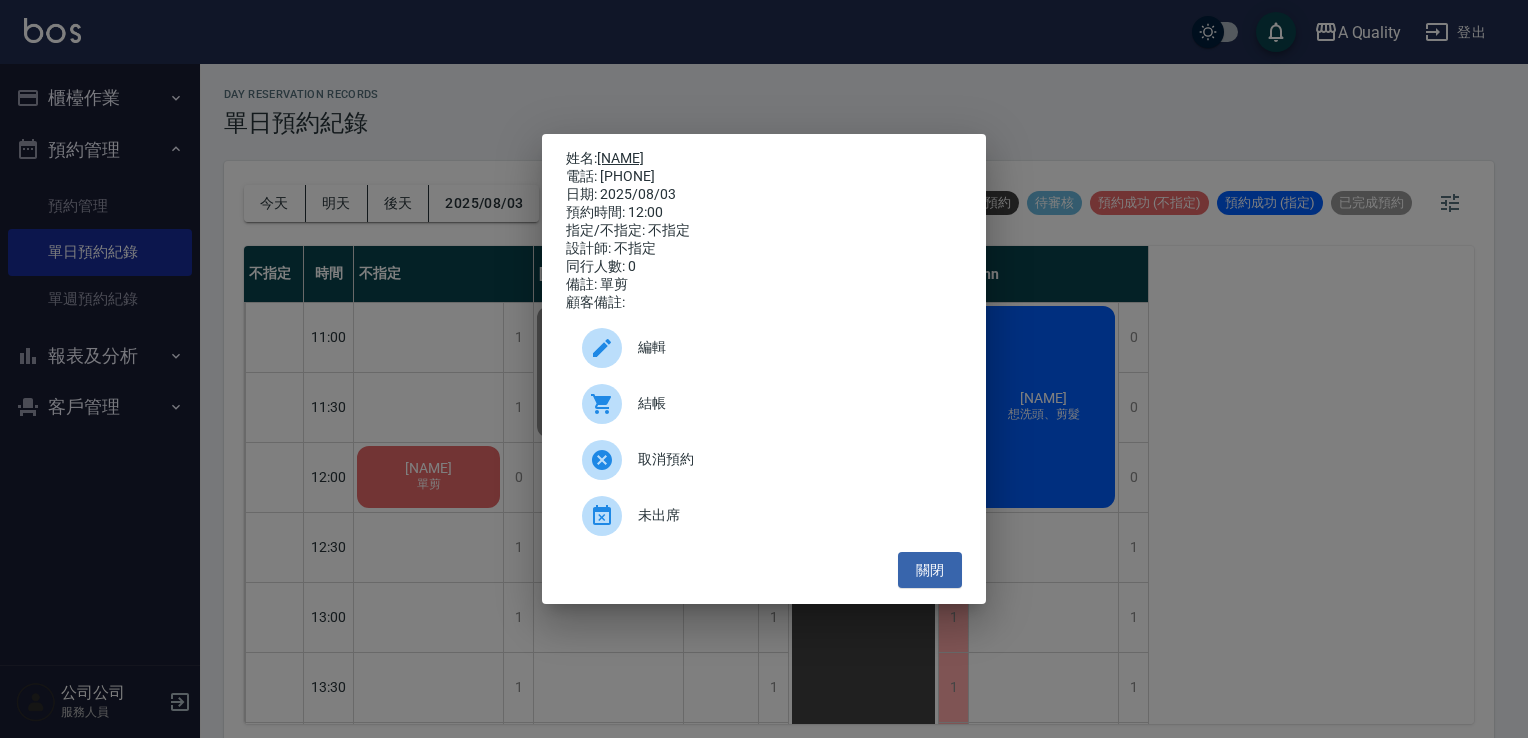 click on "[LAST]" at bounding box center (620, 158) 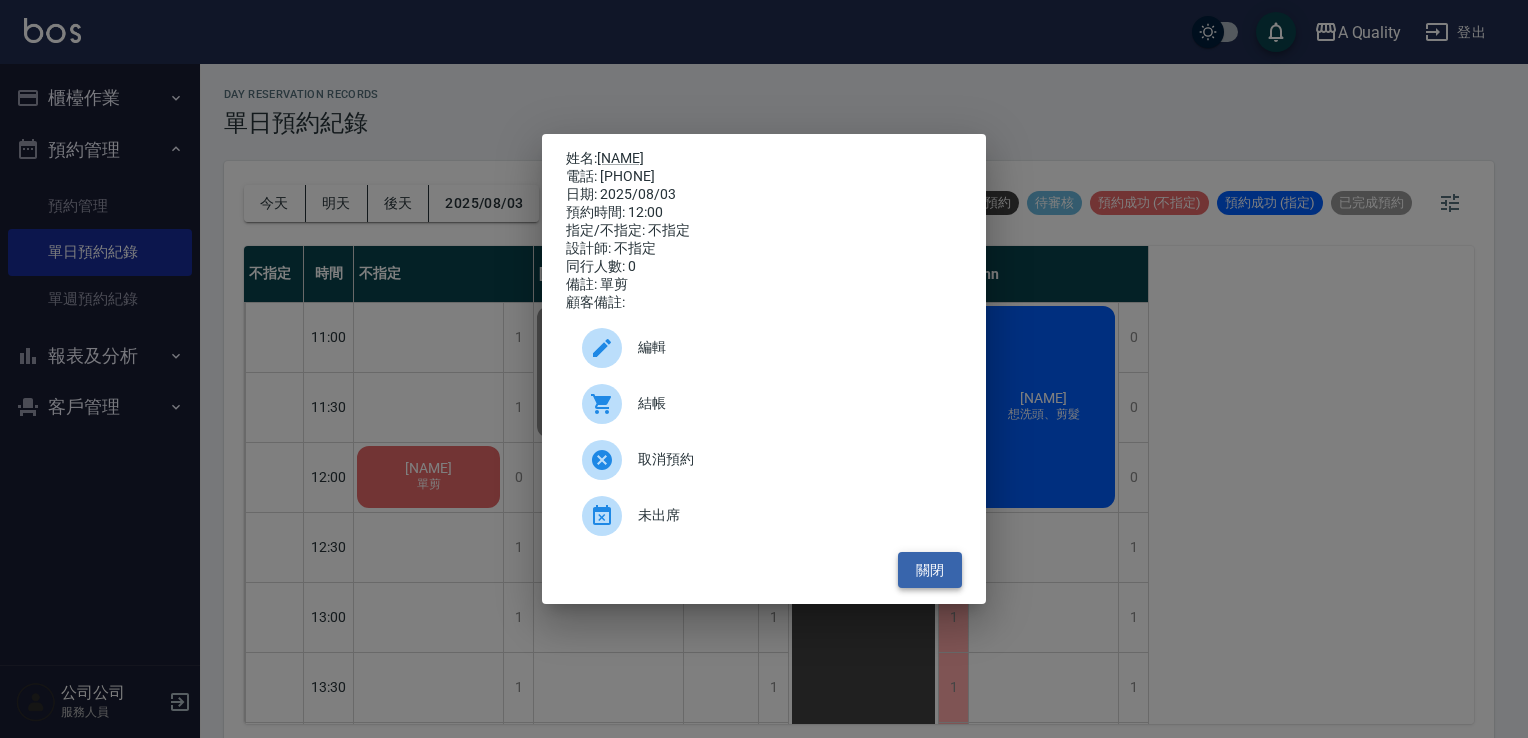 click on "關閉" at bounding box center (930, 570) 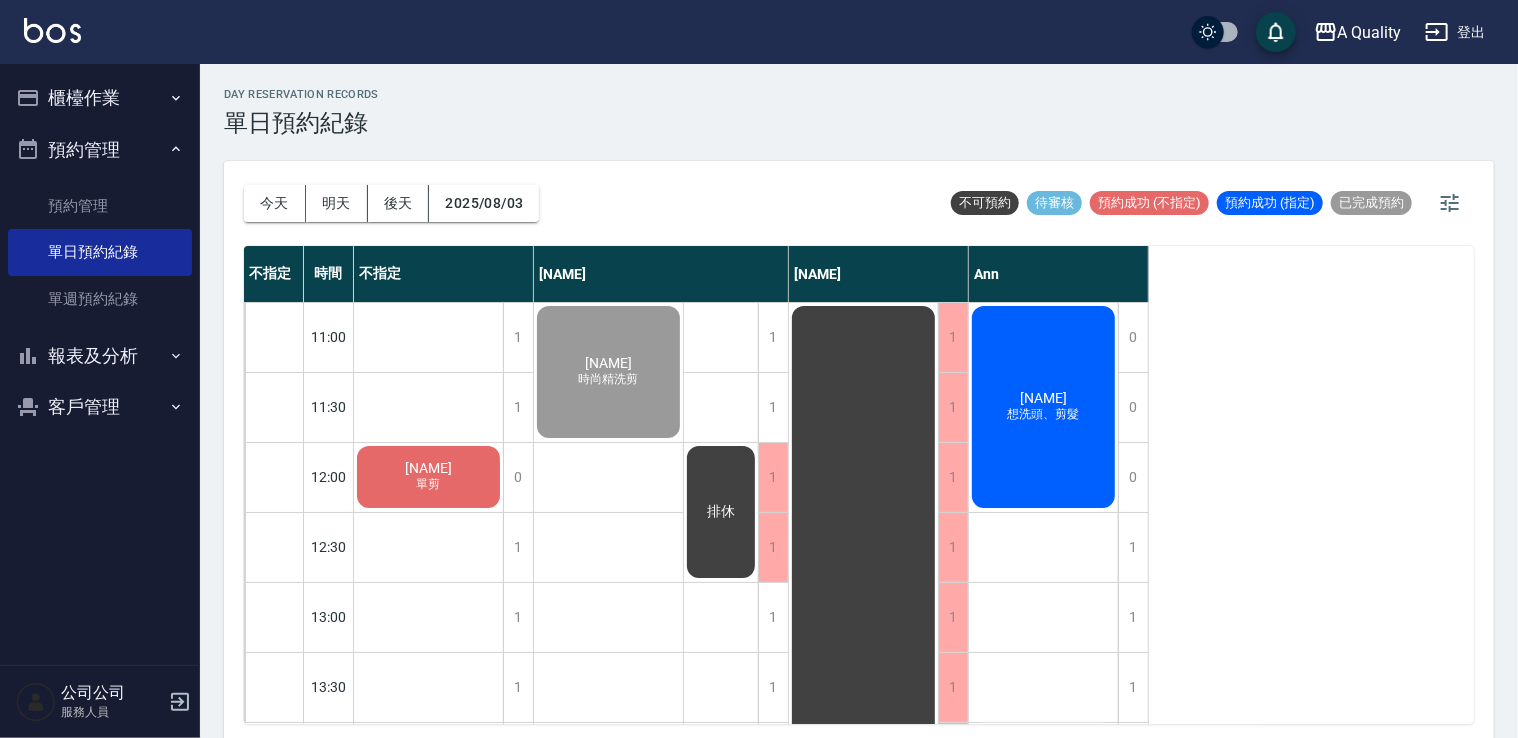 click on "[LAST]" at bounding box center (428, 468) 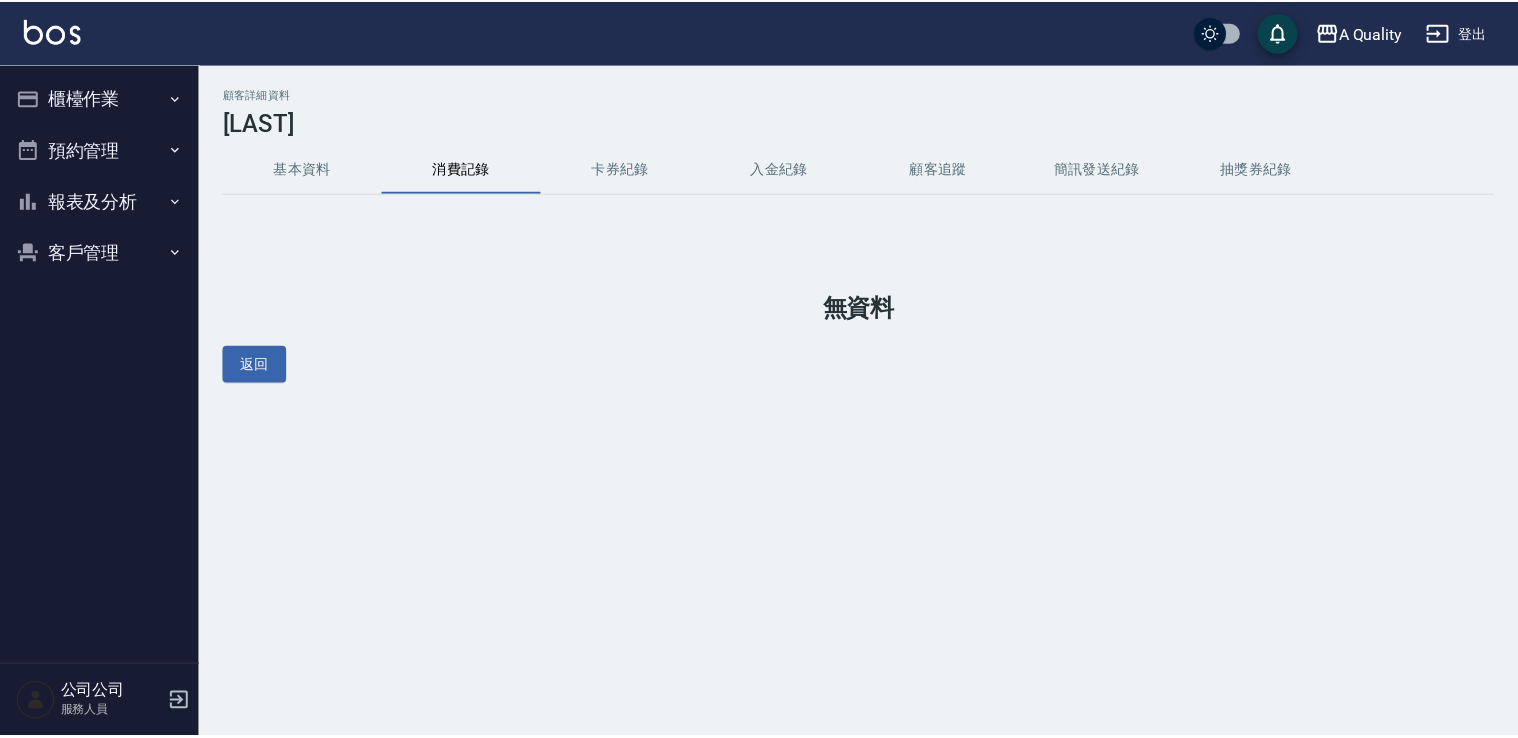 scroll, scrollTop: 0, scrollLeft: 0, axis: both 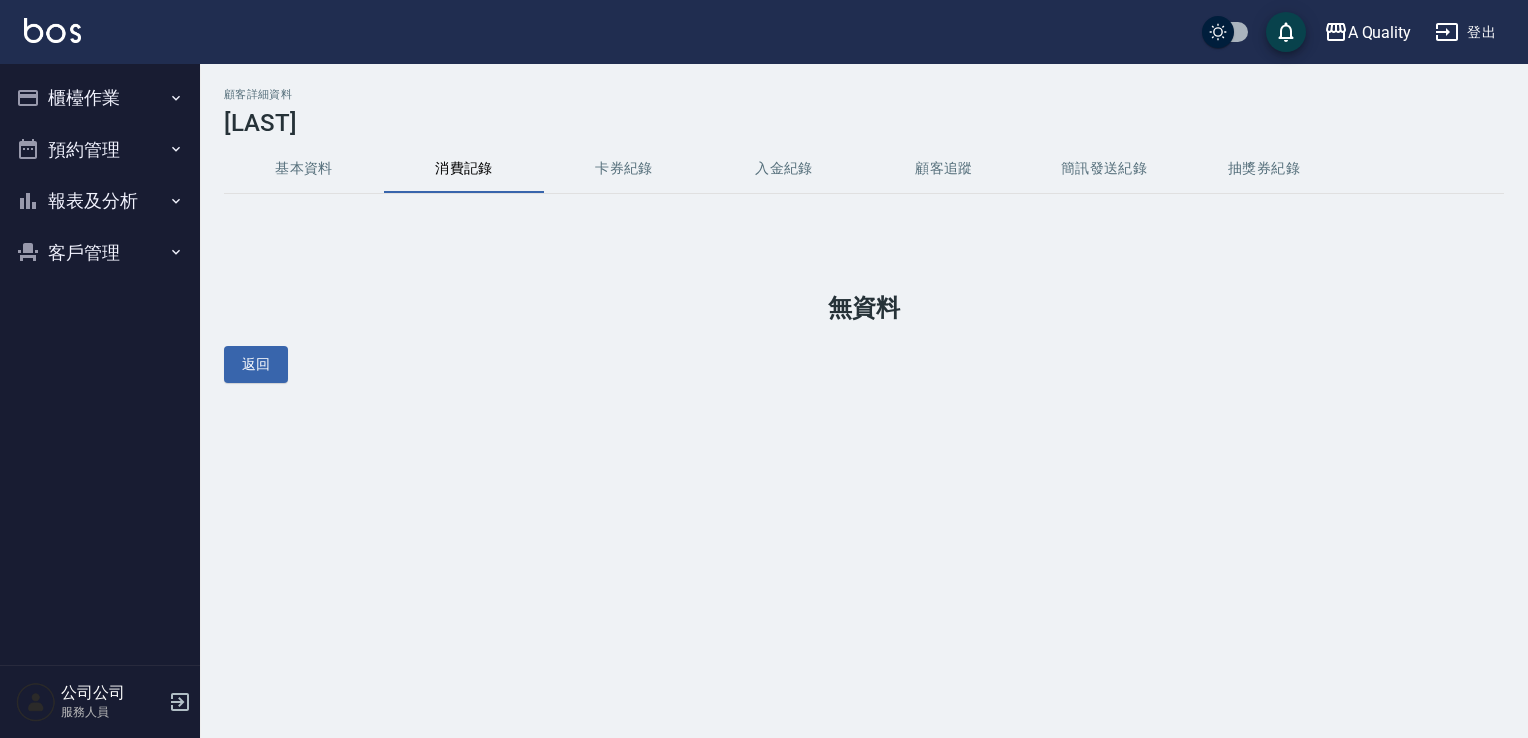 click on "基本資料" at bounding box center [304, 169] 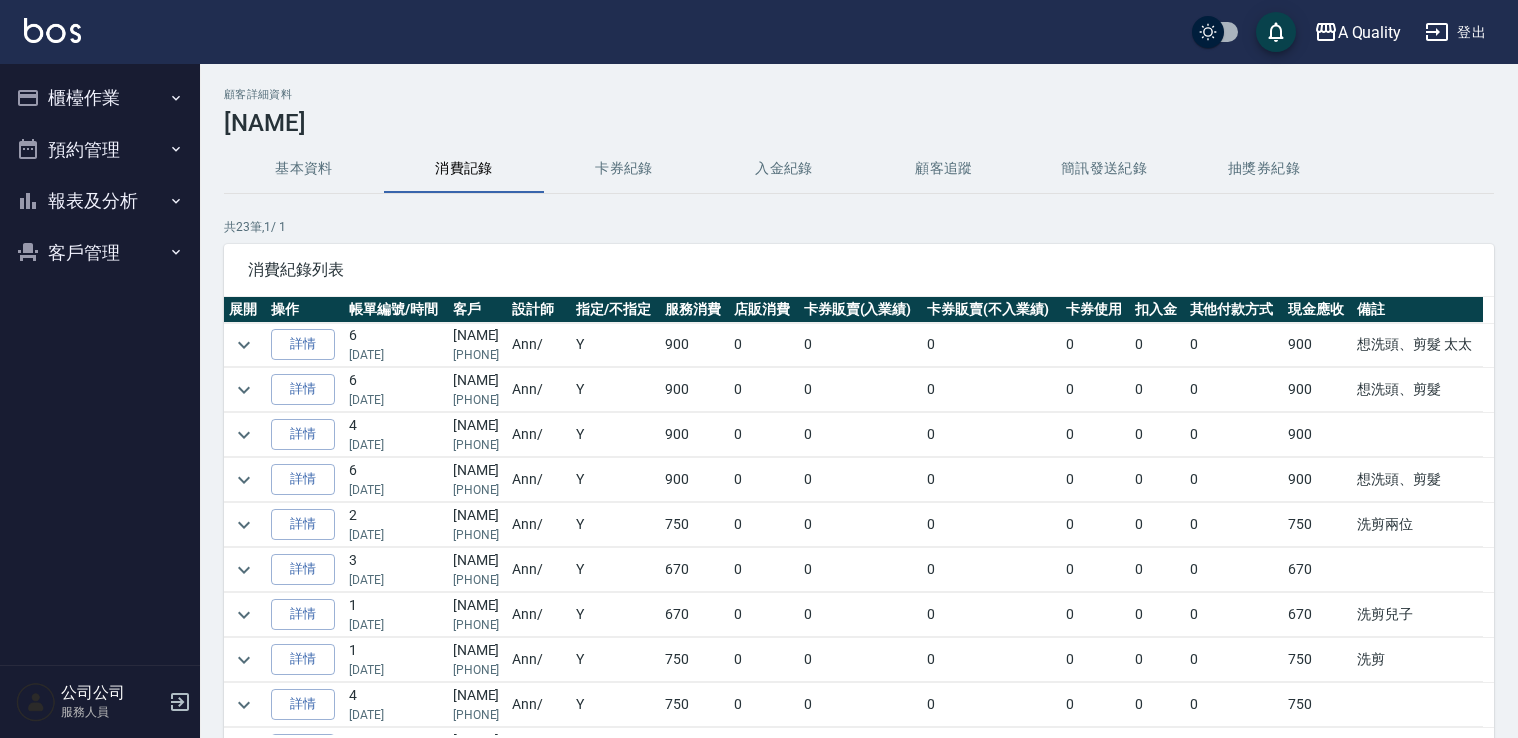 scroll, scrollTop: 0, scrollLeft: 0, axis: both 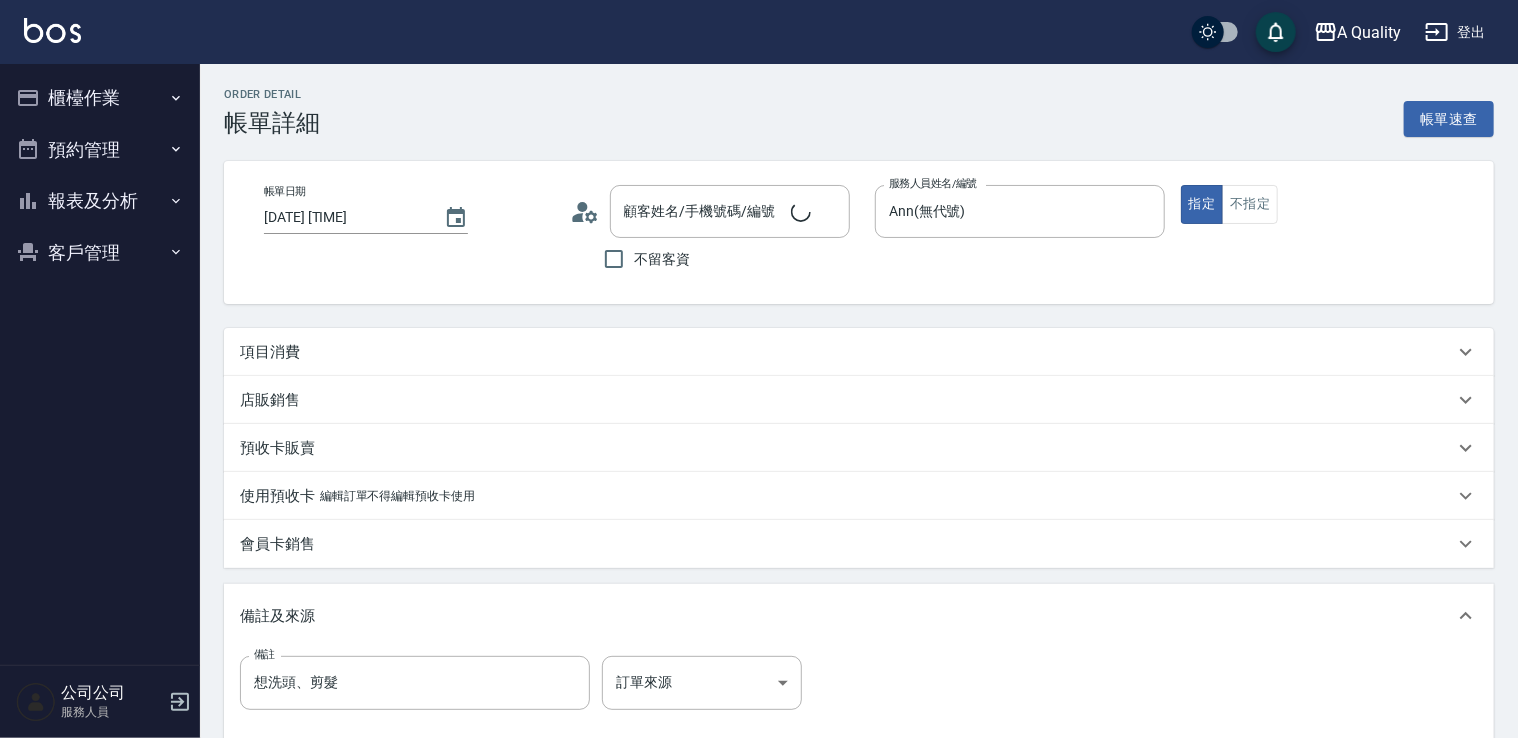 type on "[FIRST] [LAST]/[PHONE]/[NUMBER]" 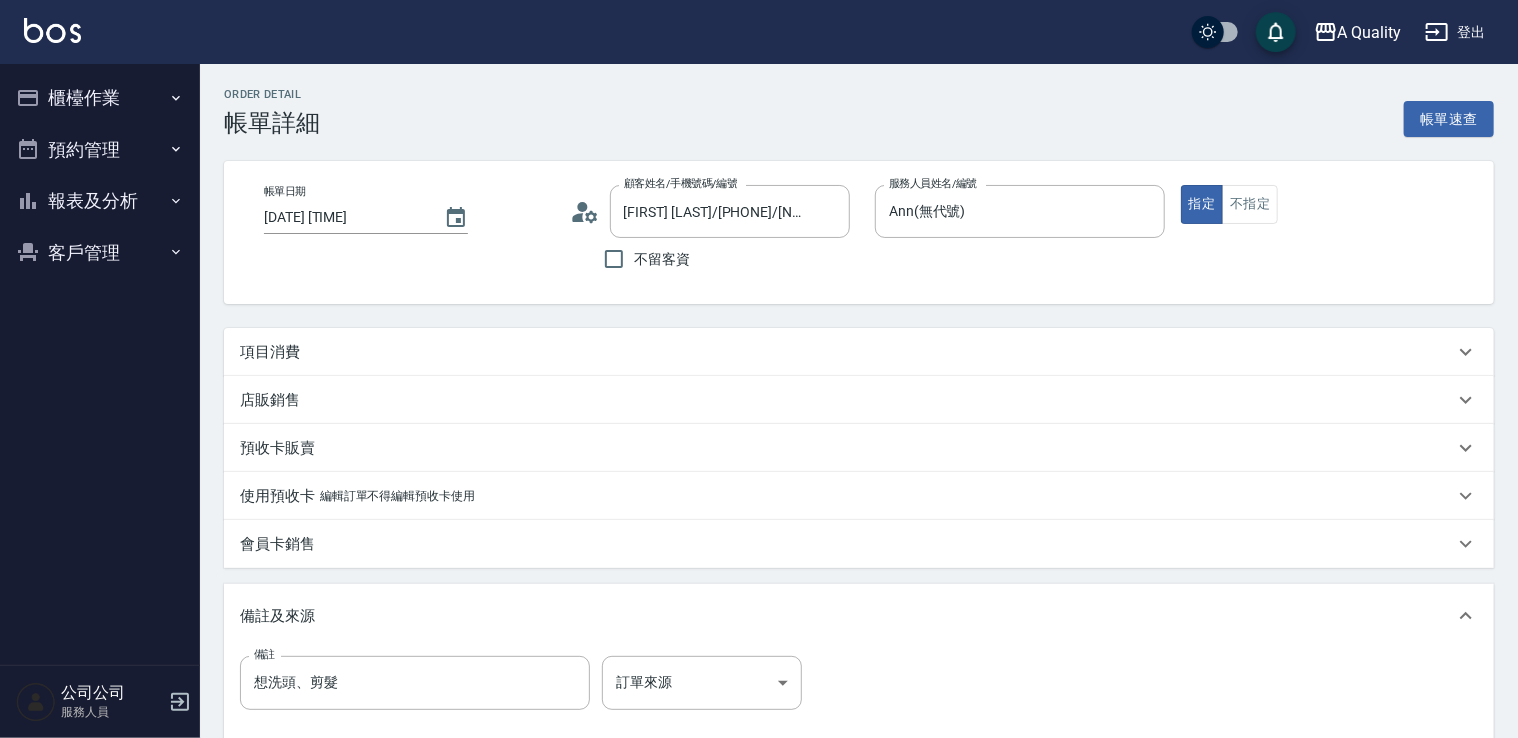 click on "項目消費" at bounding box center (847, 352) 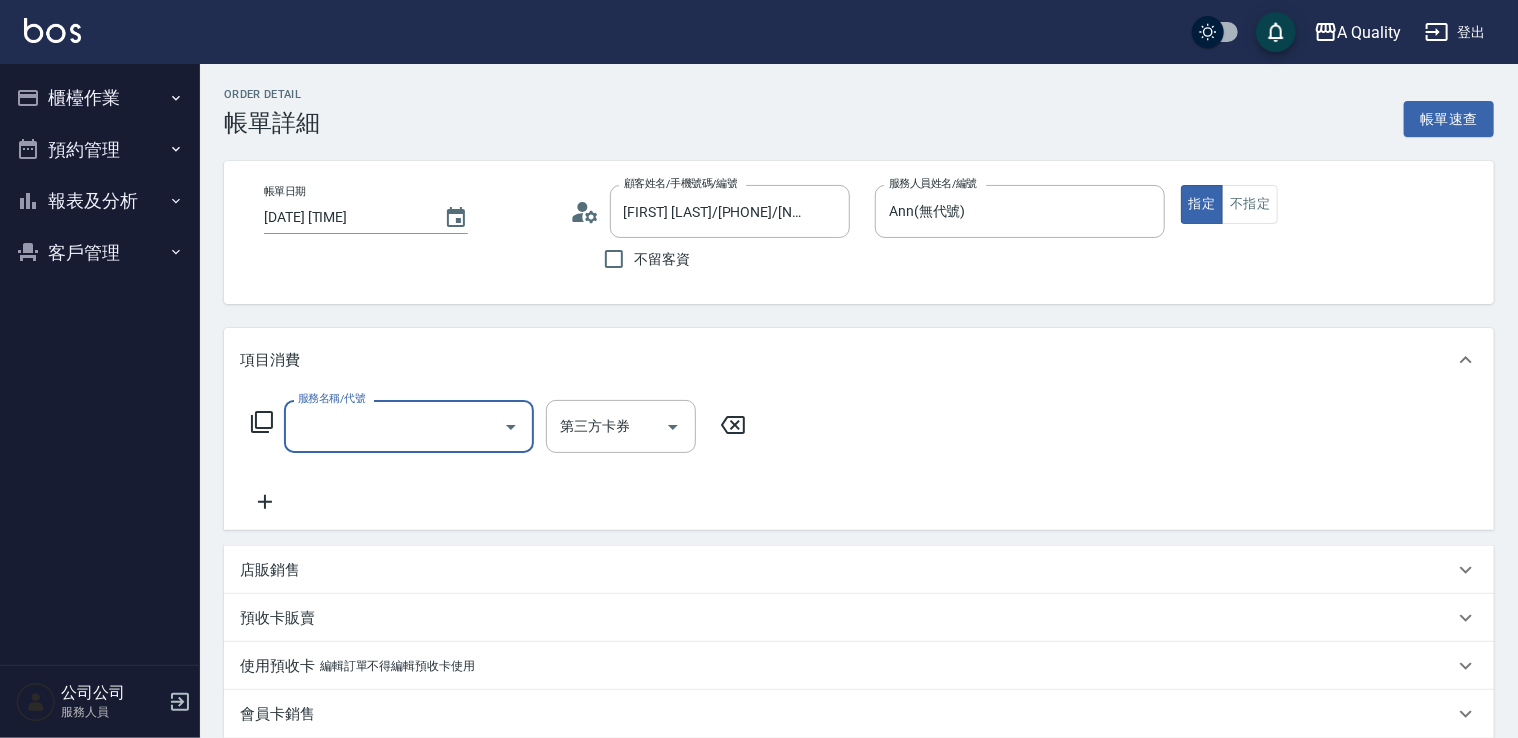 scroll, scrollTop: 0, scrollLeft: 0, axis: both 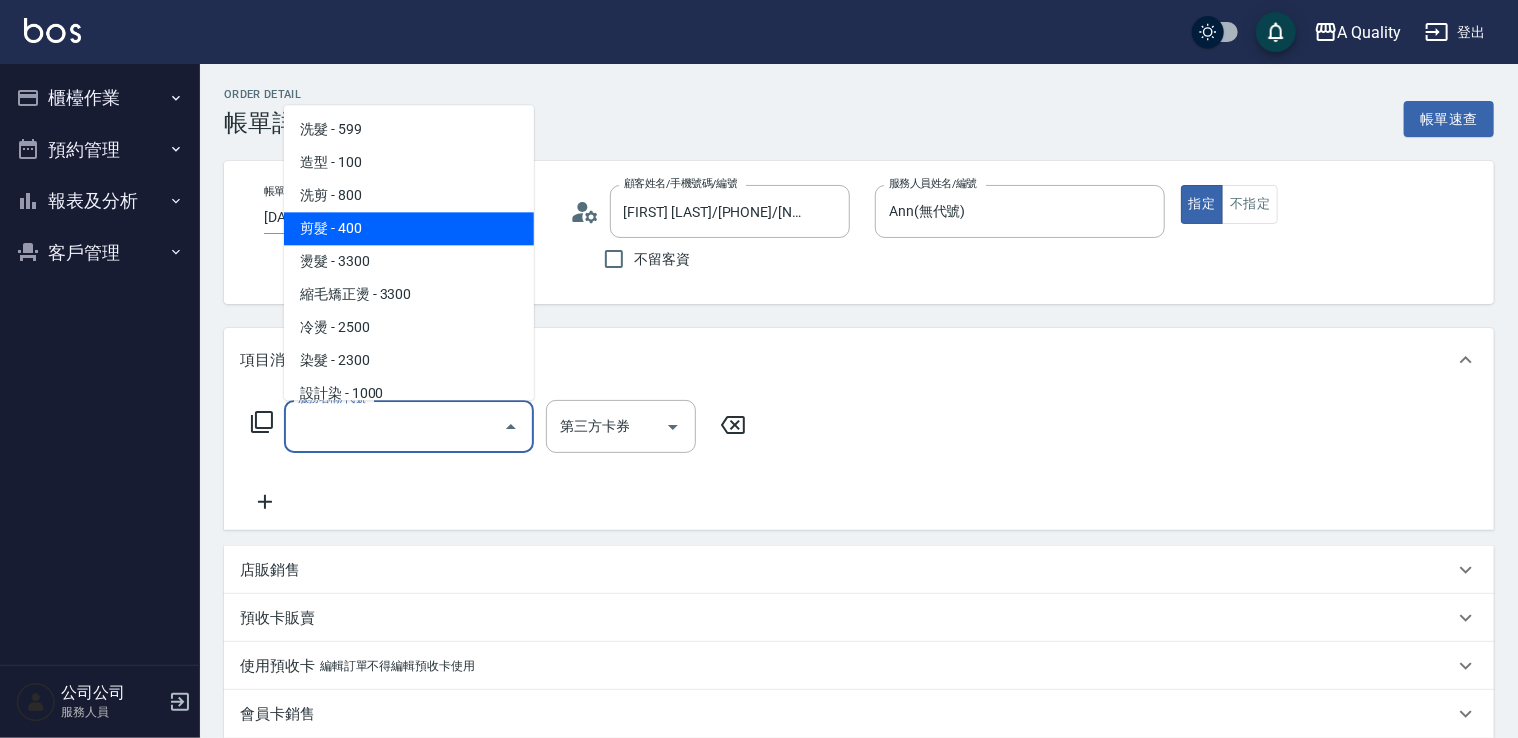 click on "剪髮 - 400" at bounding box center (409, 228) 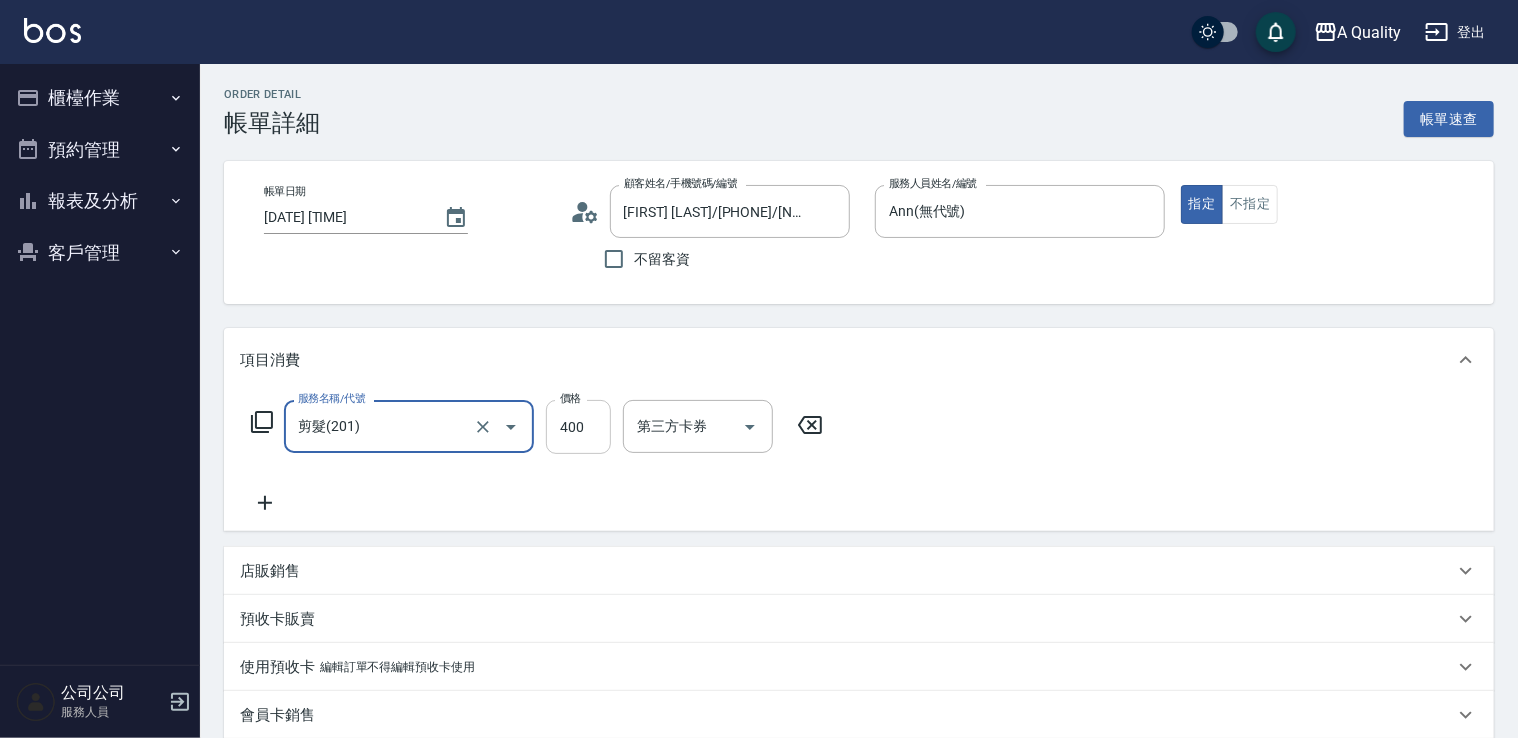 click on "400" at bounding box center (578, 427) 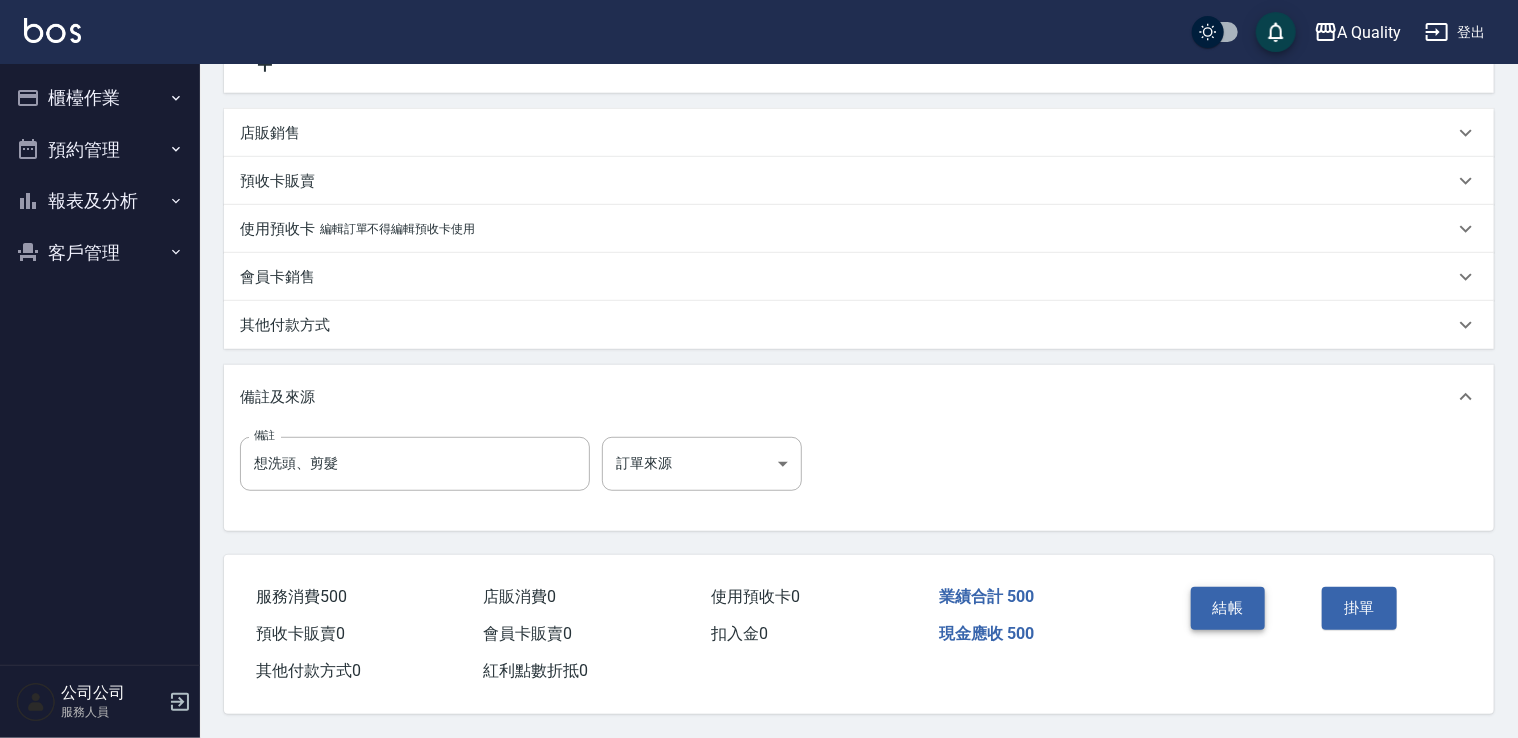 type on "500" 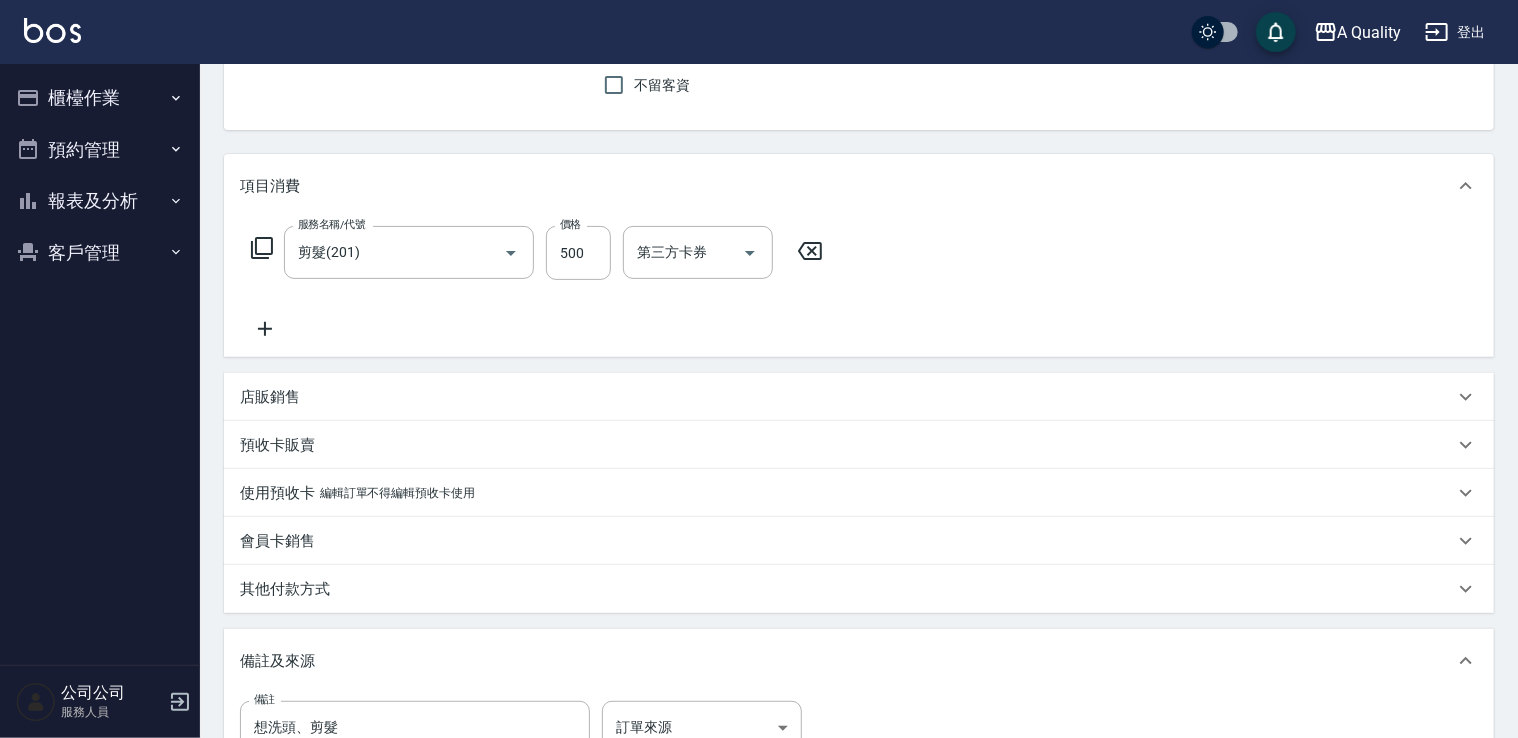 scroll, scrollTop: 144, scrollLeft: 0, axis: vertical 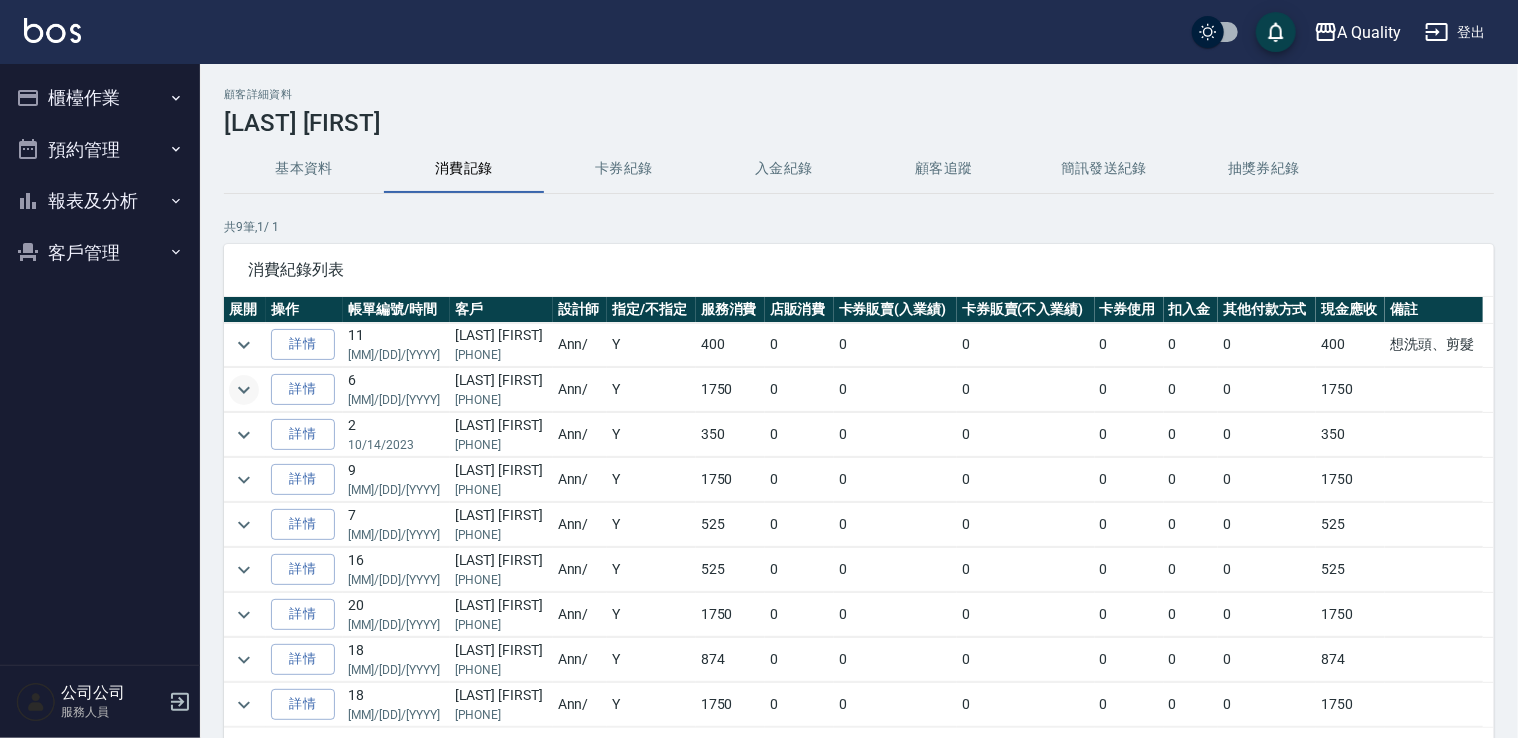 click at bounding box center [244, 390] 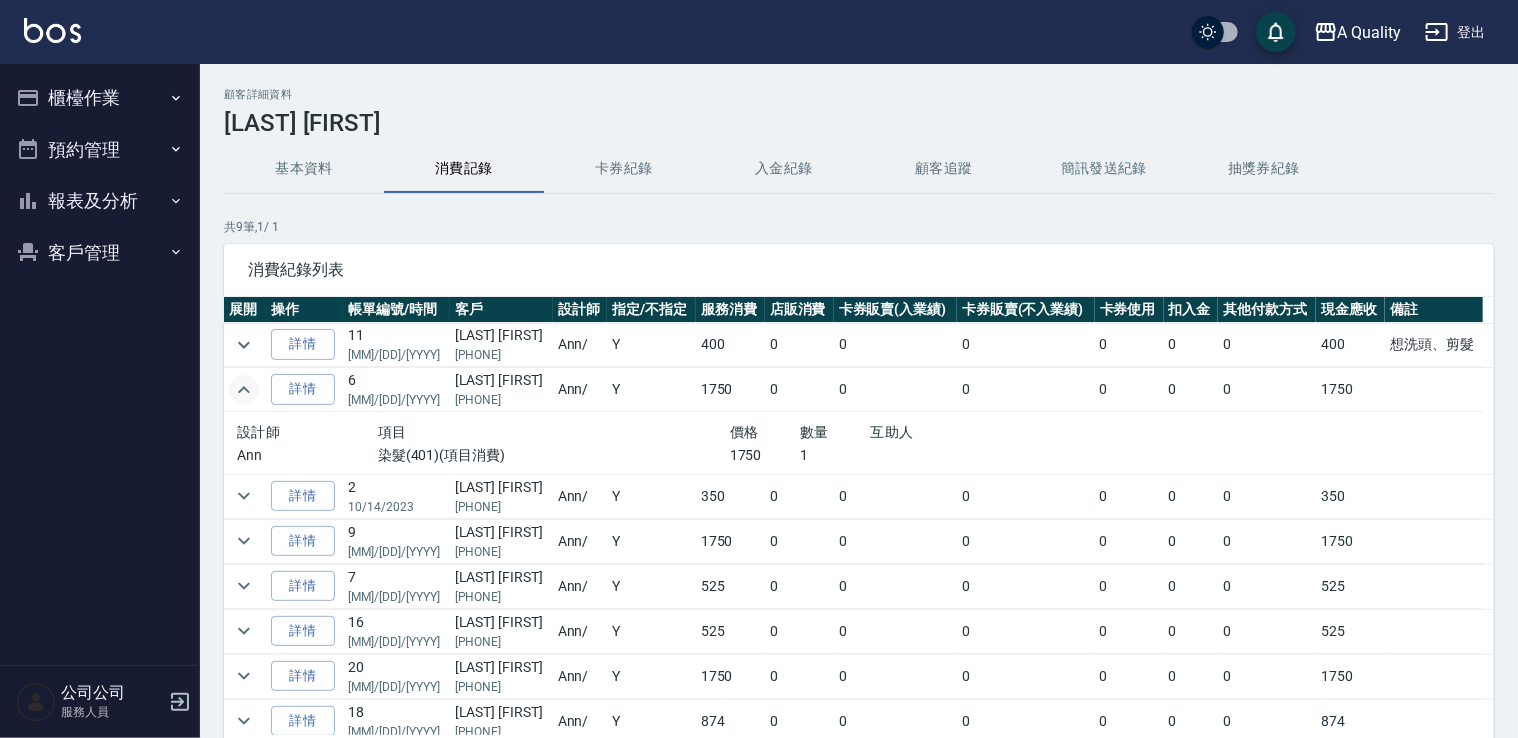 click 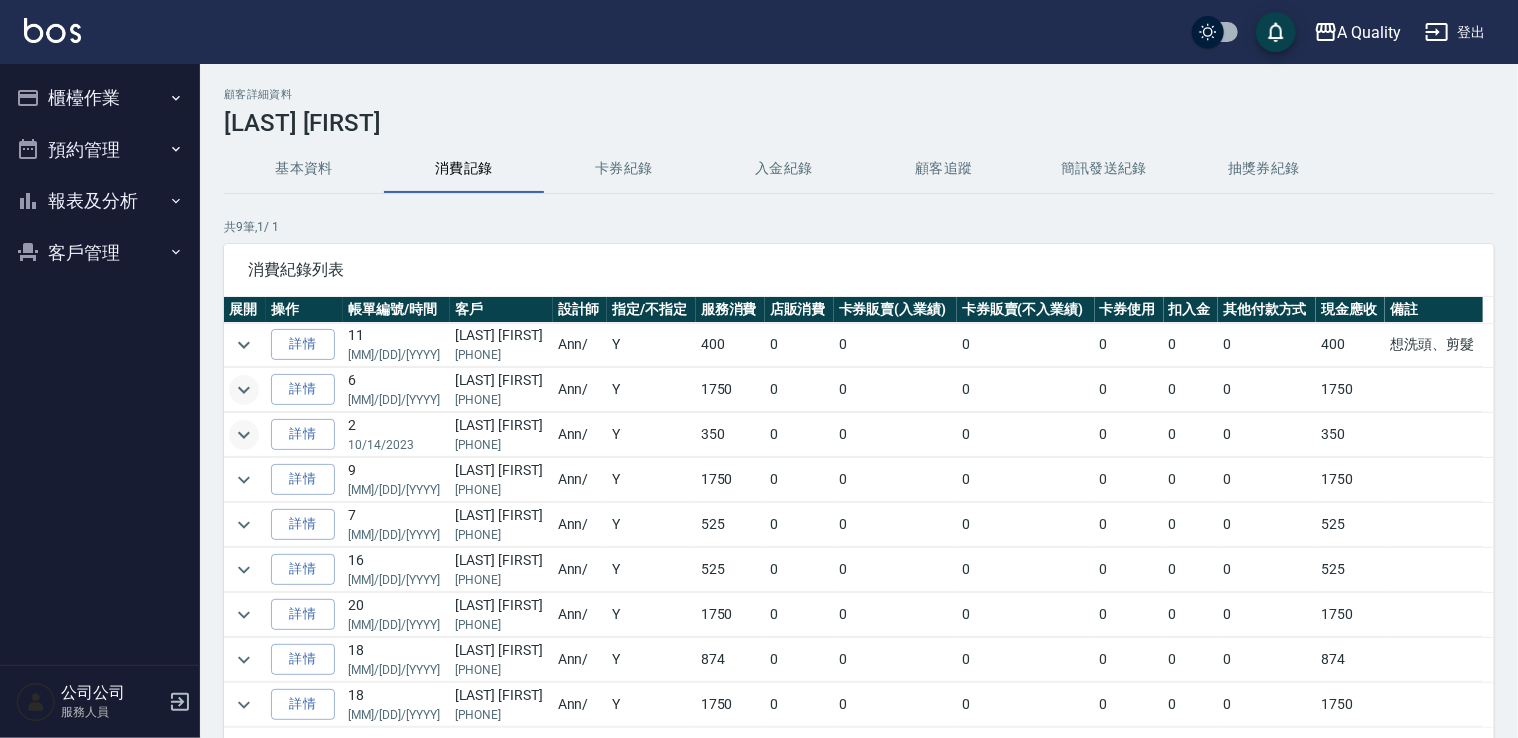 click at bounding box center [244, 435] 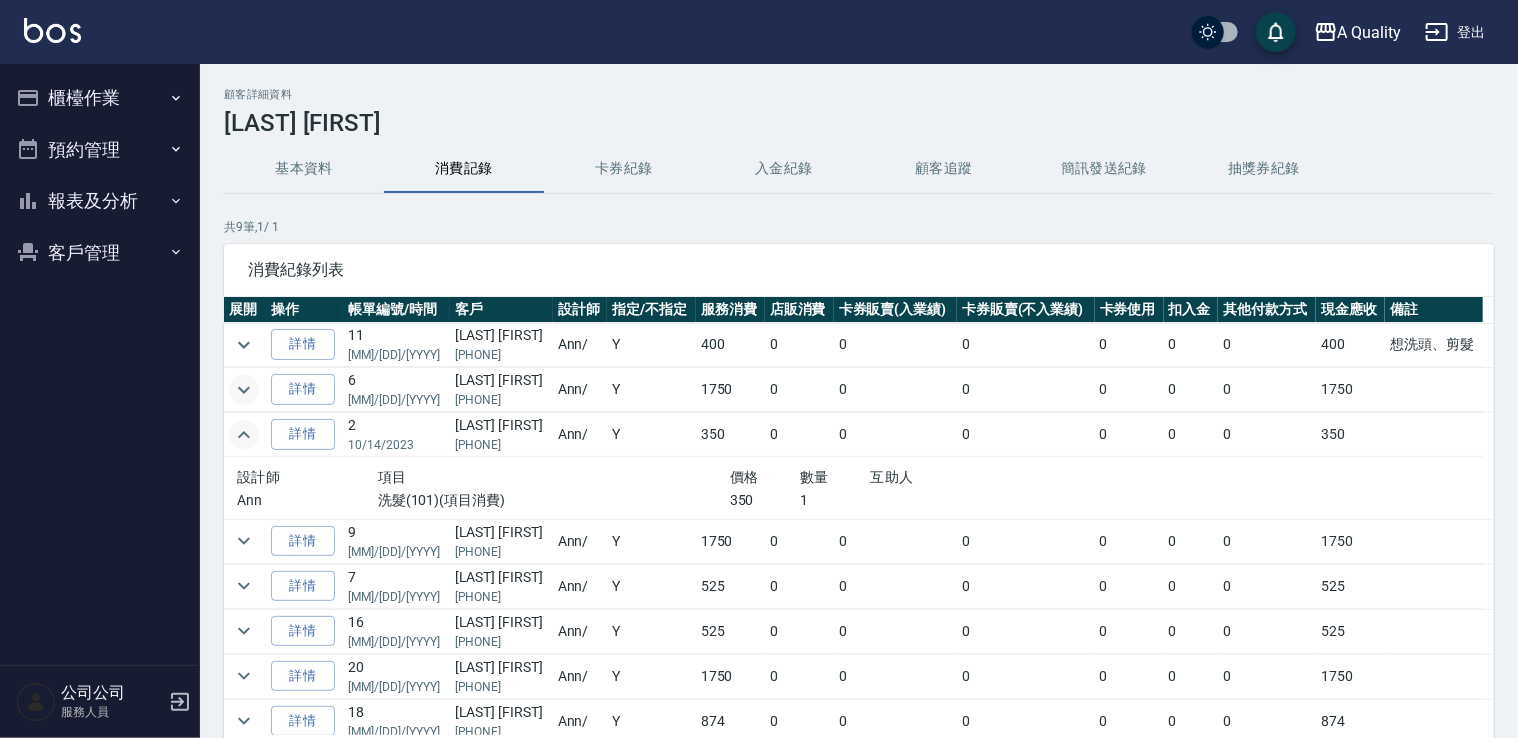 click at bounding box center (244, 435) 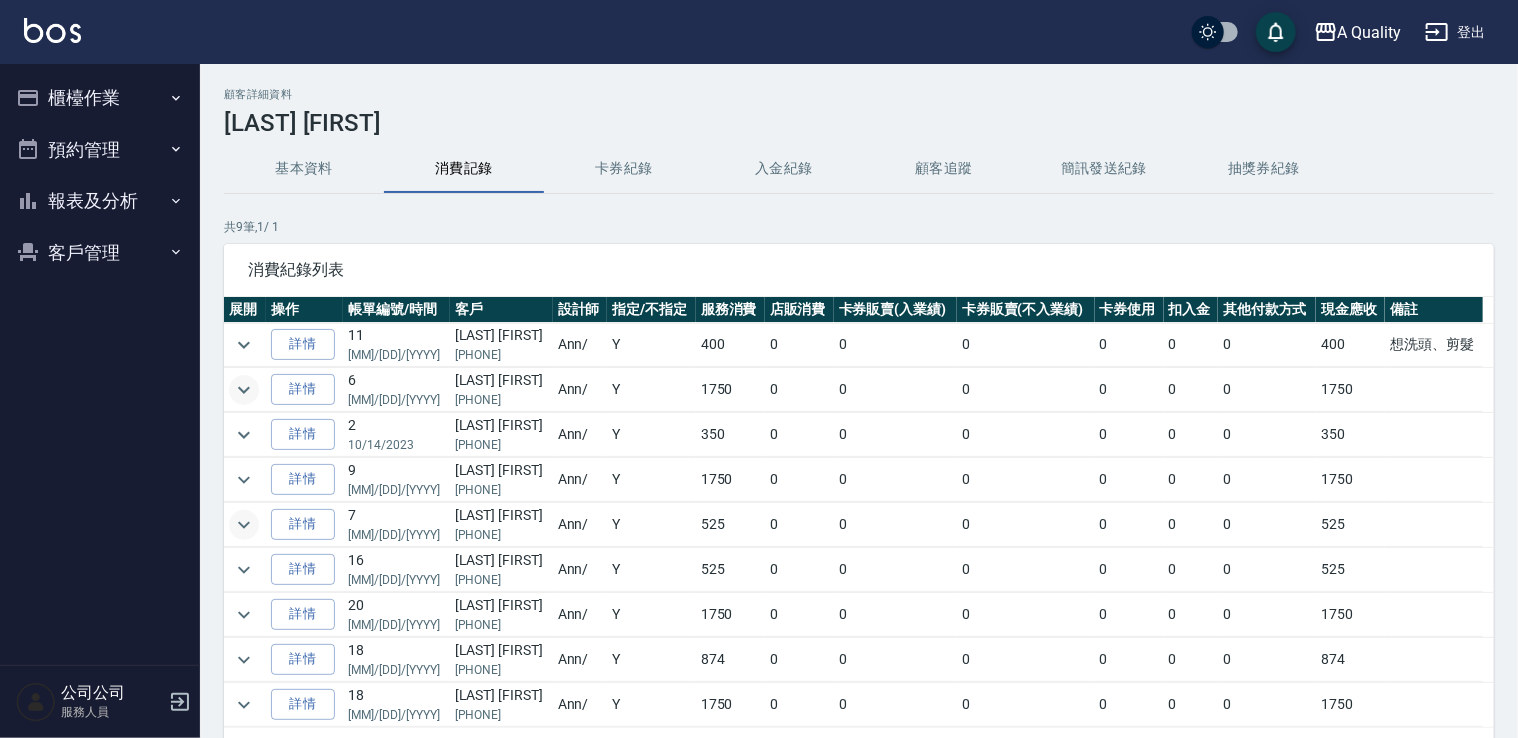 click 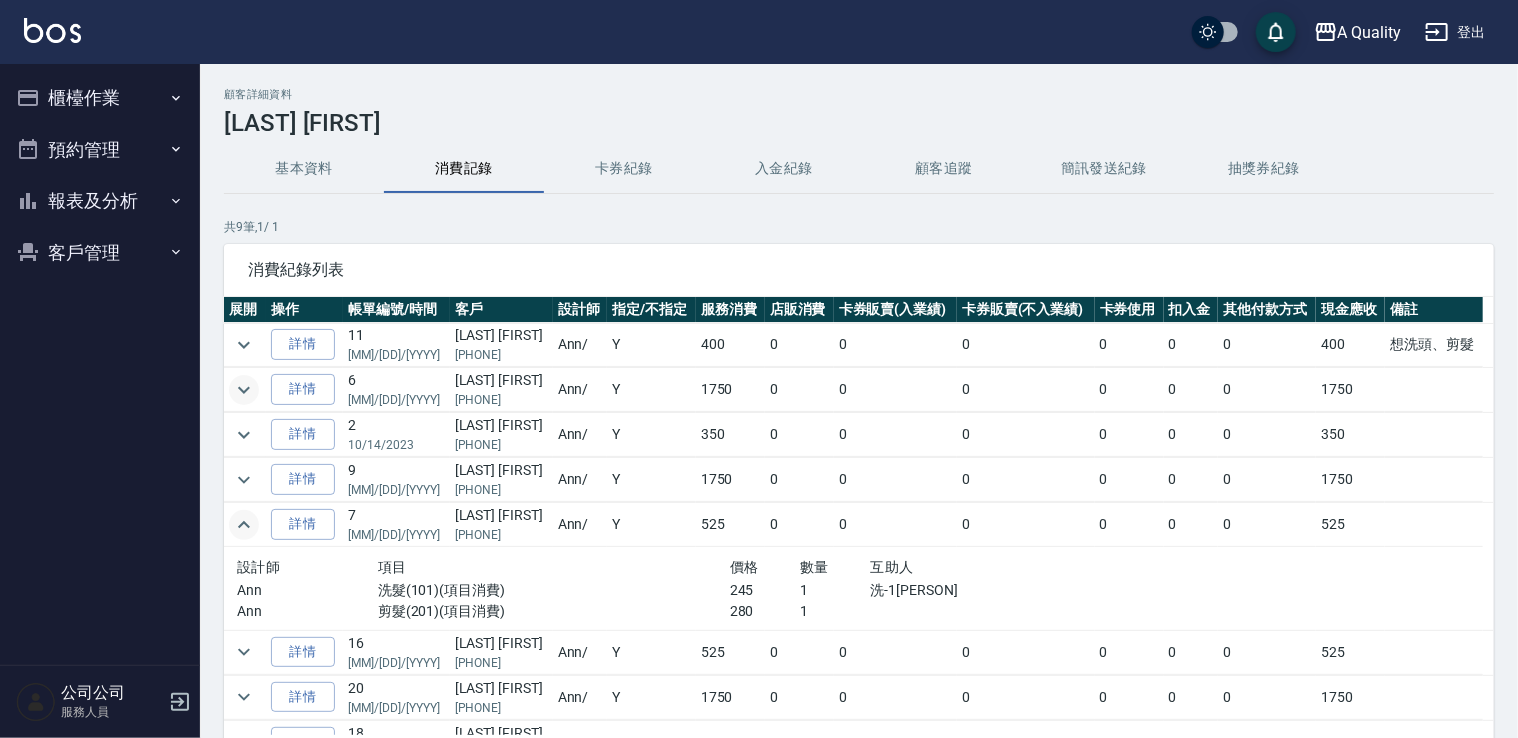 click at bounding box center (245, 525) 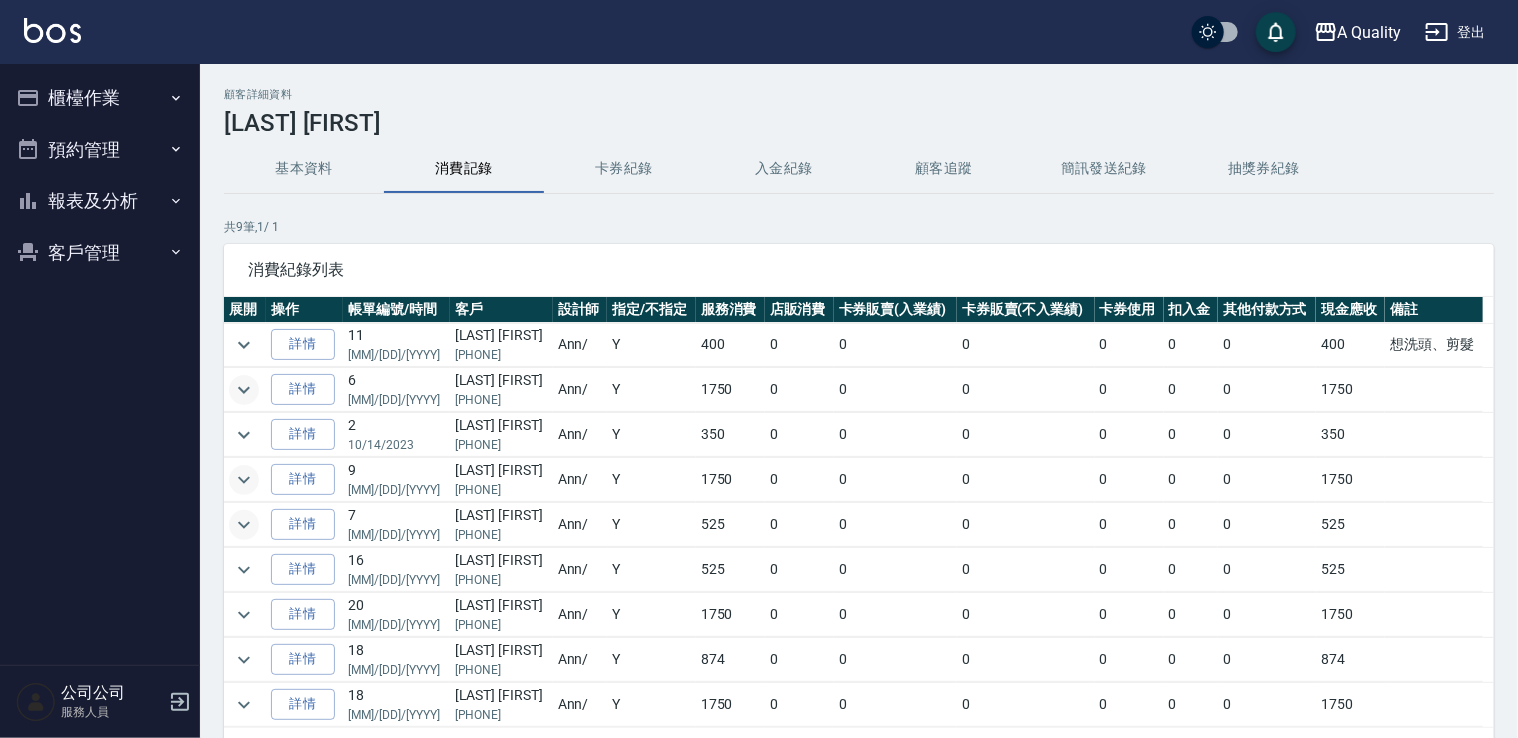 click 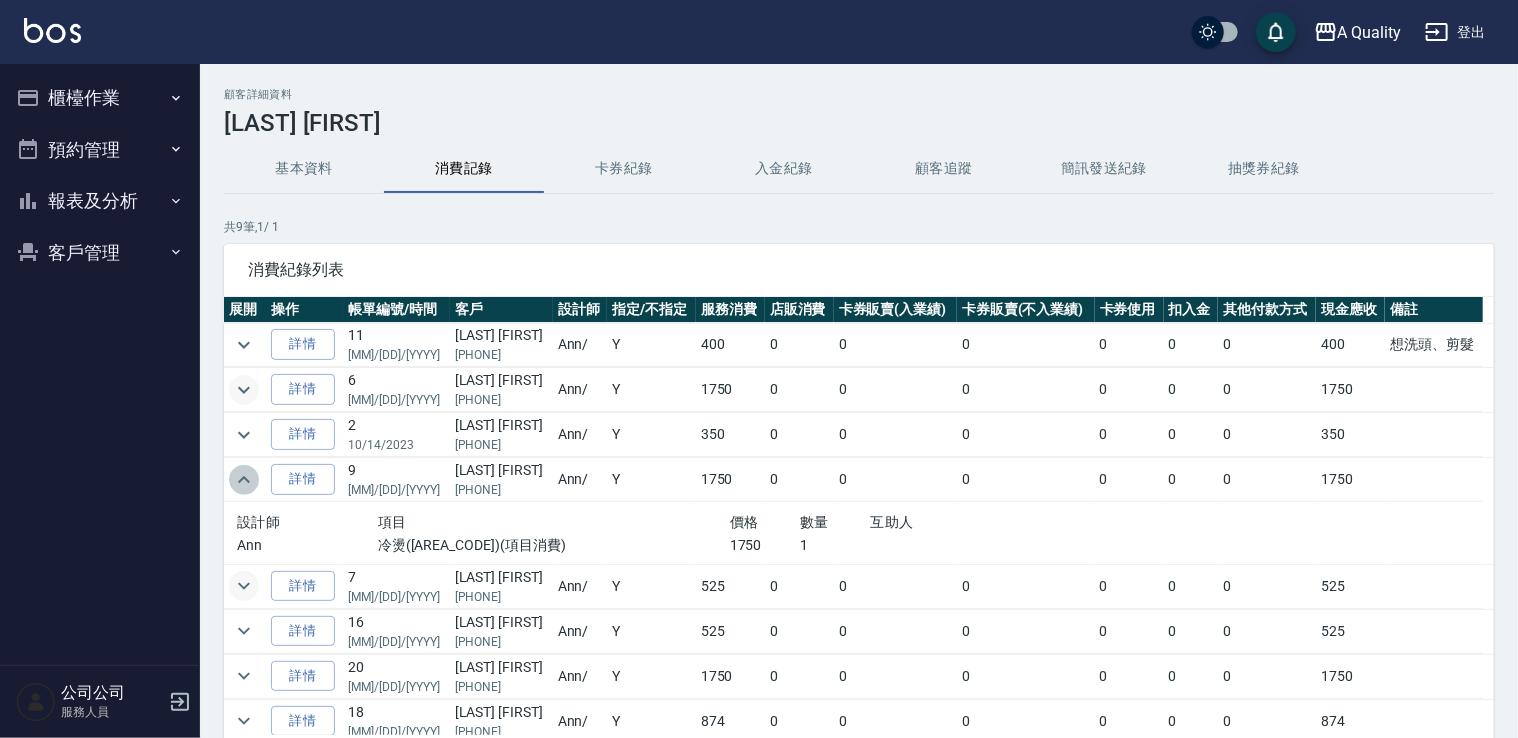 click 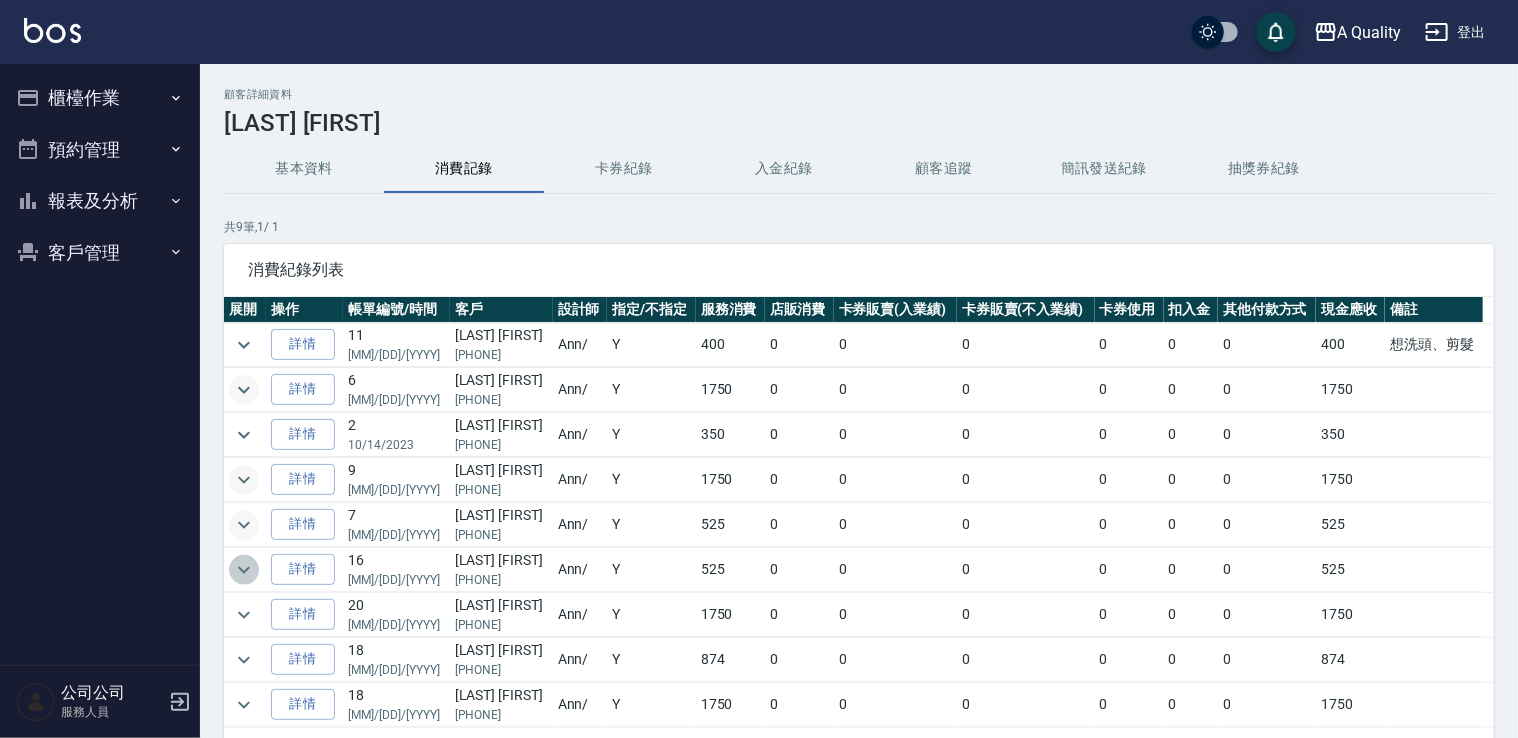click 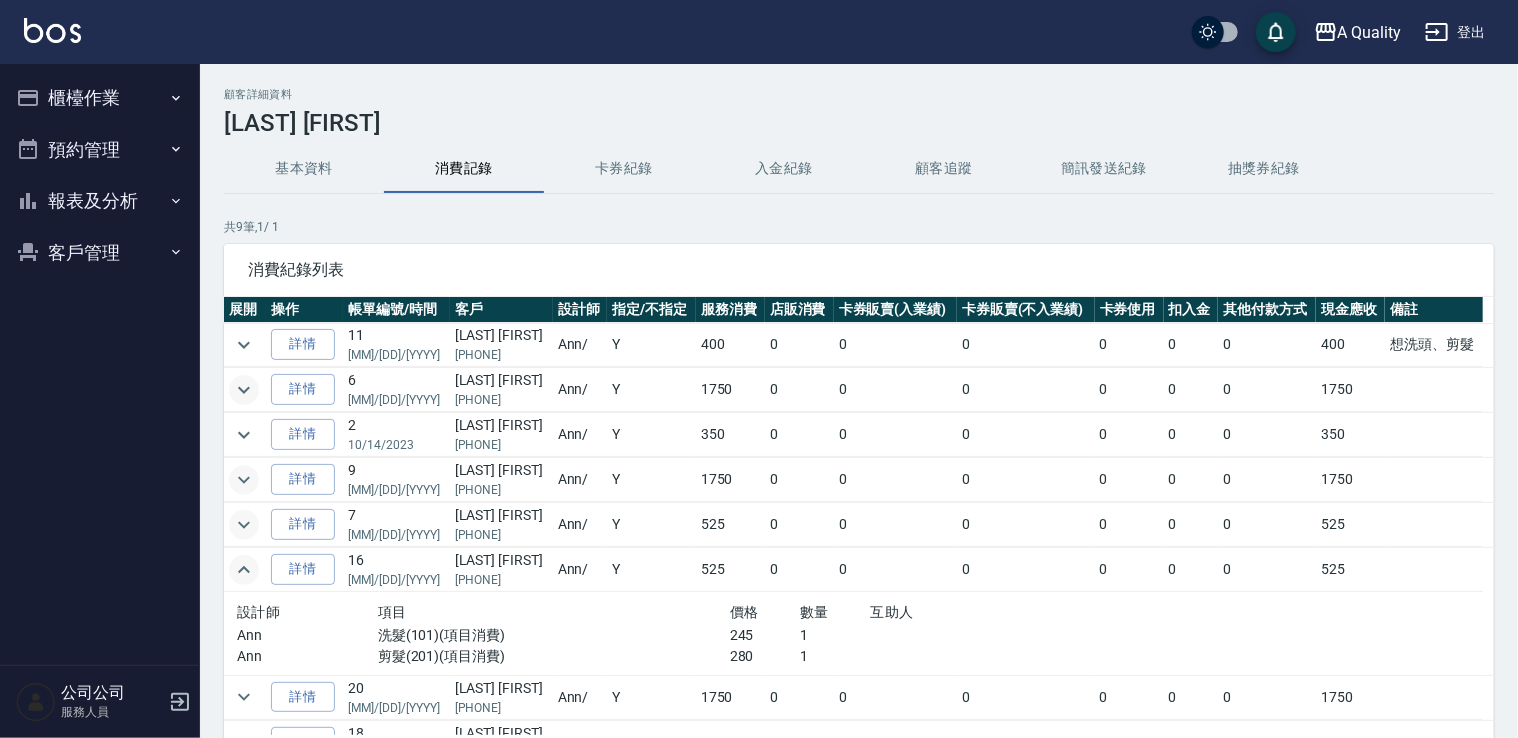 click 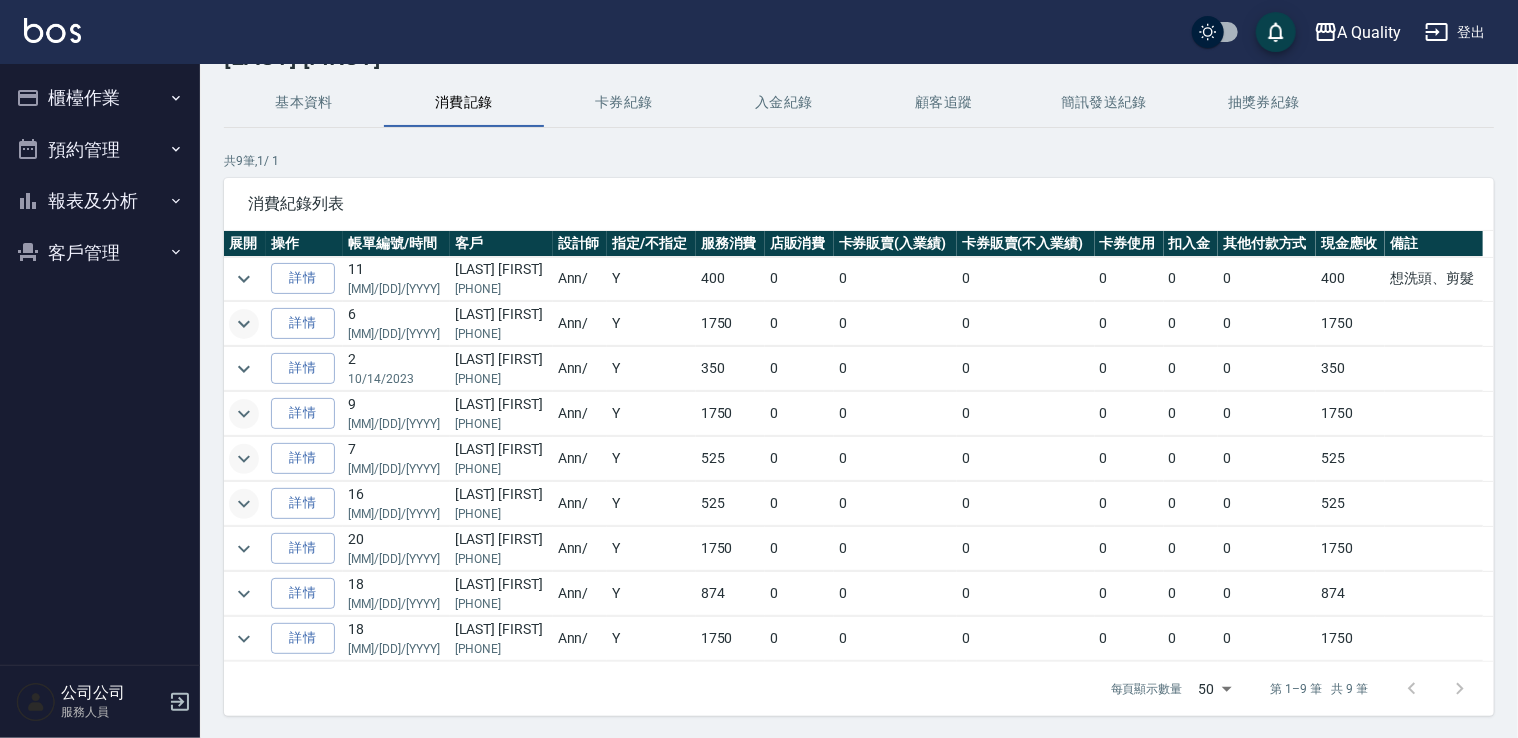 scroll, scrollTop: 100, scrollLeft: 0, axis: vertical 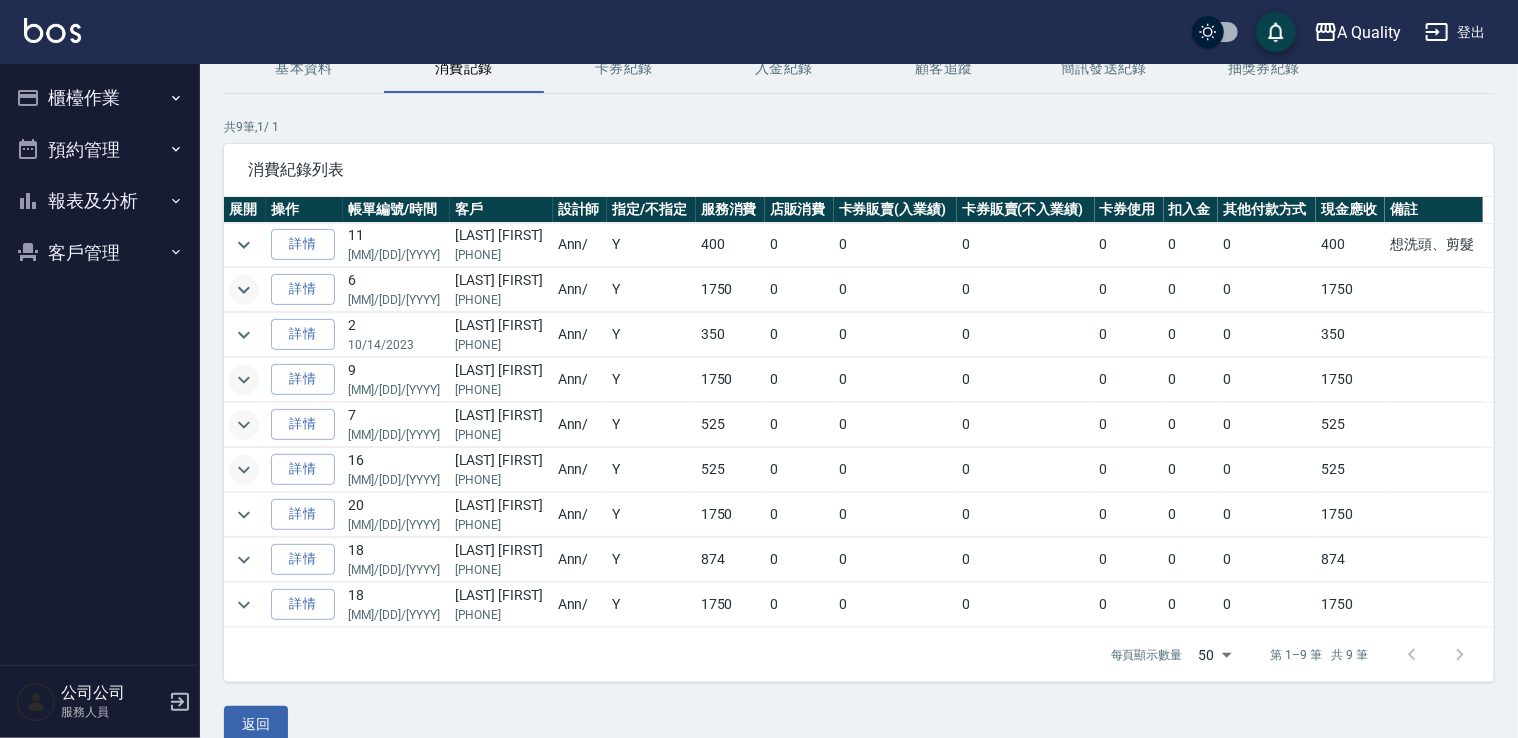 click on "預約管理" at bounding box center [100, 150] 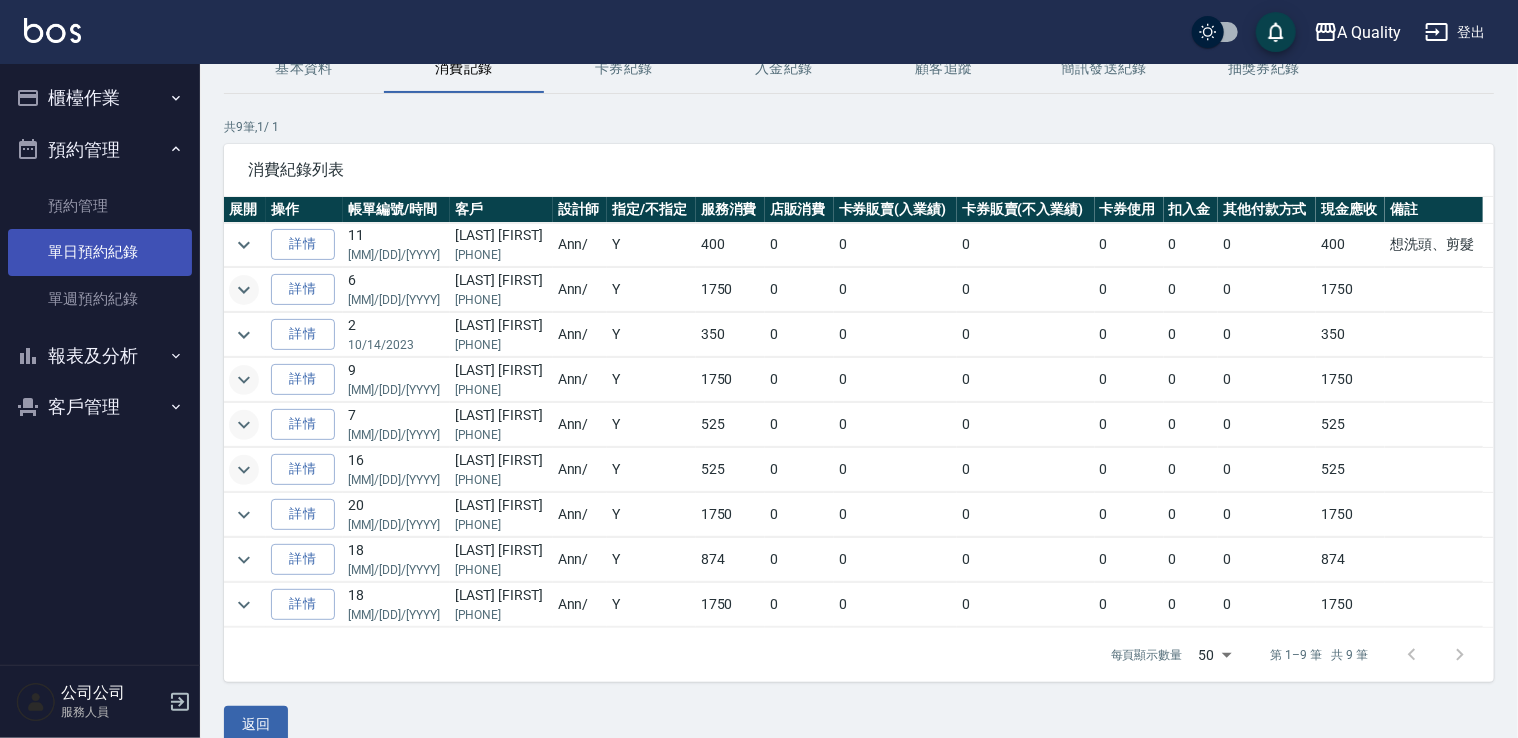click on "單日預約紀錄" at bounding box center [100, 252] 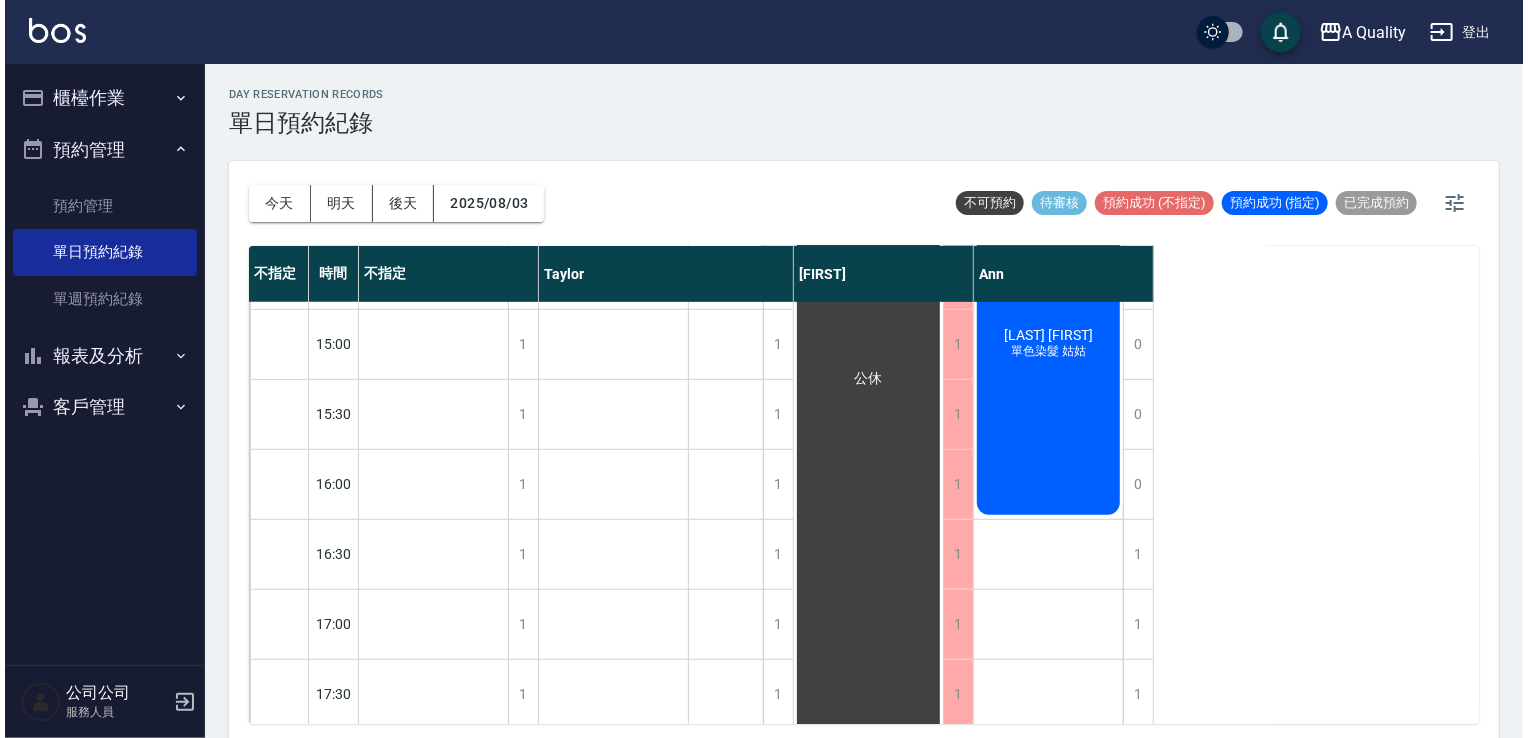 scroll, scrollTop: 53, scrollLeft: 0, axis: vertical 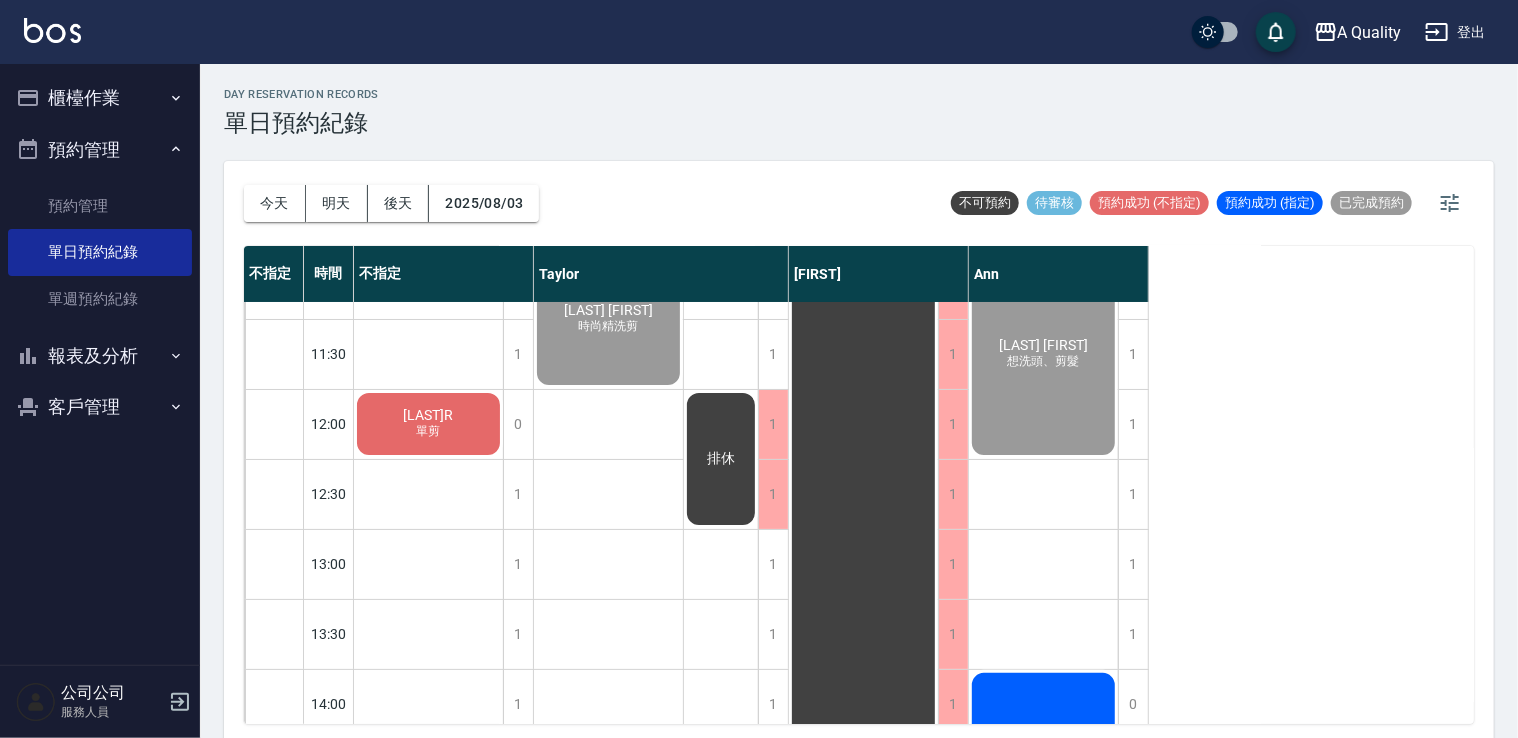 click on "[LAST]" at bounding box center (429, 415) 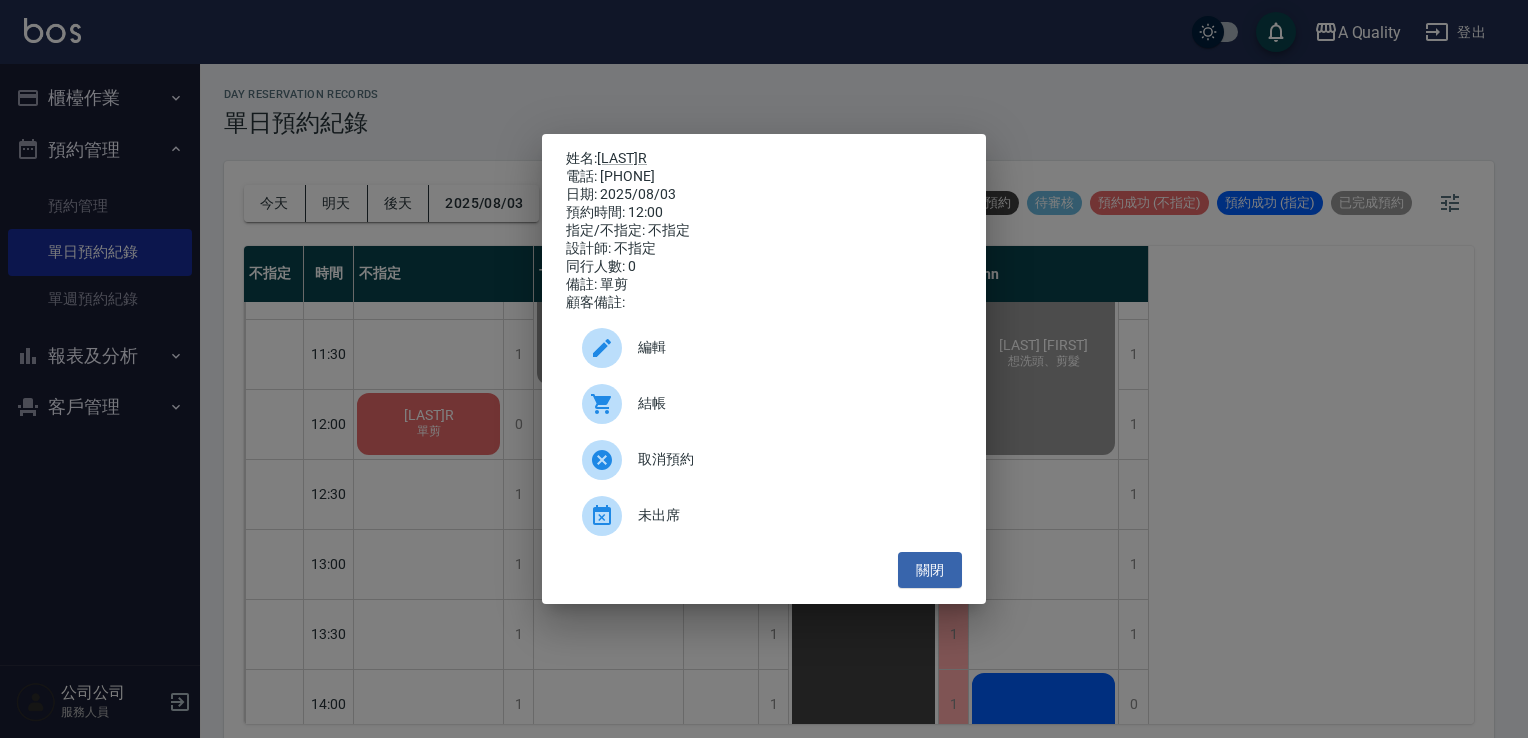 click on "結帳" at bounding box center [792, 403] 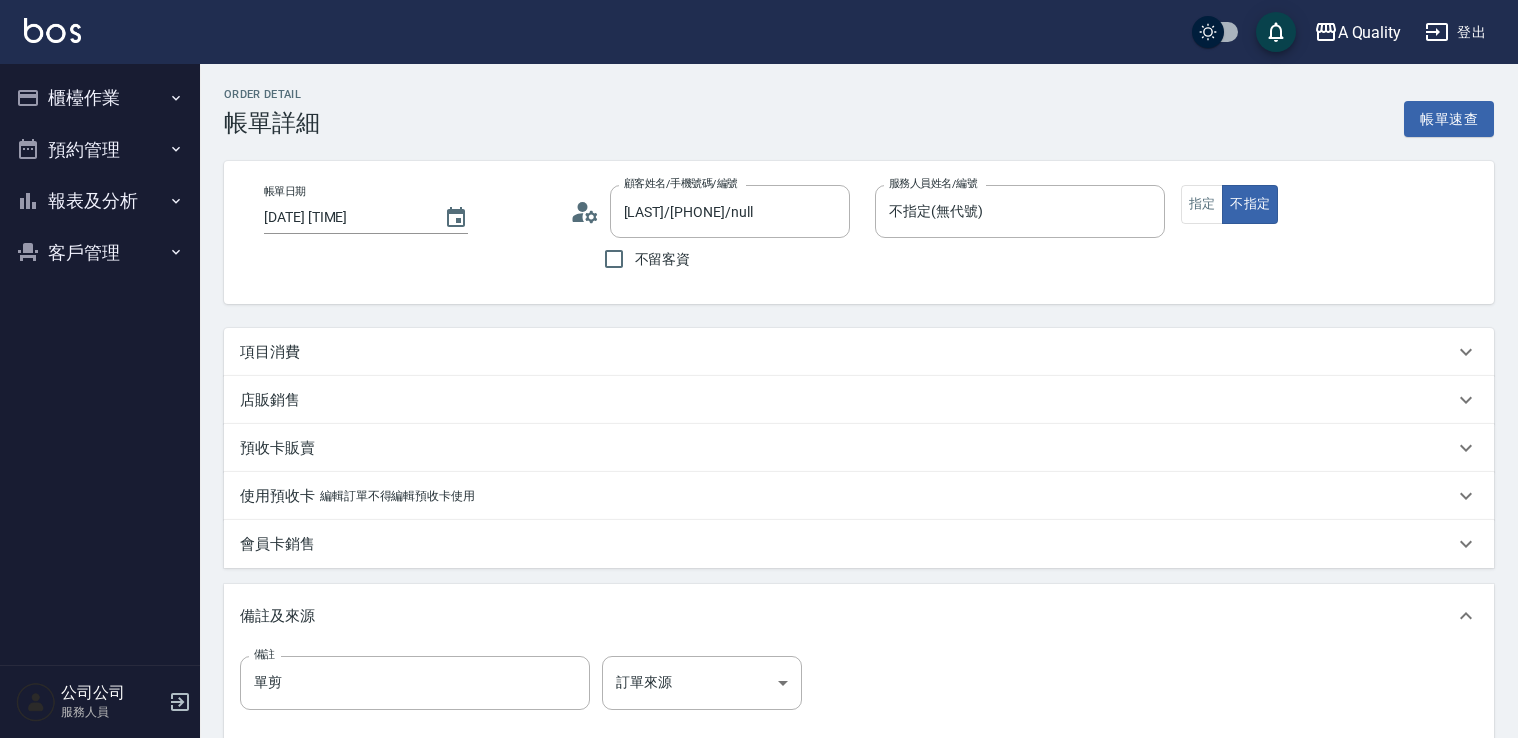 scroll, scrollTop: 0, scrollLeft: 0, axis: both 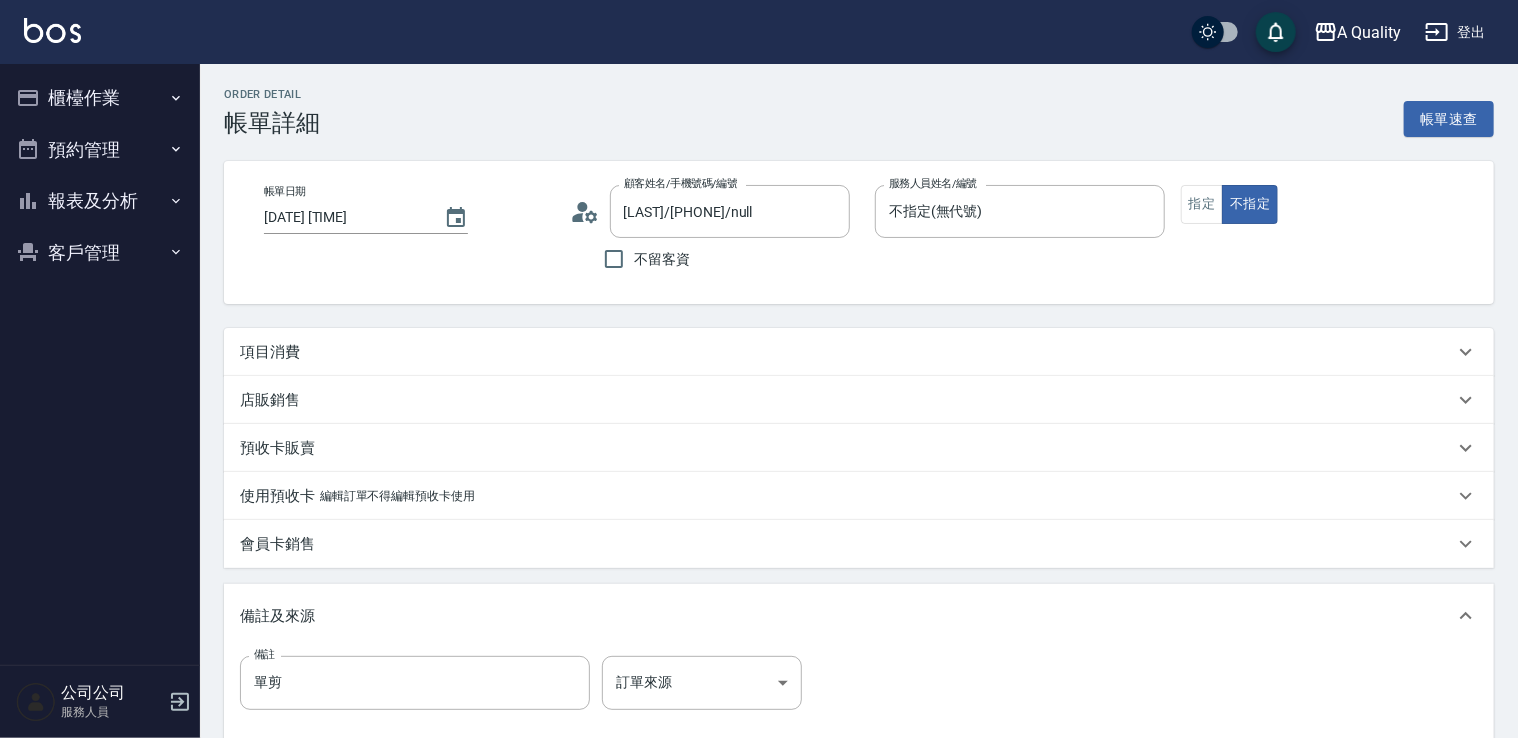 click on "項目消費" at bounding box center [859, 352] 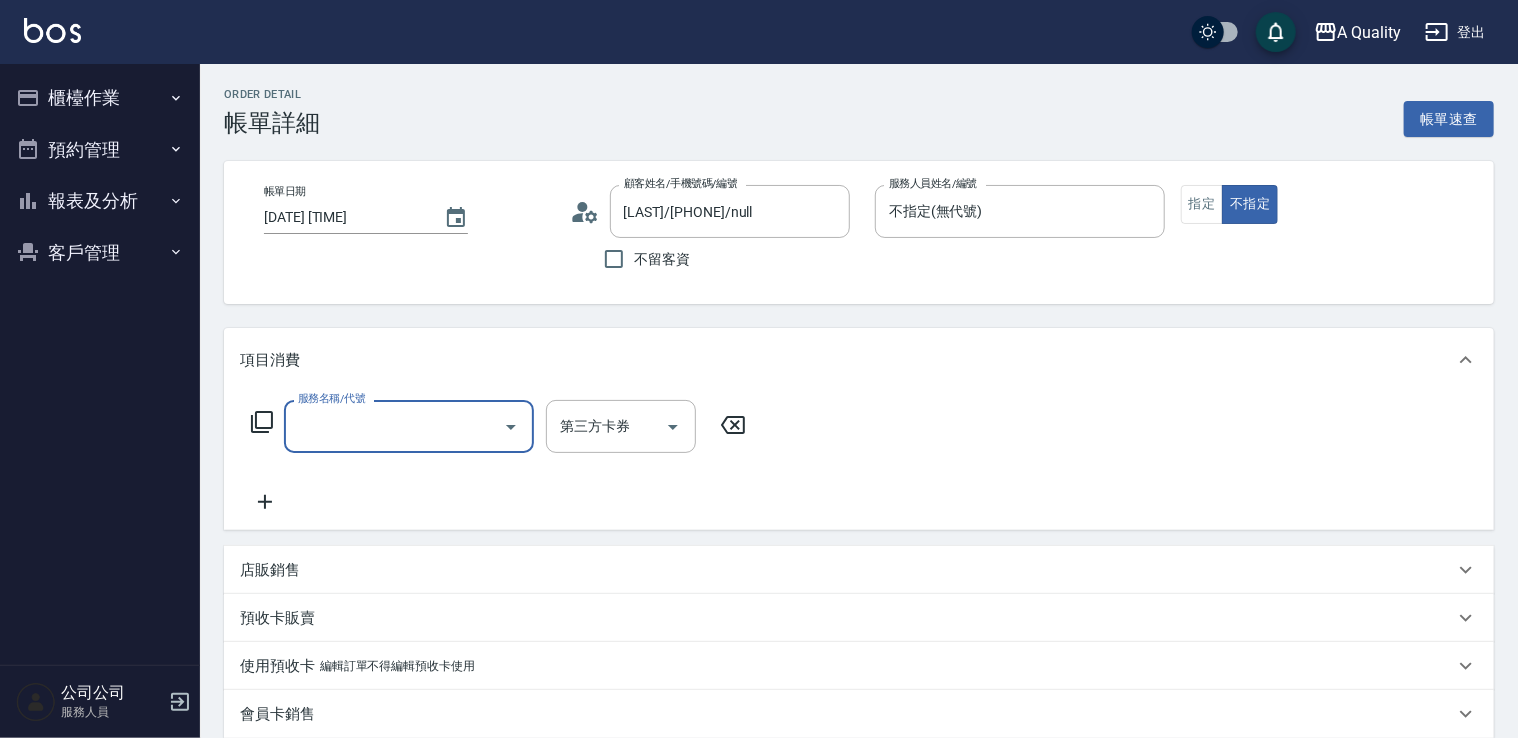 scroll, scrollTop: 0, scrollLeft: 0, axis: both 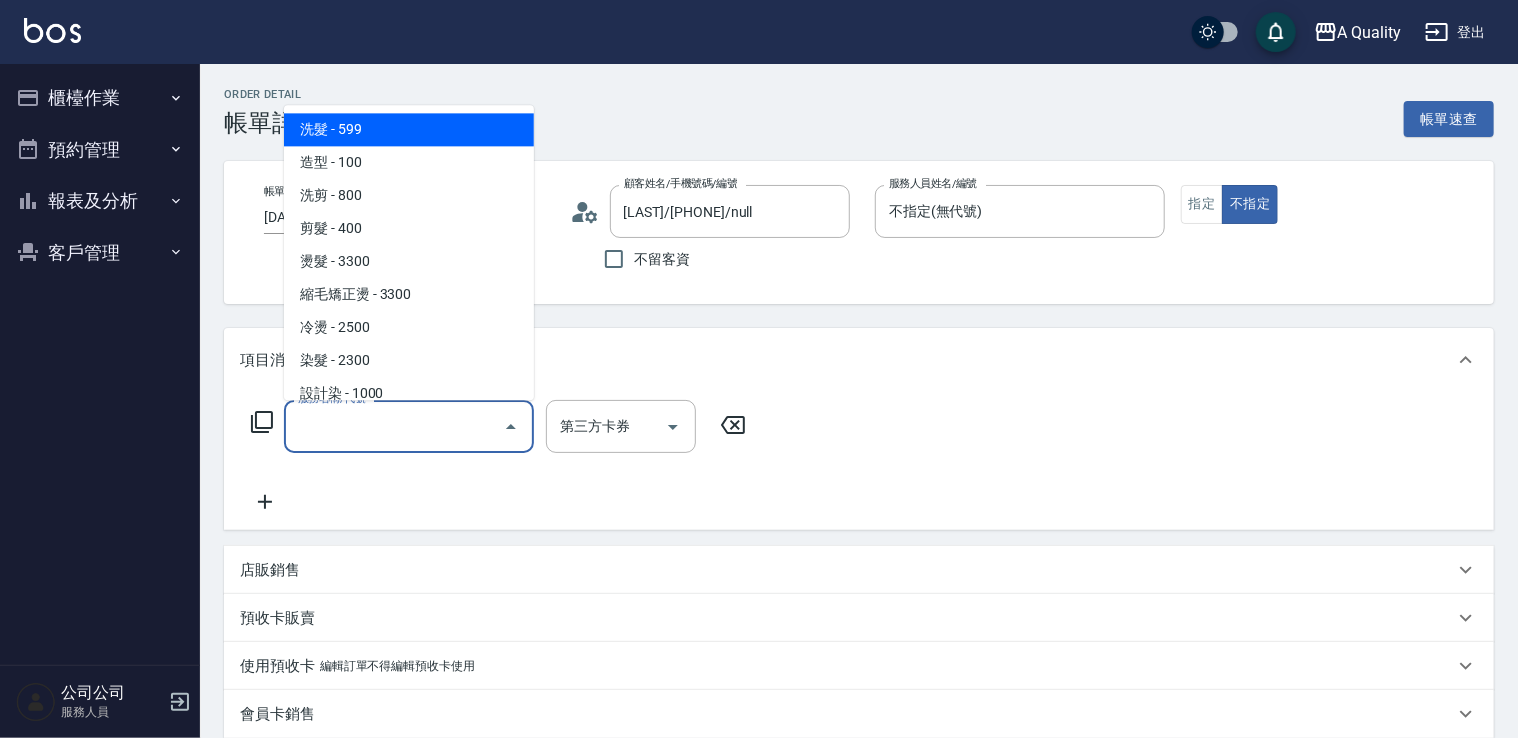 drag, startPoint x: 366, startPoint y: 433, endPoint x: 352, endPoint y: 302, distance: 131.74597 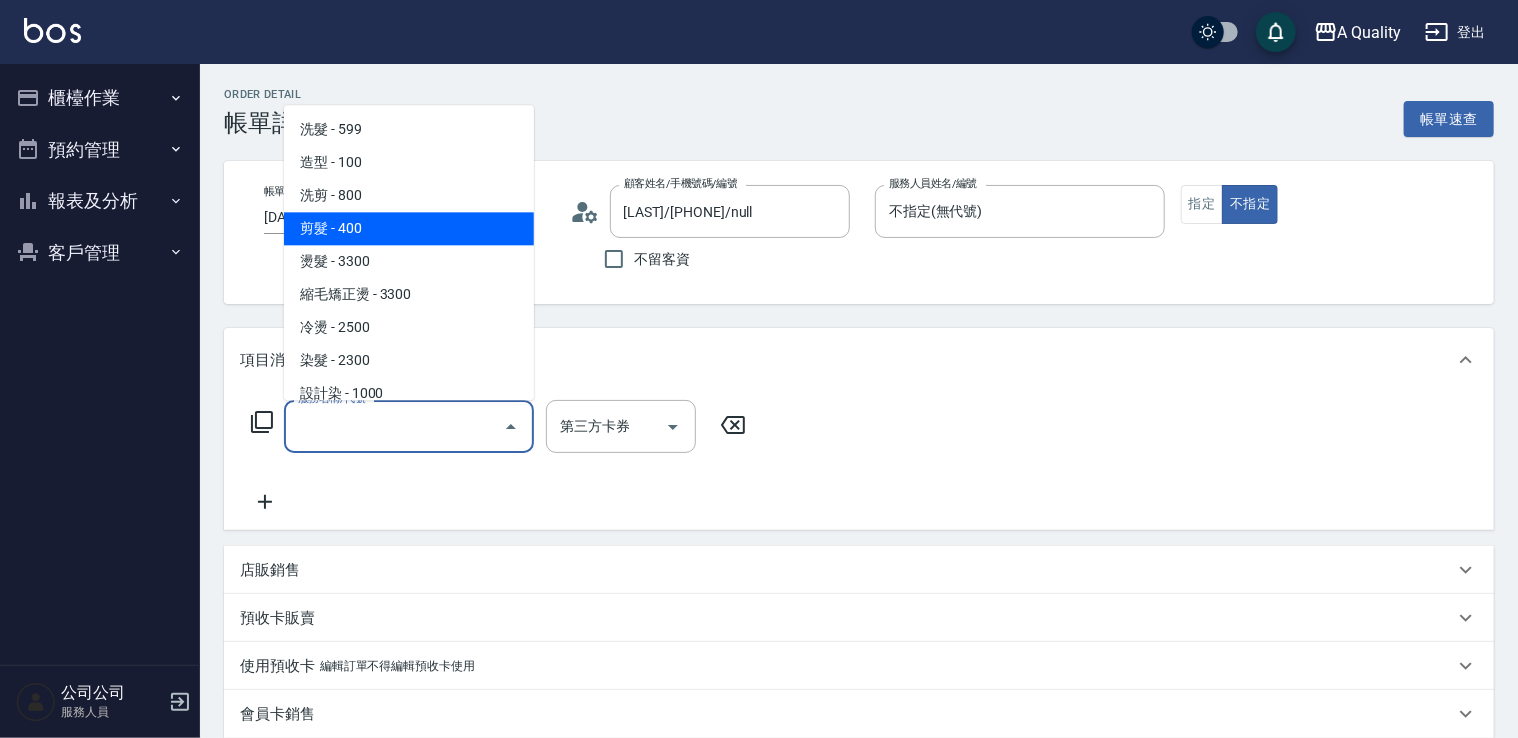 click on "洗剪 - 800" at bounding box center [409, 195] 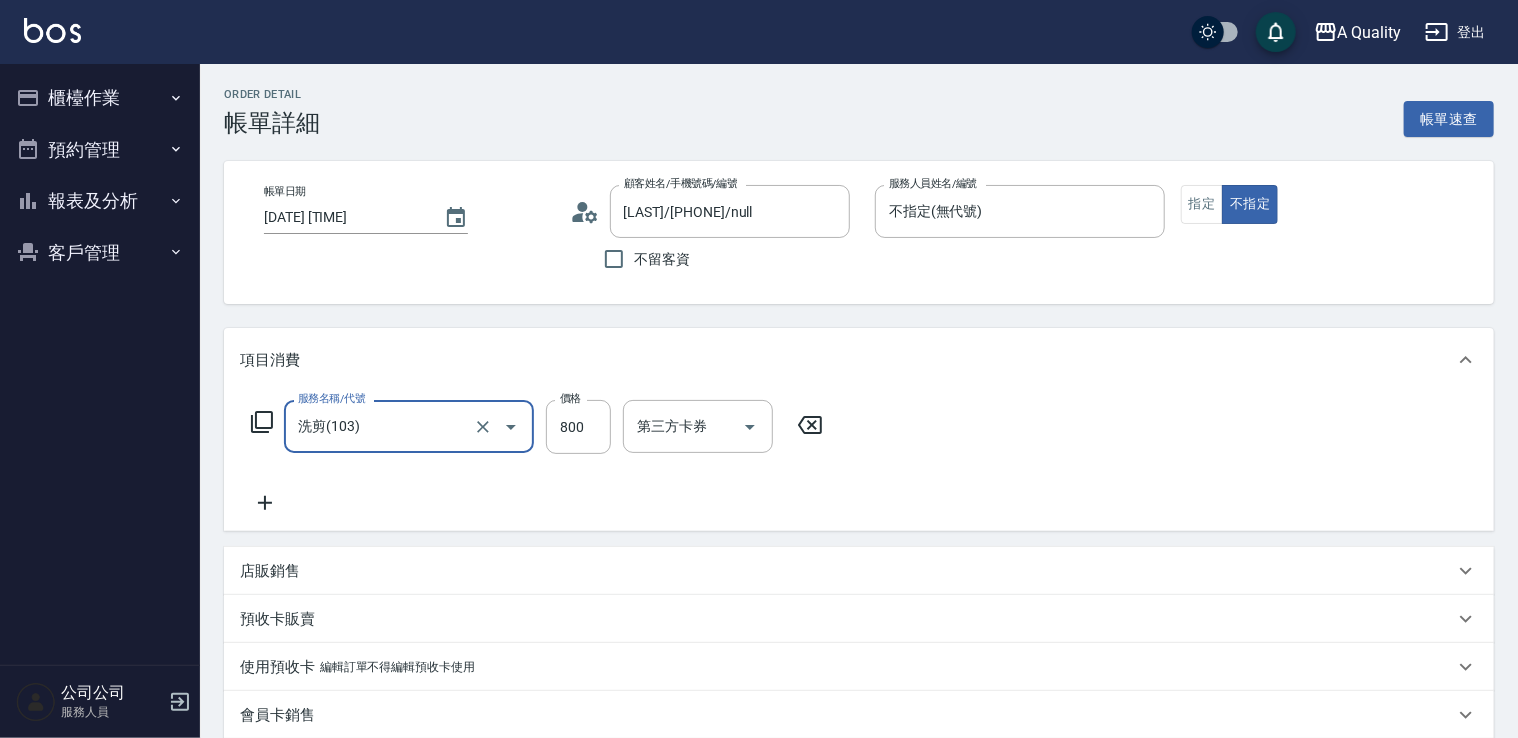 type on "洗剪(103)" 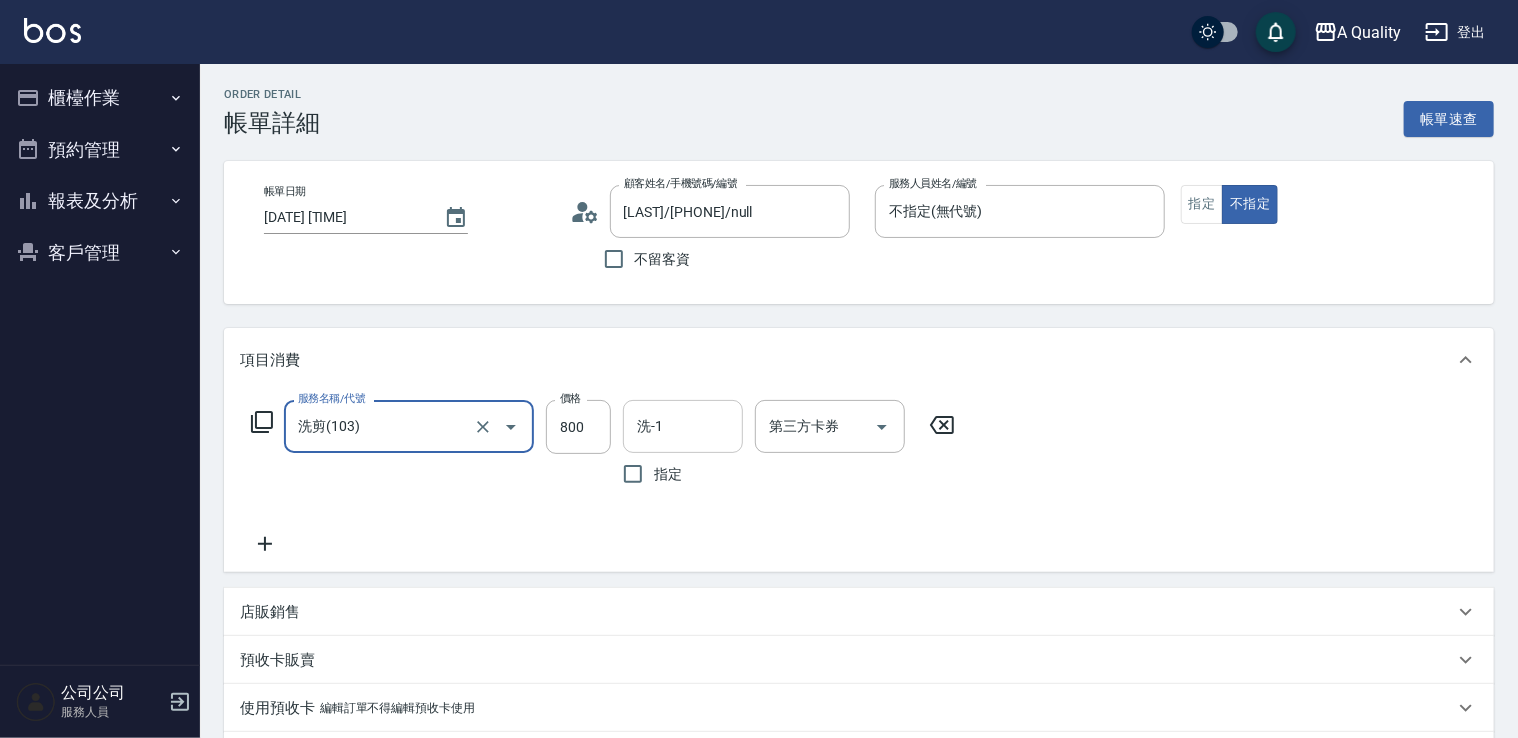 click on "洗-1" at bounding box center [683, 426] 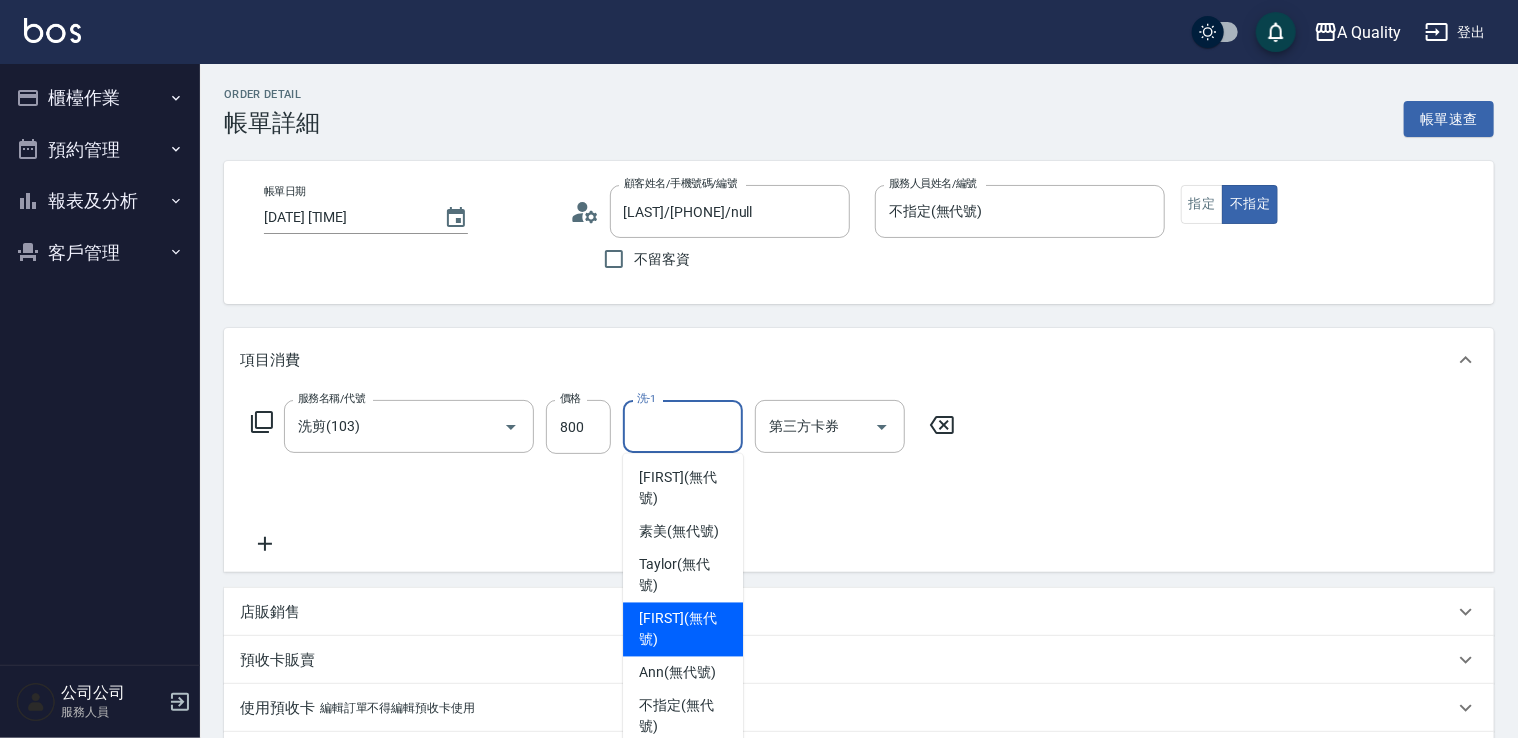 click on "[FIRST] (無代號)" at bounding box center [683, 630] 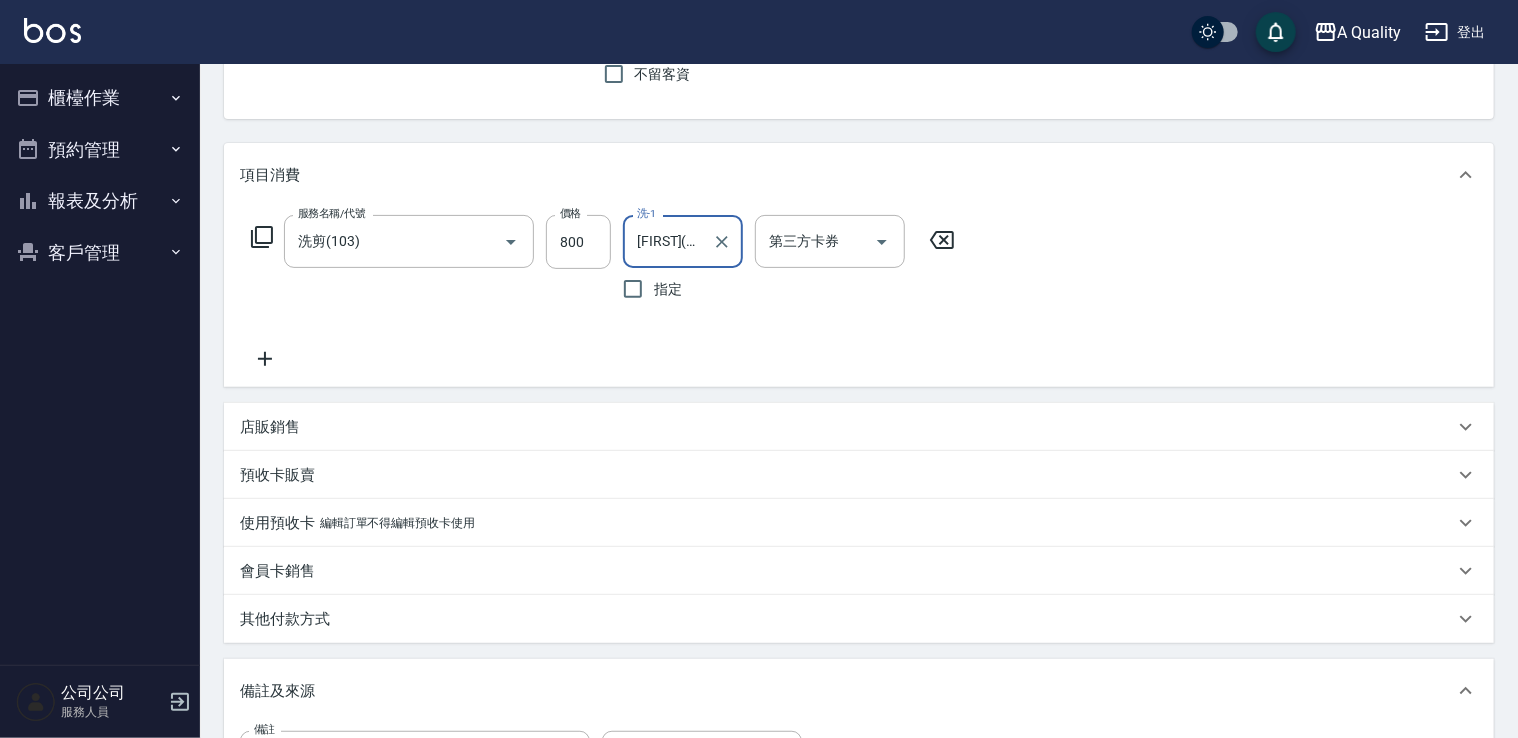 scroll, scrollTop: 485, scrollLeft: 0, axis: vertical 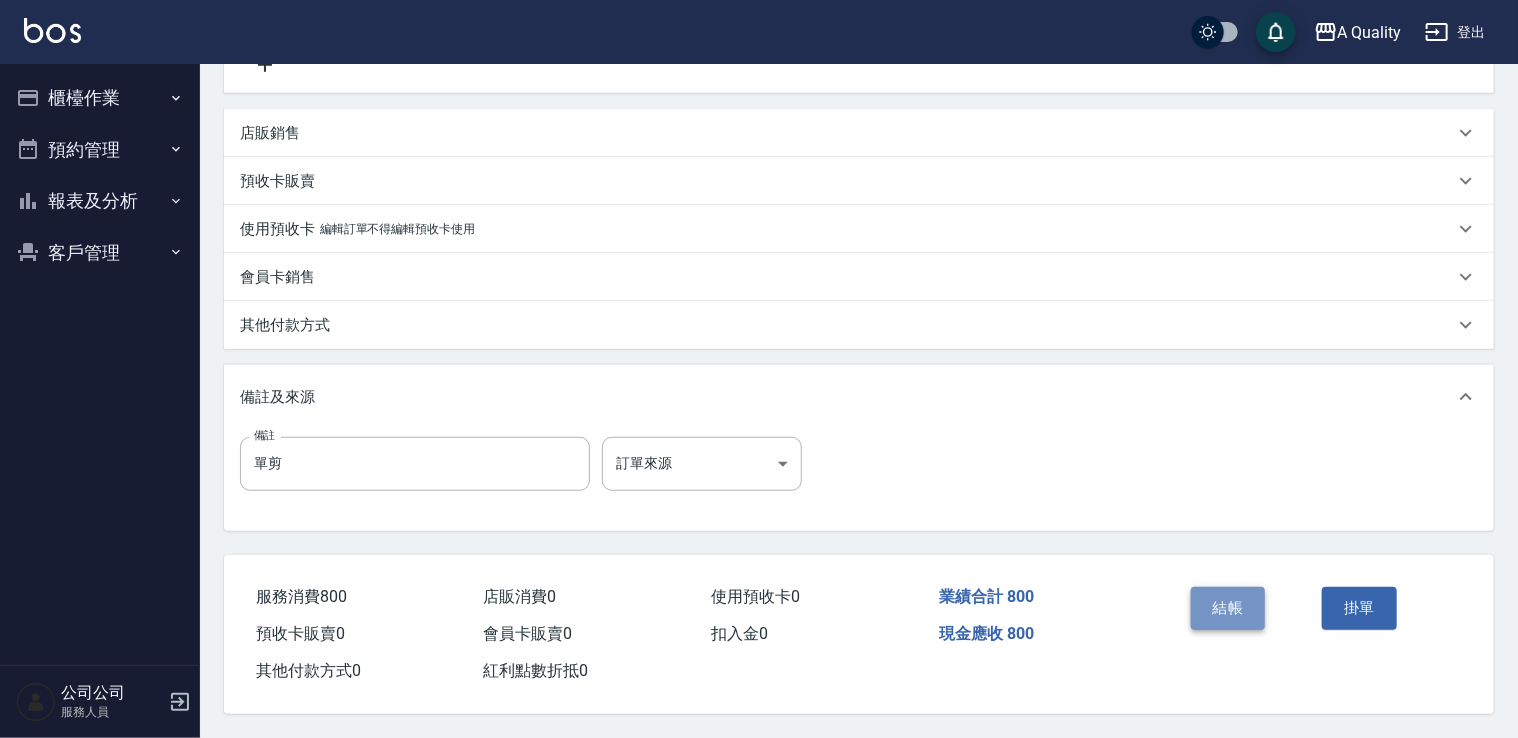 click on "結帳" at bounding box center (1228, 608) 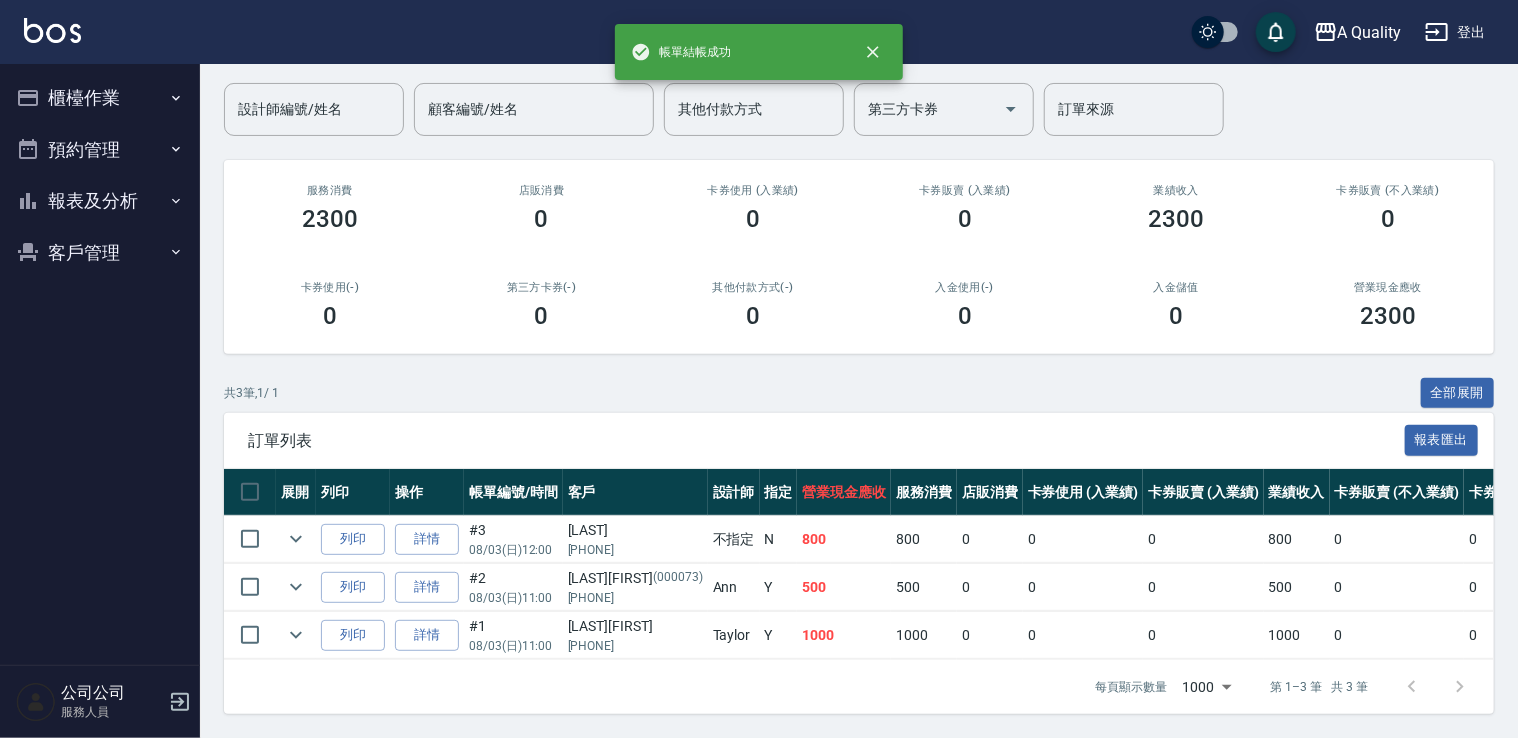 scroll, scrollTop: 162, scrollLeft: 0, axis: vertical 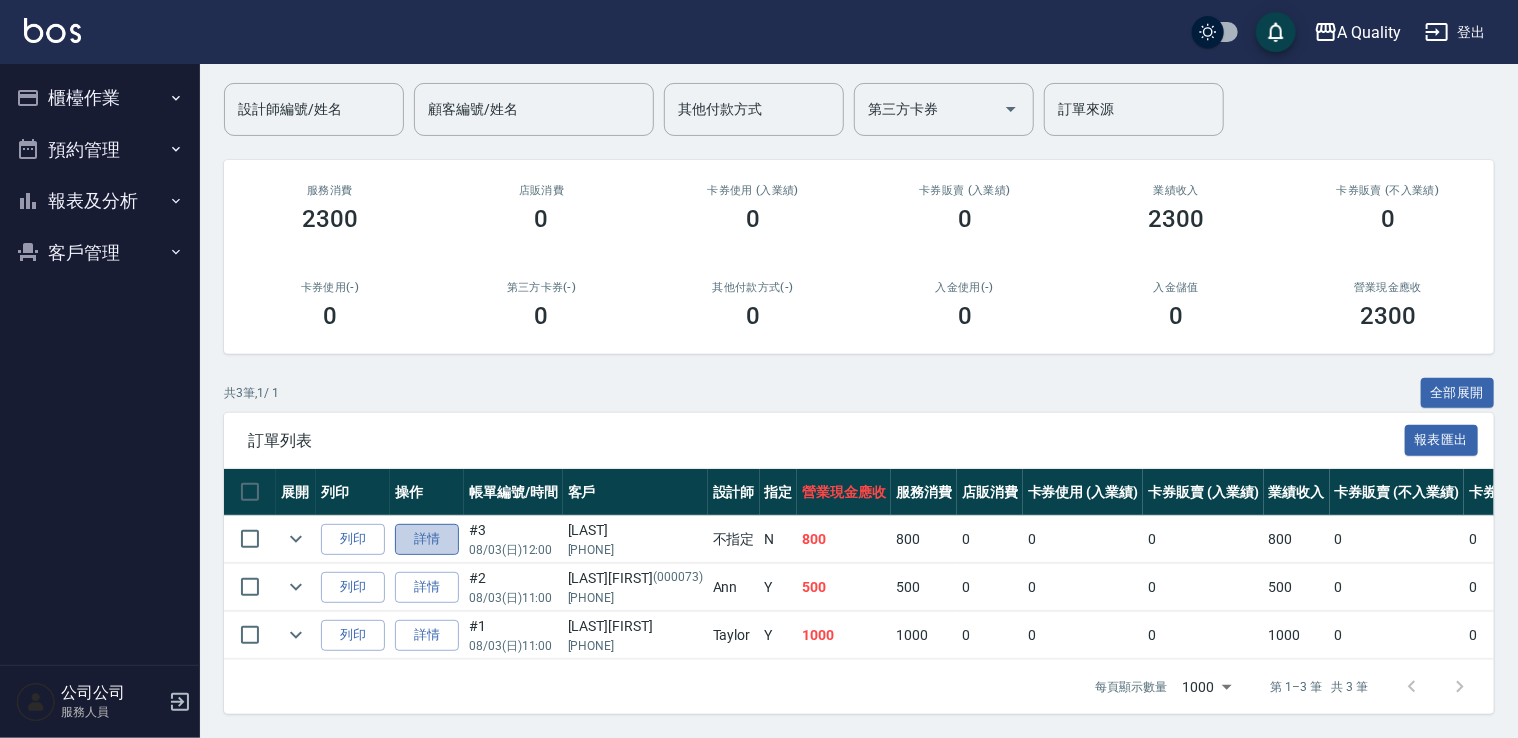 click on "詳情" at bounding box center (427, 539) 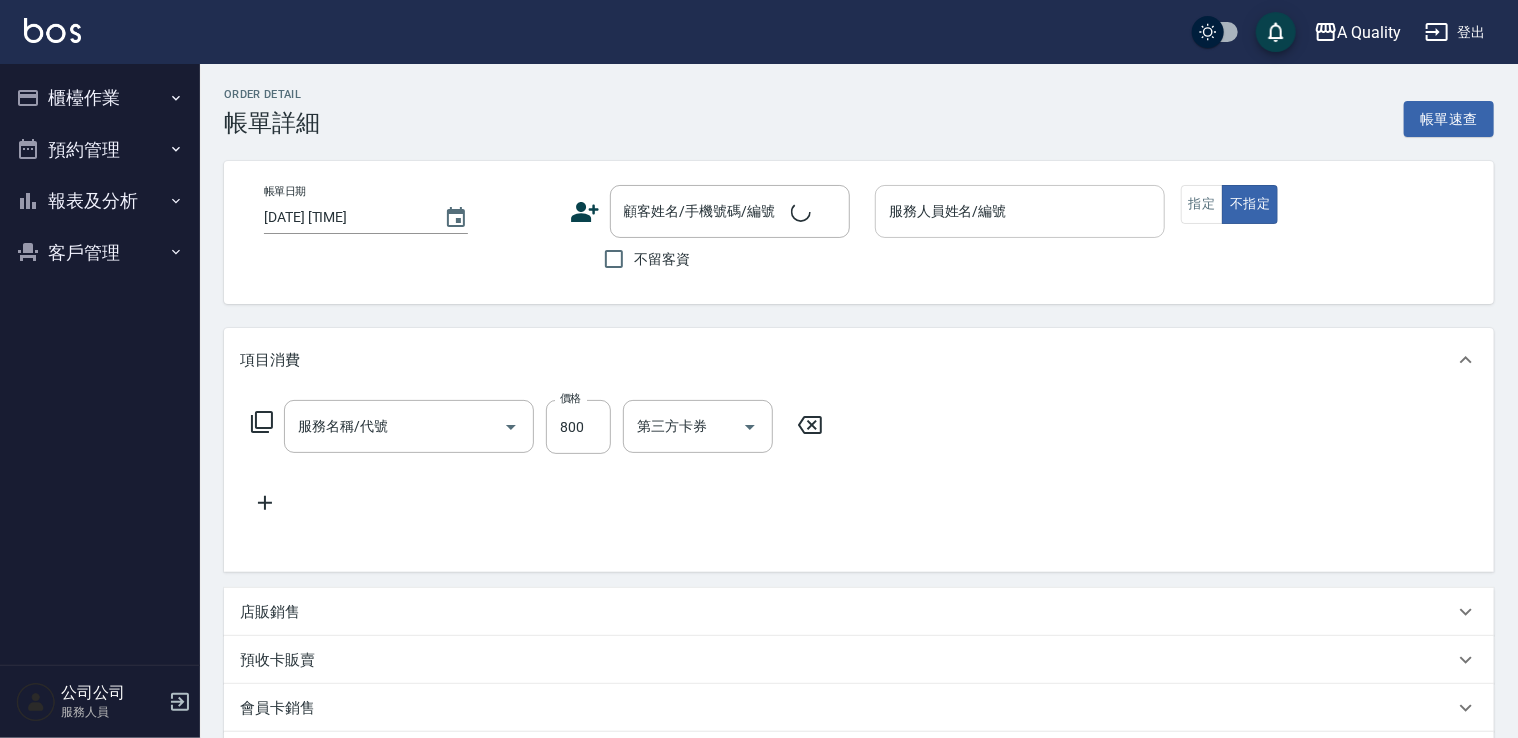 type on "[DATE] [TIME]" 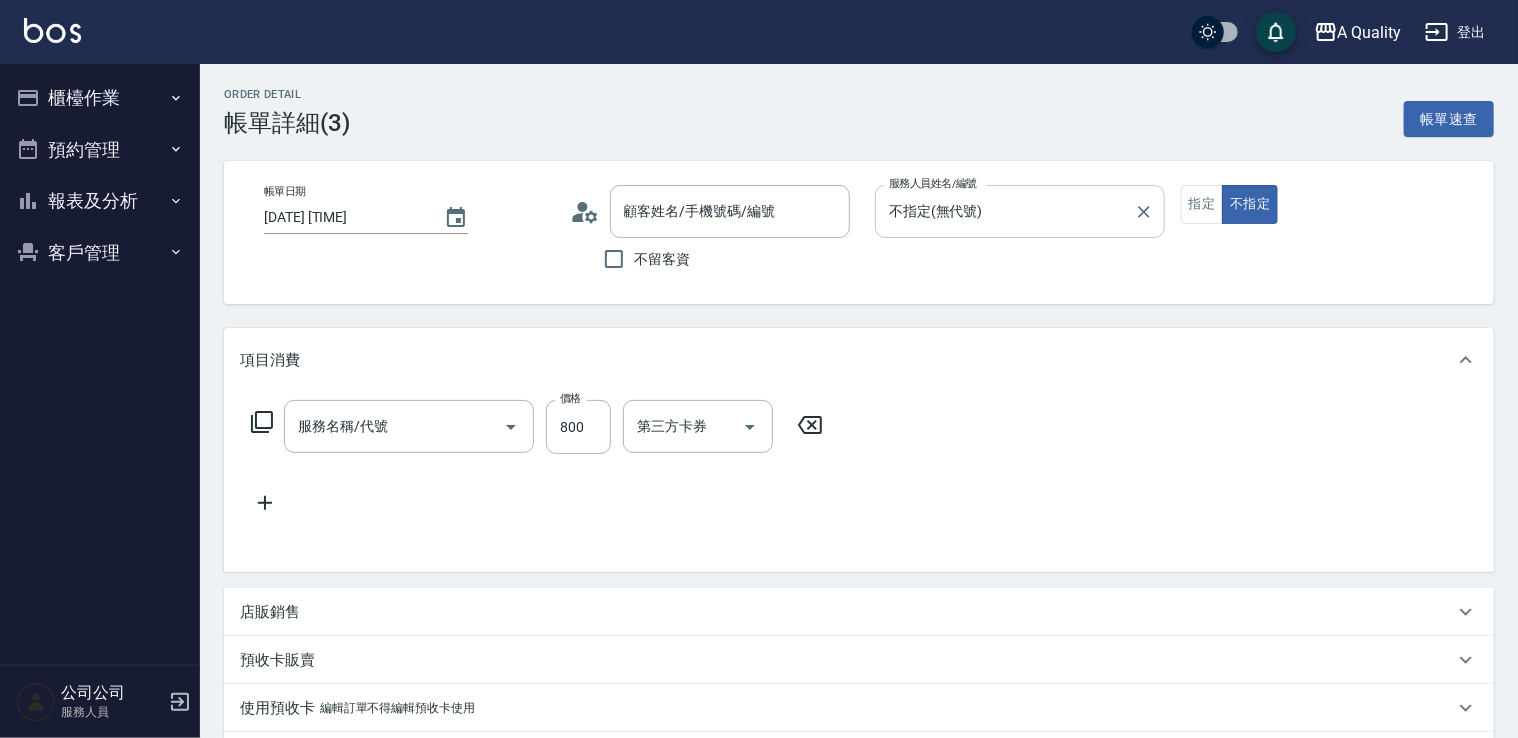 type on "洗剪(103)" 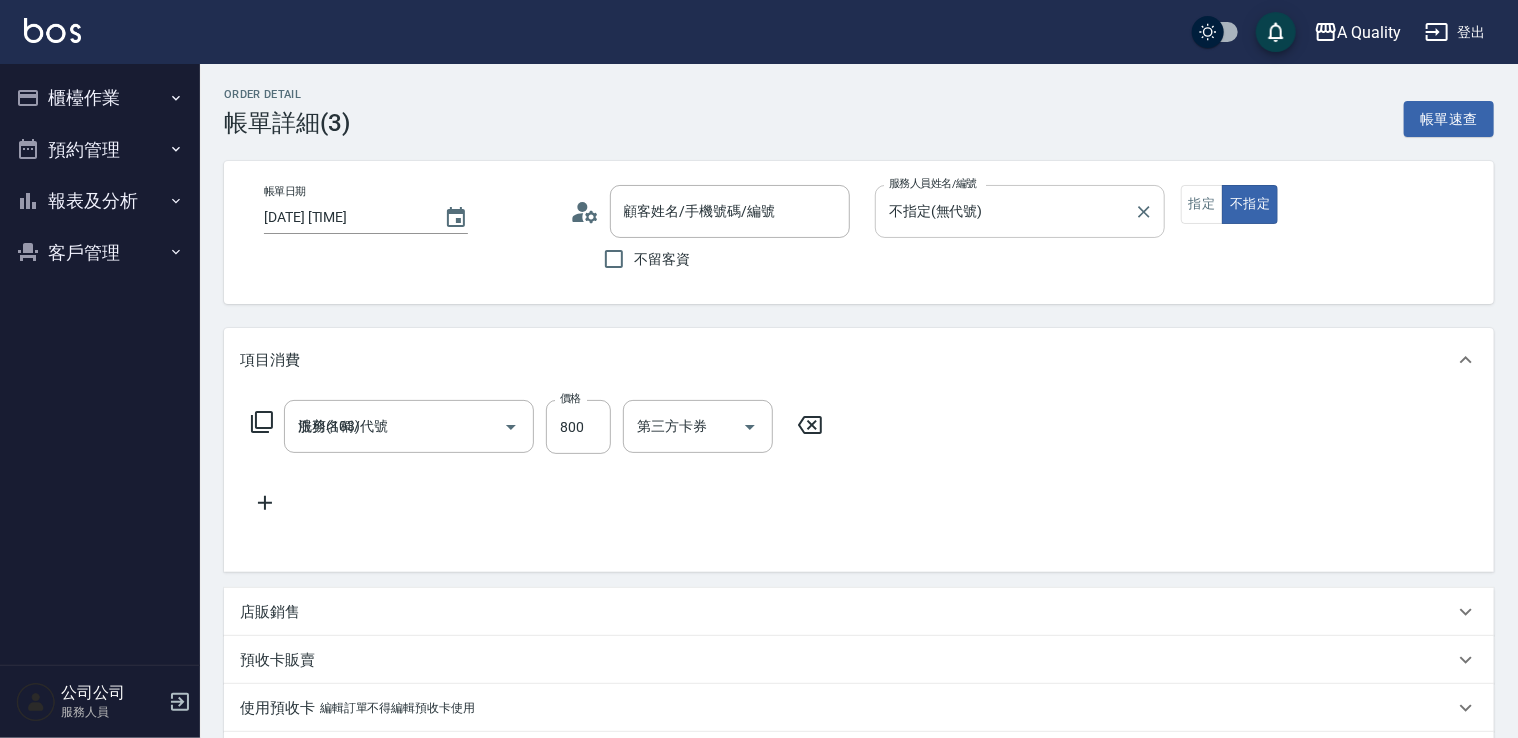 type on "[LAST]/[PHONE]/null" 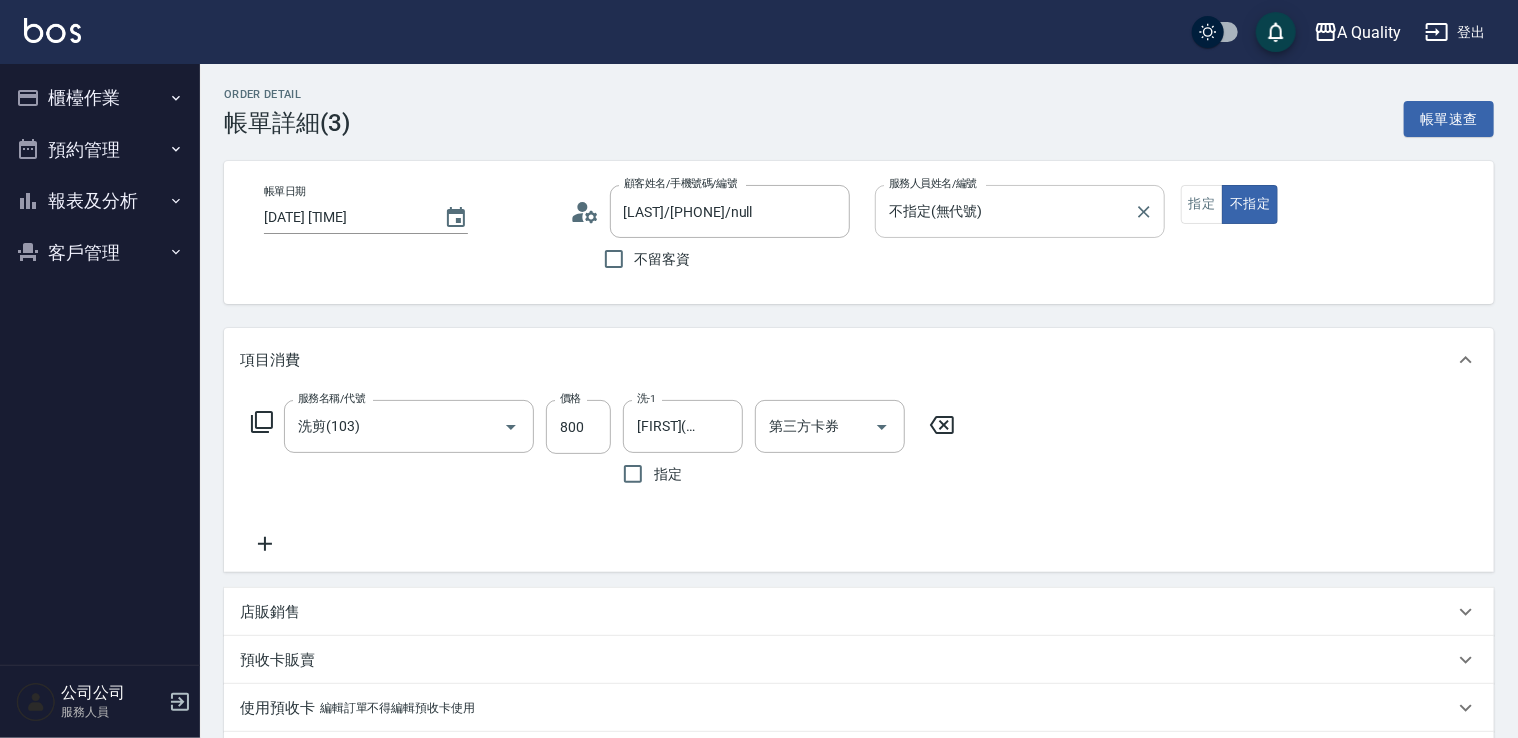 click on "不指定(無代號)" at bounding box center (1005, 211) 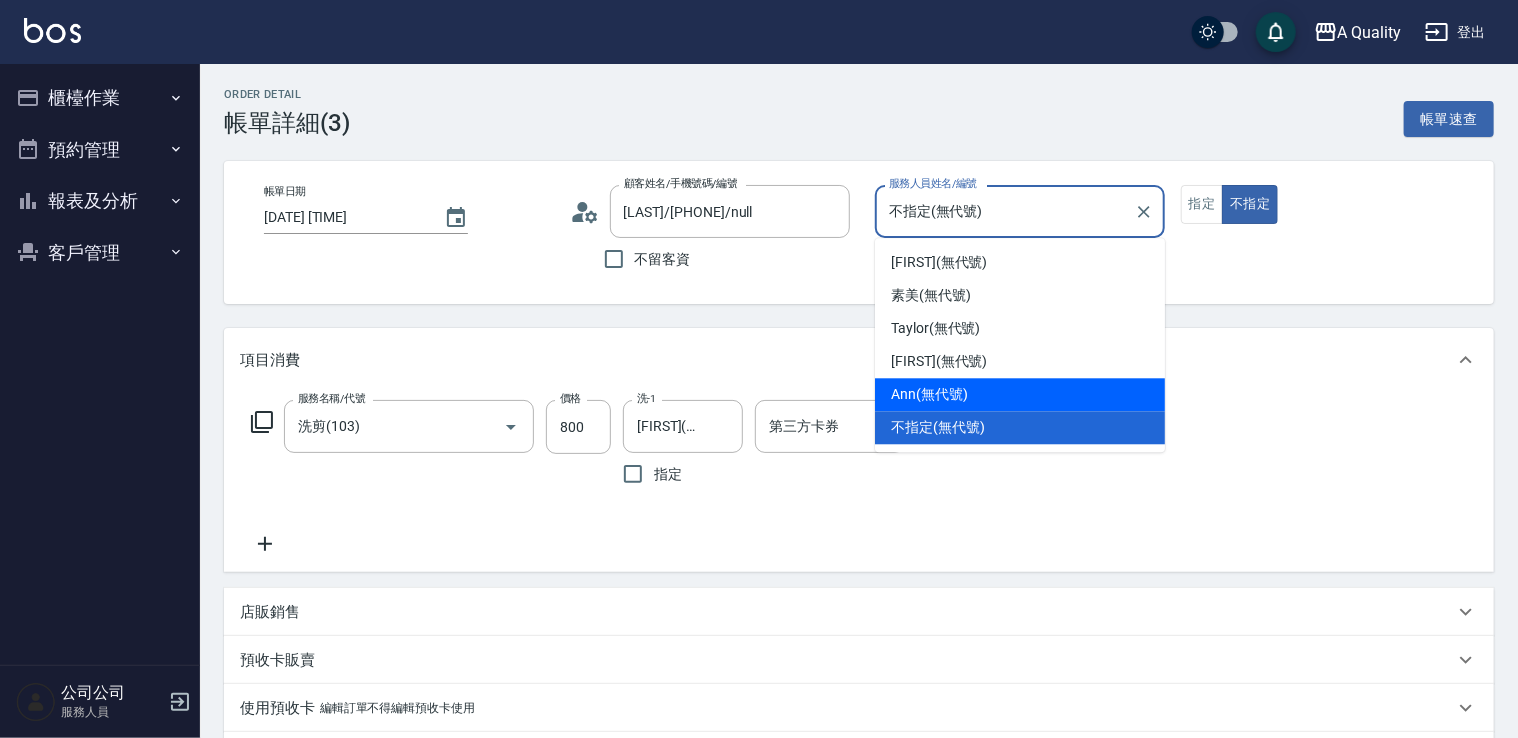 click on "[FIRST] (無代號)" at bounding box center (929, 394) 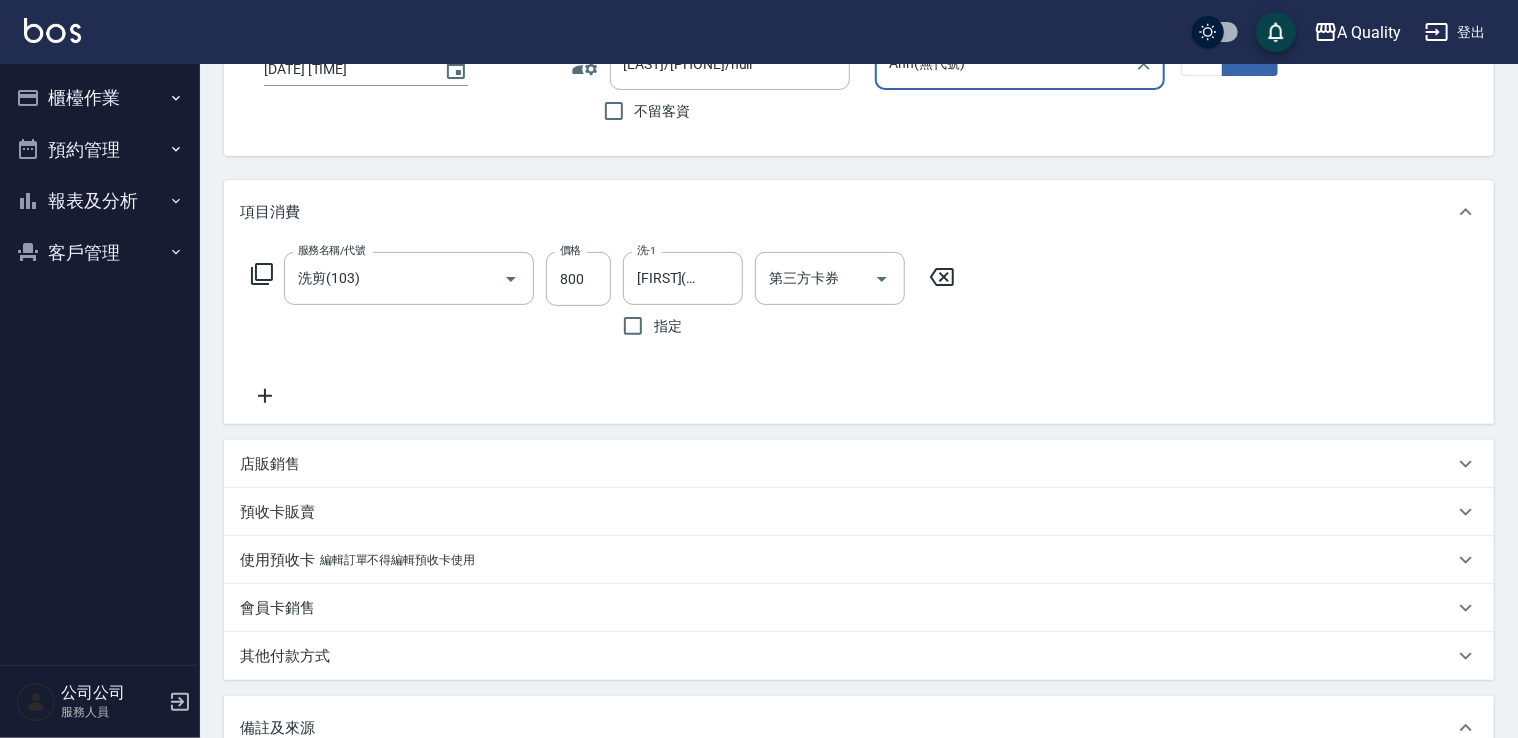 scroll, scrollTop: 400, scrollLeft: 0, axis: vertical 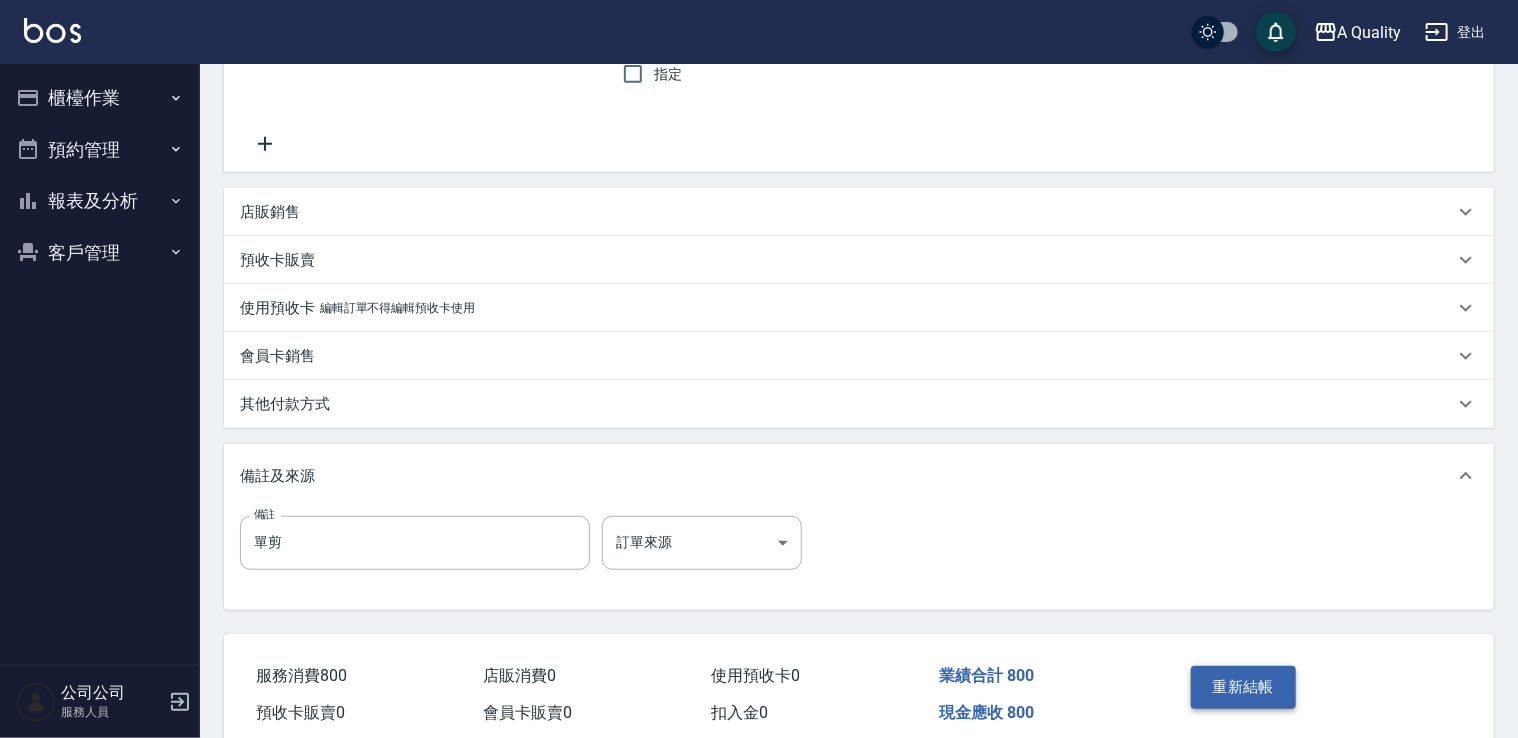 click on "重新結帳" at bounding box center (1244, 687) 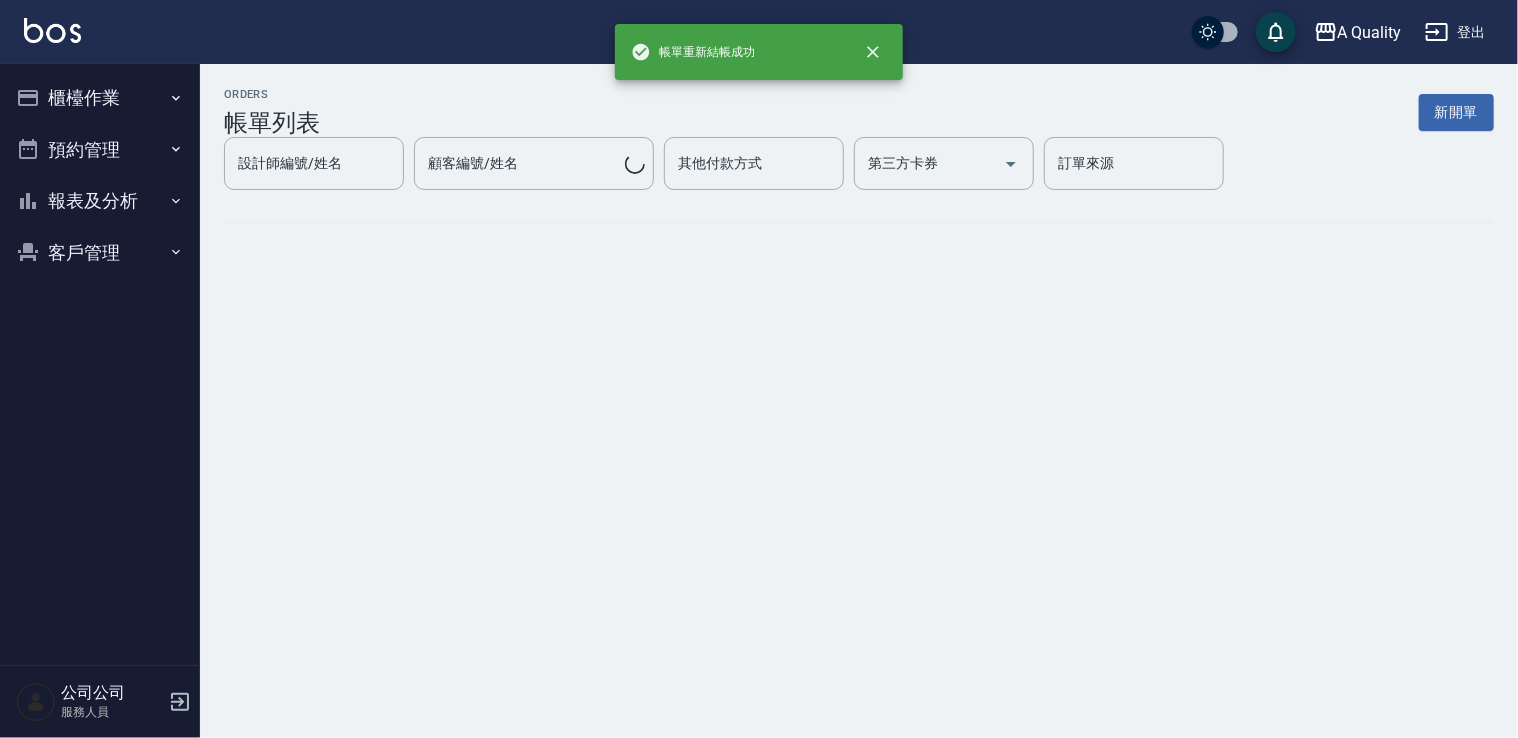 scroll, scrollTop: 0, scrollLeft: 0, axis: both 